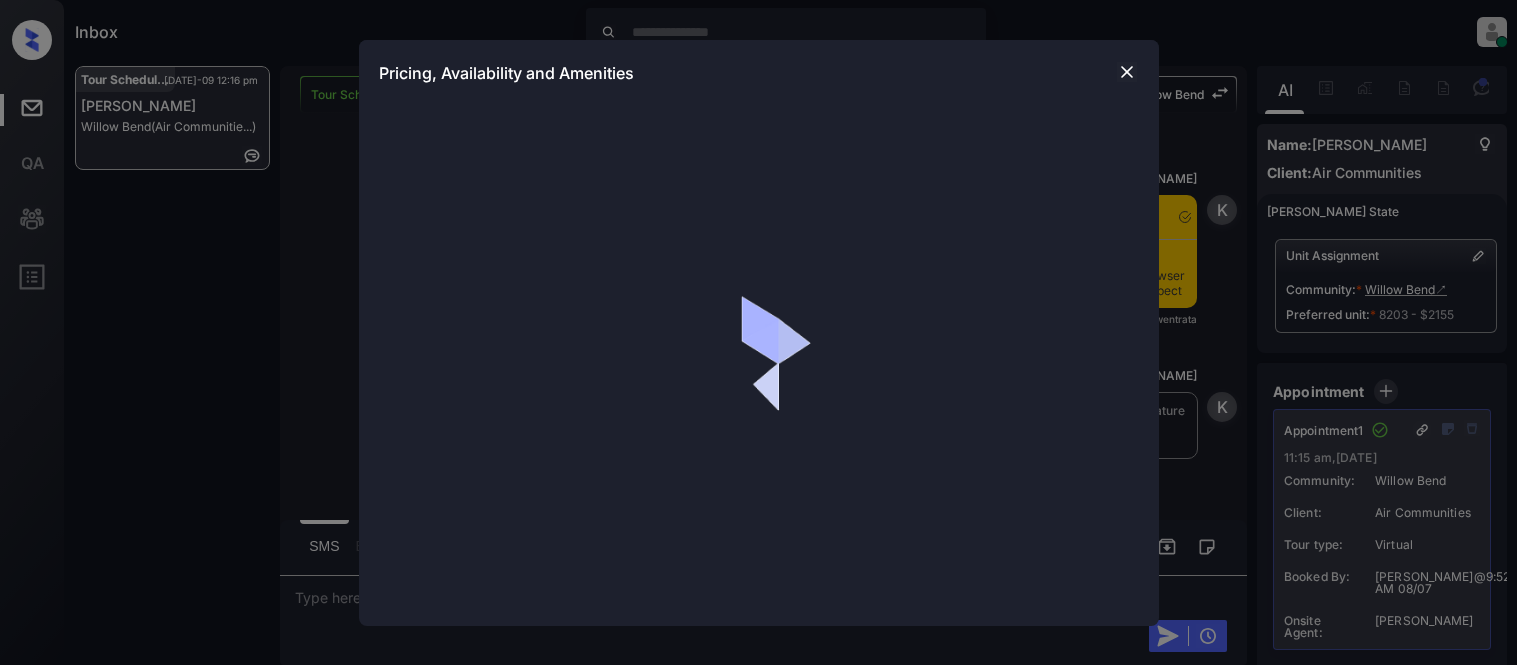 scroll, scrollTop: 0, scrollLeft: 0, axis: both 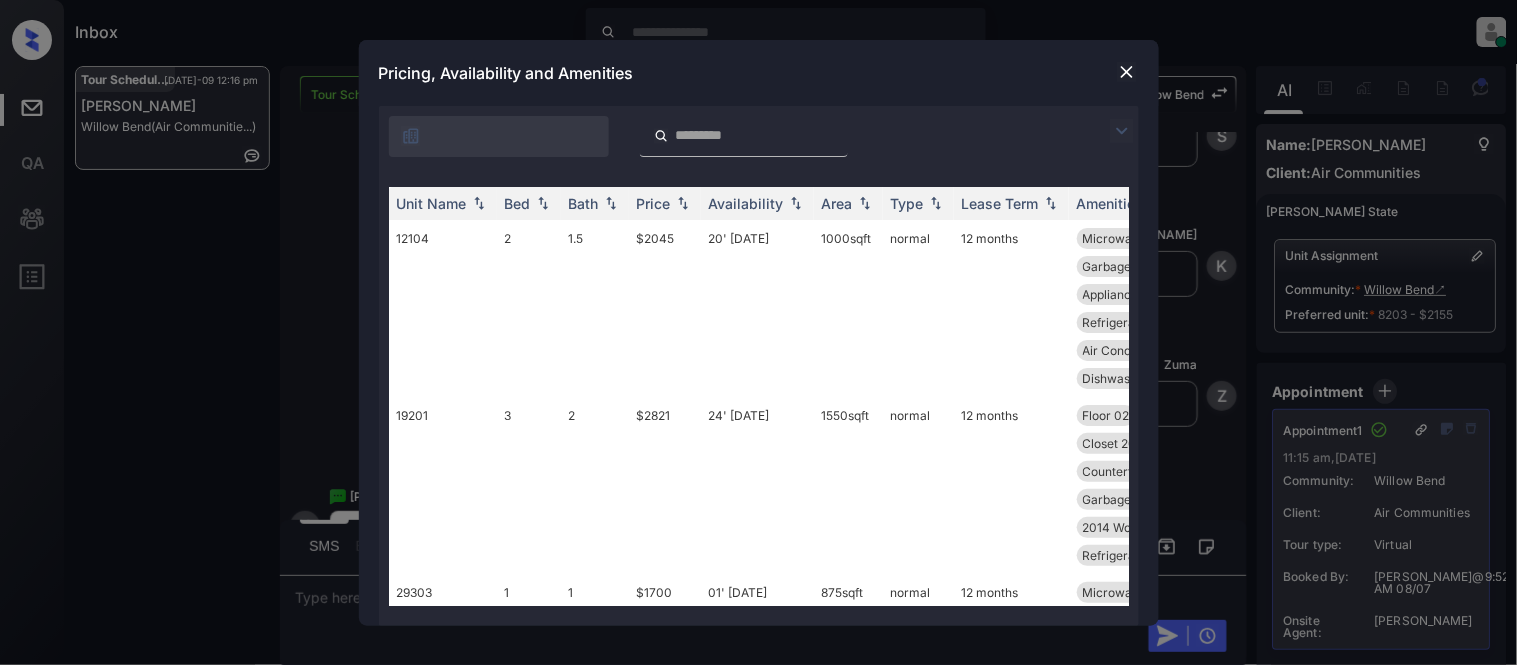 click at bounding box center (1122, 131) 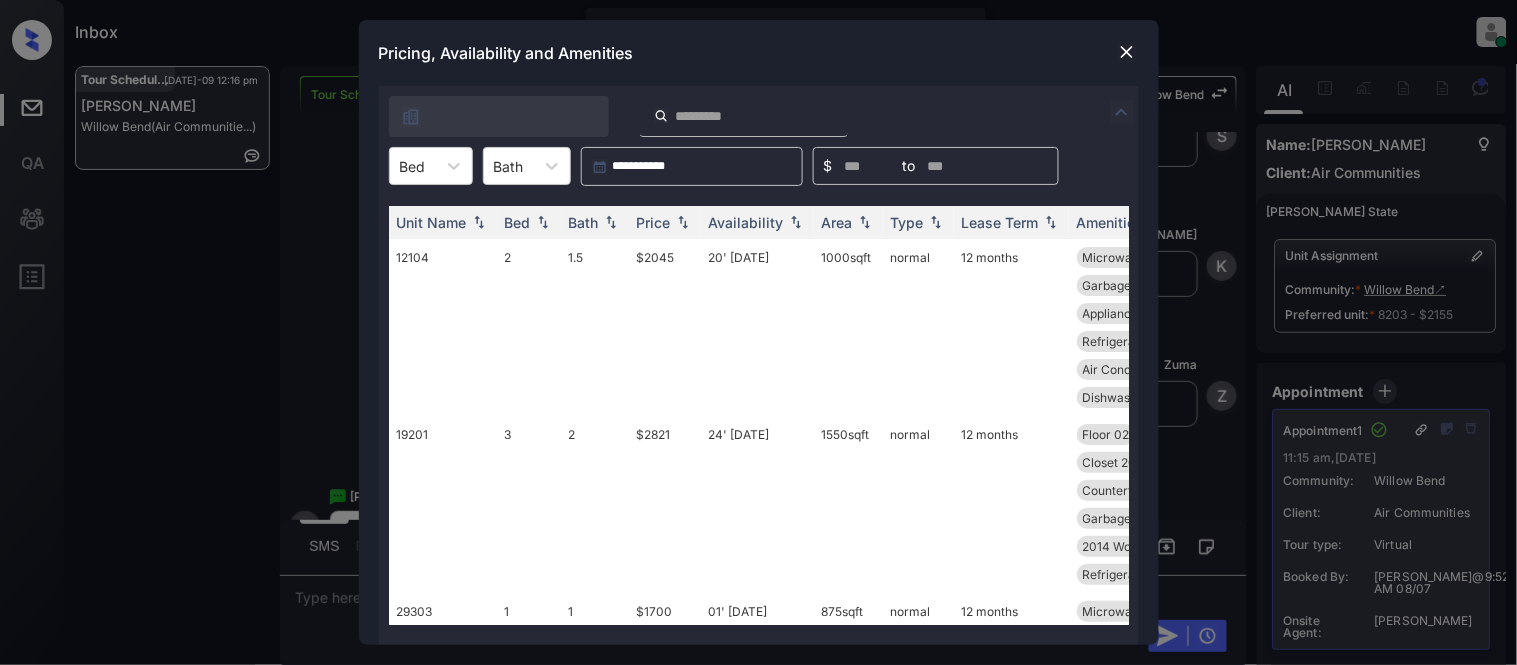 click on "**********" at bounding box center [759, 365] 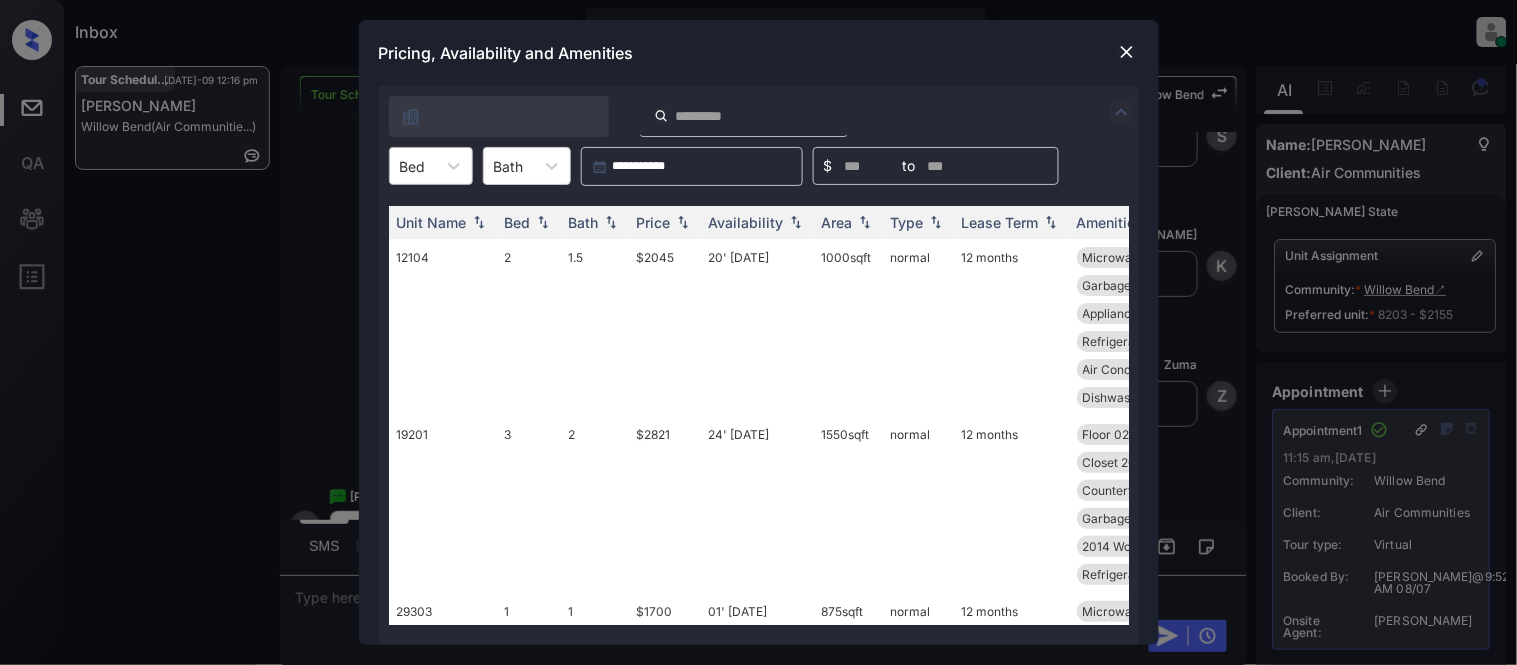 click at bounding box center [413, 166] 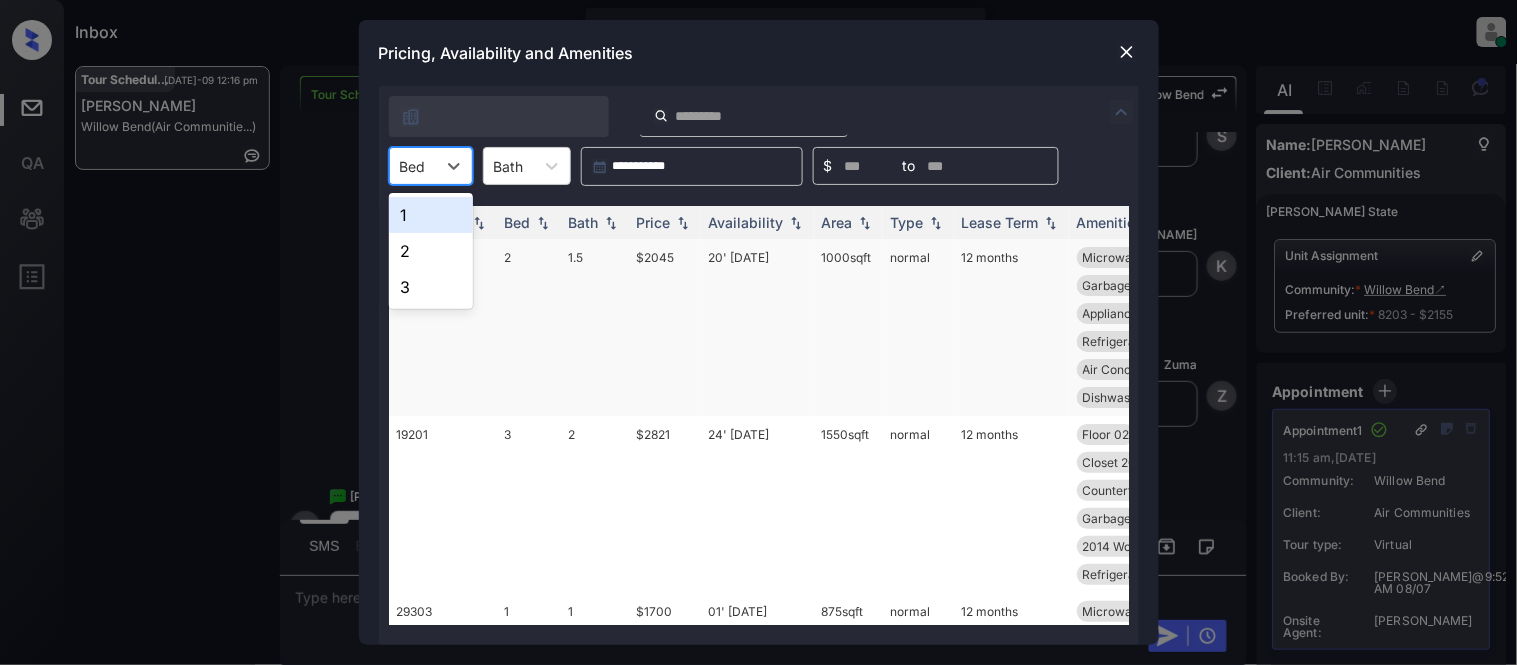 click on "1" at bounding box center [431, 215] 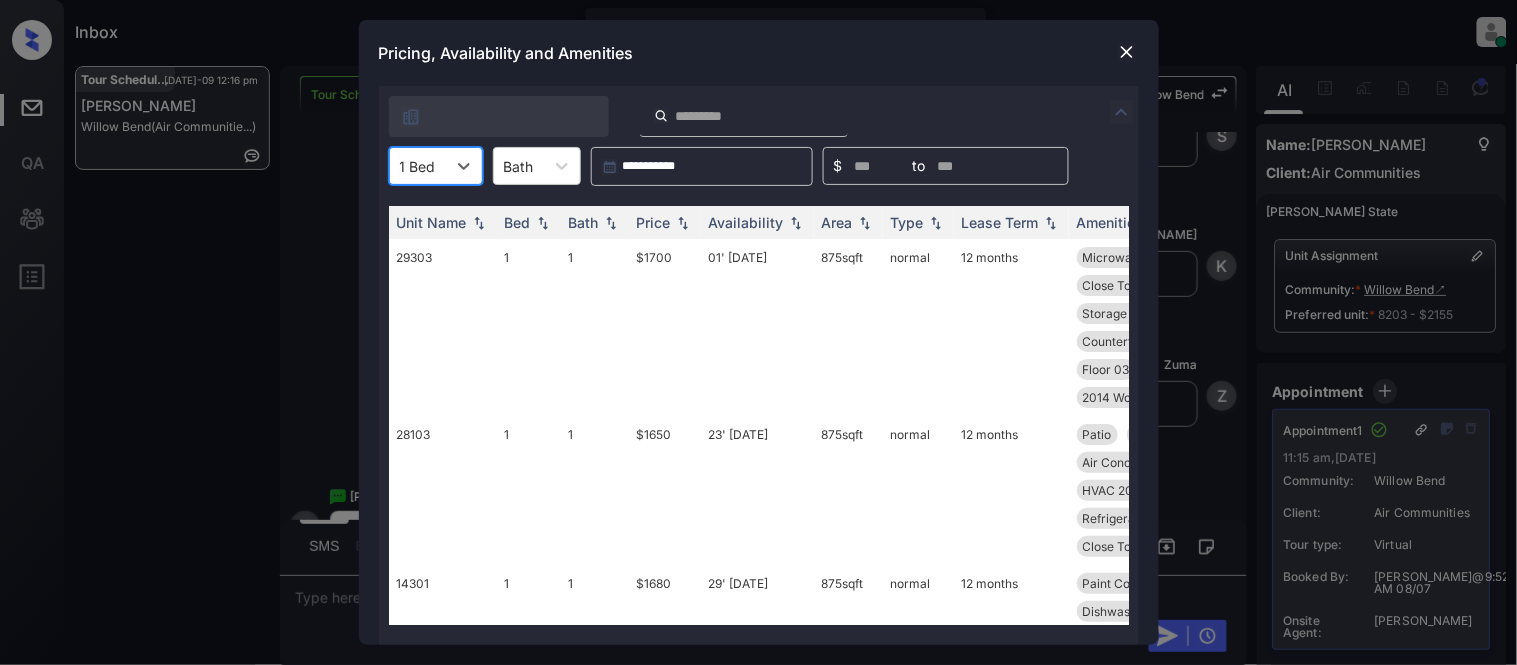 scroll, scrollTop: 0, scrollLeft: 261, axis: horizontal 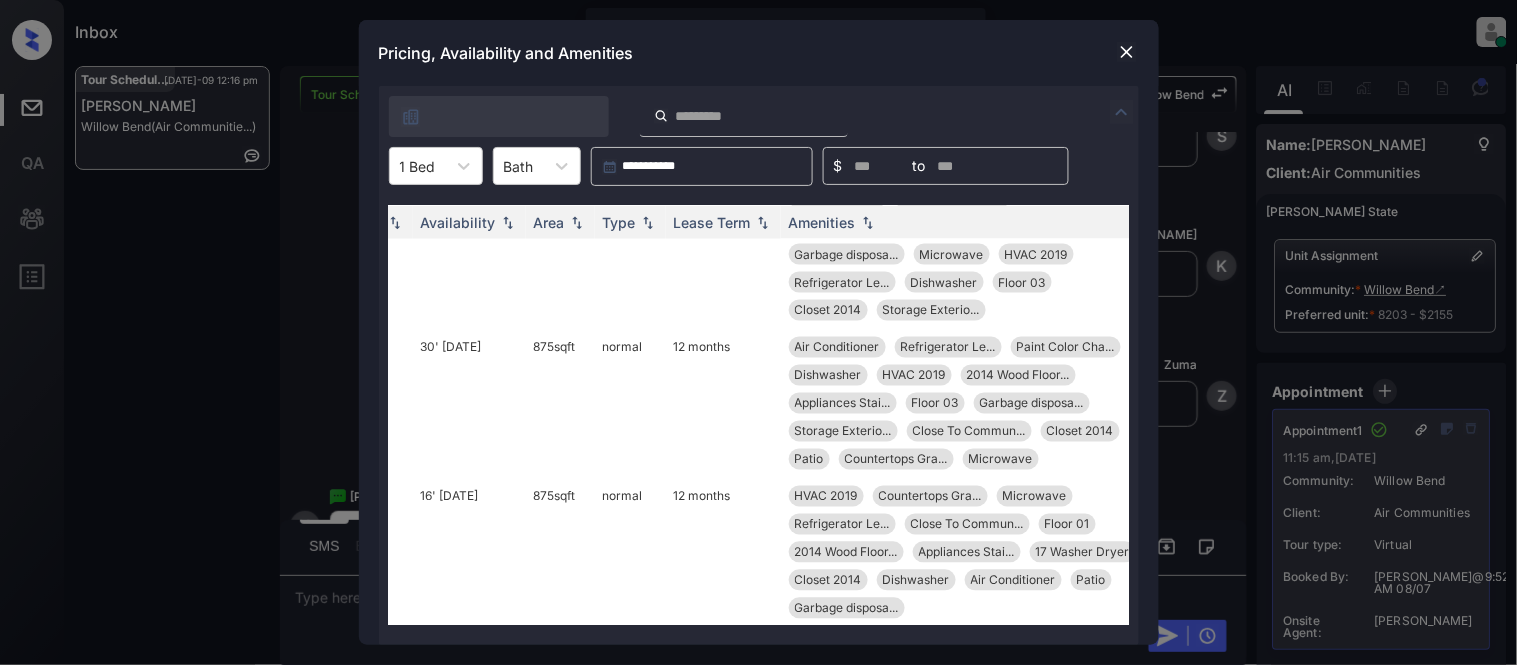 click at bounding box center [1127, 52] 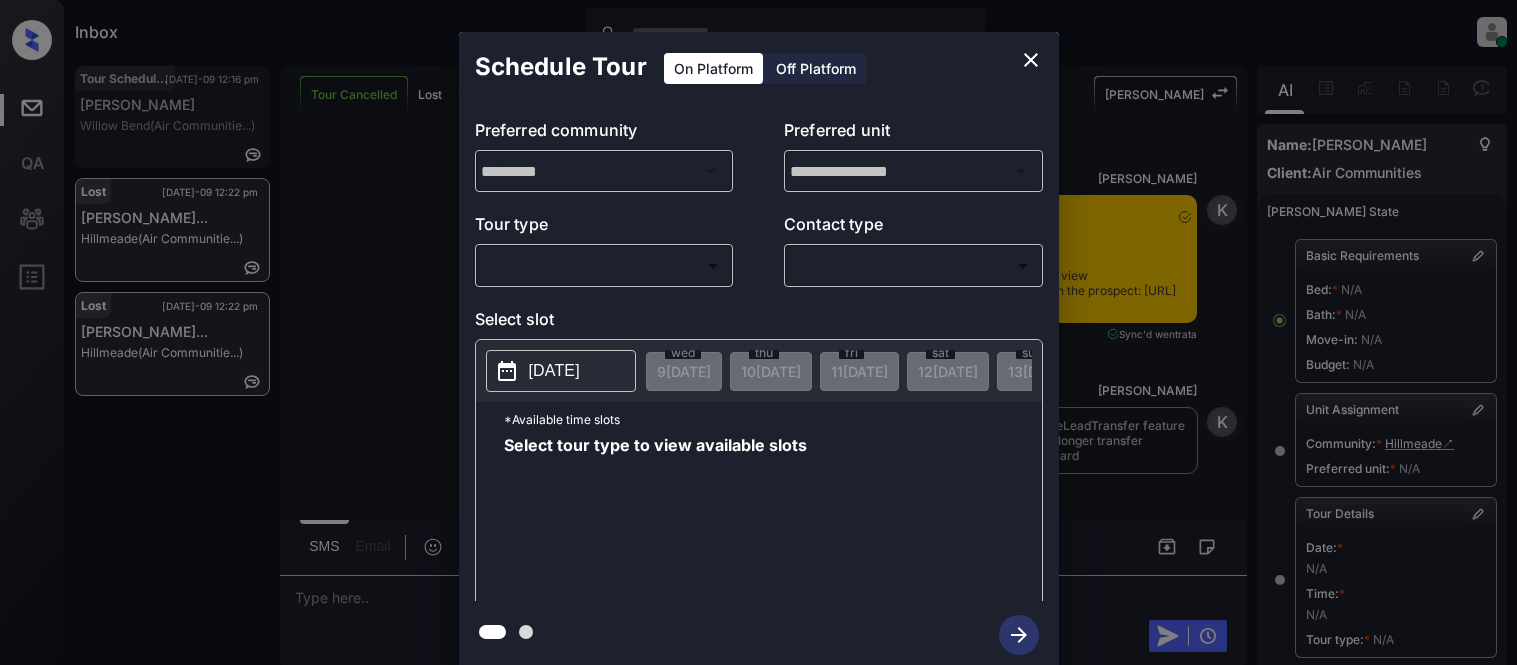 scroll, scrollTop: 0, scrollLeft: 0, axis: both 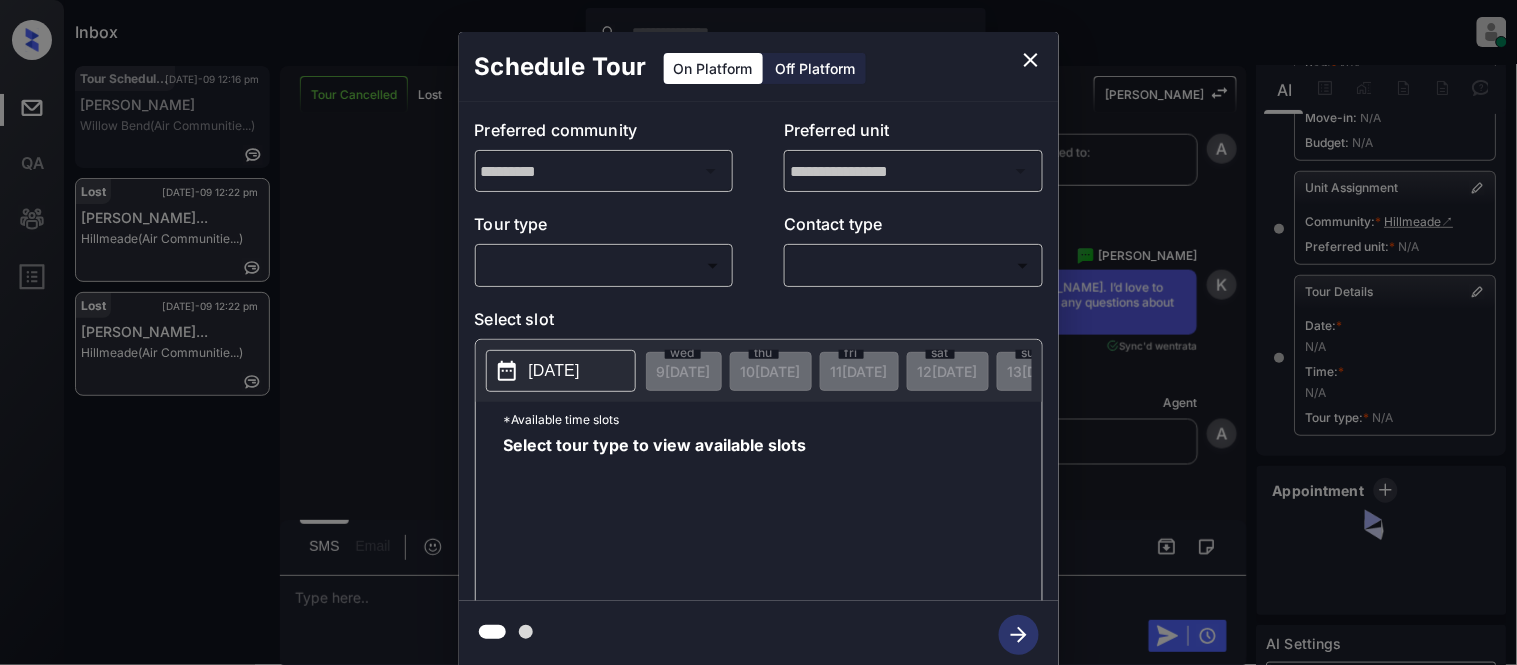 click on "Inbox Kristina Cataag Online Set yourself   offline Set yourself   on break Profile Switch to  light  mode Sign out Tour Scheduled Jul-09 12:16 pm   Kathy Sexton Willow Bend  (Air Communitie...) Lost Jul-09 12:22 pm   Janya McCullou... Hillmeade  (Air Communitie...) Lost Jul-09 12:22 pm   Janya McCullou... Hillmeade  (Air Communitie...) Tour Cancelled Lost Lead Sentiment: Angry Upon sliding the acknowledgement:  Lead will move to lost stage. * ​ SMS and call option will be set to opt out. AFM will be turned off for the lead. Kelsey New Message Kelsey Notes Note: Paste this link into your browser to view Kelsey’s conversation with the prospect: https://conversation.getzuma.com/66a7f7da17fe657e095fd919 Jul 29, 2024 01:13 pm  Sync'd w  entrata K New Message Kelsey Due to the activation of disableLeadTransfer feature flag, Kelsey will no longer transfer ownership of this CRM guest card Jul 29, 2024 01:13 pm K New Message Zuma Lead transferred to leasing agent: kelsey Jul 29, 2024 01:13 pm Z New Message Agent" at bounding box center (758, 332) 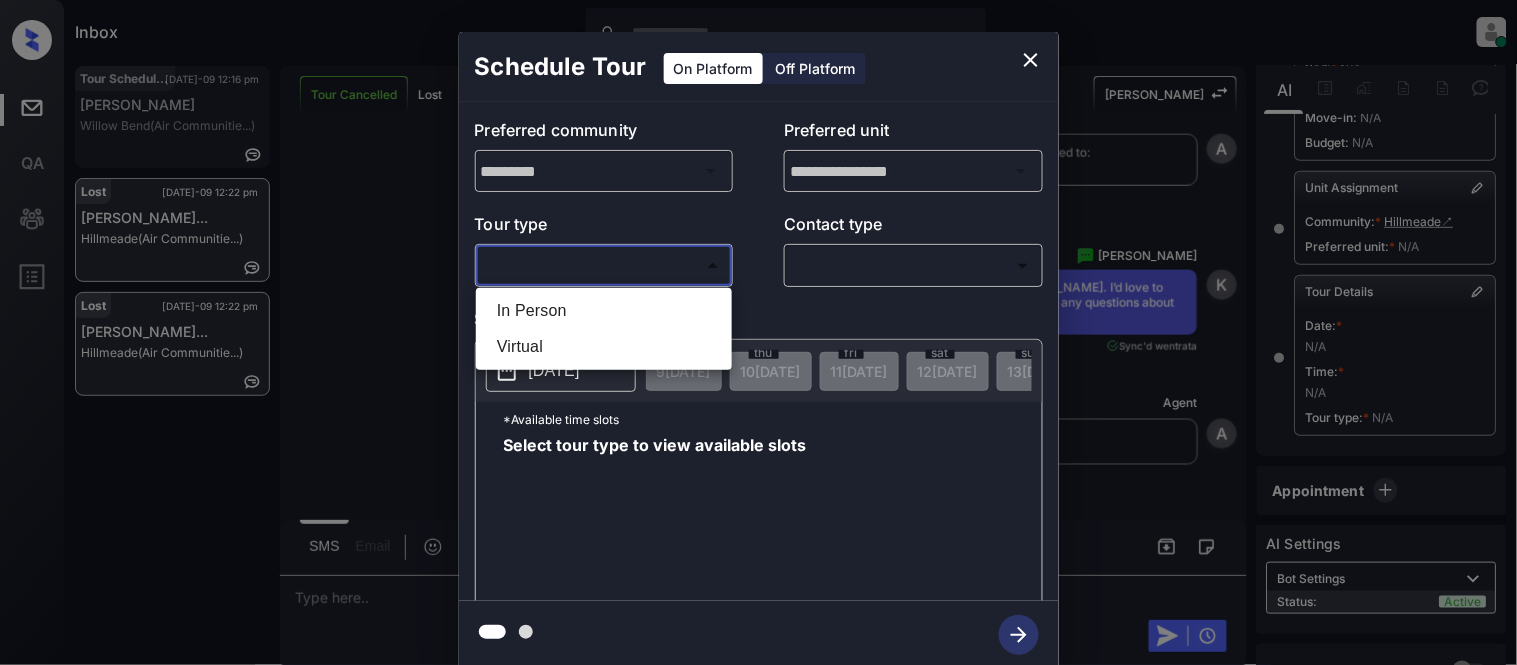 click on "In Person" at bounding box center [604, 311] 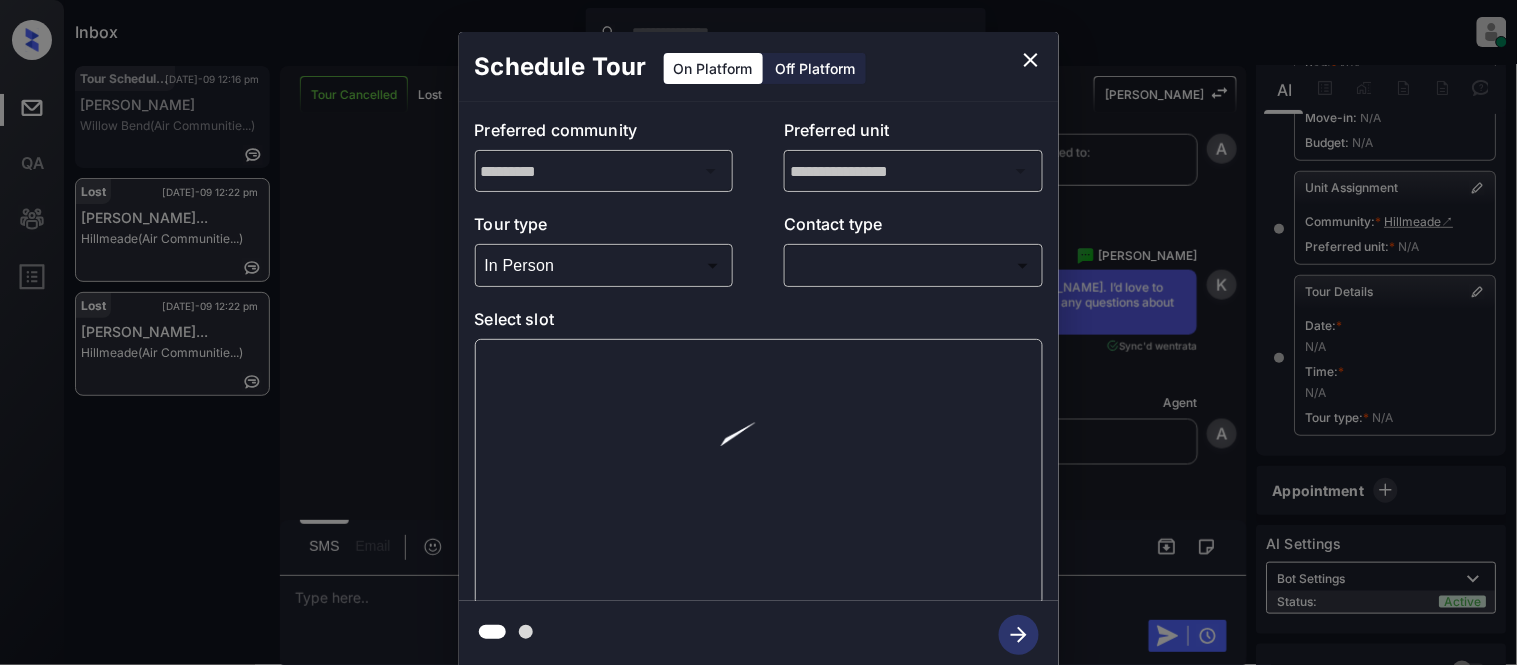 click at bounding box center [758, 332] 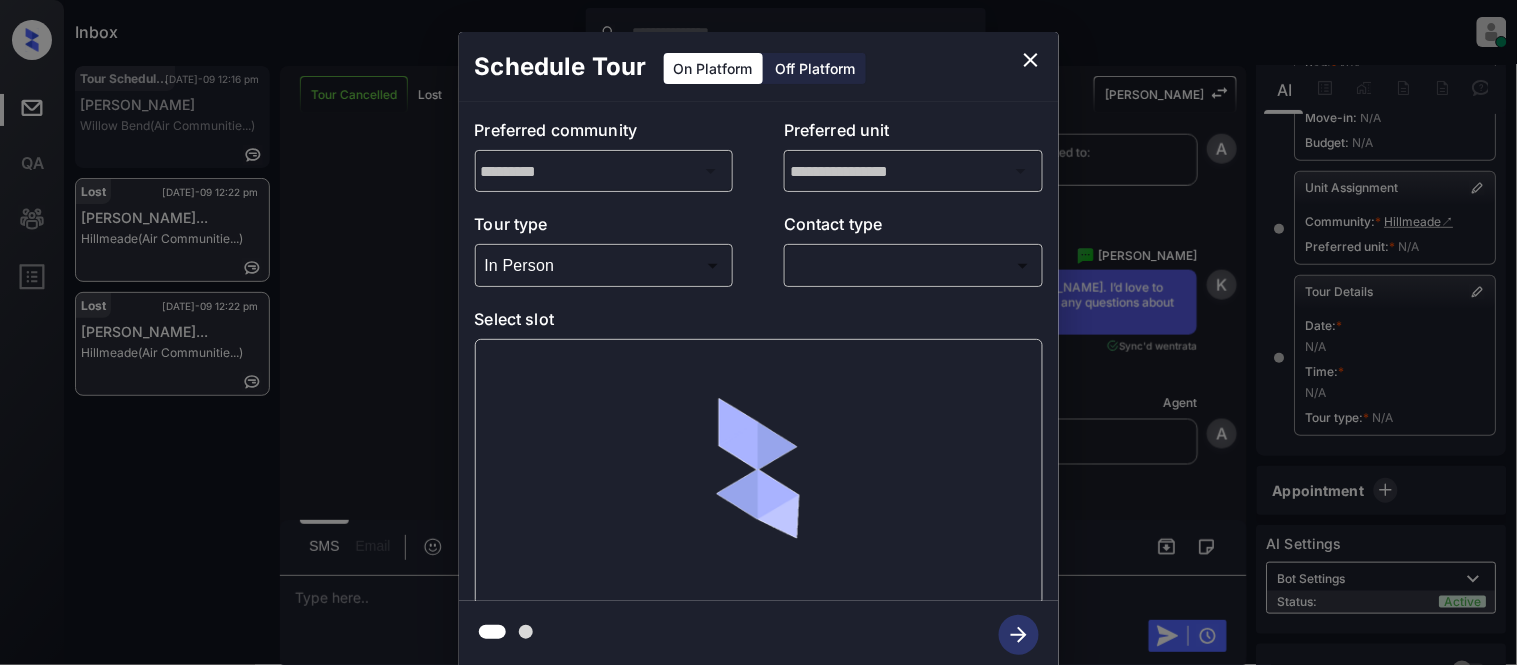 click on "Inbox Kristina Cataag Online Set yourself   offline Set yourself   on break Profile Switch to  light  mode Sign out Tour Scheduled Jul-09 12:16 pm   Kathy Sexton Willow Bend  (Air Communitie...) Lost Jul-09 12:22 pm   Janya McCullou... Hillmeade  (Air Communitie...) Lost Jul-09 12:22 pm   Janya McCullou... Hillmeade  (Air Communitie...) Tour Cancelled Lost Lead Sentiment: Angry Upon sliding the acknowledgement:  Lead will move to lost stage. * ​ SMS and call option will be set to opt out. AFM will be turned off for the lead. Kelsey New Message Kelsey Notes Note: Paste this link into your browser to view Kelsey’s conversation with the prospect: https://conversation.getzuma.com/66a7f7da17fe657e095fd919 Jul 29, 2024 01:13 pm  Sync'd w  entrata K New Message Kelsey Due to the activation of disableLeadTransfer feature flag, Kelsey will no longer transfer ownership of this CRM guest card Jul 29, 2024 01:13 pm K New Message Zuma Lead transferred to leasing agent: kelsey Jul 29, 2024 01:13 pm Z New Message Agent" at bounding box center (758, 332) 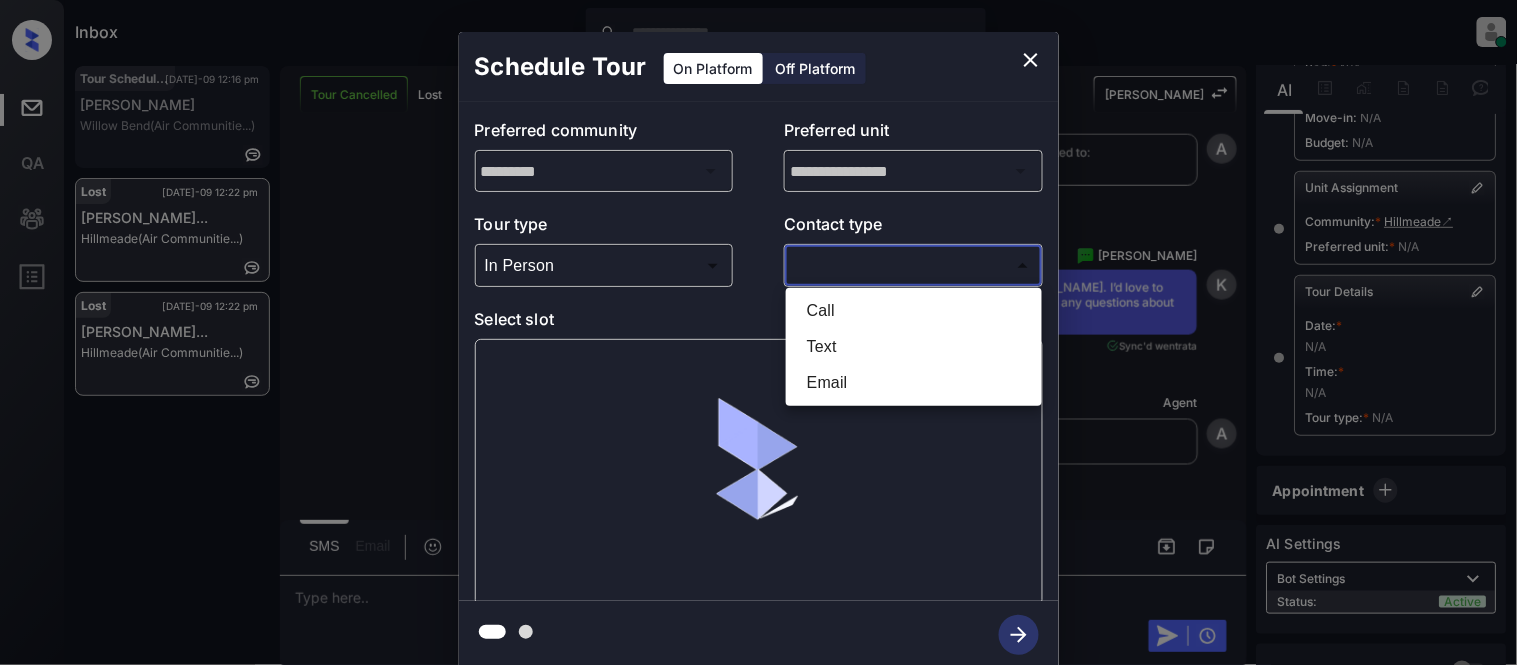 click on "Text" at bounding box center (914, 347) 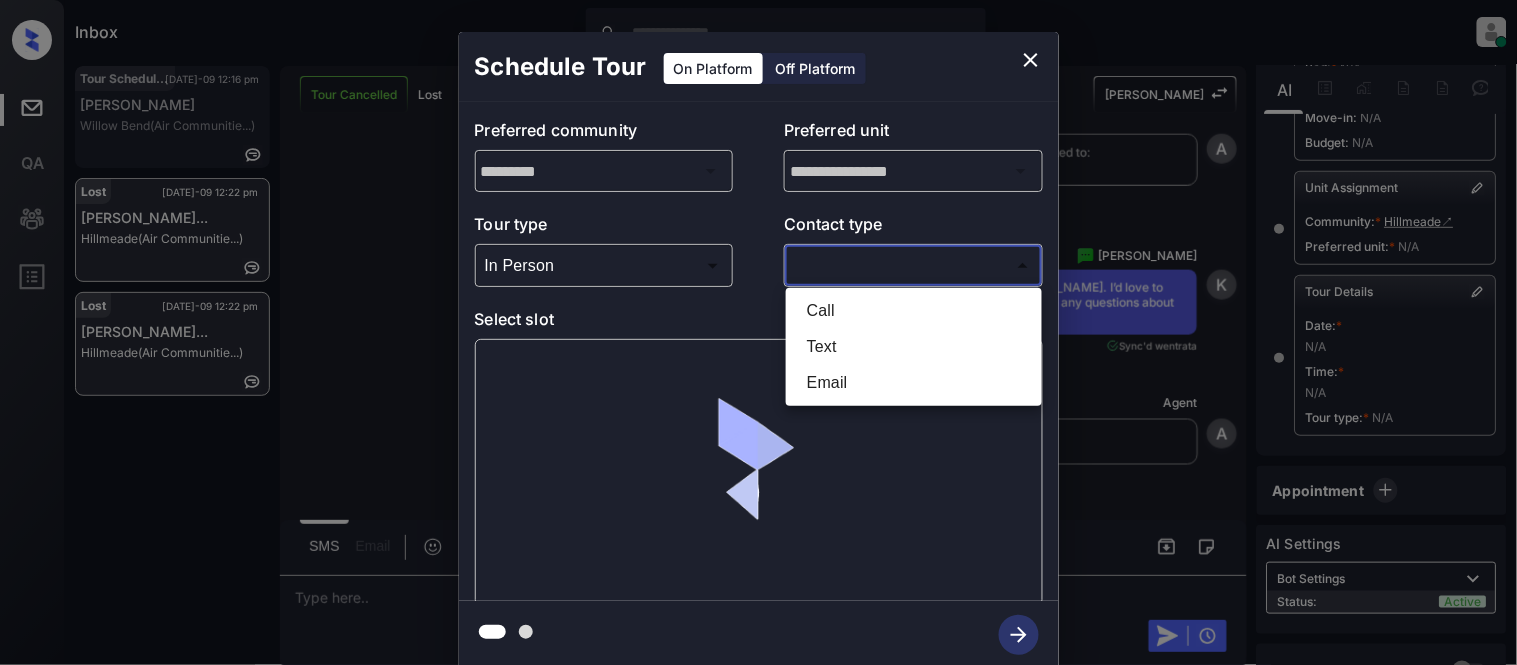 type on "****" 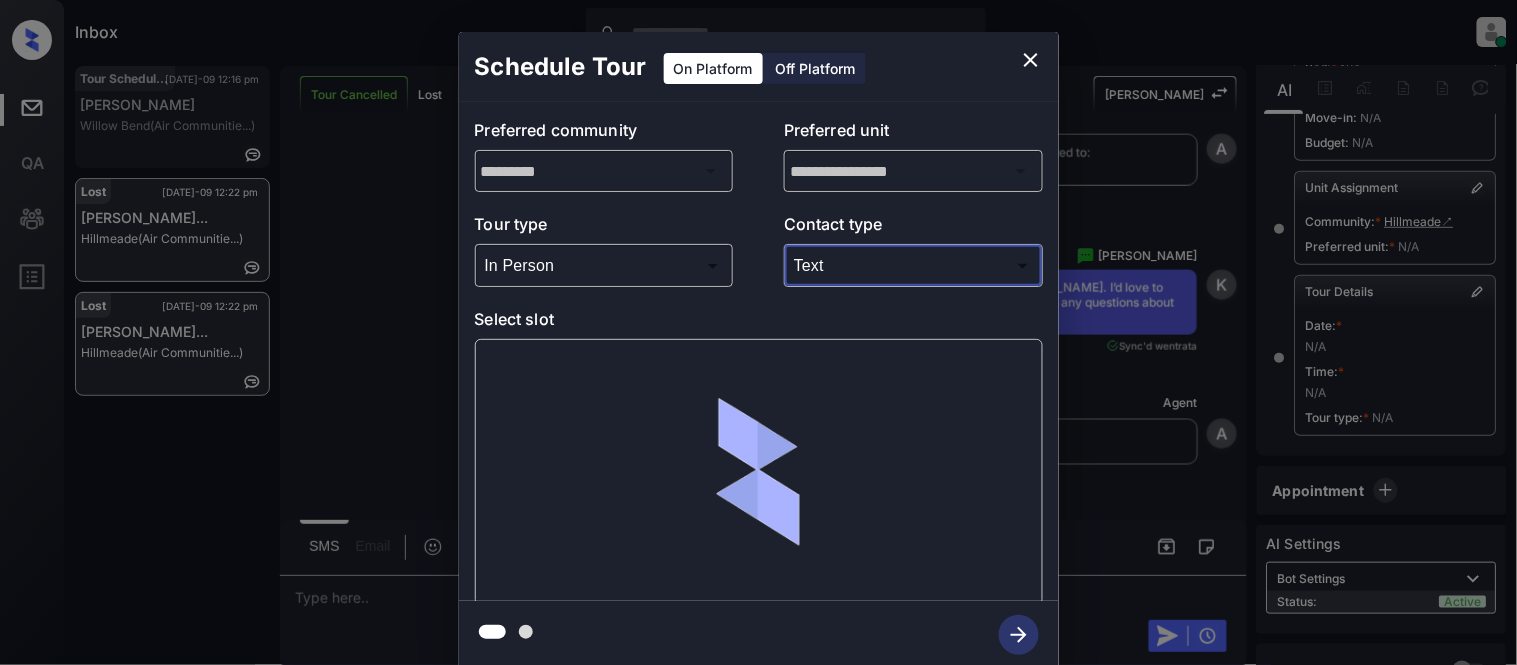 click at bounding box center (758, 332) 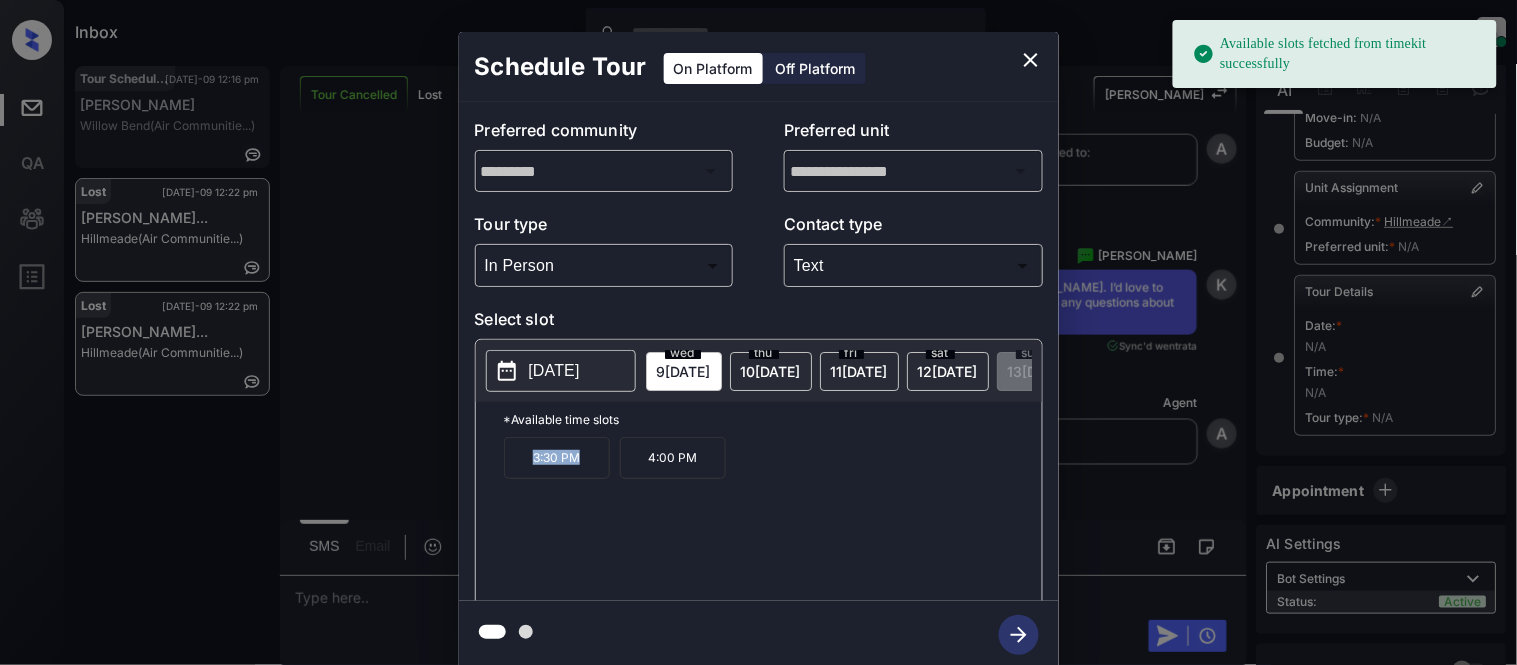 drag, startPoint x: 510, startPoint y: 473, endPoint x: 585, endPoint y: 475, distance: 75.026665 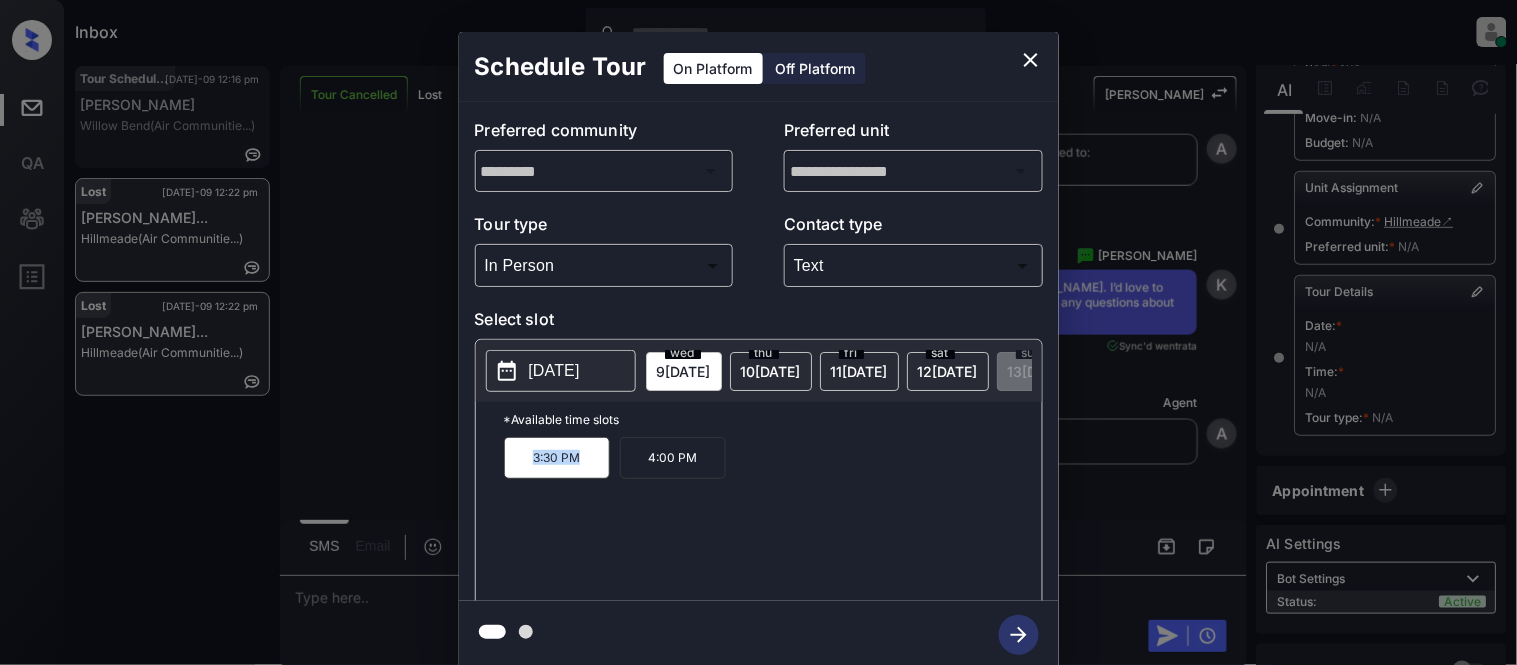 copy on "3:30 PM" 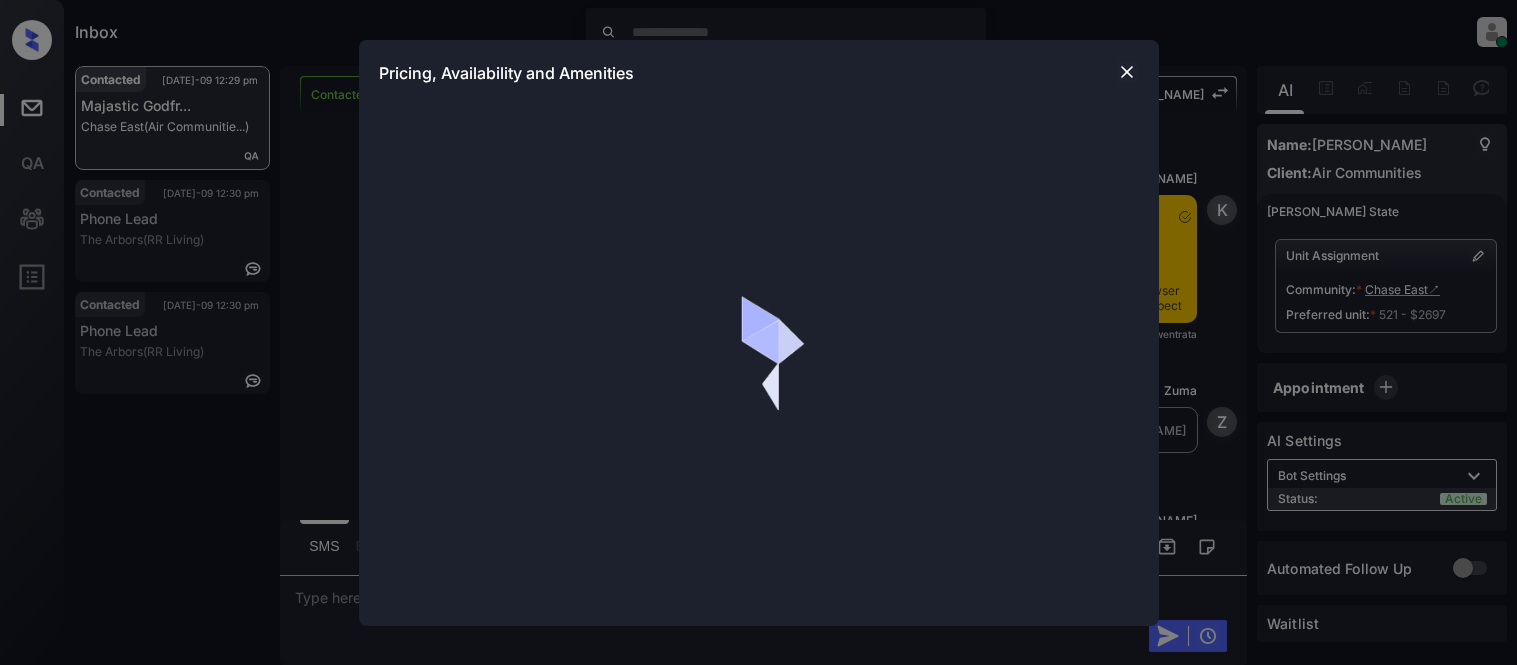 scroll, scrollTop: 0, scrollLeft: 0, axis: both 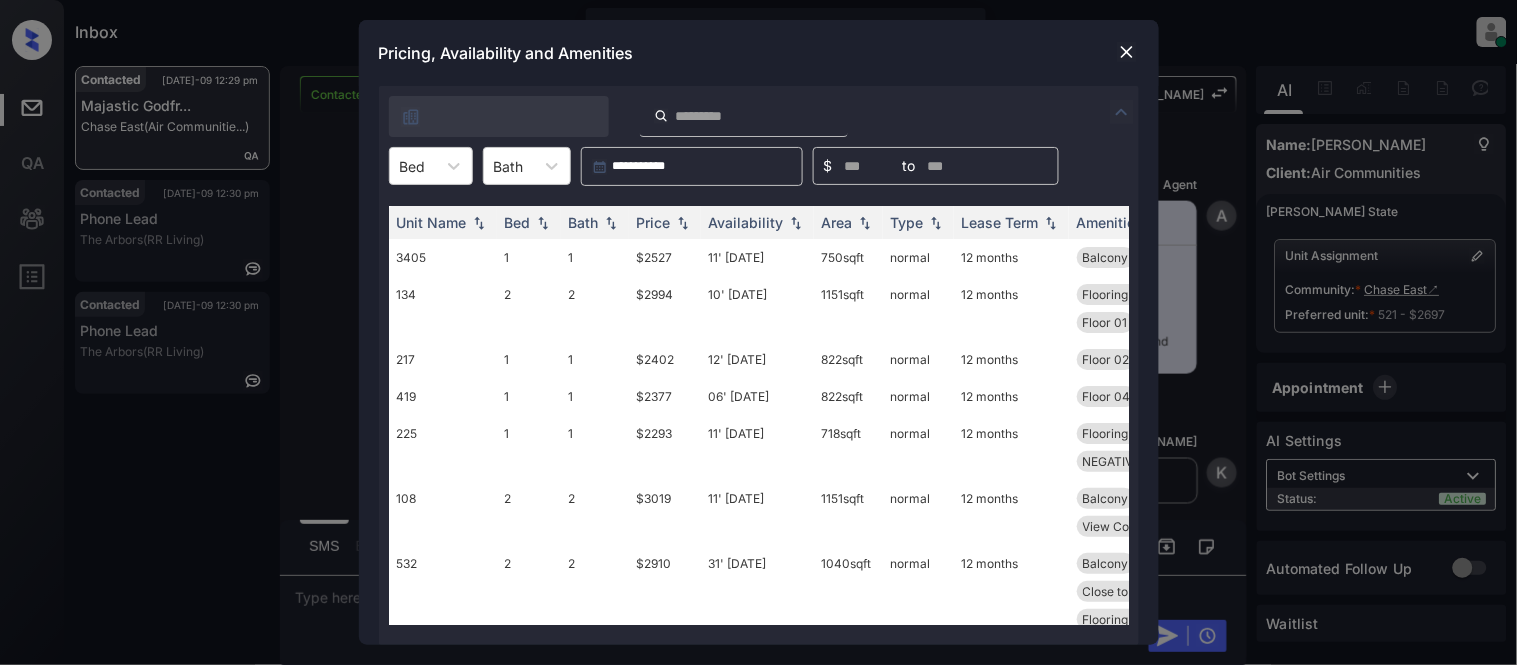 click on "**********" at bounding box center (759, 365) 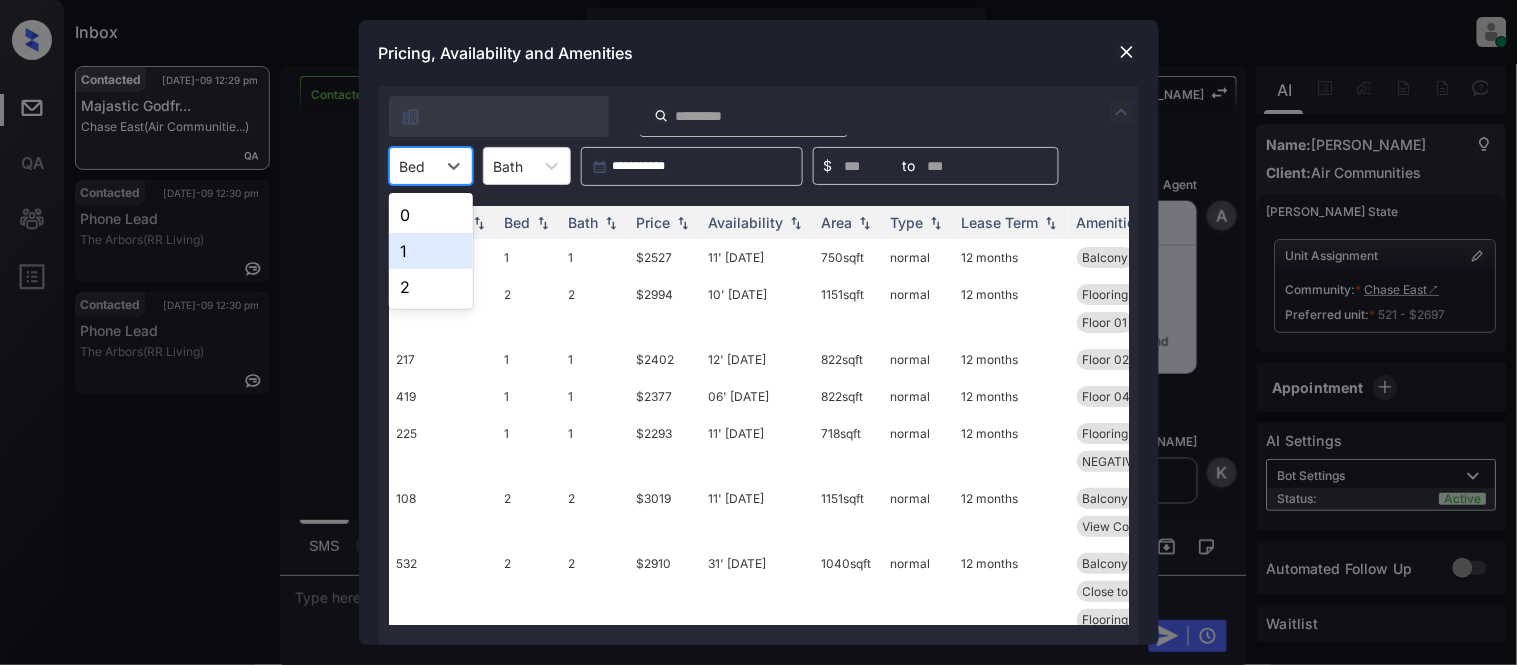 click on "1" at bounding box center [431, 251] 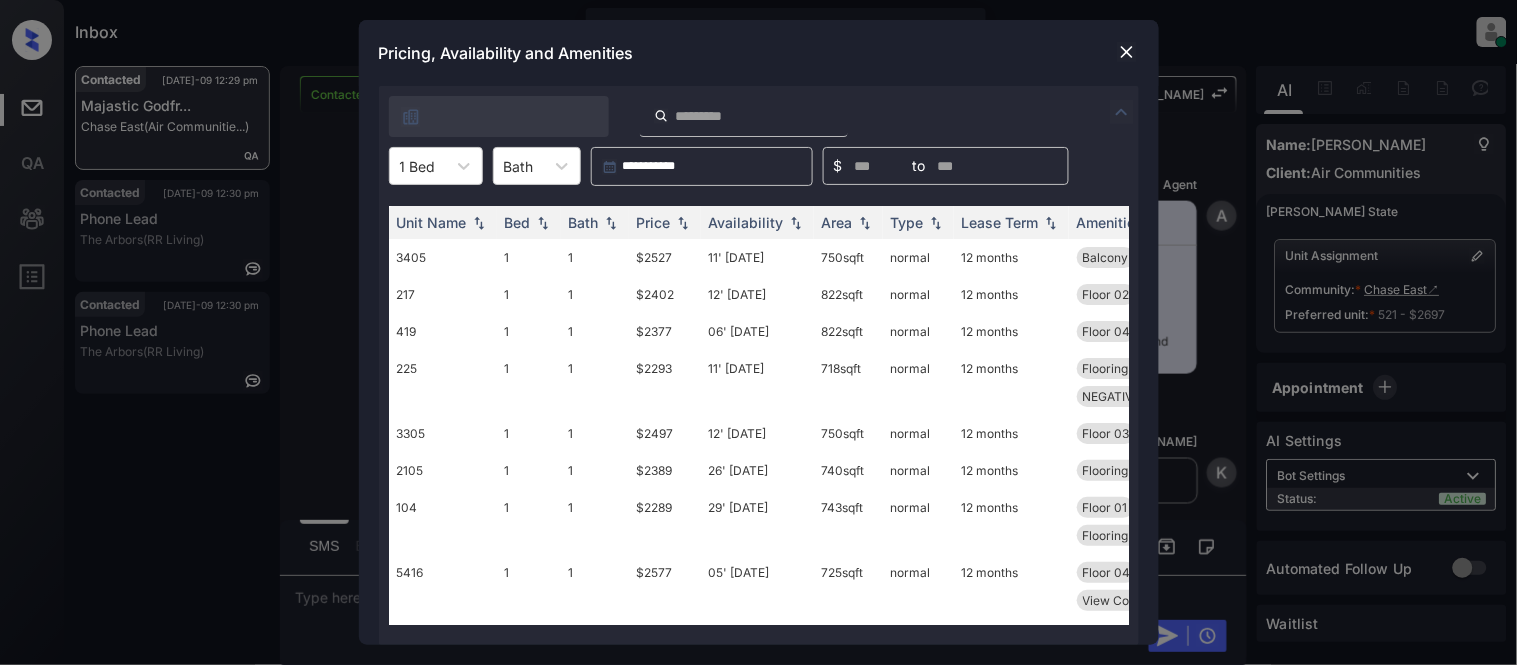click at bounding box center [1127, 52] 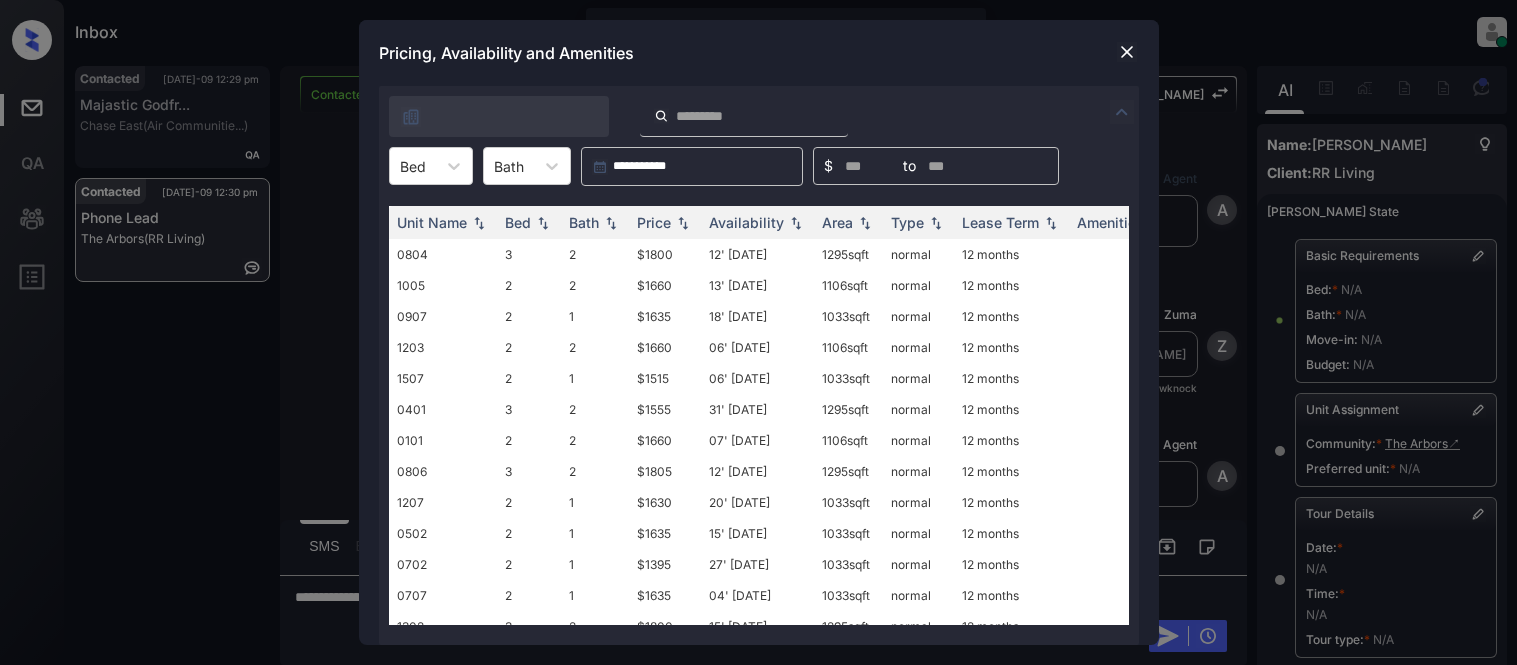 scroll, scrollTop: 0, scrollLeft: 0, axis: both 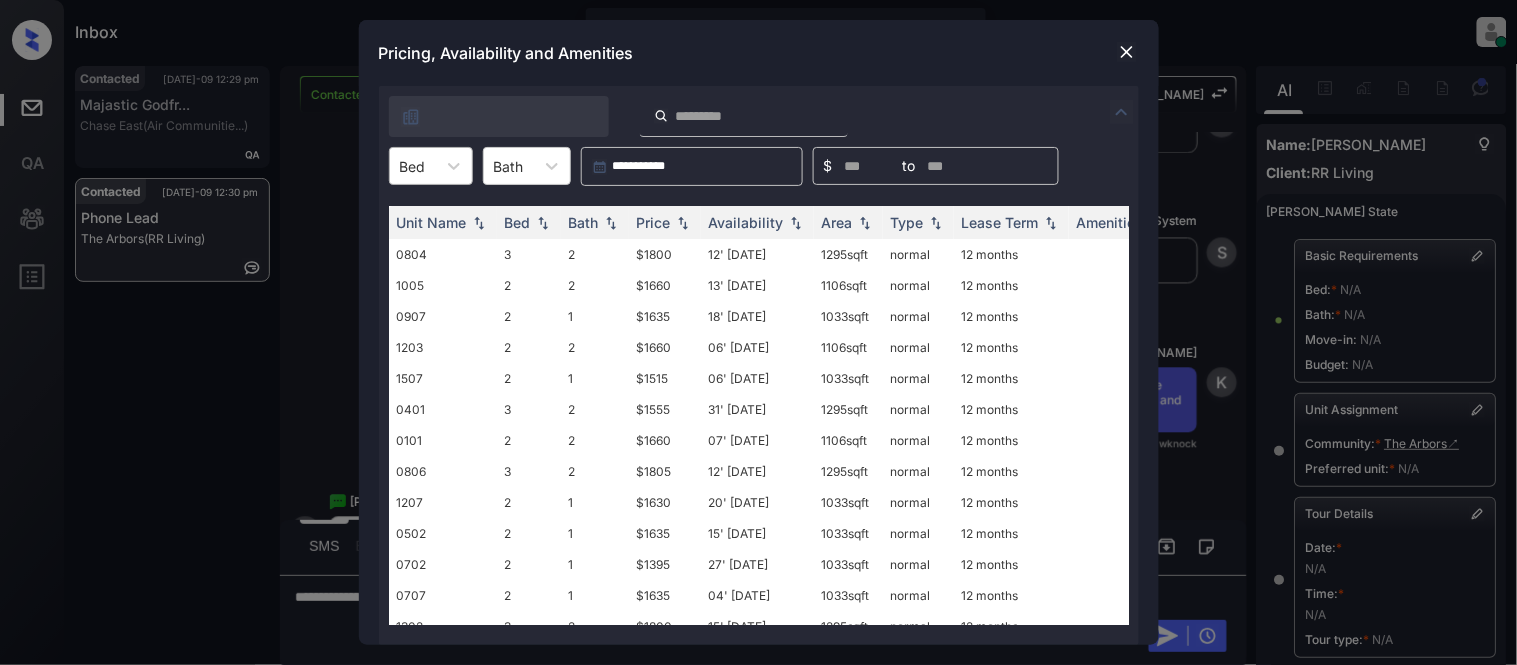click on "Bed" at bounding box center (413, 166) 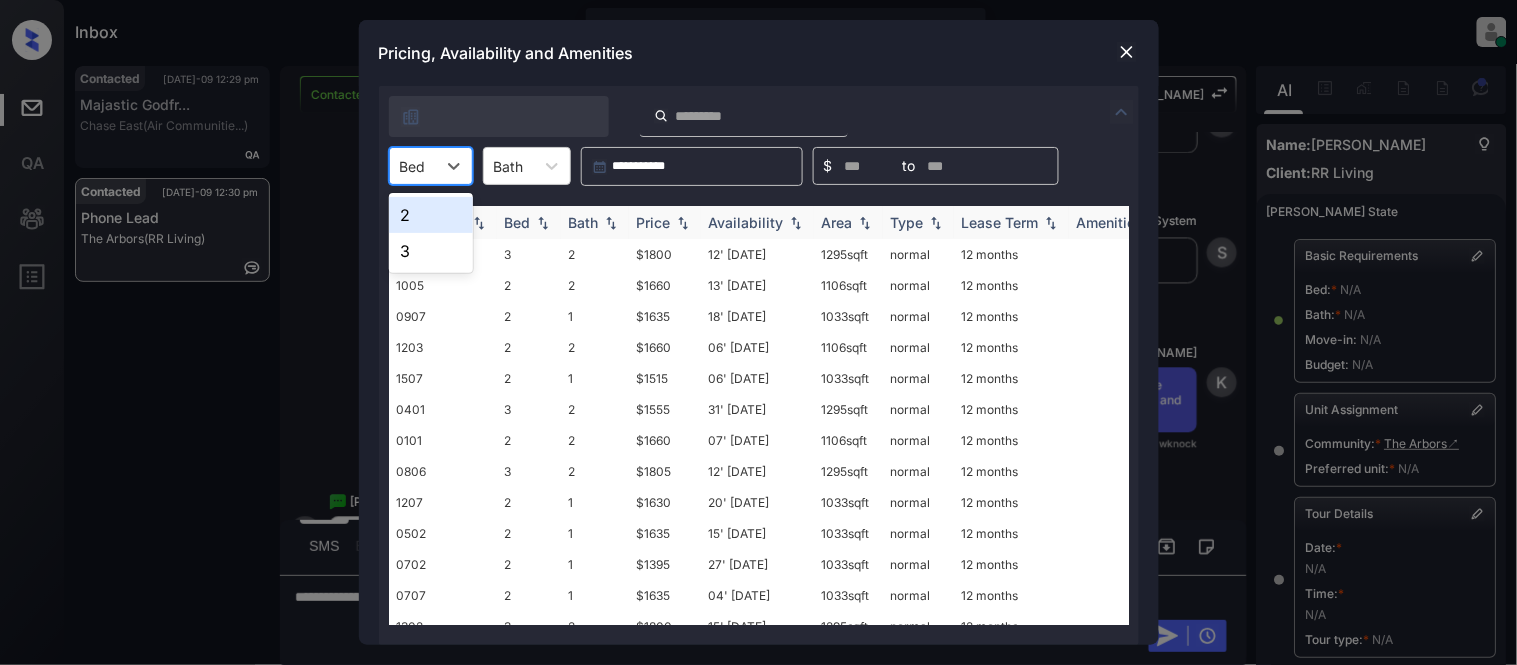 click on "2" at bounding box center (431, 215) 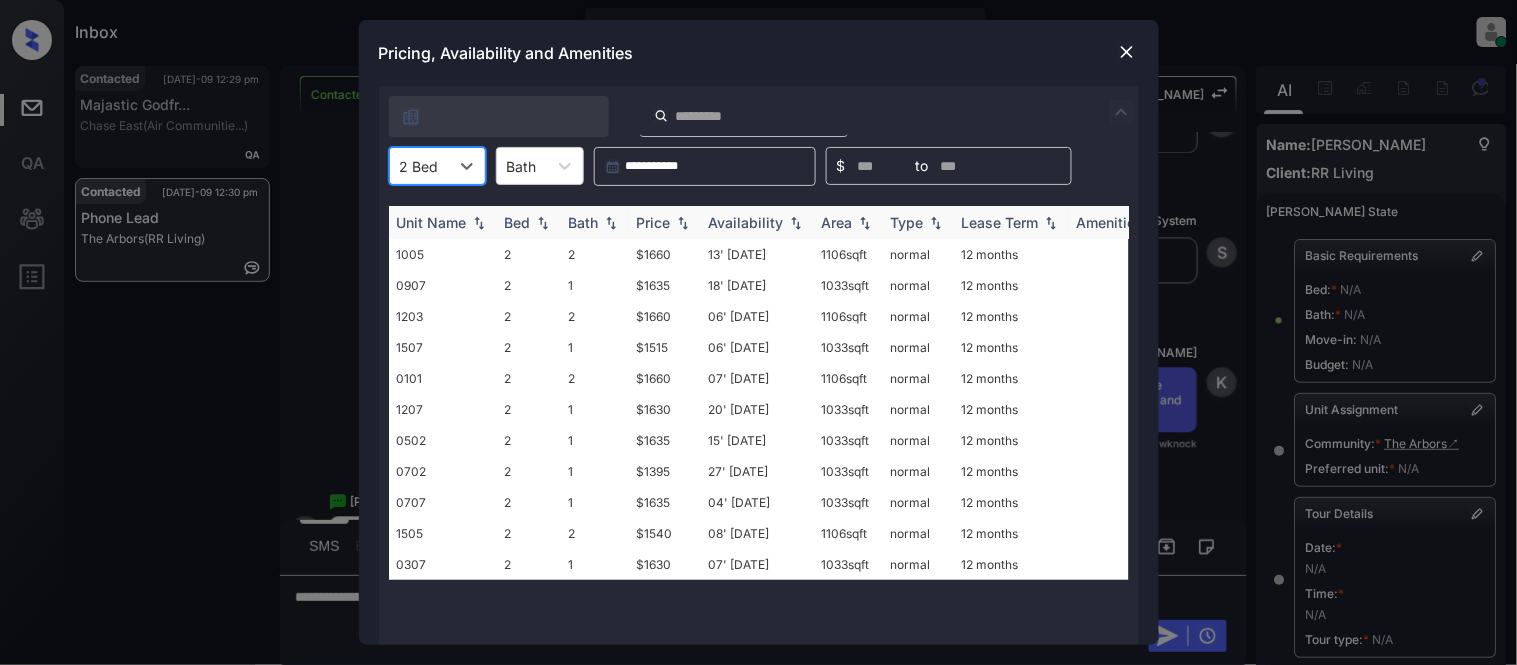 click at bounding box center (683, 223) 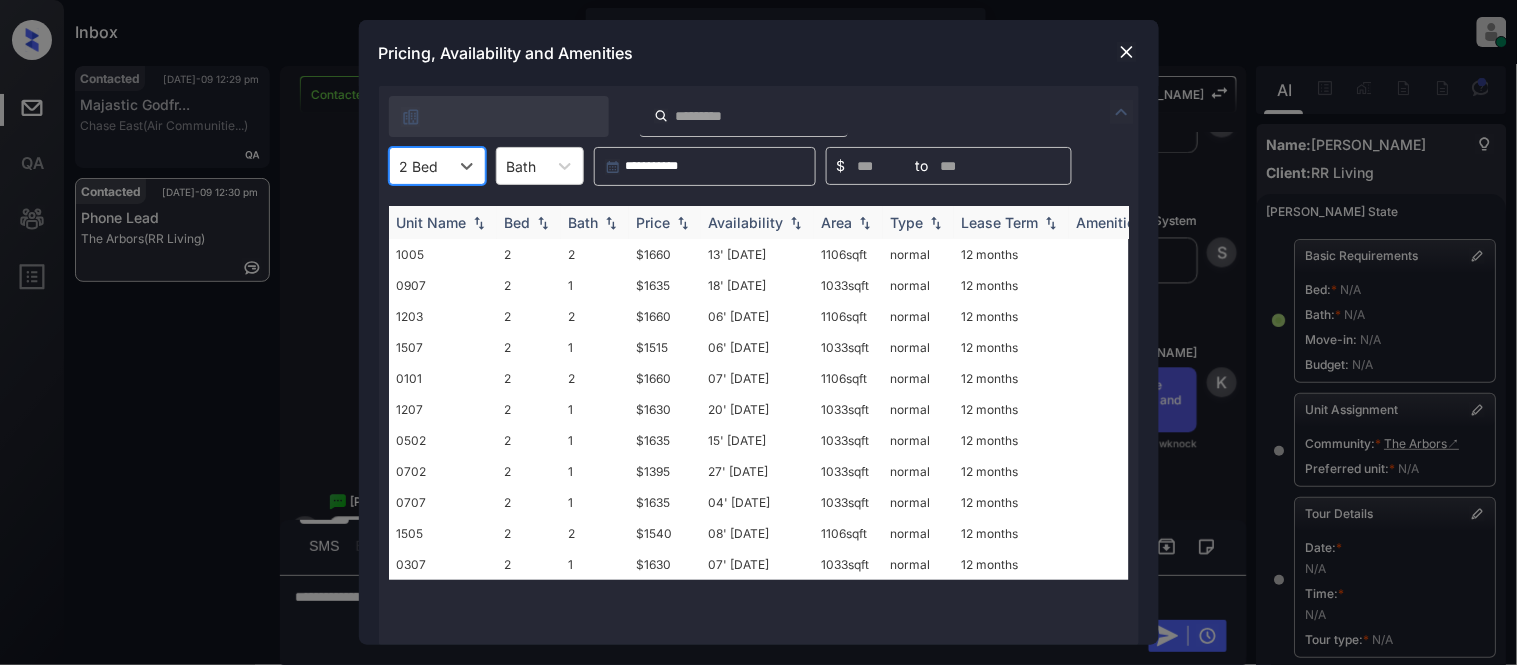 click at bounding box center (683, 223) 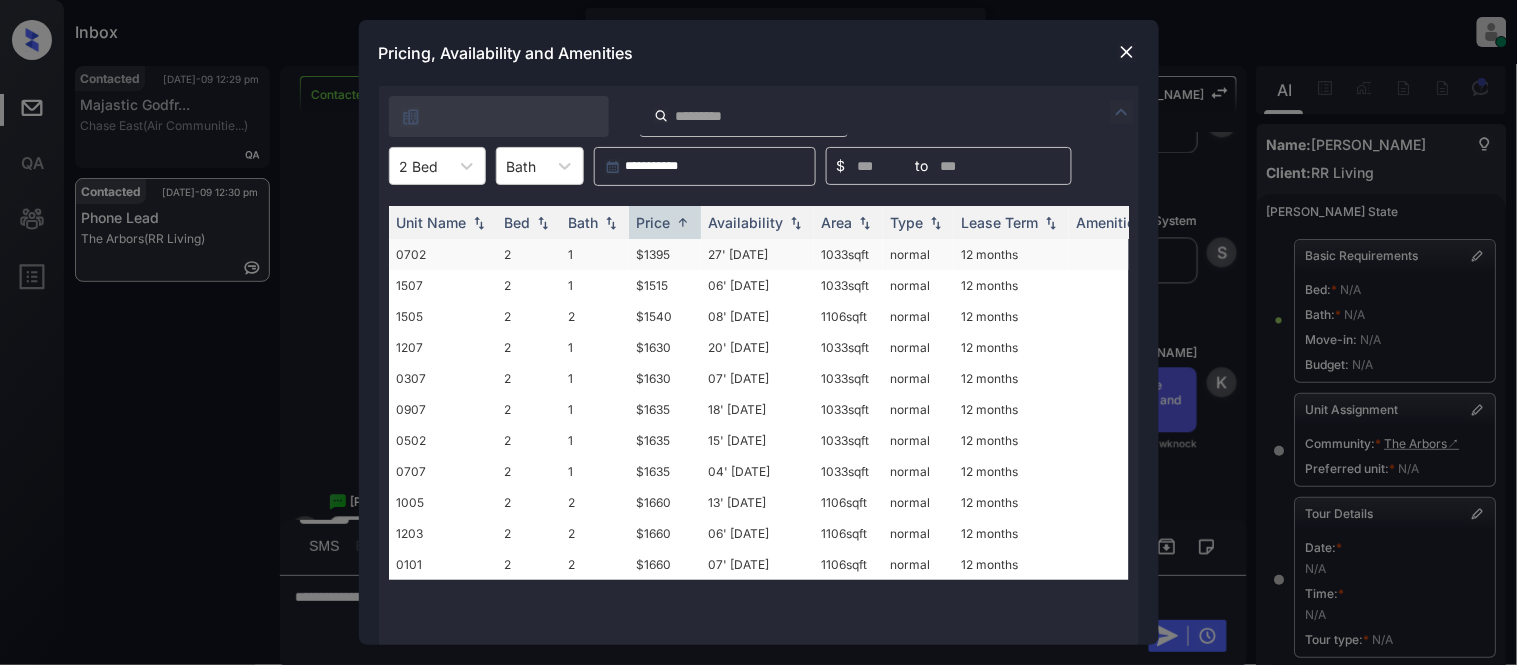 click on "$1395" at bounding box center [665, 254] 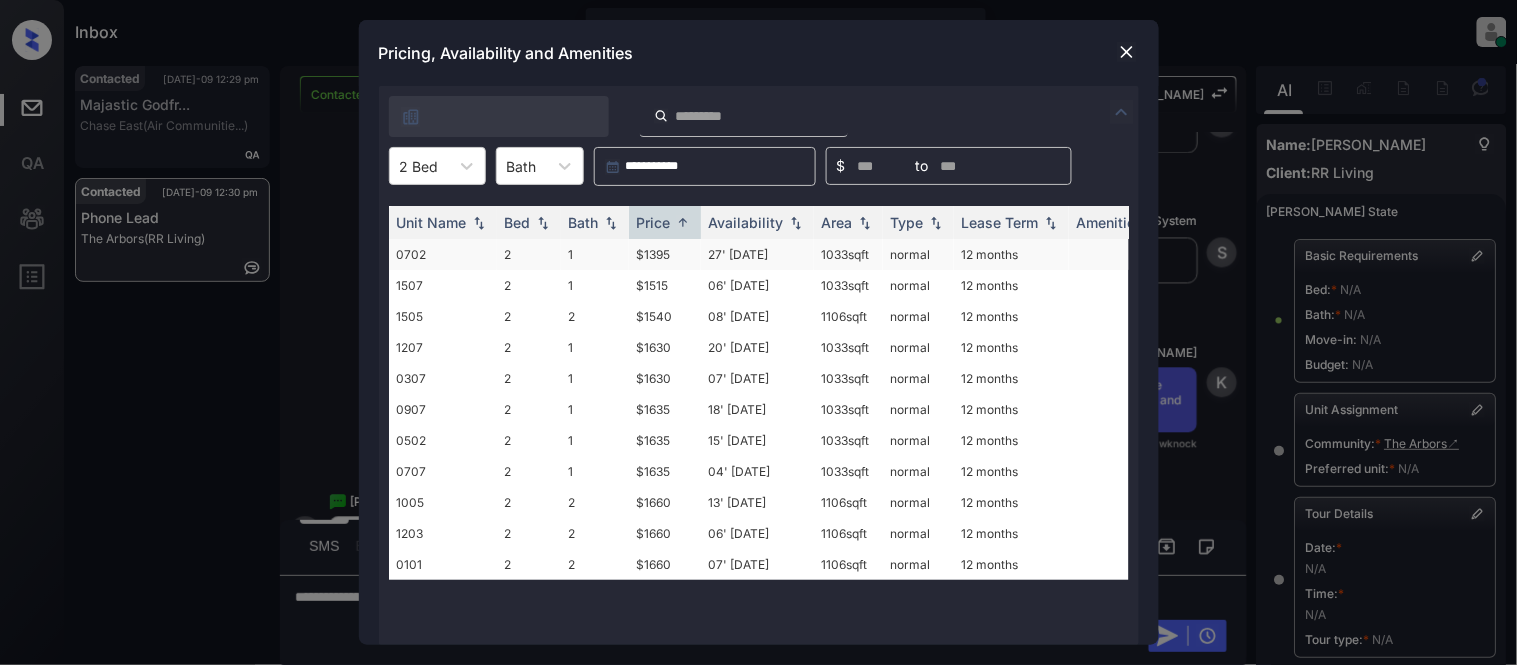 click on "$1395" at bounding box center (665, 254) 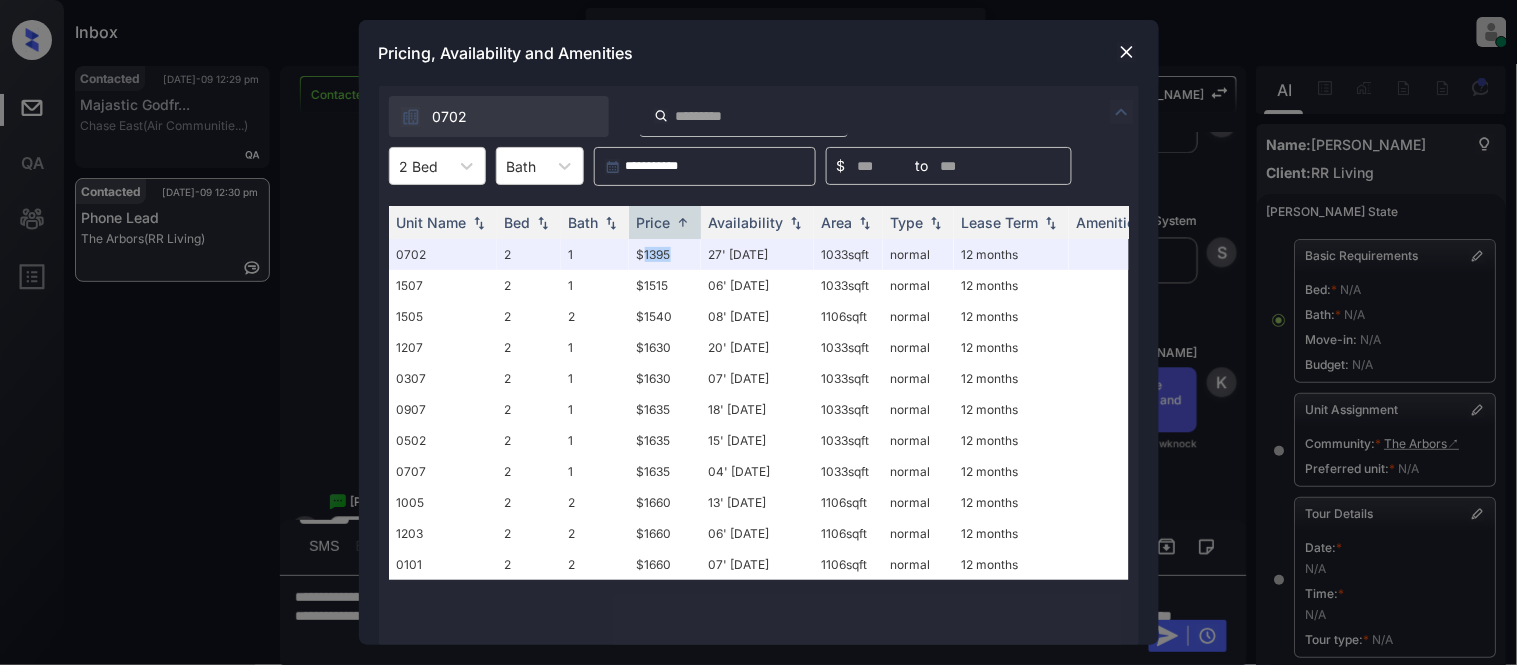 click at bounding box center (1127, 52) 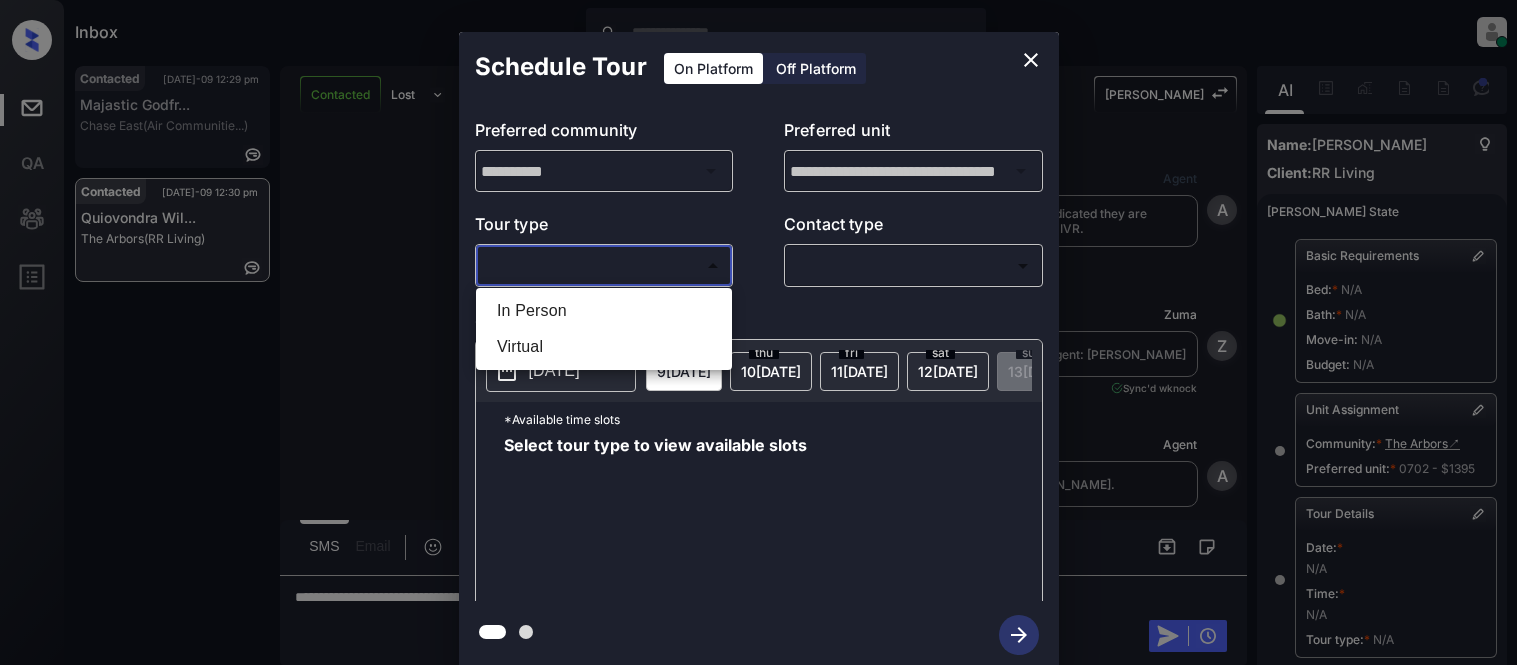 click on "In Person" at bounding box center (604, 311) 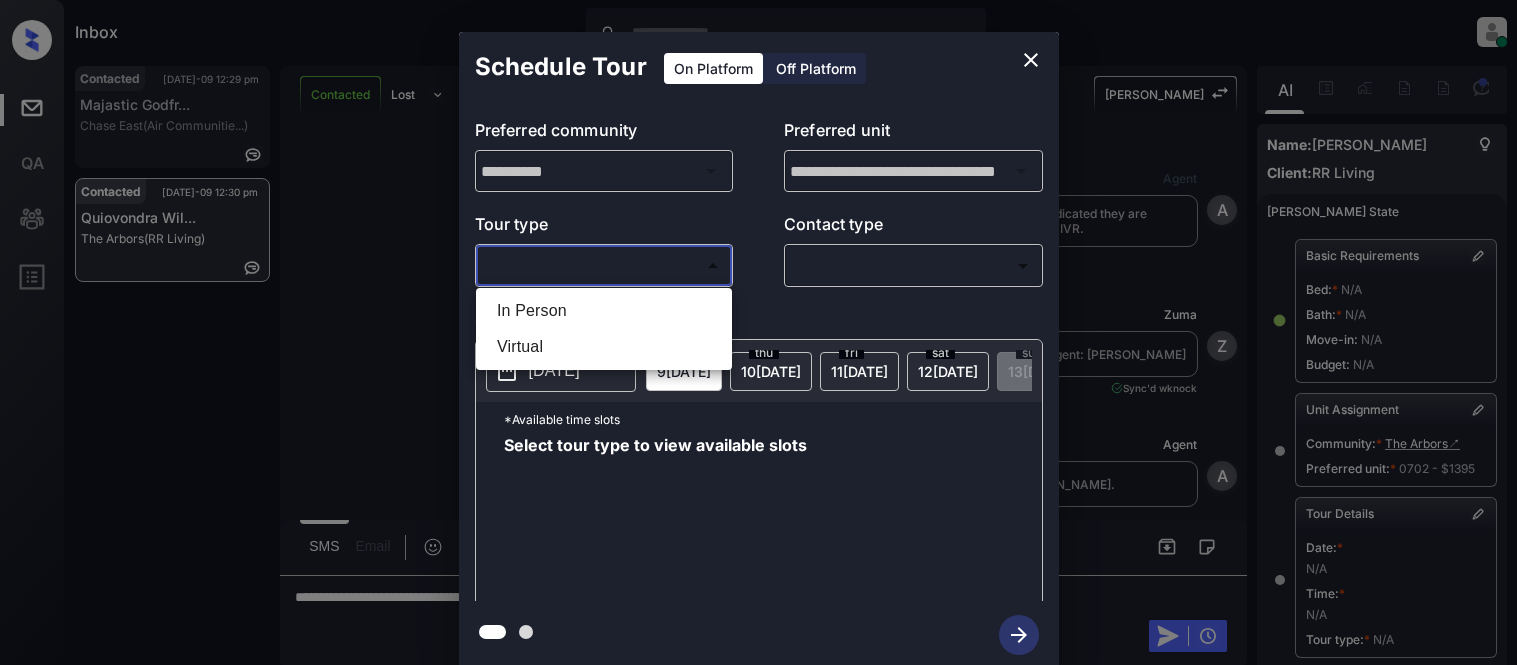 type on "********" 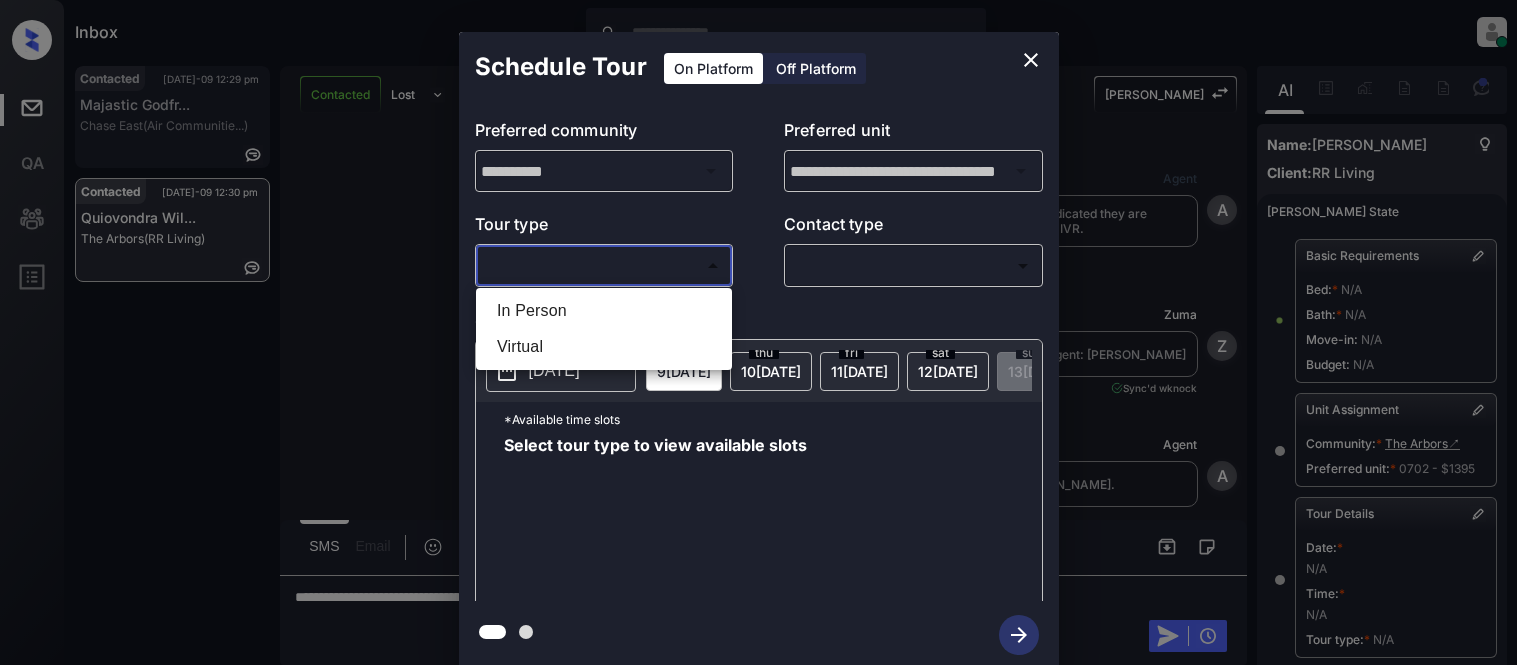click at bounding box center [758, 332] 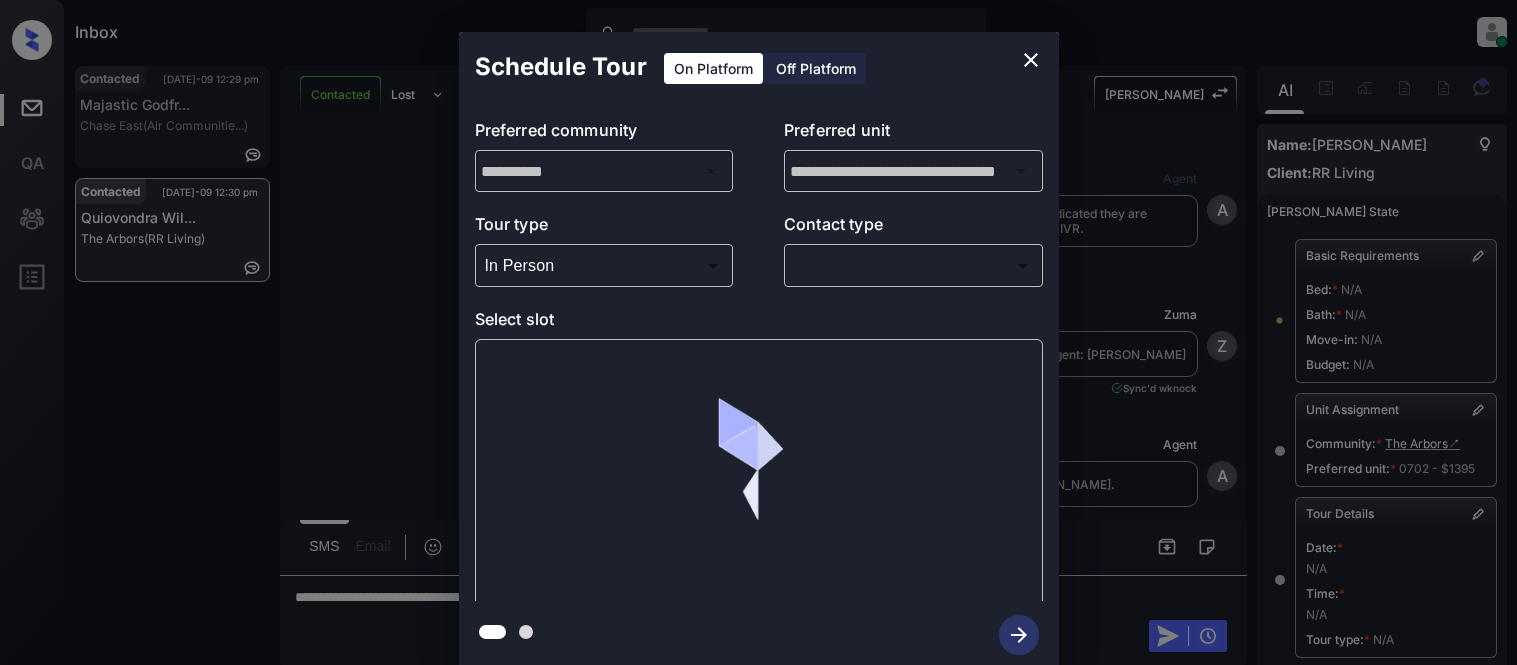 scroll, scrollTop: 0, scrollLeft: 0, axis: both 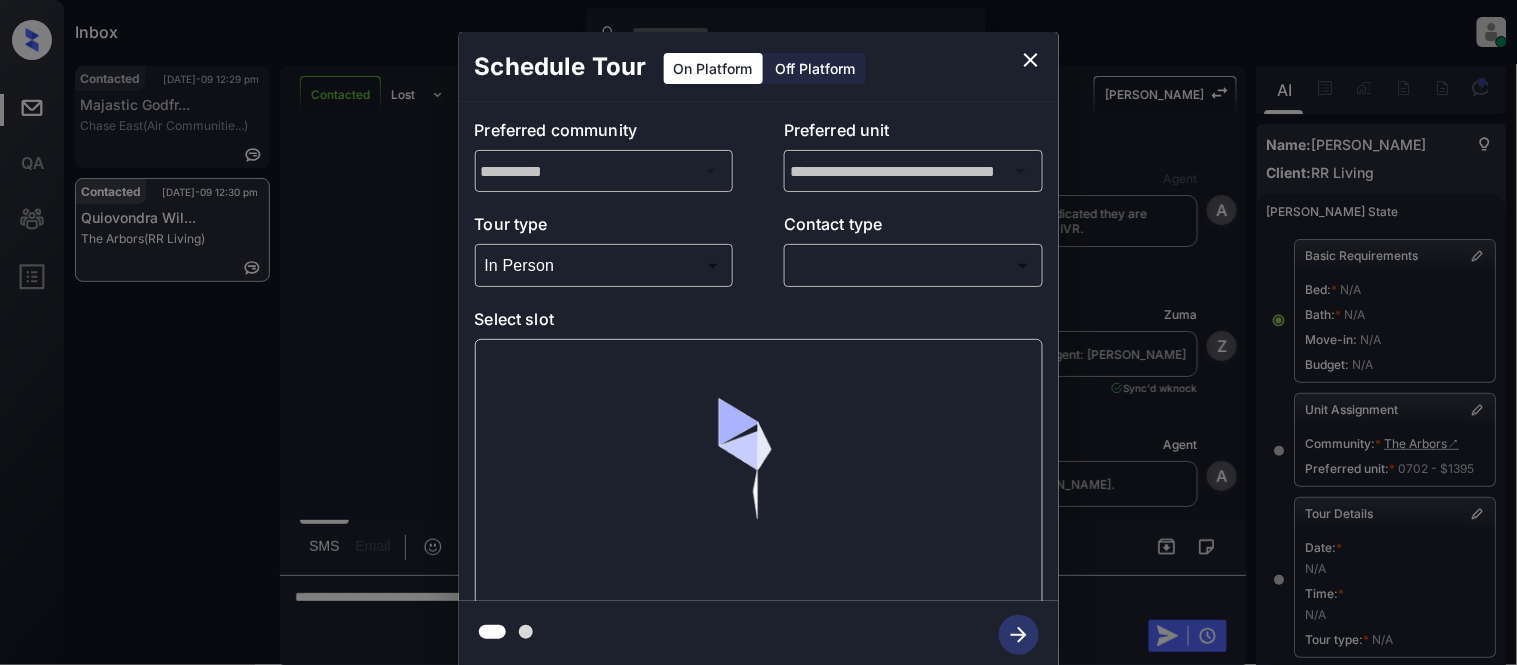 click on "Inbox Kristina Cataag Online Set yourself   offline Set yourself   on break Profile Switch to  light  mode Sign out Contacted Jul-09 12:29 pm   Majastic Godfr... Chase East  (Air Communitie...) Contacted Jul-09 12:30 pm   Quiovondra Wil... The Arbors  (RR Living) Contacted Lost Lead Sentiment: Angry Upon sliding the acknowledgement:  Lead will move to lost stage. * ​ SMS and call option will be set to opt out. AFM will be turned off for the lead. Kelsey New Message Agent Lead created because they indicated they are interested in leasing via Zuma IVR. Mar 29, 2025 01:24 pm A New Message Zuma Lead transferred to leasing agent: kelsey Mar 29, 2025 01:24 pm  Sync'd w  knock Z New Message Agent AFM Request sent to Kelsey. Mar 29, 2025 01:24 pm A New Message Kelsey Hi, This is Kelsey reaching out because I saw you submitted an inquiry for The Arbors. Is there a particular number of bedrooms or bathrooms you're looking for? Mar 29, 2025 01:24 pm   | TemplateAFMSms  Sync'd w  knock K New Message Kelsey K 2   knock" at bounding box center [758, 332] 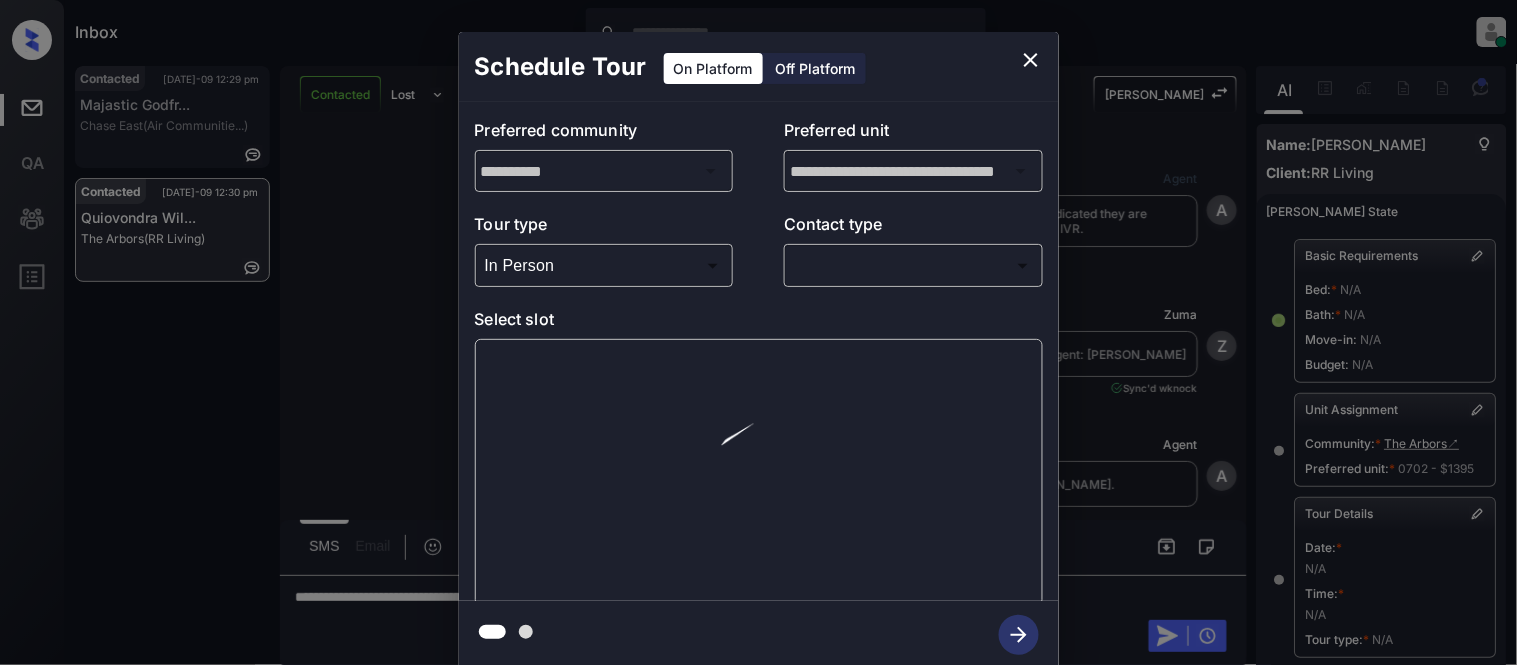scroll, scrollTop: 7601, scrollLeft: 0, axis: vertical 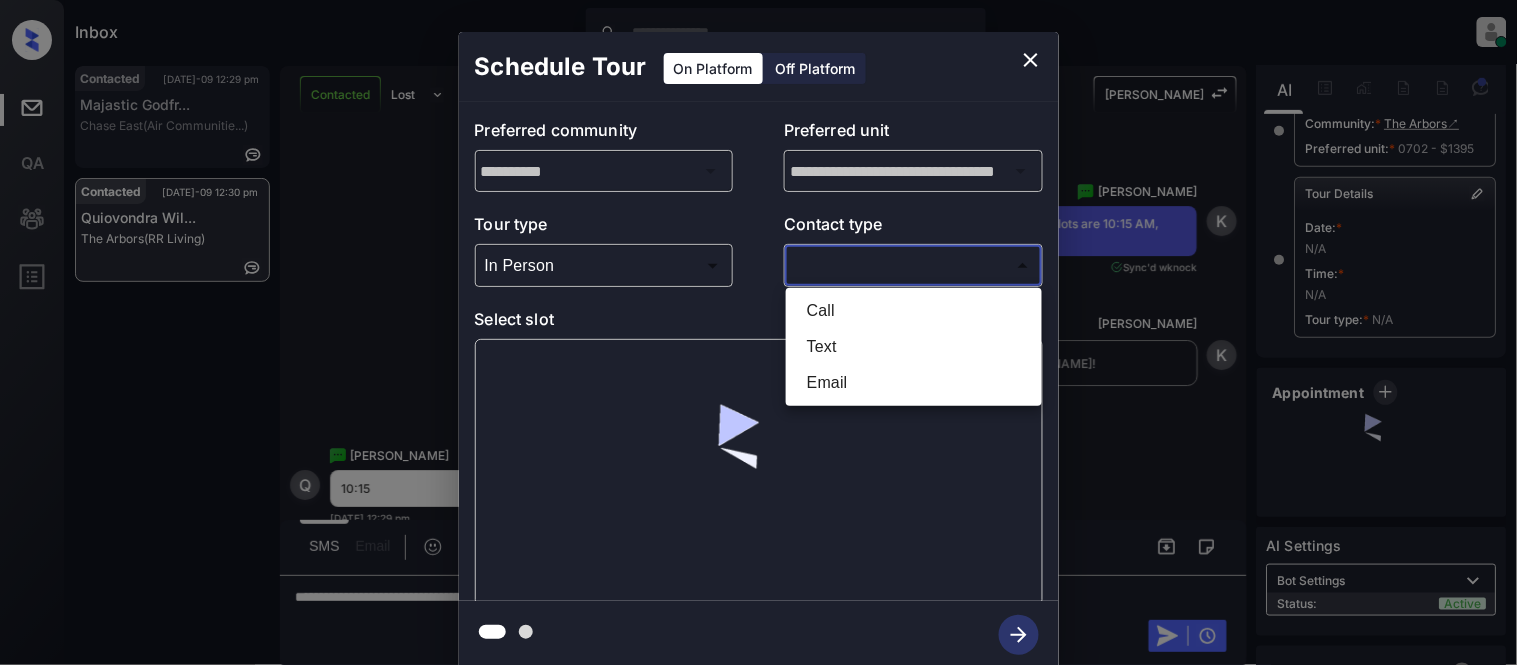 click on "Text" at bounding box center (914, 347) 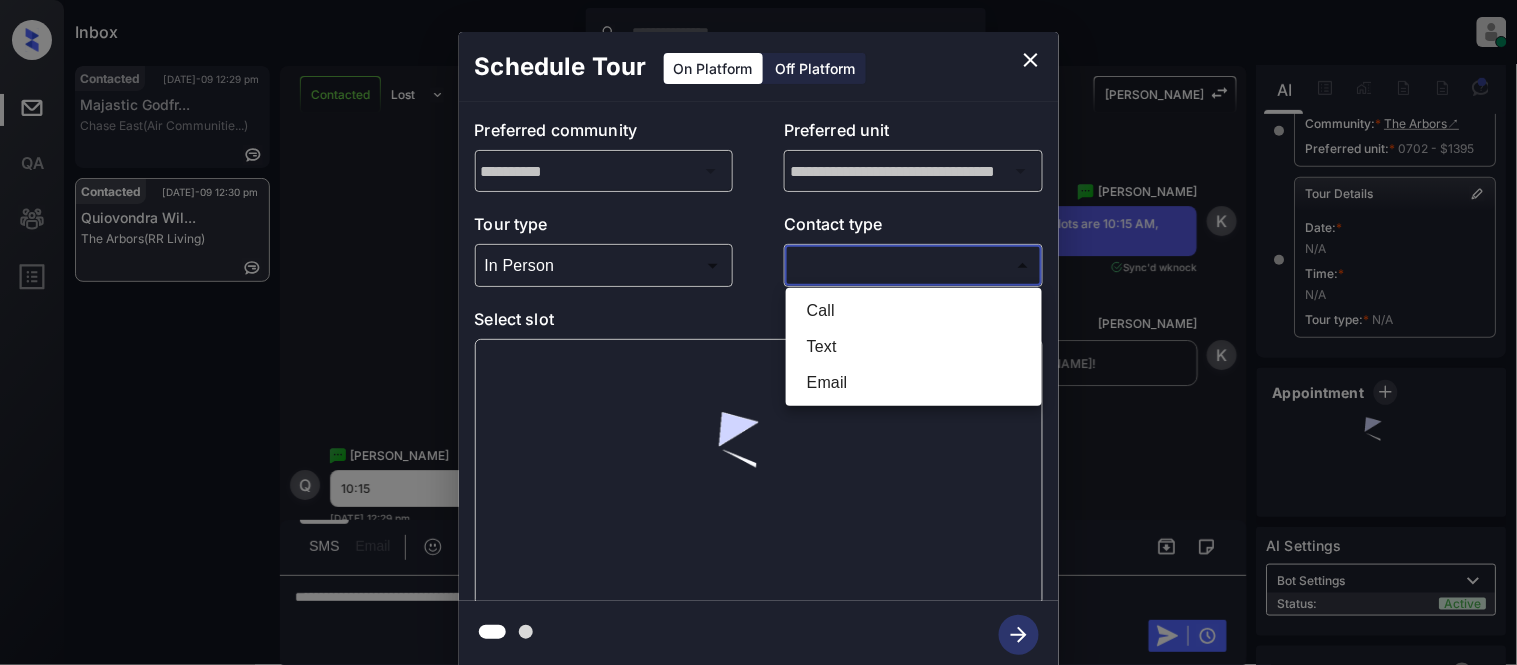 type on "****" 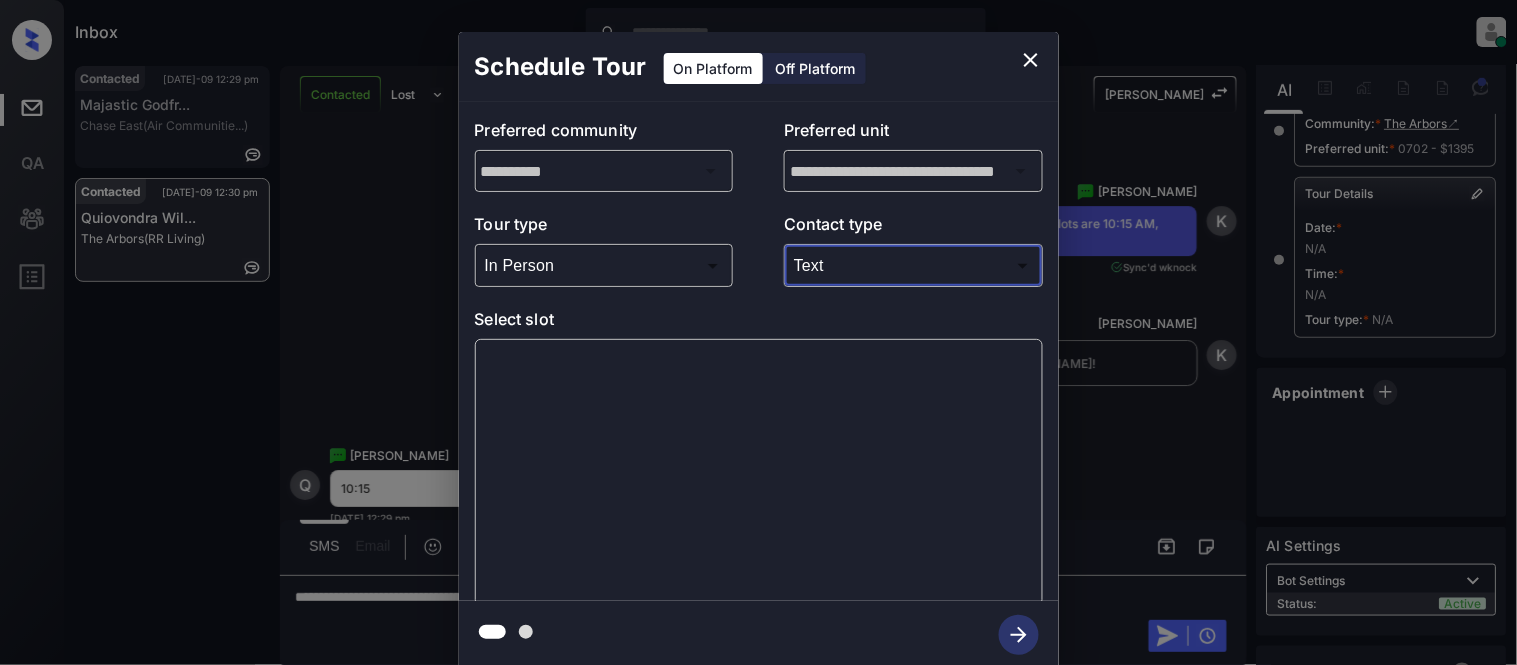 click at bounding box center [759, 472] 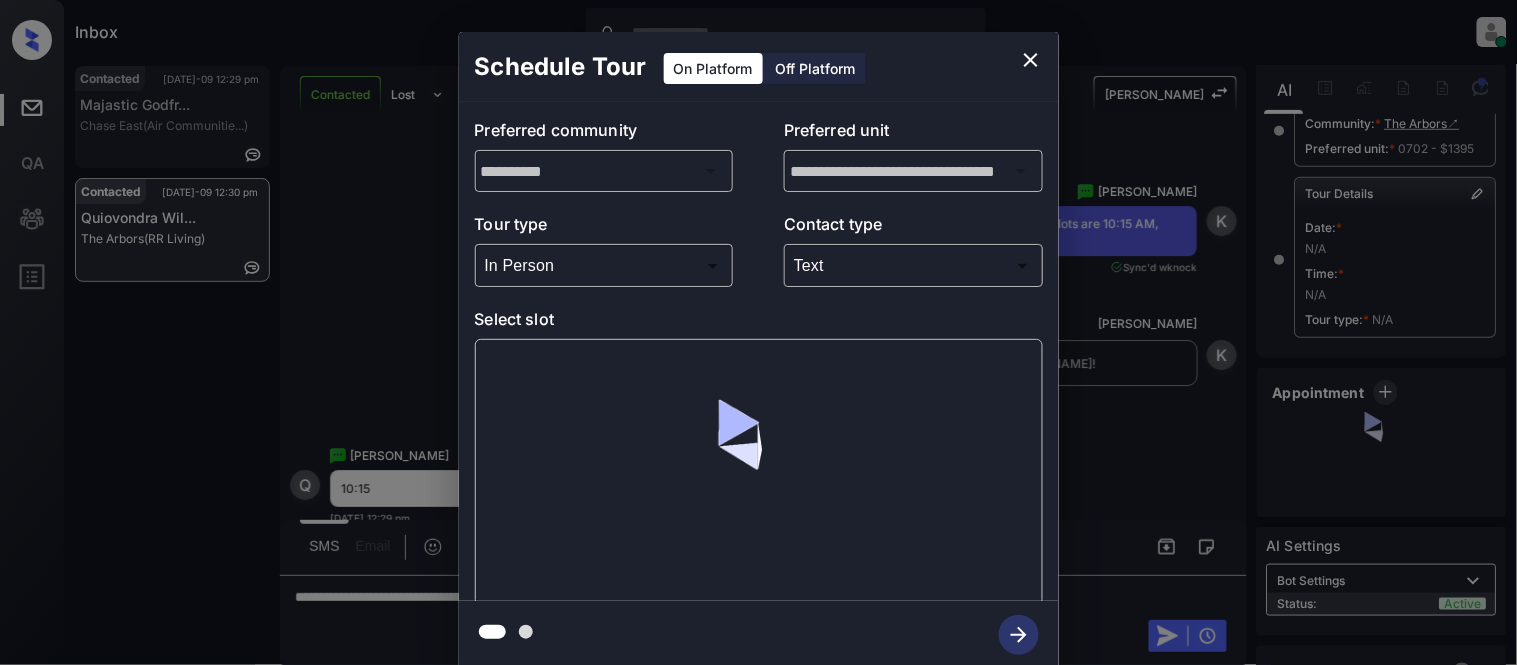 click at bounding box center (759, 472) 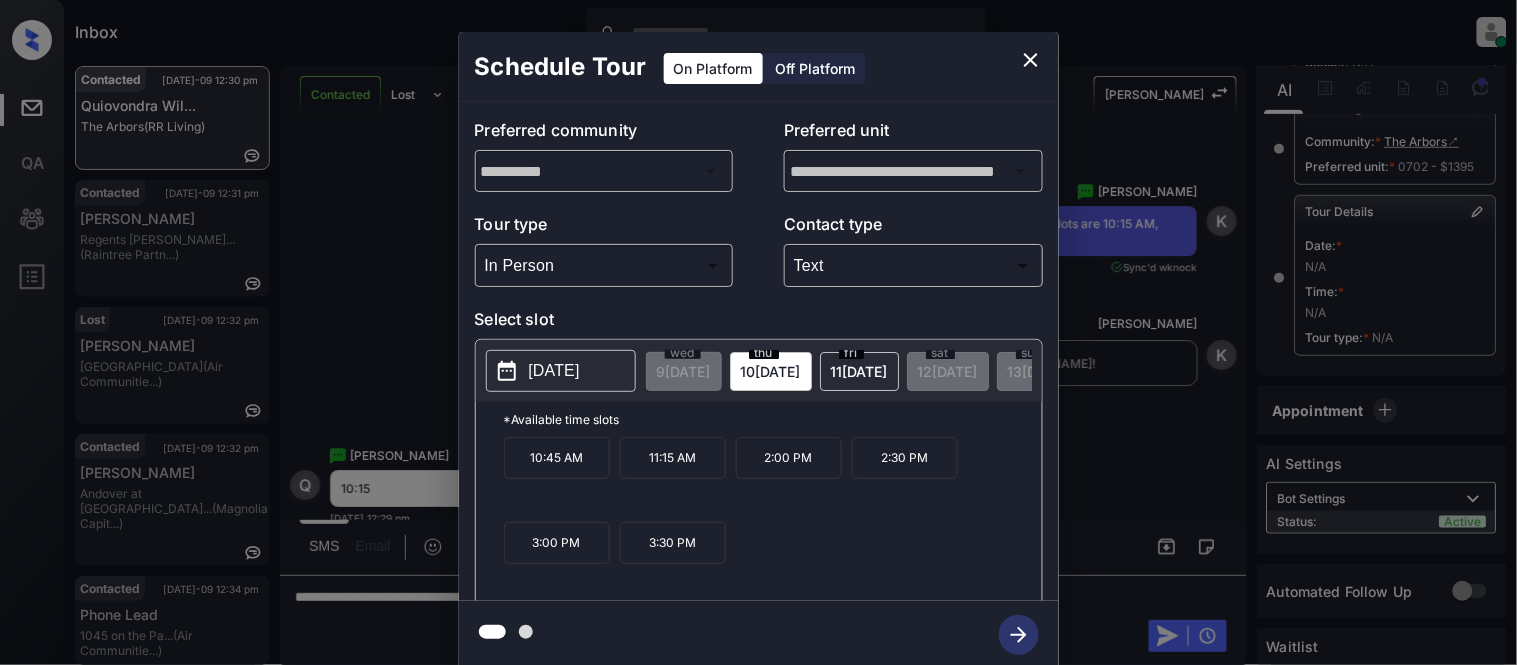 click on "[DATE]" at bounding box center (554, 371) 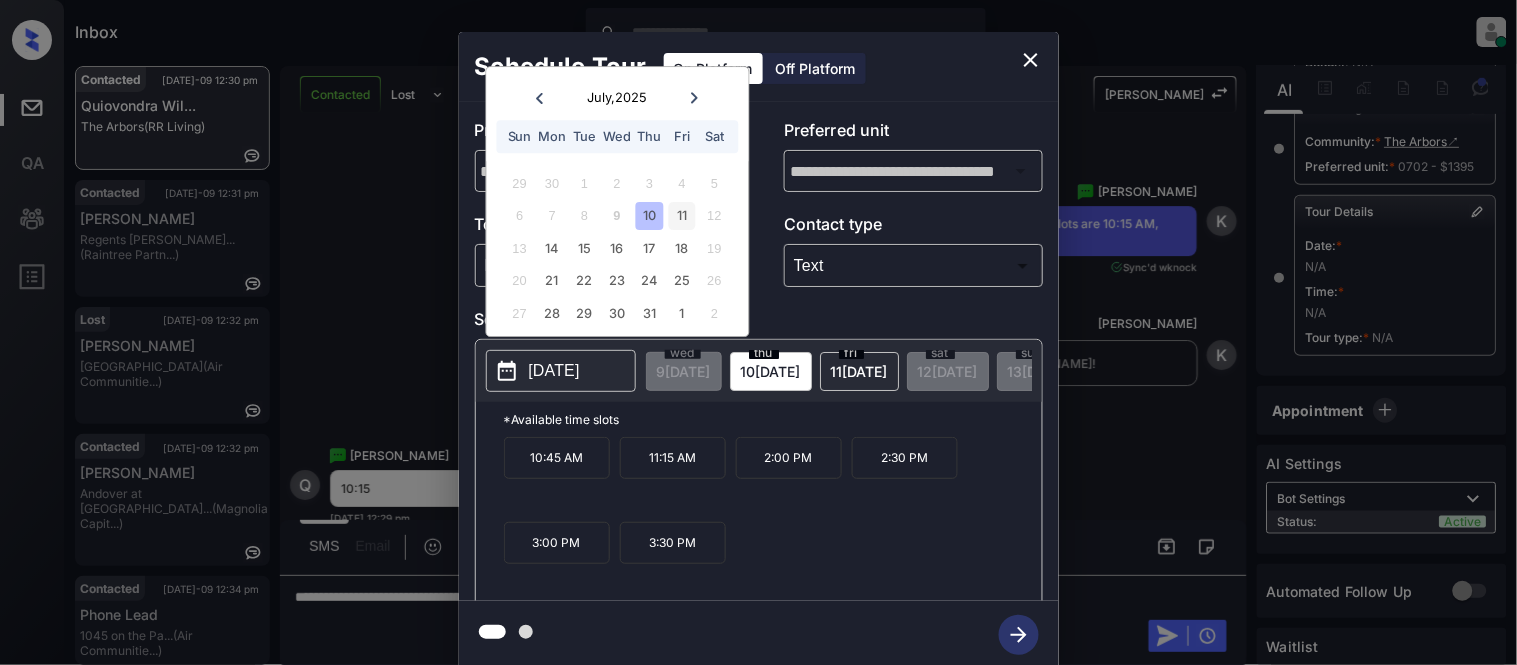 click on "11" at bounding box center [682, 216] 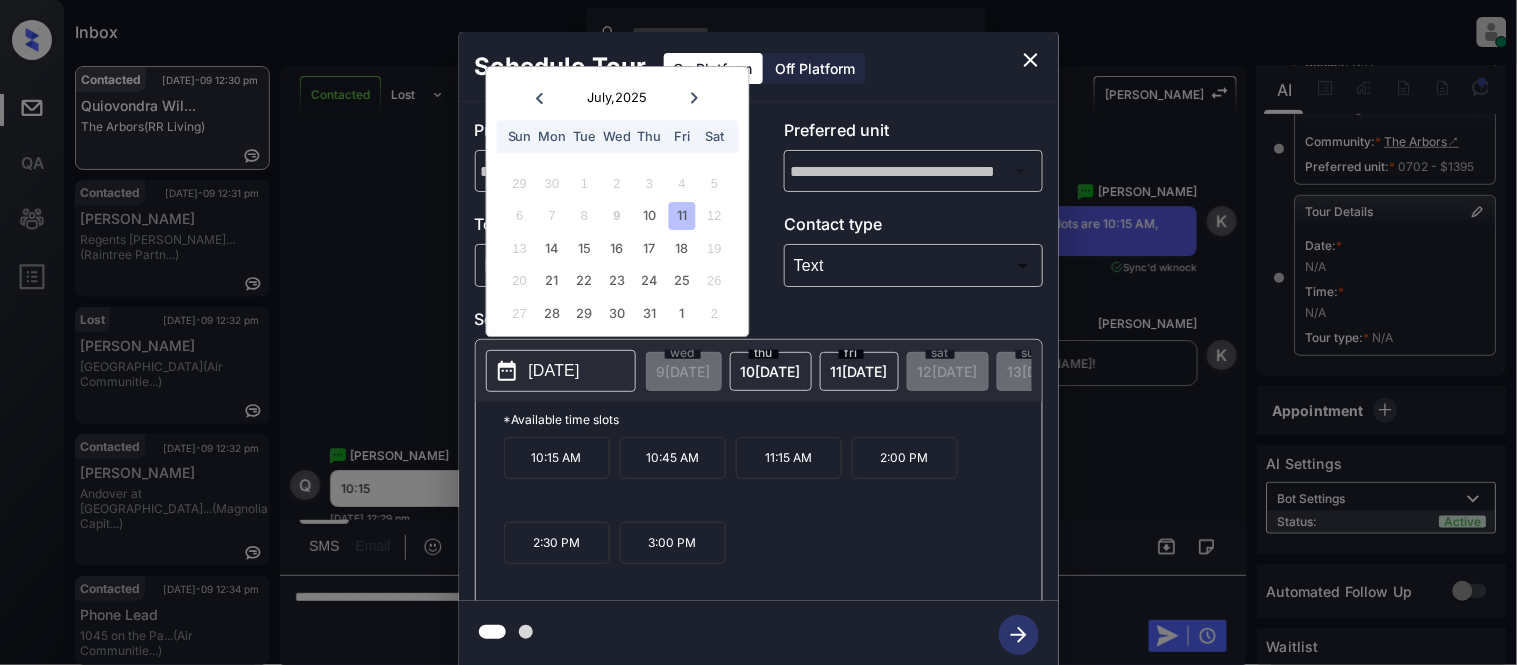 click on "10:15 AM" at bounding box center (557, 458) 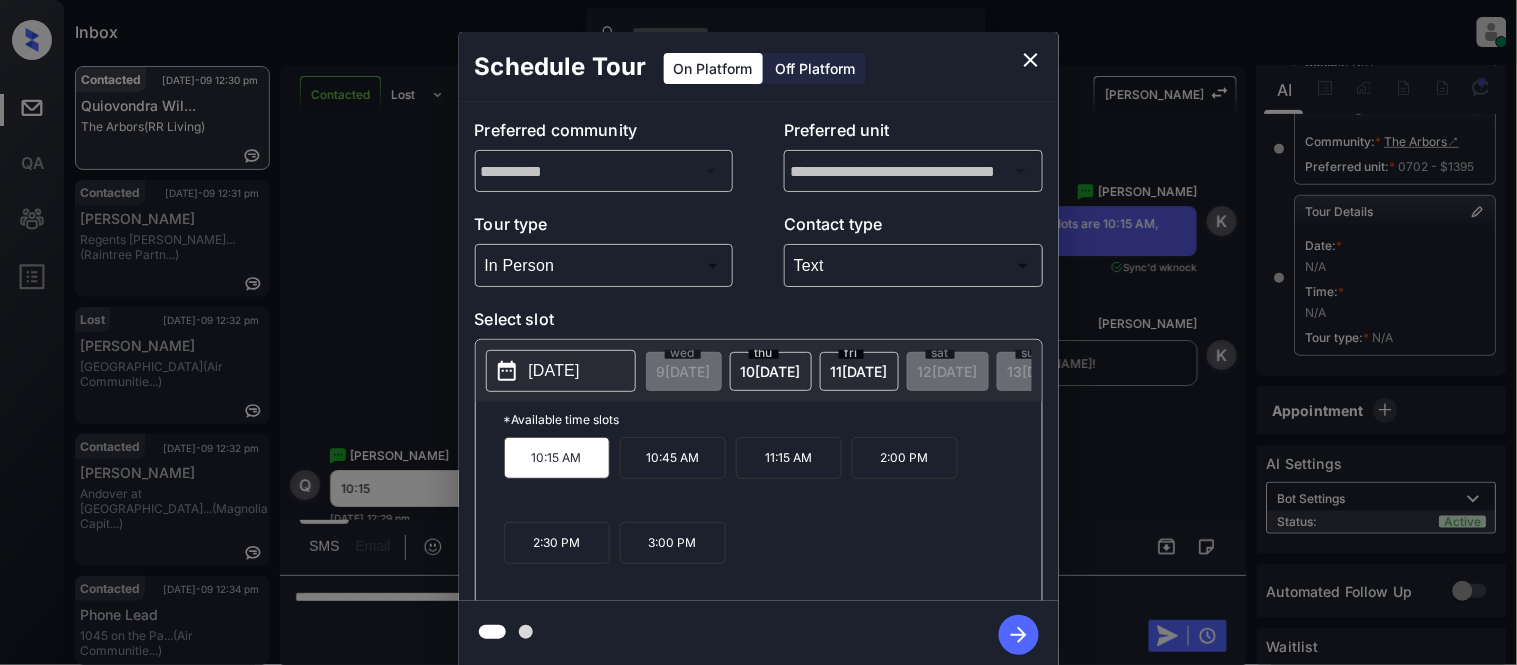 click 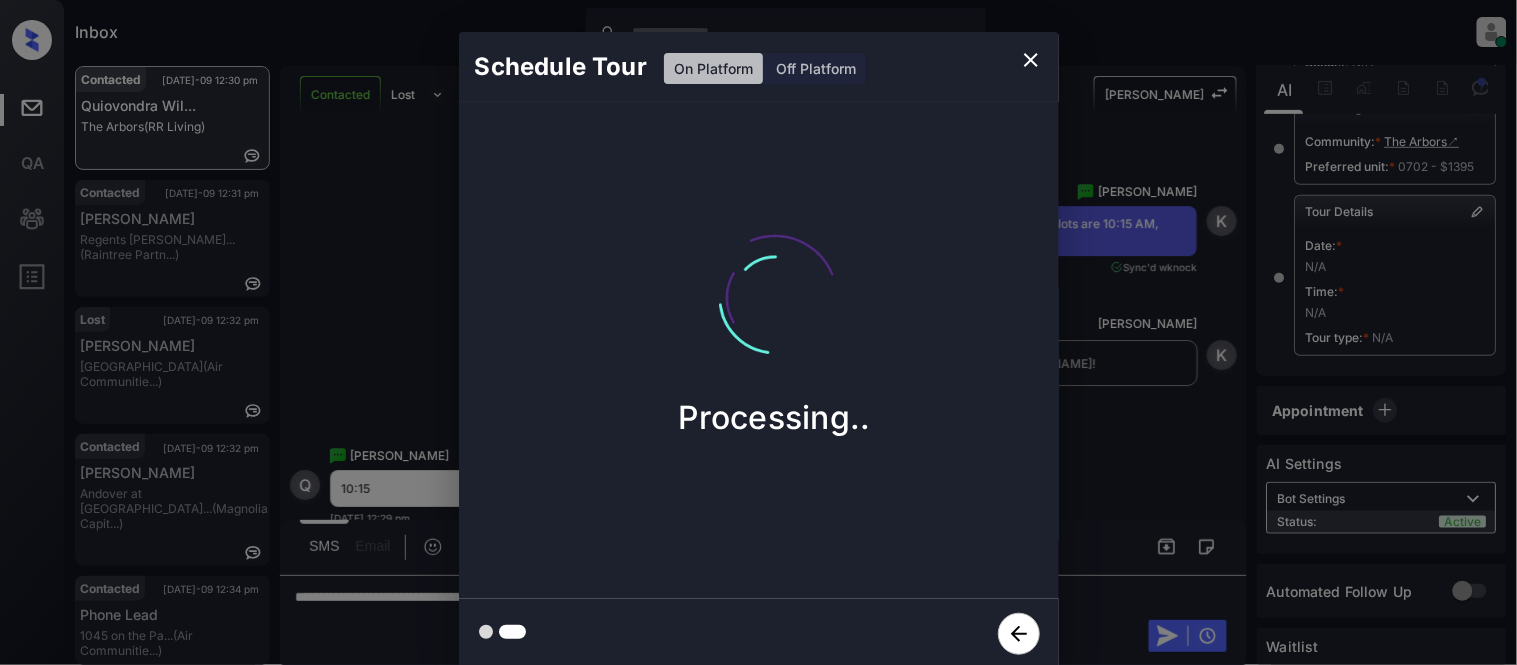 click on "Schedule Tour On Platform Off Platform Processing.." at bounding box center [758, 350] 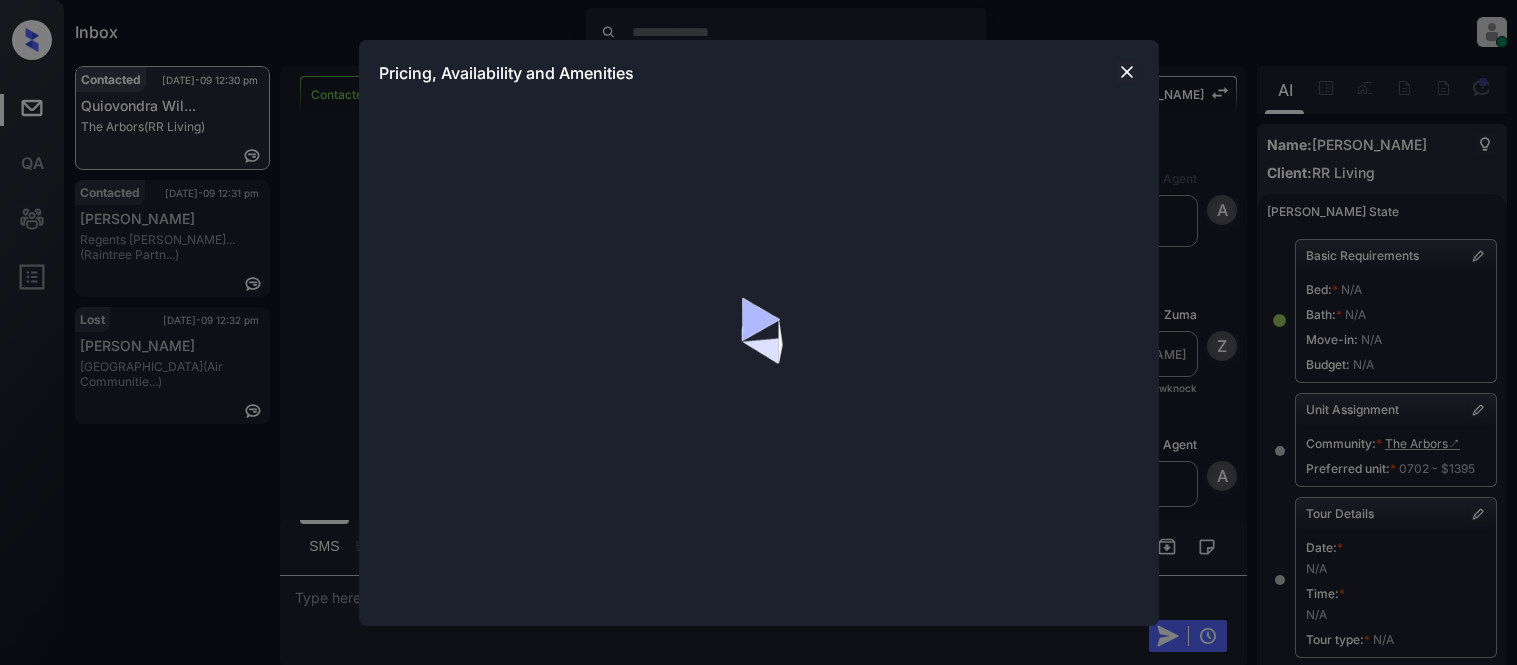 scroll, scrollTop: 0, scrollLeft: 0, axis: both 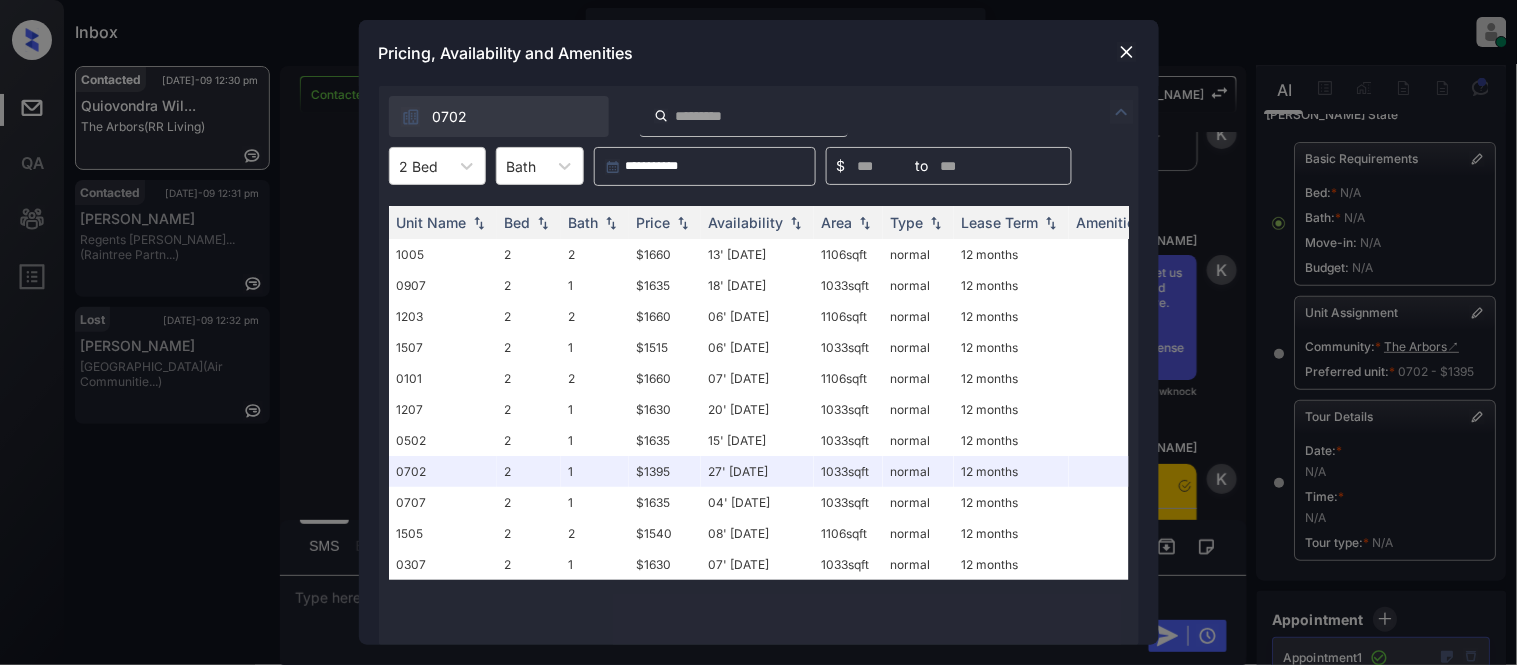 click at bounding box center (683, 223) 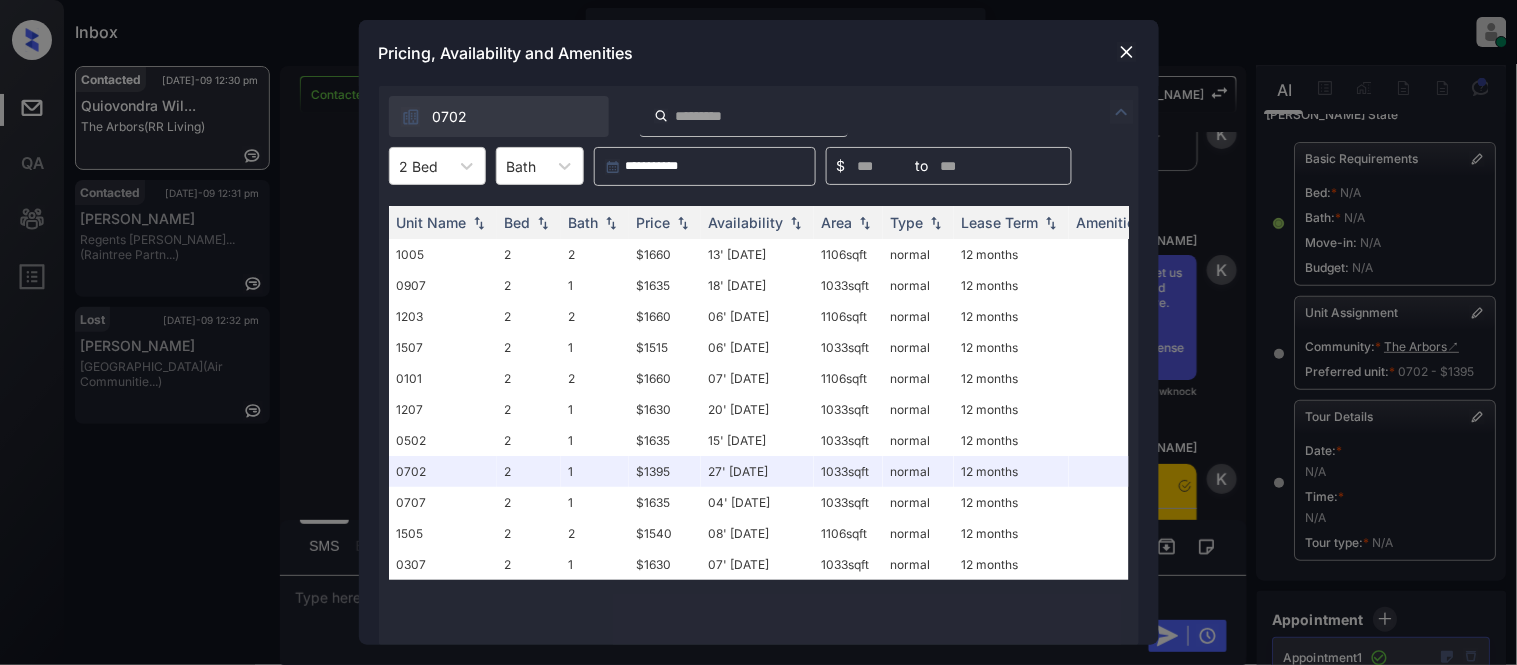 click at bounding box center [683, 223] 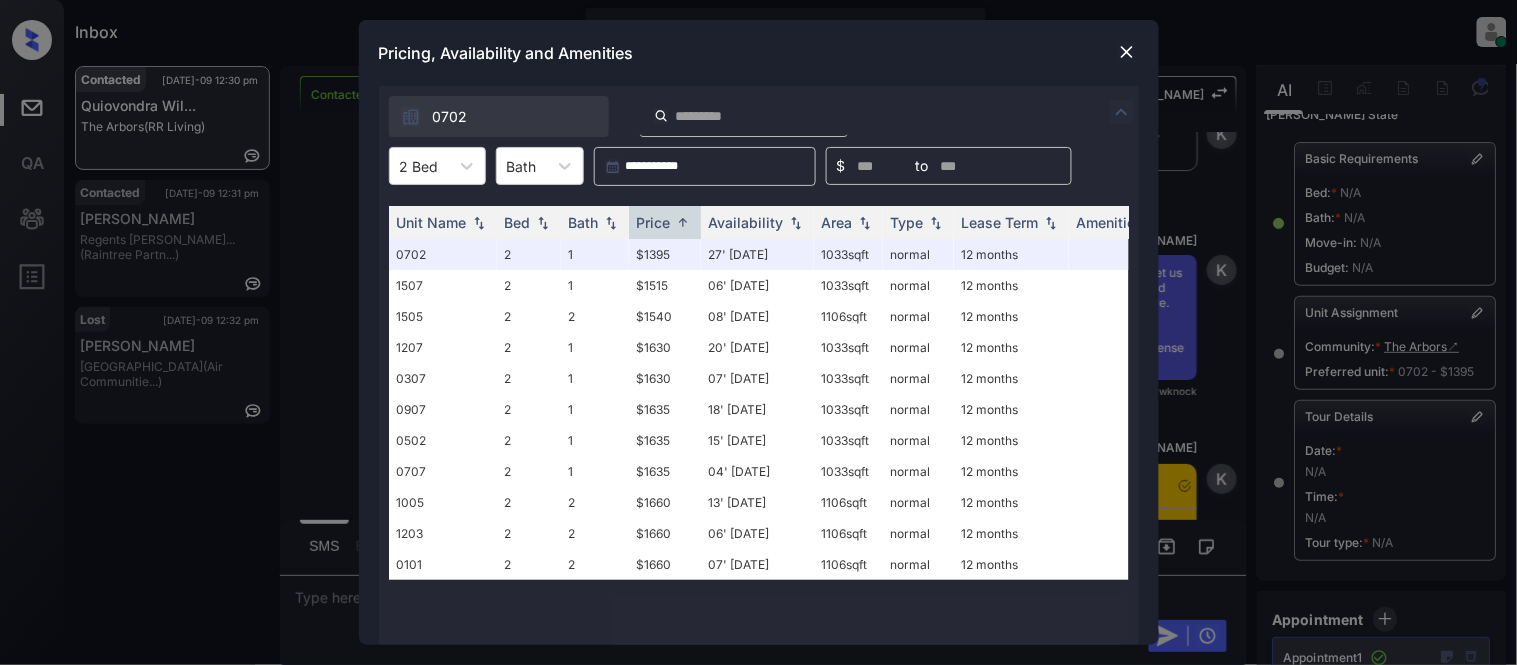 click at bounding box center (1127, 52) 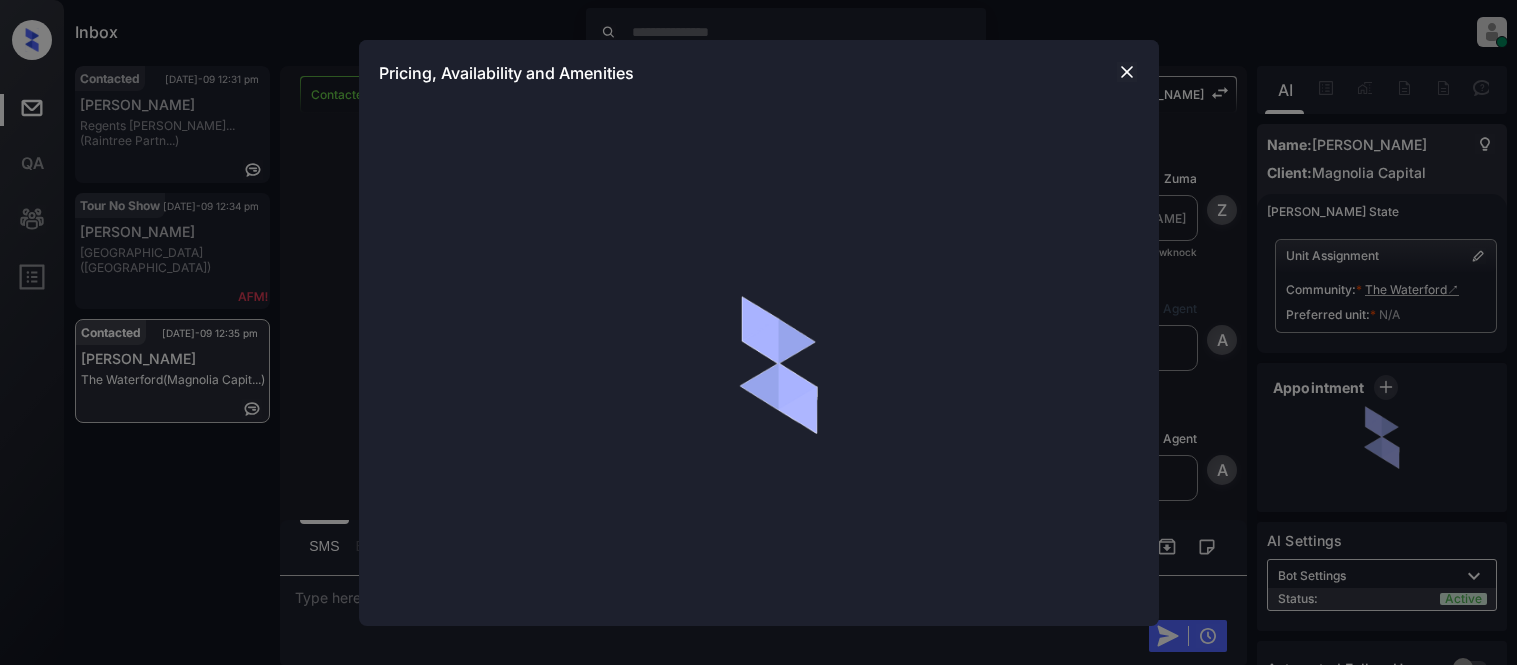 scroll, scrollTop: 0, scrollLeft: 0, axis: both 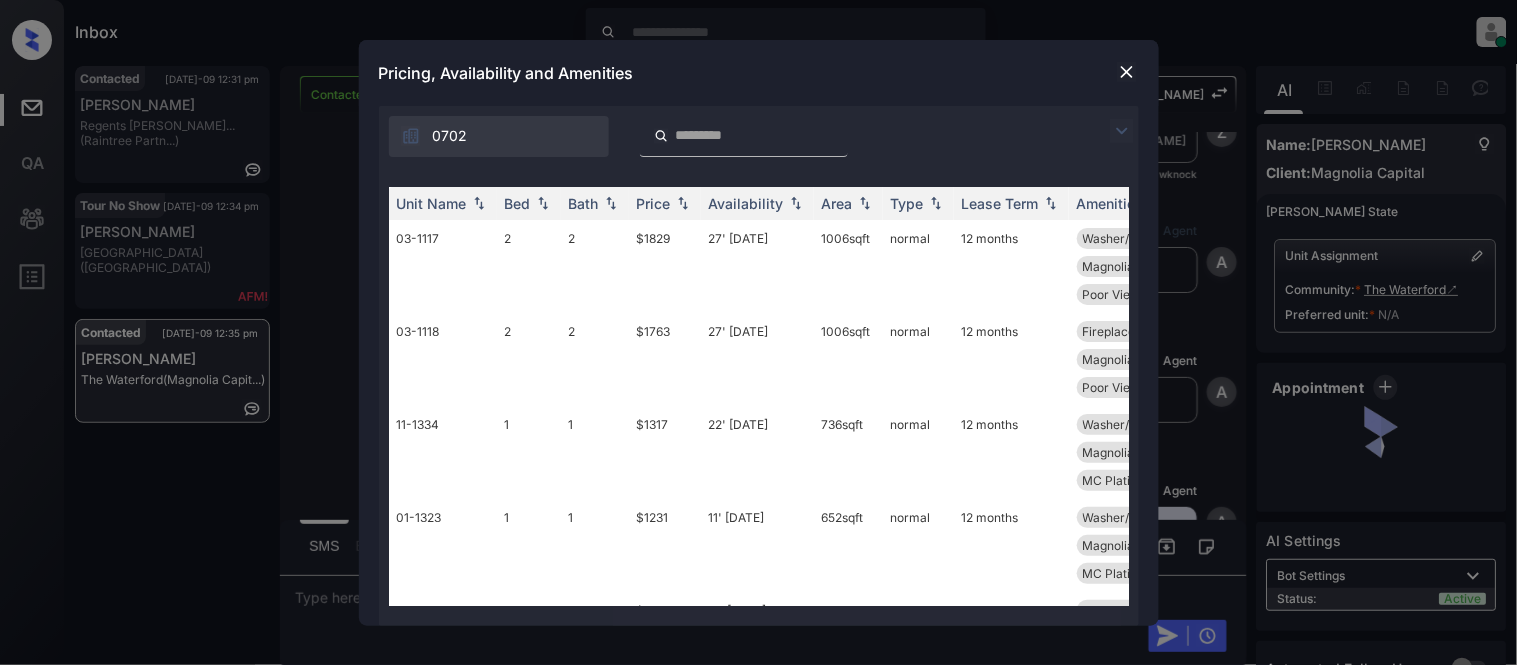 click at bounding box center (1122, 131) 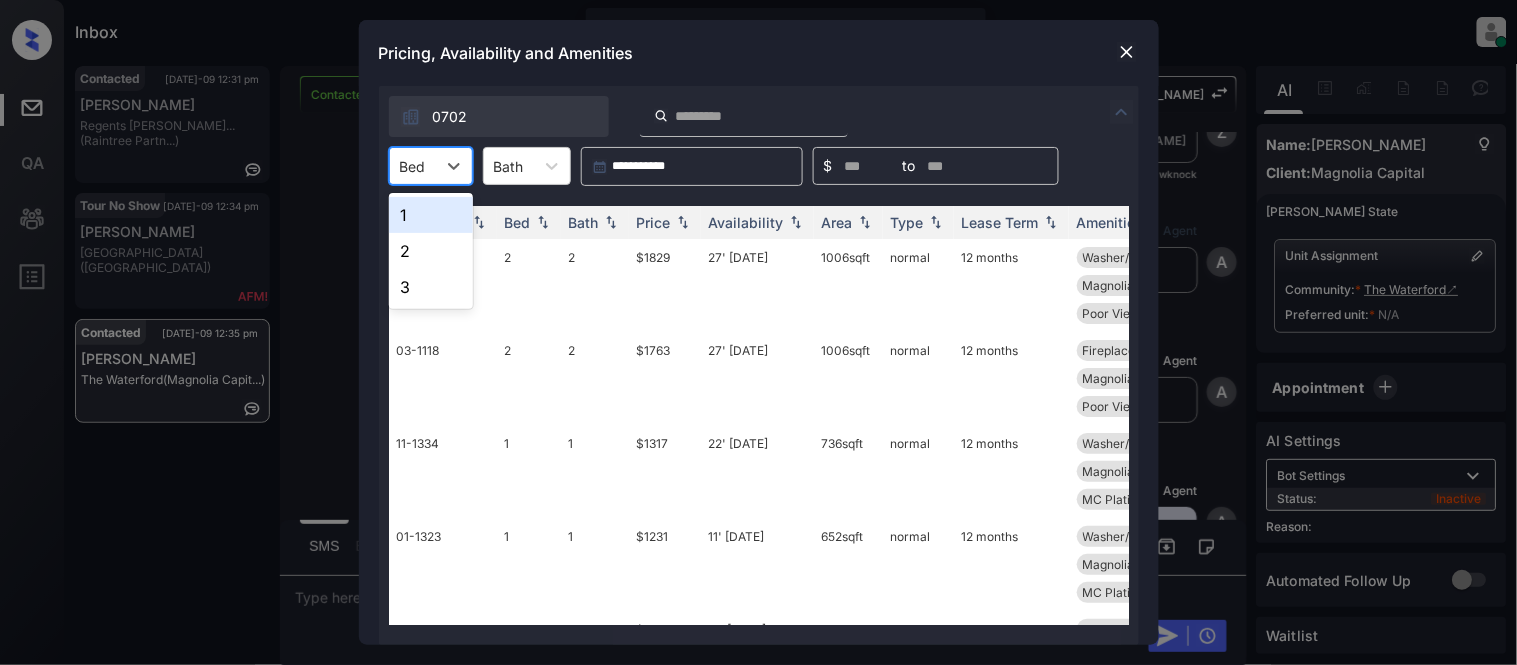 click at bounding box center (413, 166) 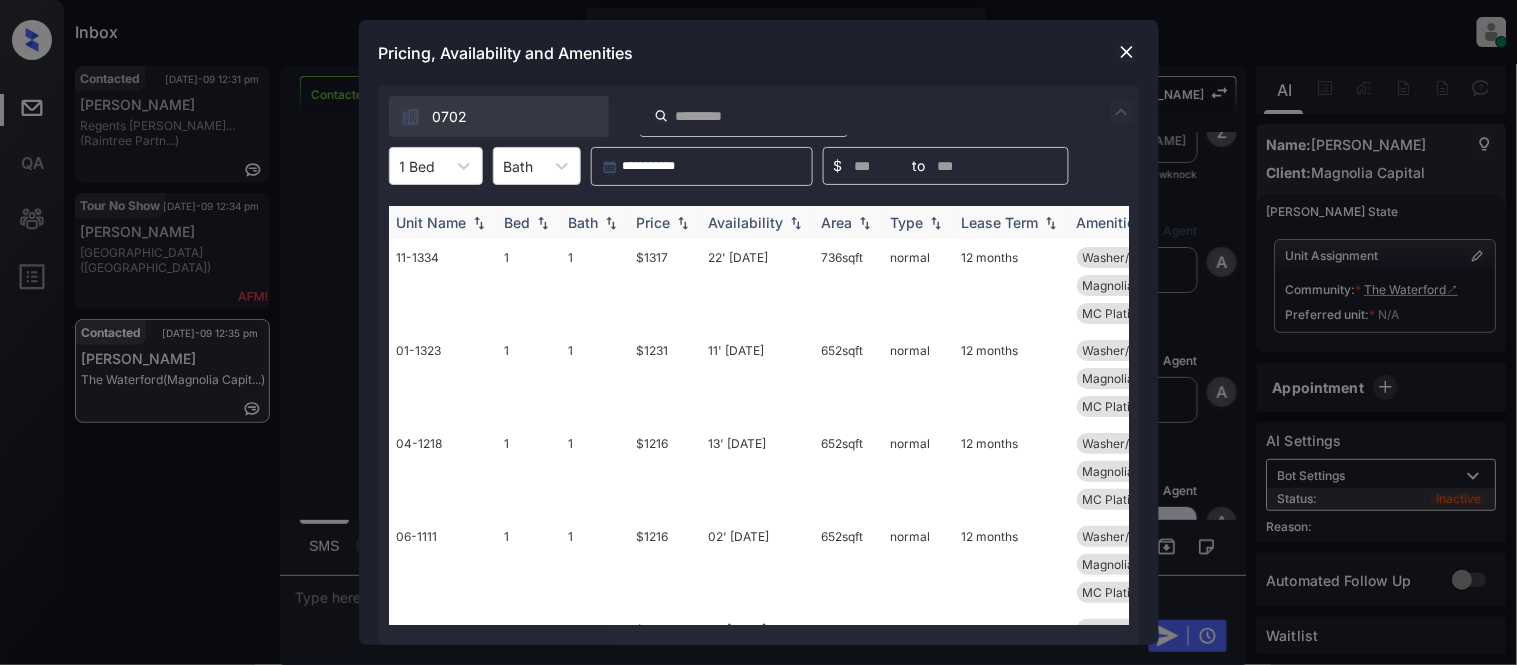 click on "Price" at bounding box center (654, 222) 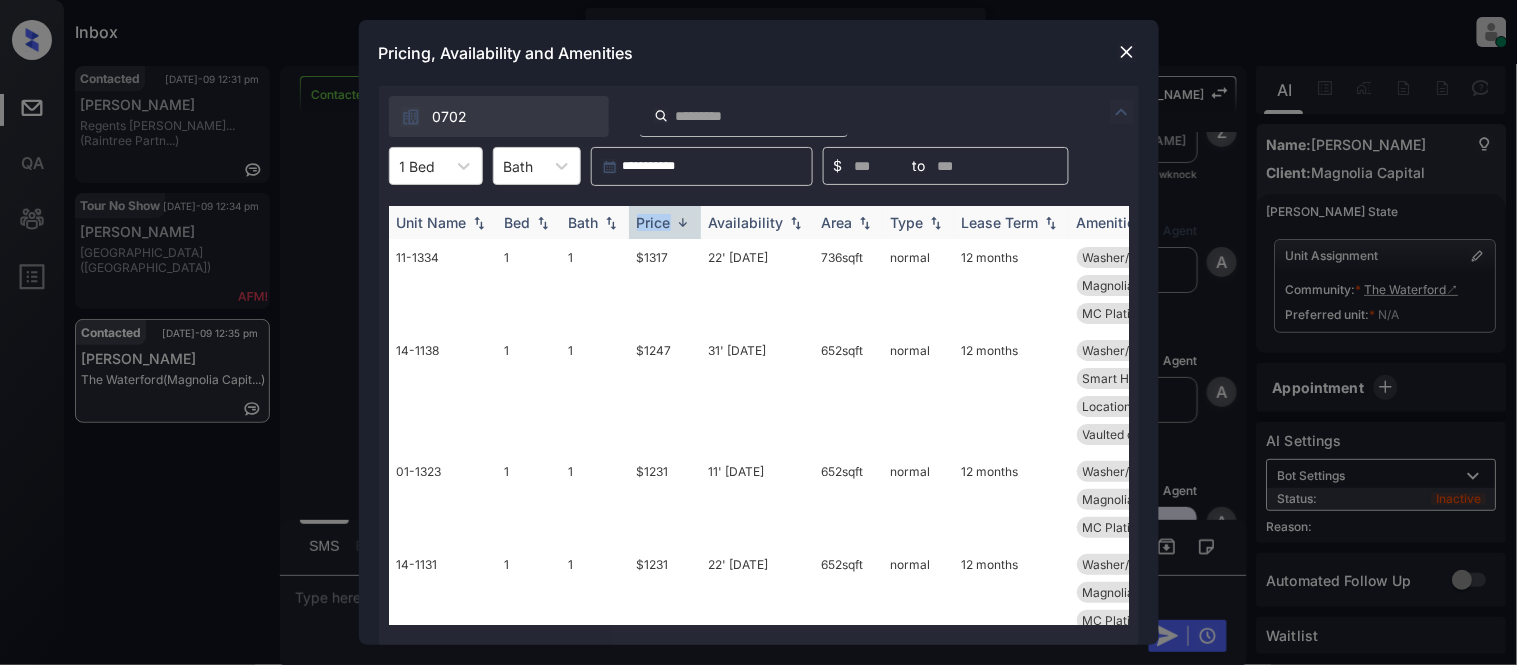 click on "Price" at bounding box center (654, 222) 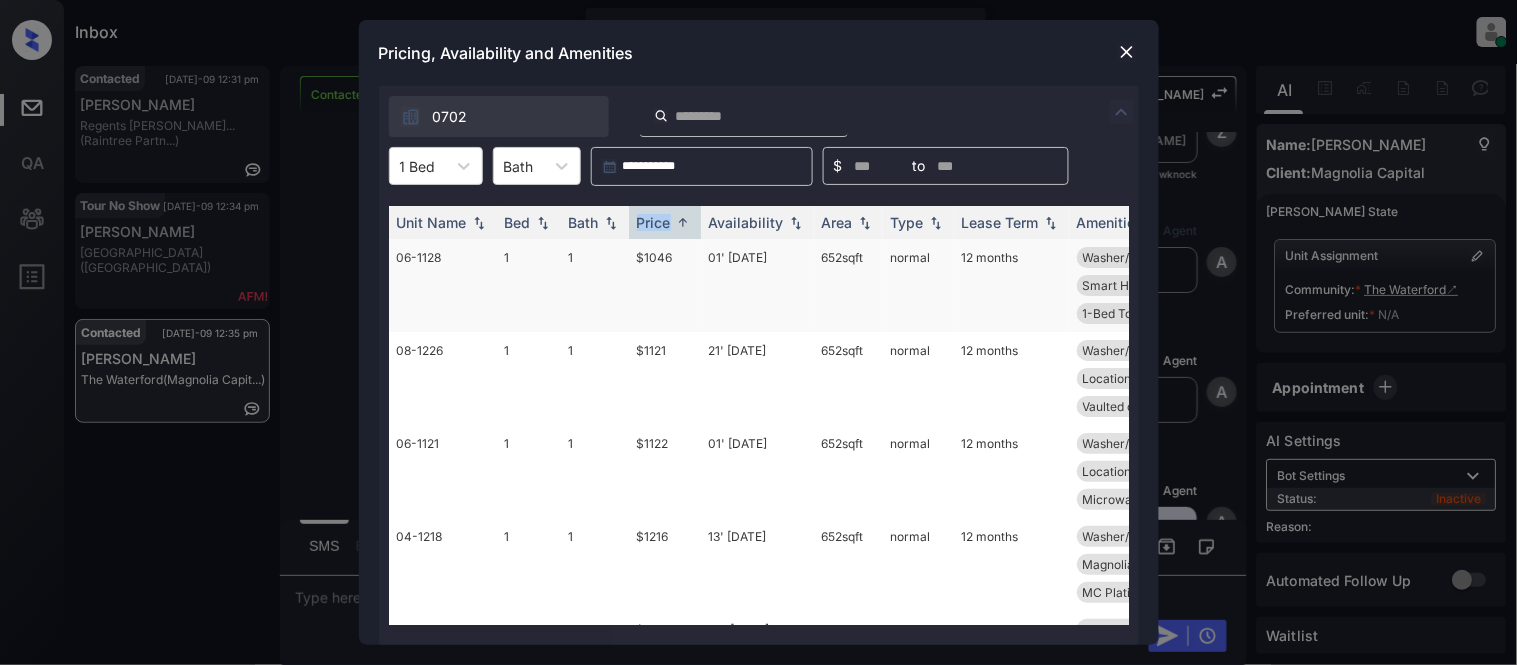 click on "$1046" at bounding box center (665, 285) 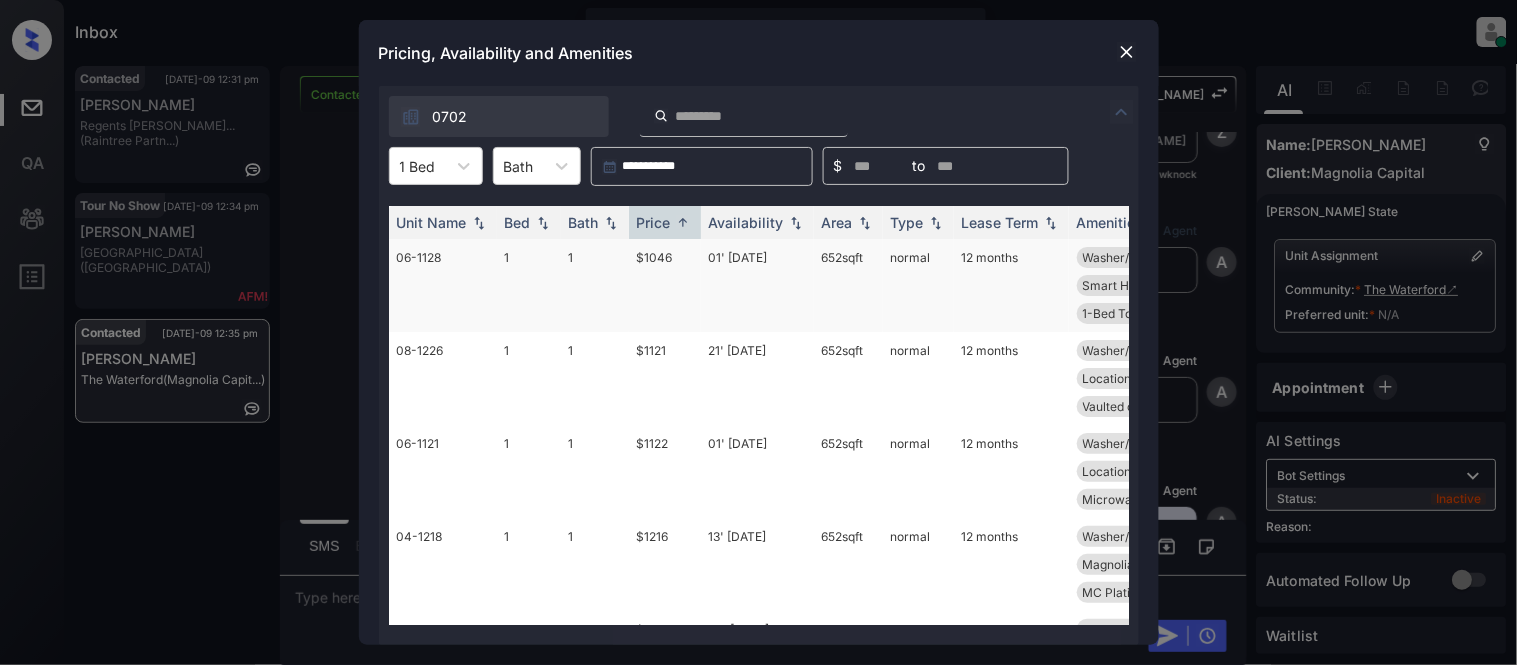 click on "$1046" at bounding box center (665, 285) 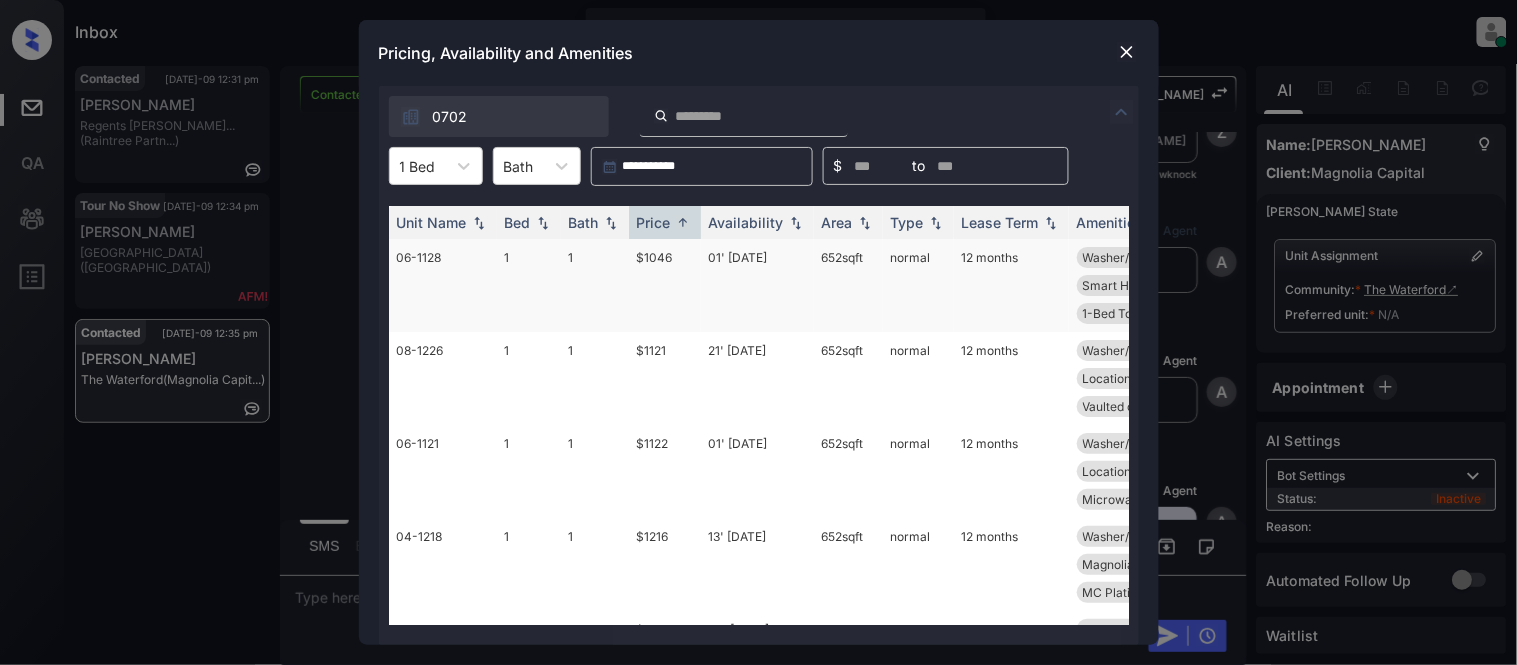 click on "$1046" at bounding box center (665, 285) 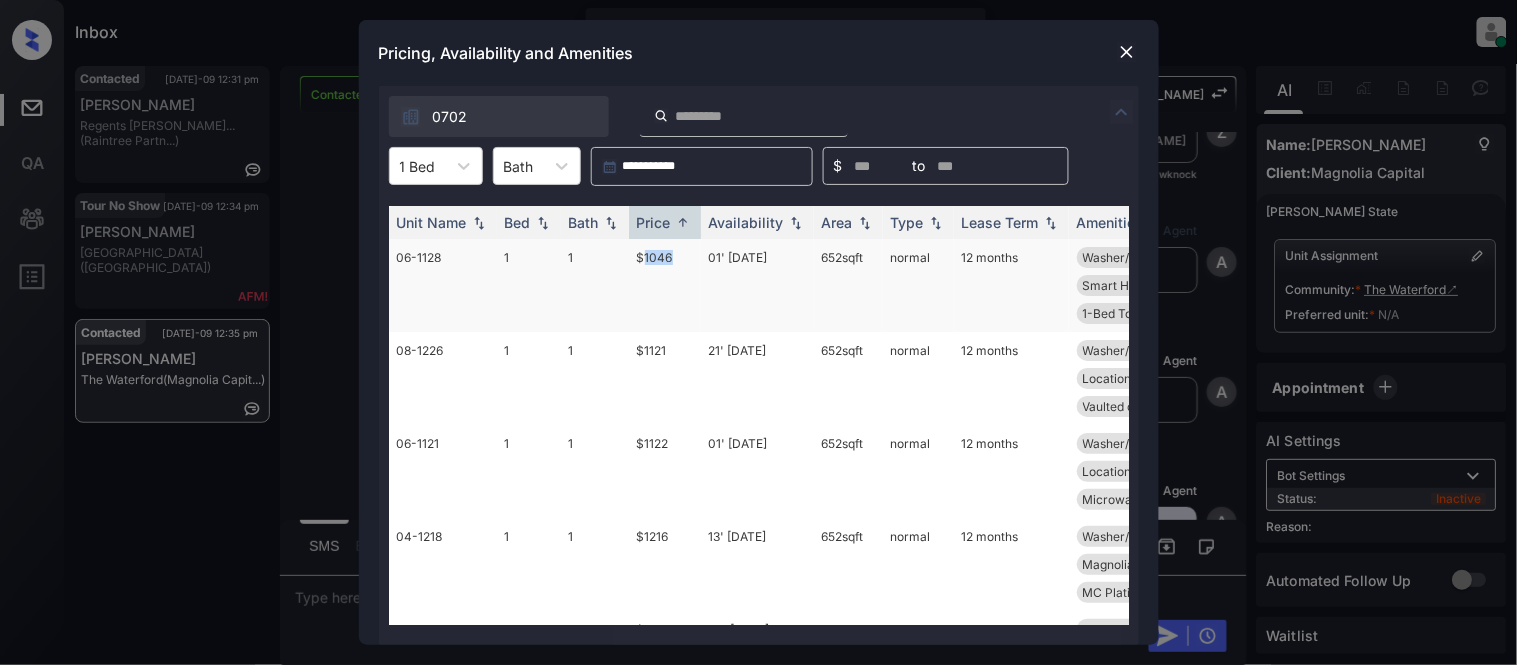 click on "$1046" at bounding box center (665, 285) 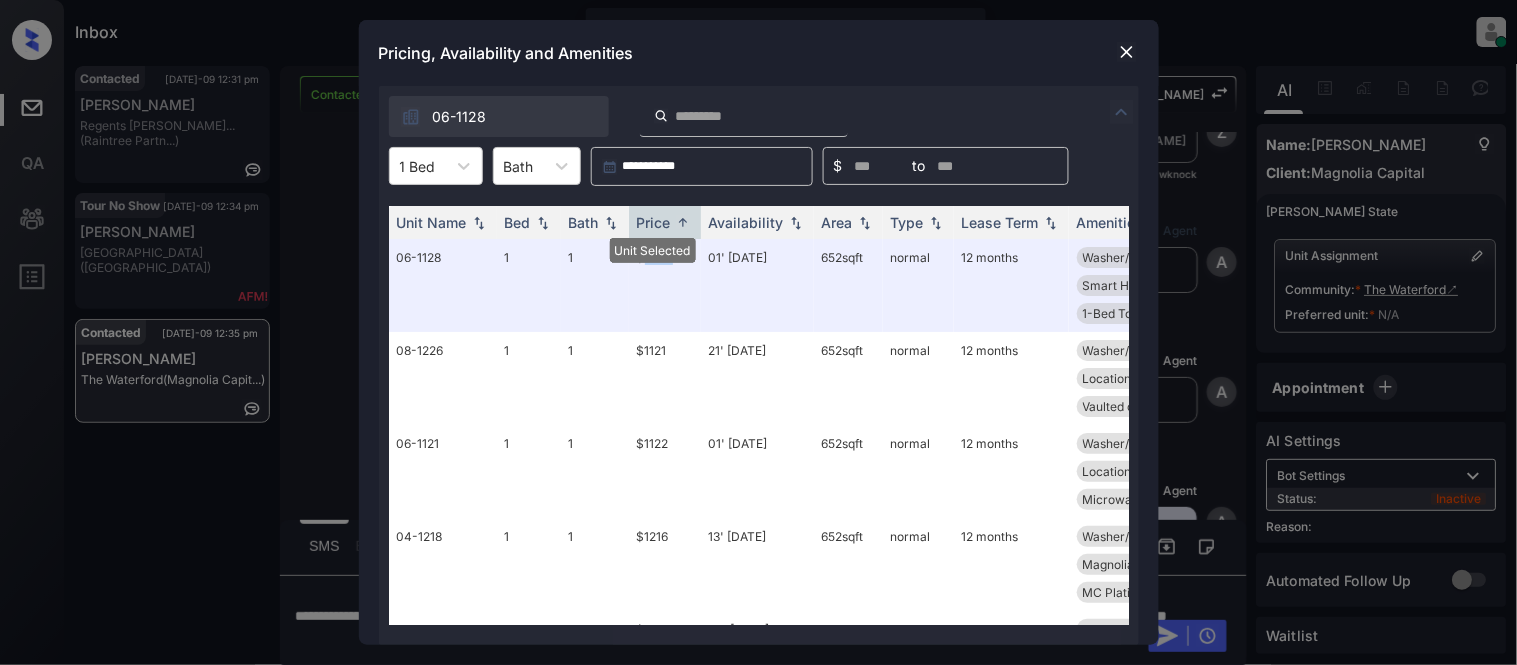 scroll, scrollTop: 0, scrollLeft: 321, axis: horizontal 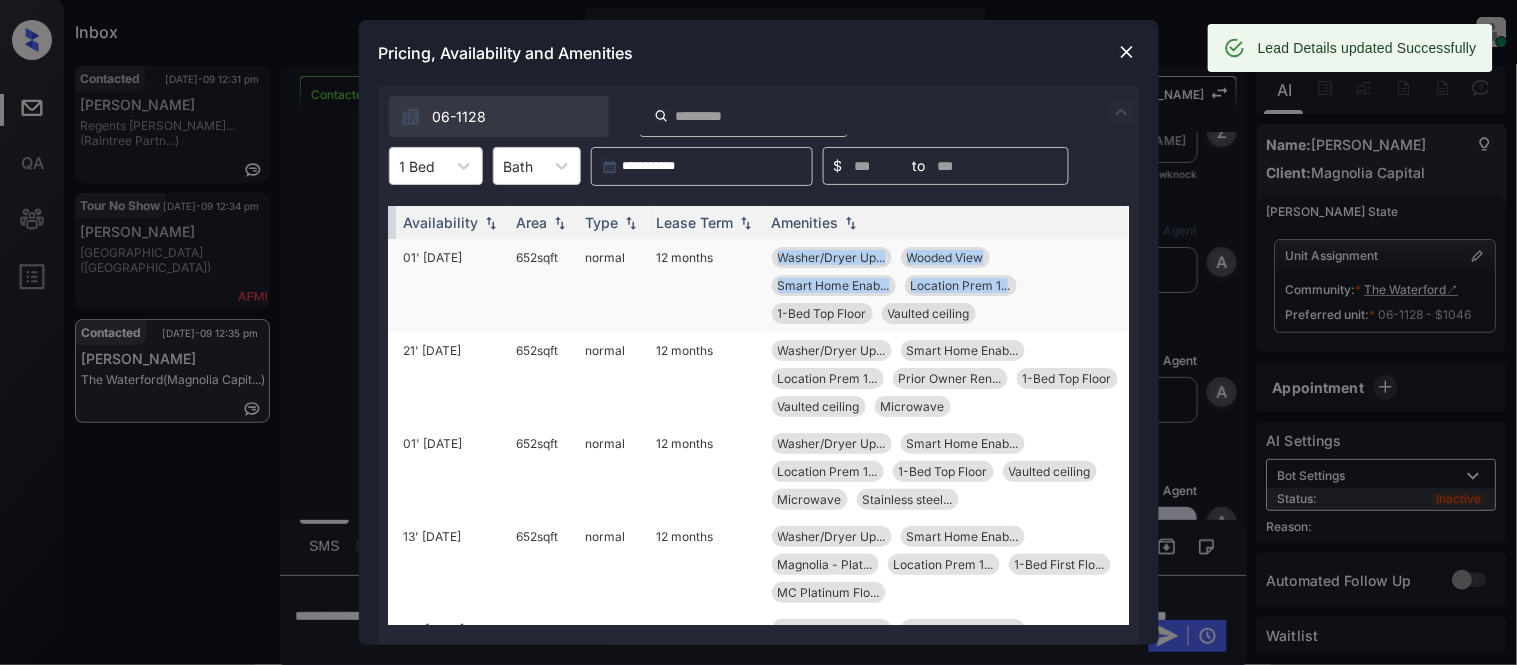 drag, startPoint x: 736, startPoint y: 256, endPoint x: 991, endPoint y: 323, distance: 263.6551 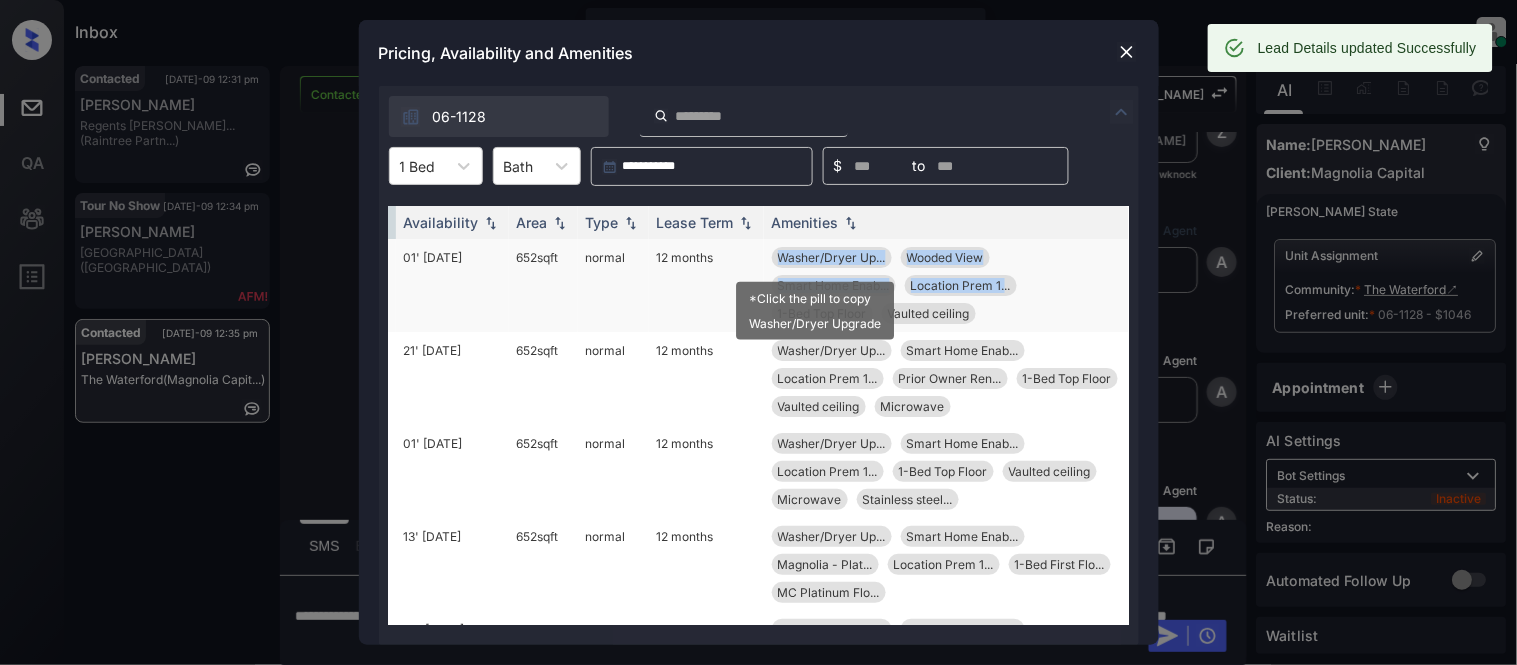 drag, startPoint x: 986, startPoint y: 320, endPoint x: 764, endPoint y: 266, distance: 228.47319 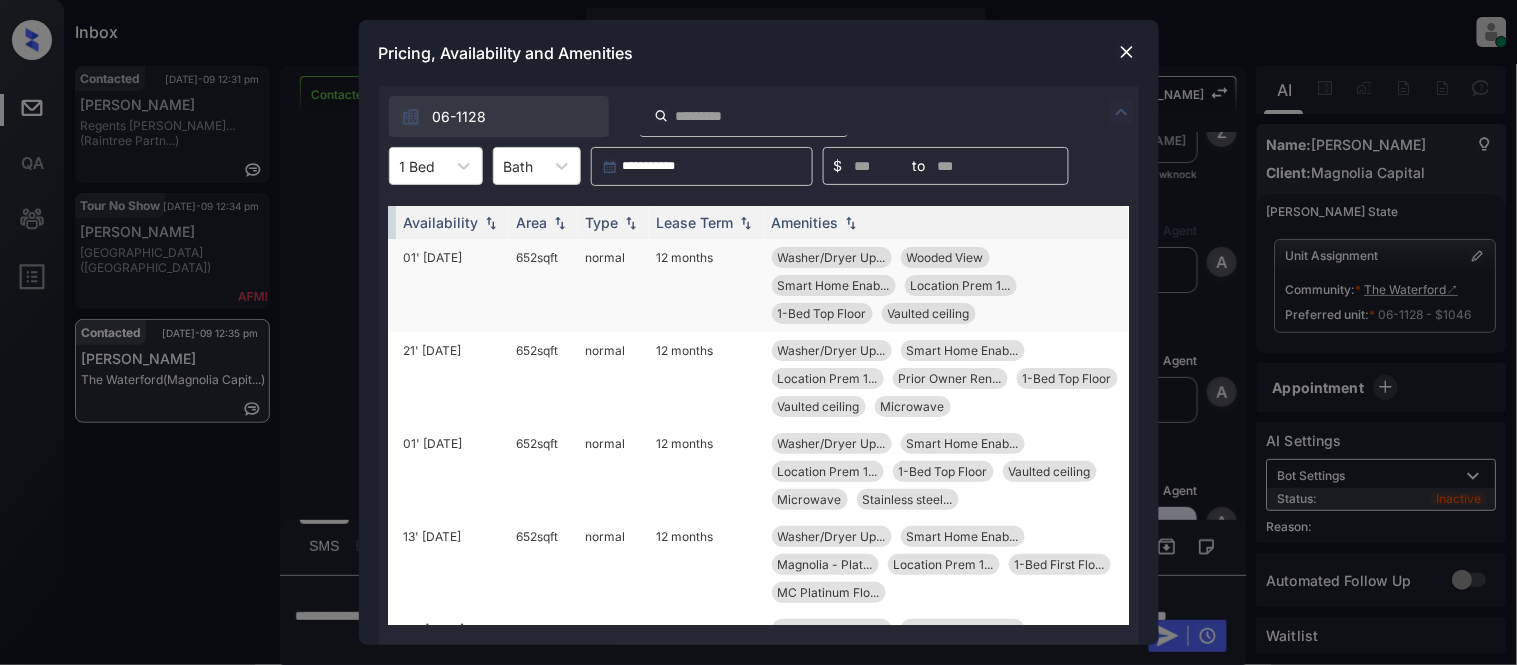 click on "12   months" at bounding box center [706, 285] 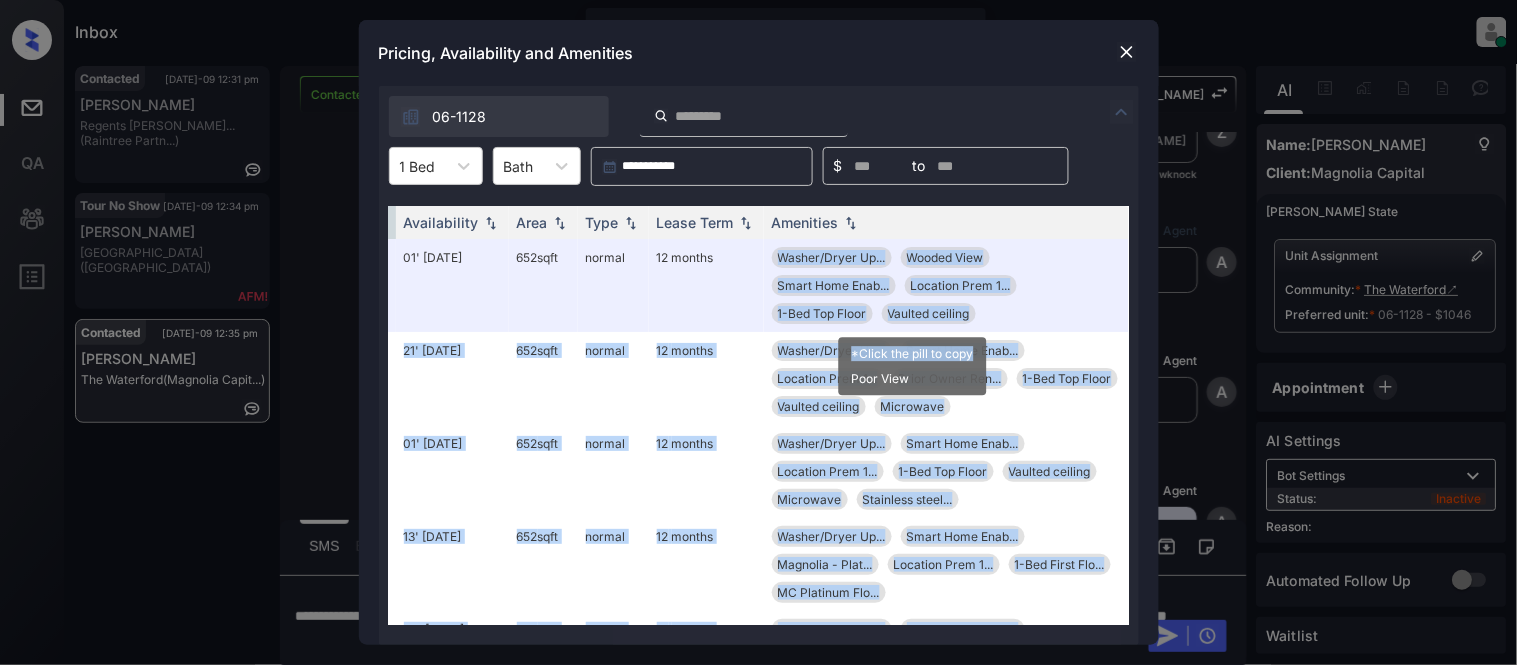 drag, startPoint x: 735, startPoint y: 250, endPoint x: 971, endPoint y: 327, distance: 248.24384 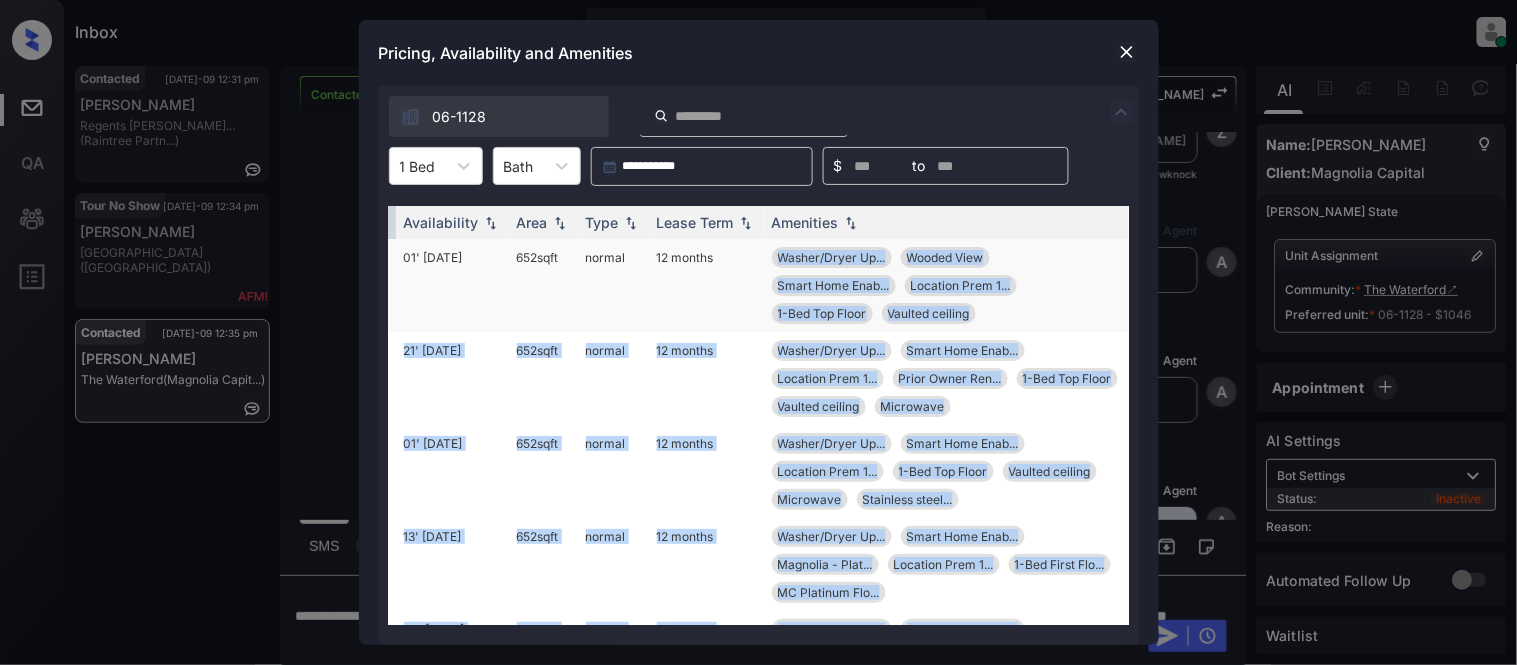 click on "Washer/Dryer Up... Wooded View Smart Home Enab... Location Prem 1... 1-Bed Top Floor Vaulted ceiling" at bounding box center (946, 285) 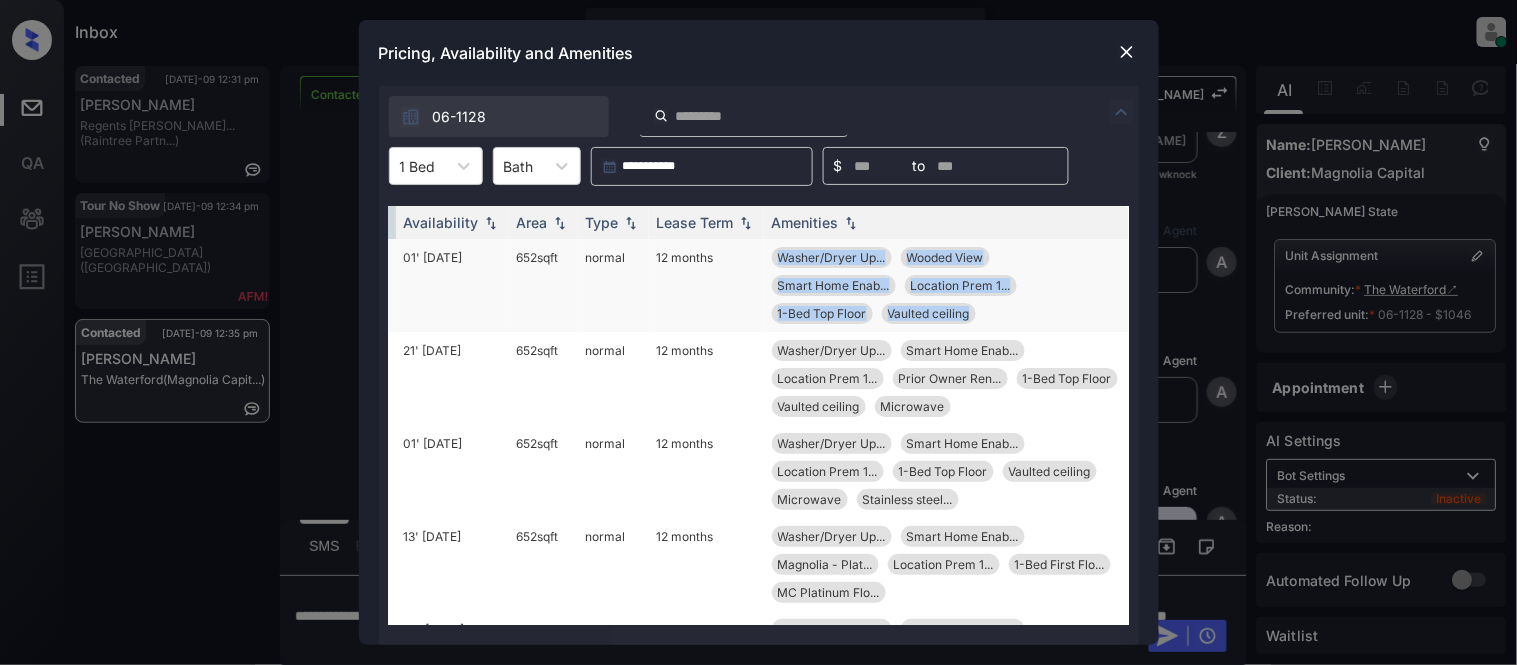 drag, startPoint x: 732, startPoint y: 253, endPoint x: 961, endPoint y: 314, distance: 236.98523 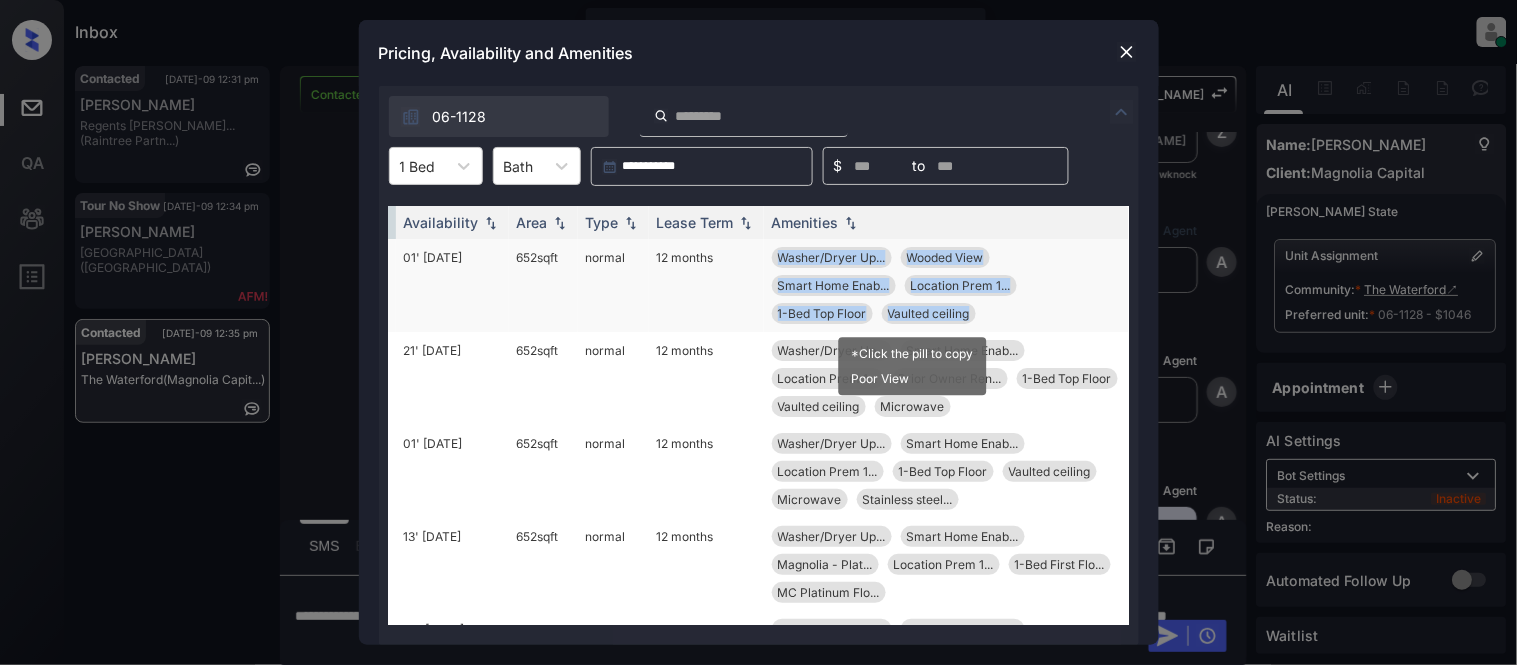 copy on "Washer/Dryer Up... Wooded View Smart Home Enab... Location Prem 1... 1-Bed Top Floor Vaulted ceiling" 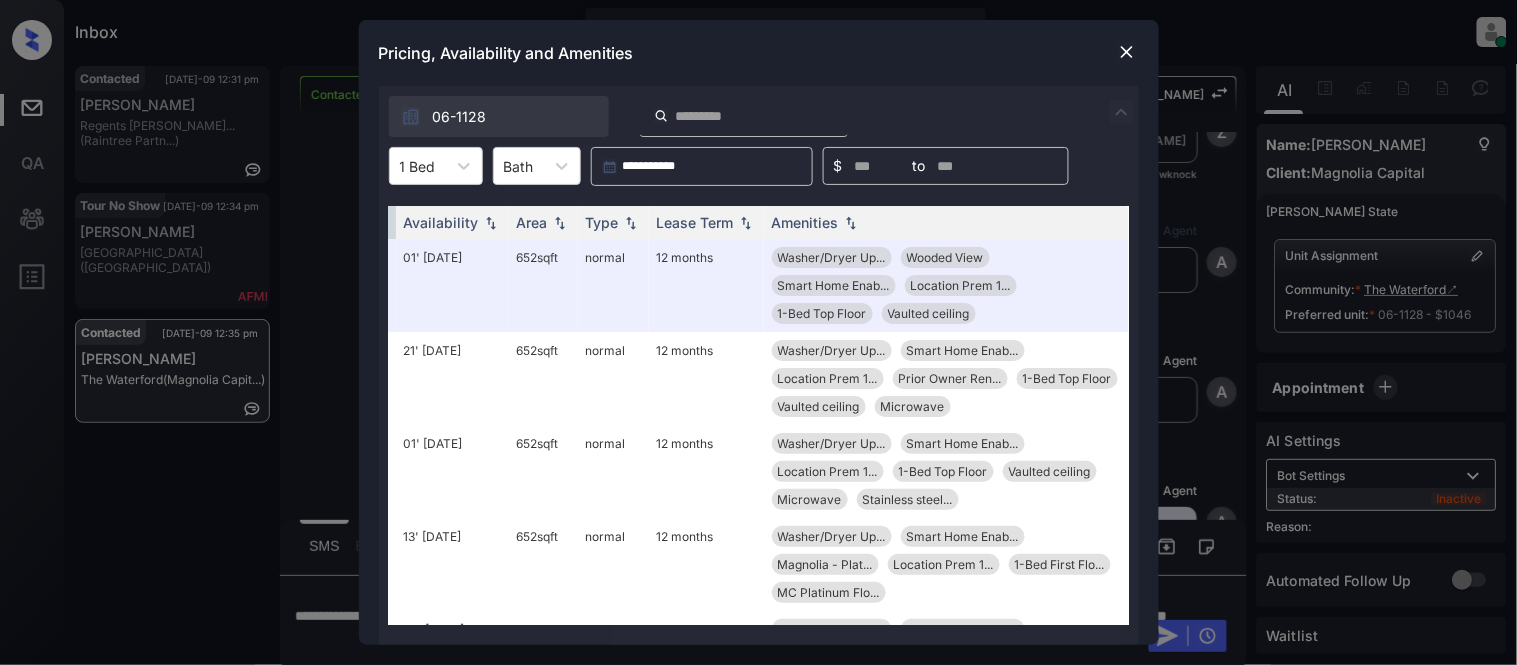 click at bounding box center [1127, 52] 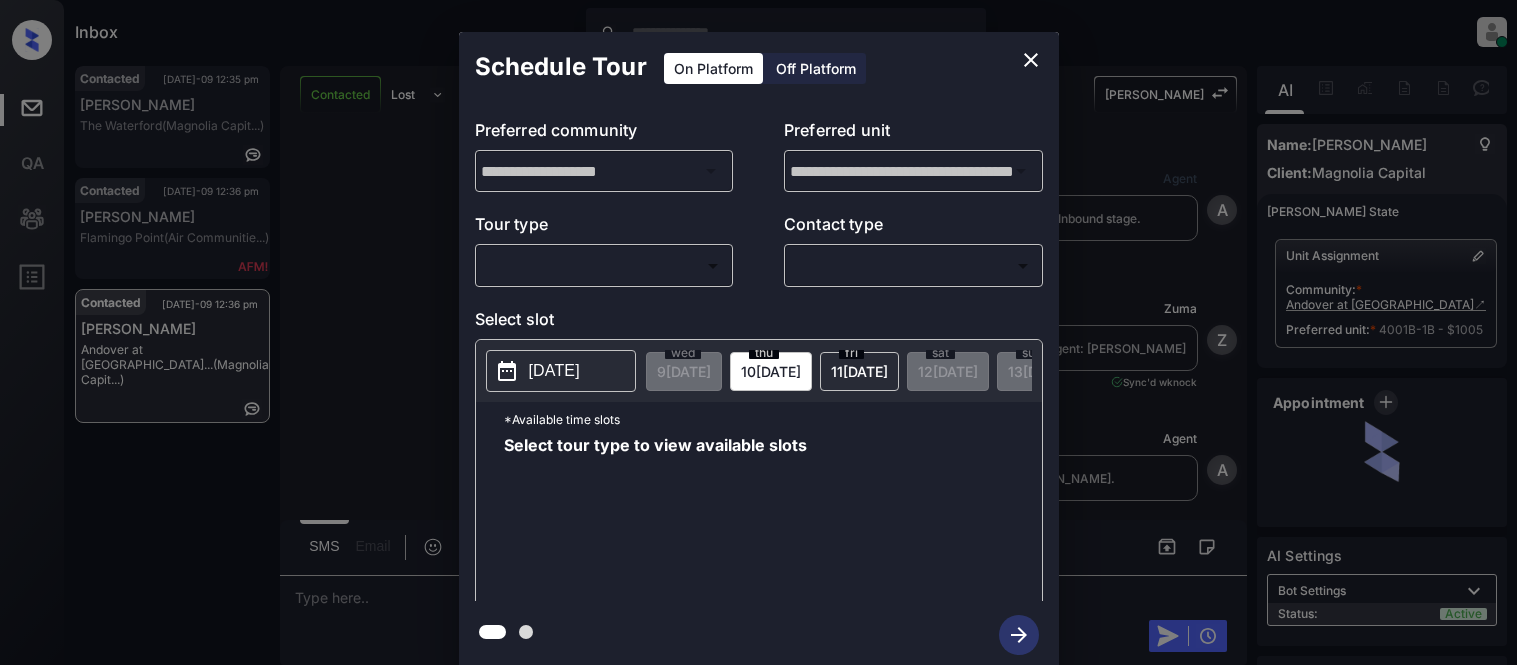scroll, scrollTop: 0, scrollLeft: 0, axis: both 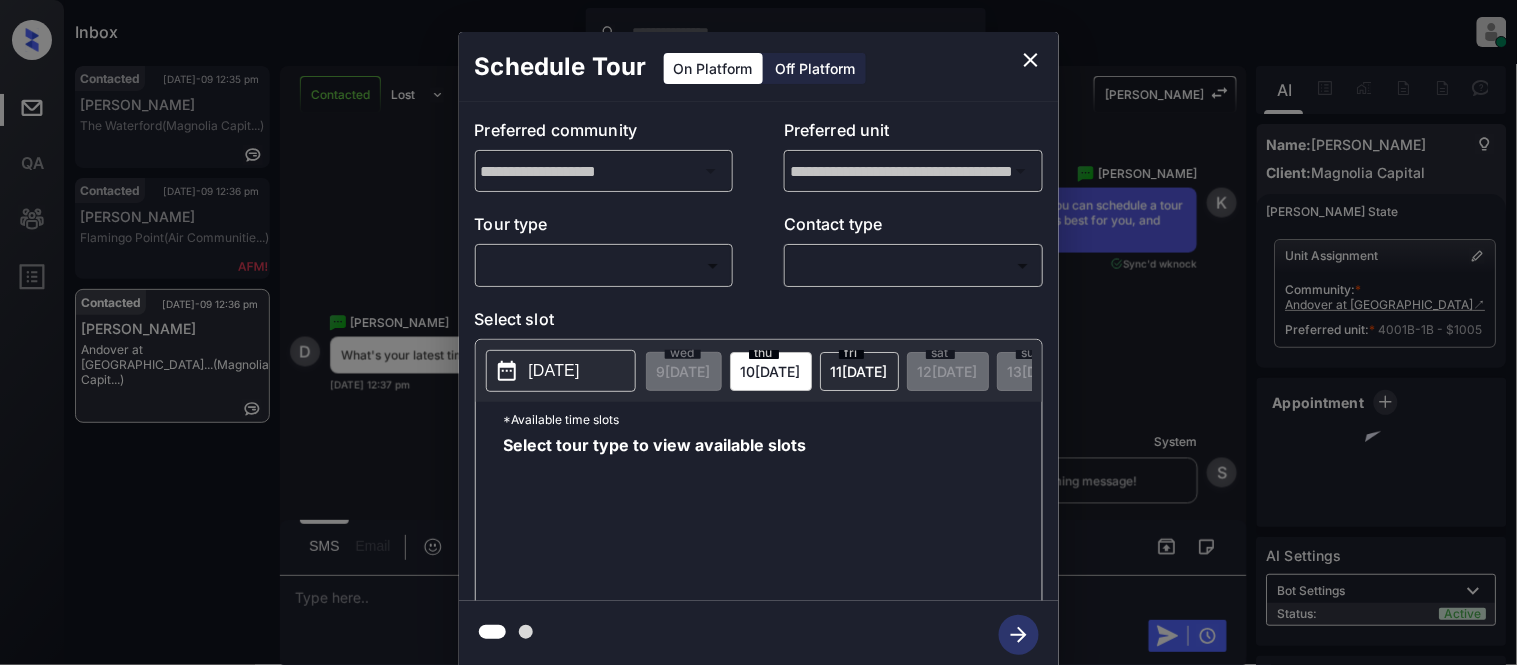 click on "Inbox [PERSON_NAME] Cataag Online Set yourself   offline Set yourself   on break Profile Switch to  light  mode Sign out Contacted [DATE]-09 12:35 pm   [PERSON_NAME] The Waterford  (Magnolia Capit...) Contacted [DATE]-09 12:36 pm   [PERSON_NAME] Flamingo Point  (Air Communitie...) Contacted [DATE]-09 12:36 pm   [PERSON_NAME] Andover at [GEOGRAPHIC_DATA]...  (Magnolia Capit...) Contacted Lost Lead Sentiment: Angry Upon sliding the acknowledgement:  Lead will move to lost stage. * ​ SMS and call option will be set to opt out. AFM will be turned off for the lead. [PERSON_NAME] New Message Agent Lead created via webhook in Inbound stage. [DATE] 09:23 am A New Message [PERSON_NAME] Lead transferred to leasing agent: [PERSON_NAME] [DATE] 09:23 am  Sync'd w  knock Z New Message Agent AFM Request sent to [PERSON_NAME]. [DATE] 09:23 am A New Message Agent Notes Note: Structured Note:
Move In Date: [DATE]
[DATE] 09:23 am A New Message [PERSON_NAME] Lead Details Updated
Move In Date:  [DATE]
[DATE] 09:23 am K New Message Kelsey   | SmarterAFMV2Sms" at bounding box center [758, 332] 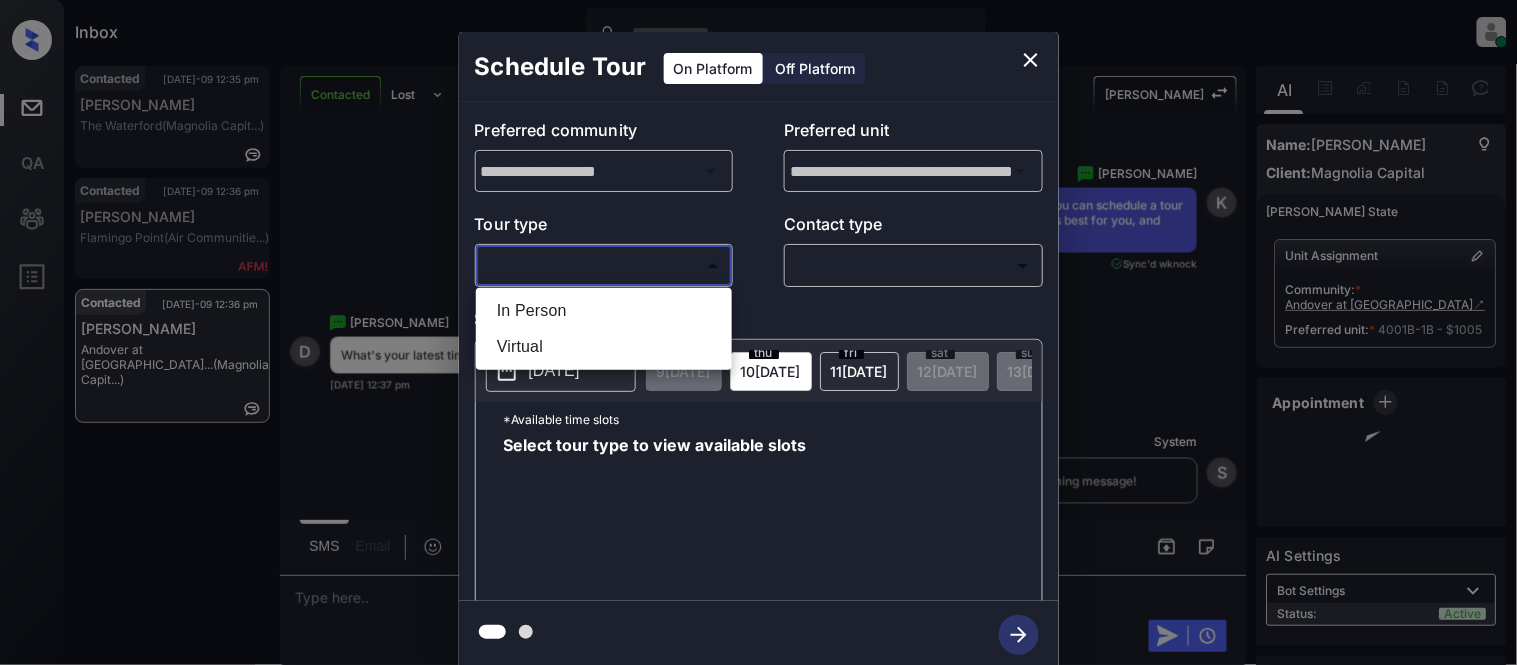click on "In Person" at bounding box center [604, 311] 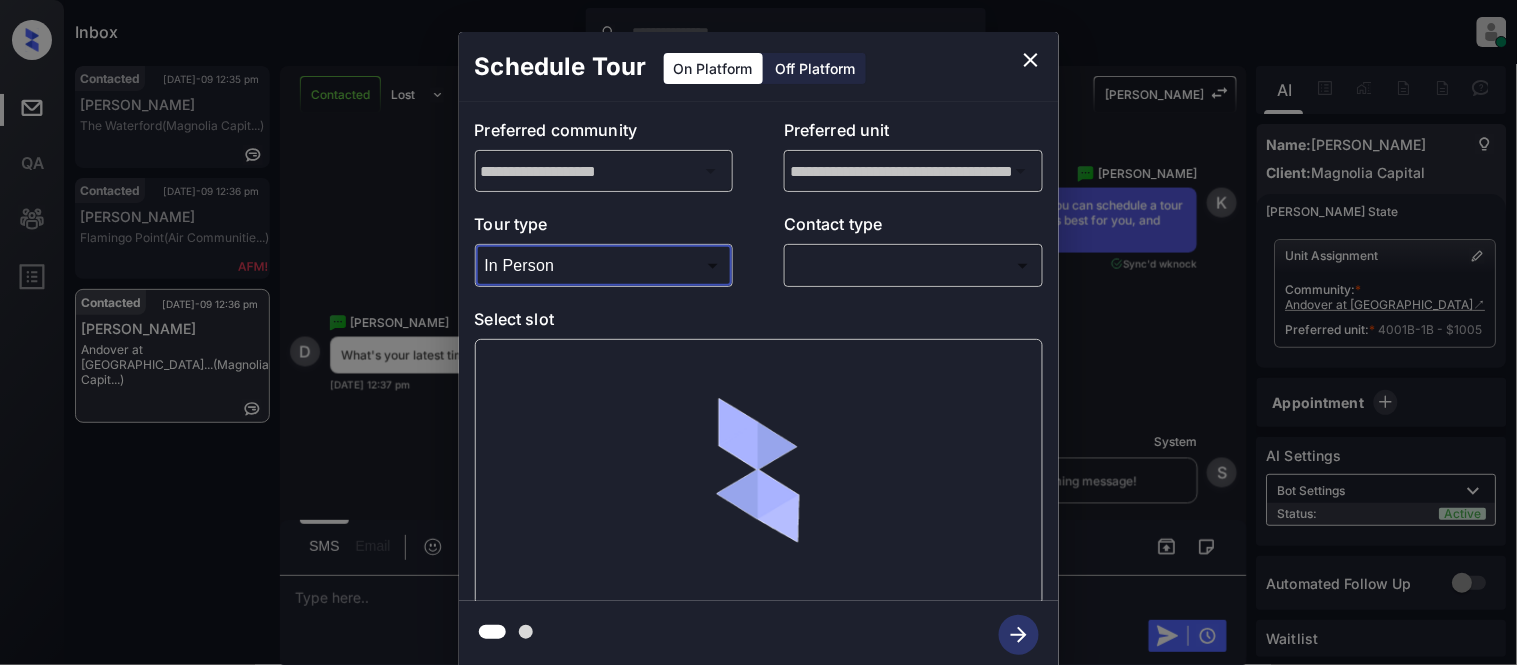 type on "********" 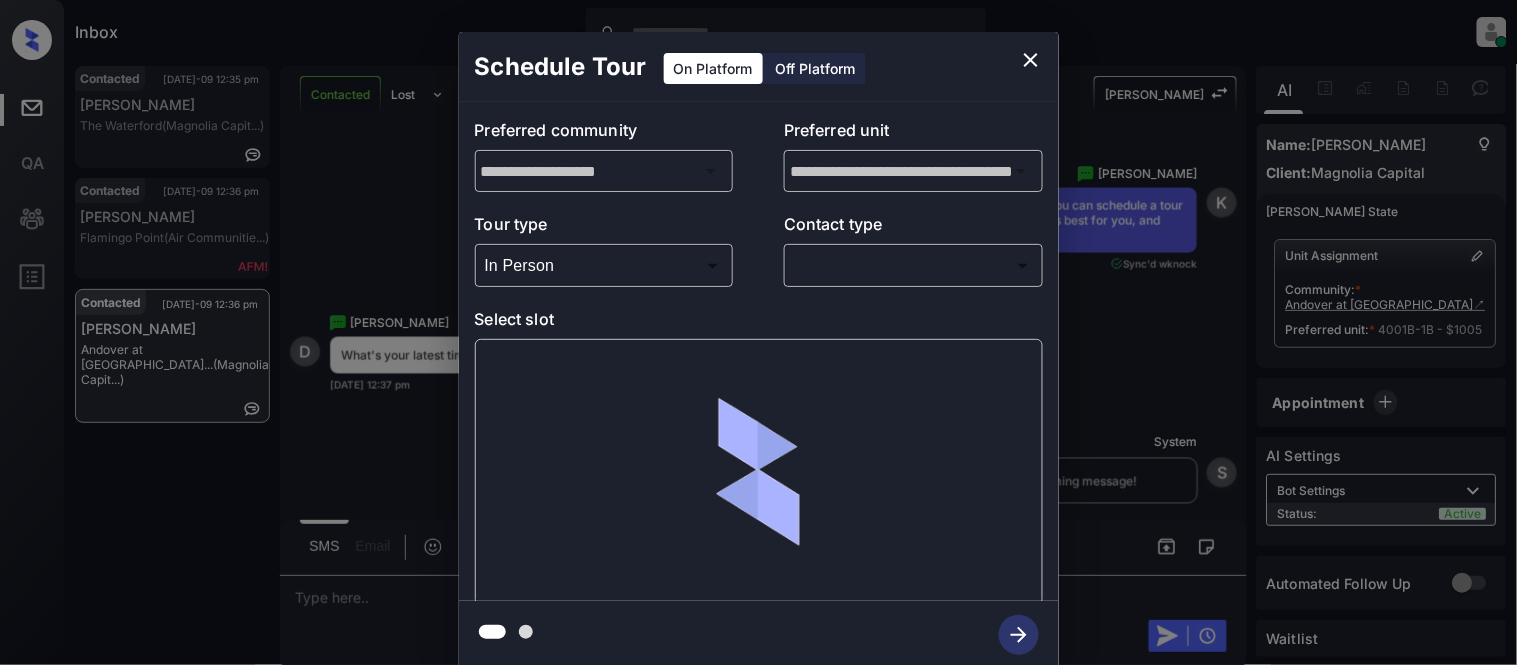 click on "Tour type In Person ******** ​ Contact type ​ ​" at bounding box center (759, 249) 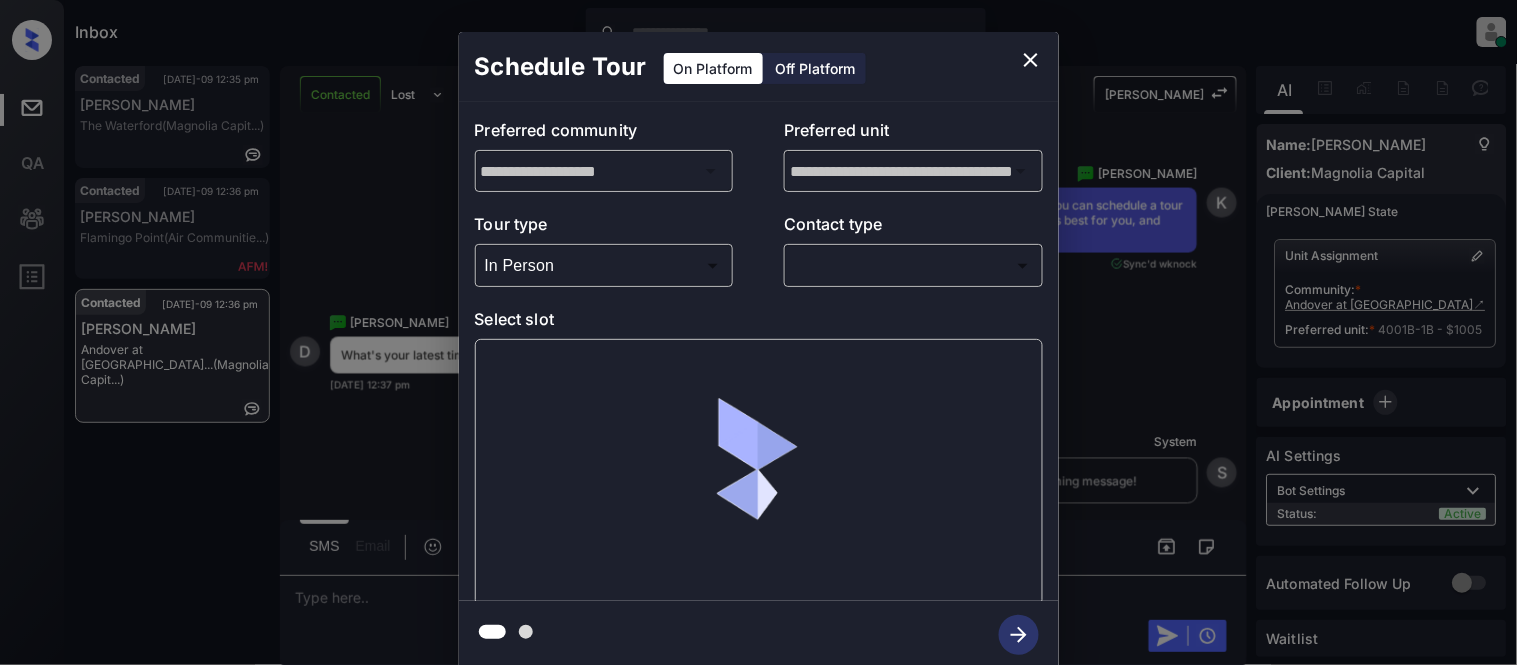click on "Inbox Kristina Cataag Online Set yourself   offline Set yourself   on break Profile Switch to  light  mode Sign out Contacted Jul-09 12:35 pm   D Mcneill The Waterford  (Magnolia Capit...) Contacted Jul-09 12:36 pm   Carmen Garcia Flamingo Point  (Air Communitie...) Contacted Jul-09 12:36 pm   D Mcneill Andover at Cra...  (Magnolia Capit...) Contacted Lost Lead Sentiment: Angry Upon sliding the acknowledgement:  Lead will move to lost stage. * ​ SMS and call option will be set to opt out. AFM will be turned off for the lead. Kelsey New Message Agent Lead created via webhook in Inbound stage. Jul 07, 2025 09:23 am A New Message Zuma Lead transferred to leasing agent: kelsey Jul 07, 2025 09:23 am  Sync'd w  knock Z New Message Agent AFM Request sent to Kelsey. Jul 07, 2025 09:23 am A New Message Agent Notes Note: Structured Note:
Move In Date: 2025-08-01
Jul 07, 2025 09:23 am A New Message Kelsey Lead Details Updated
Move In Date:  1-8-2025
Jul 07, 2025 09:23 am K New Message Kelsey   | SmarterAFMV2Sms" at bounding box center (758, 332) 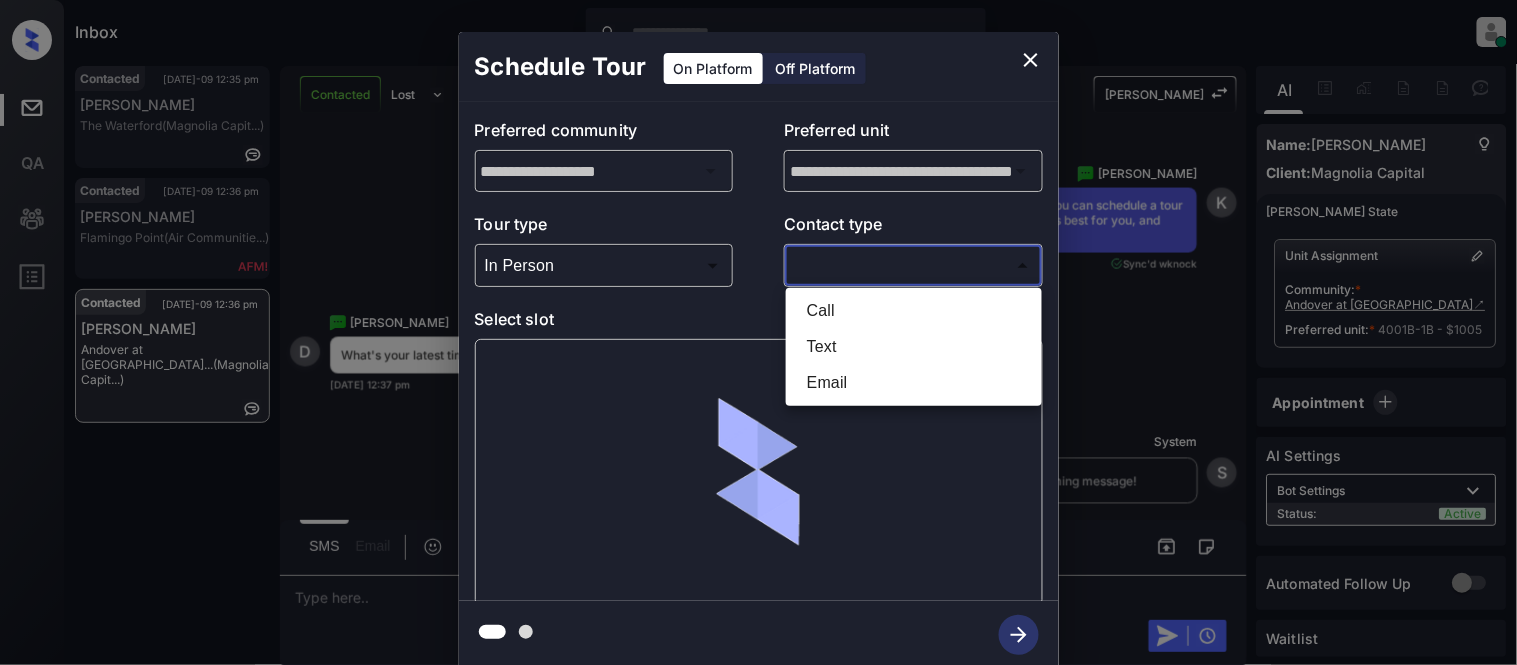 click on "Text" at bounding box center [914, 347] 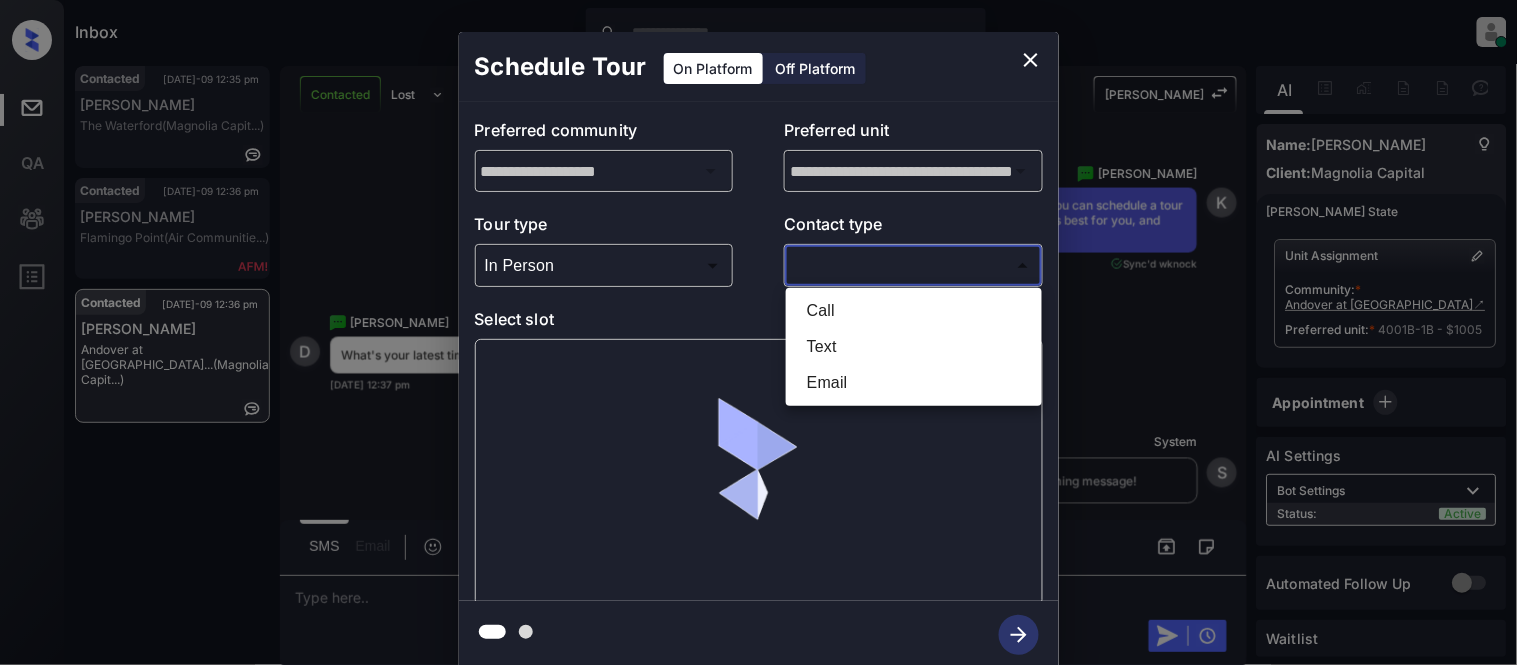 type on "****" 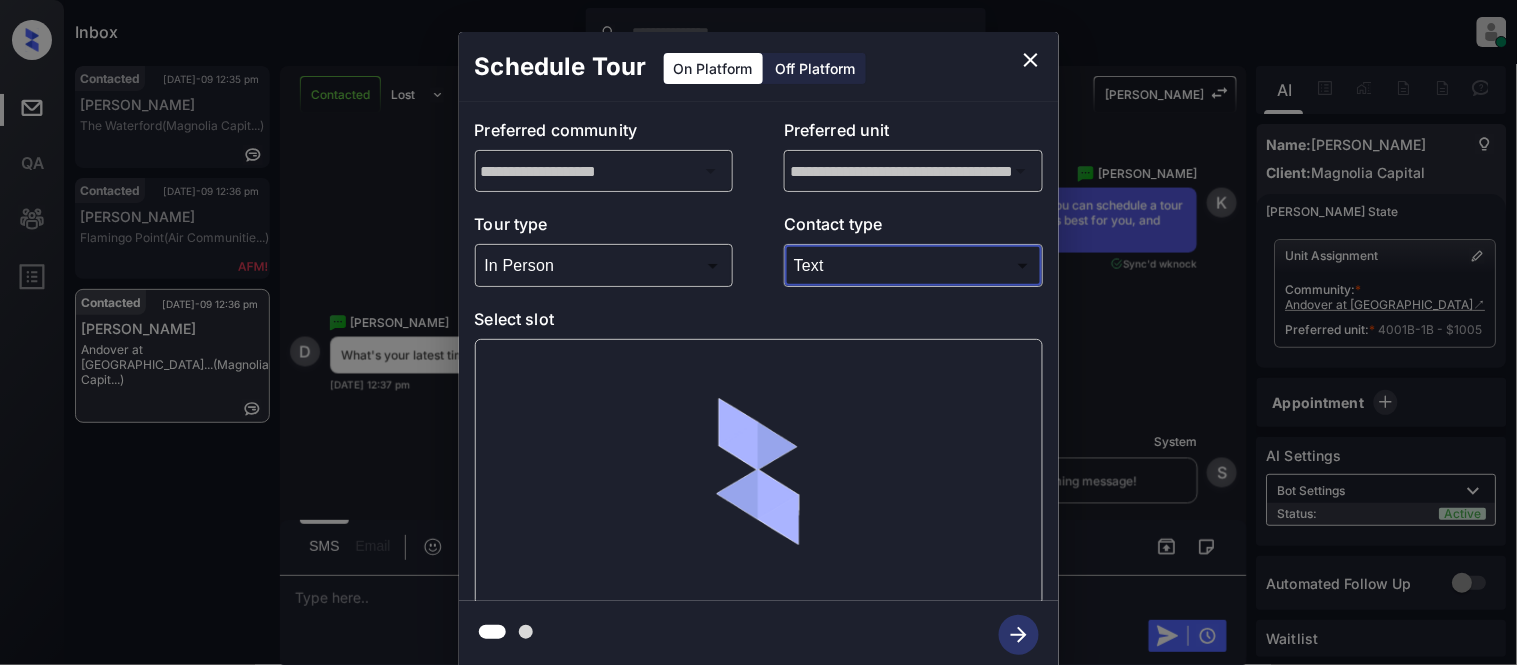 click at bounding box center [759, 472] 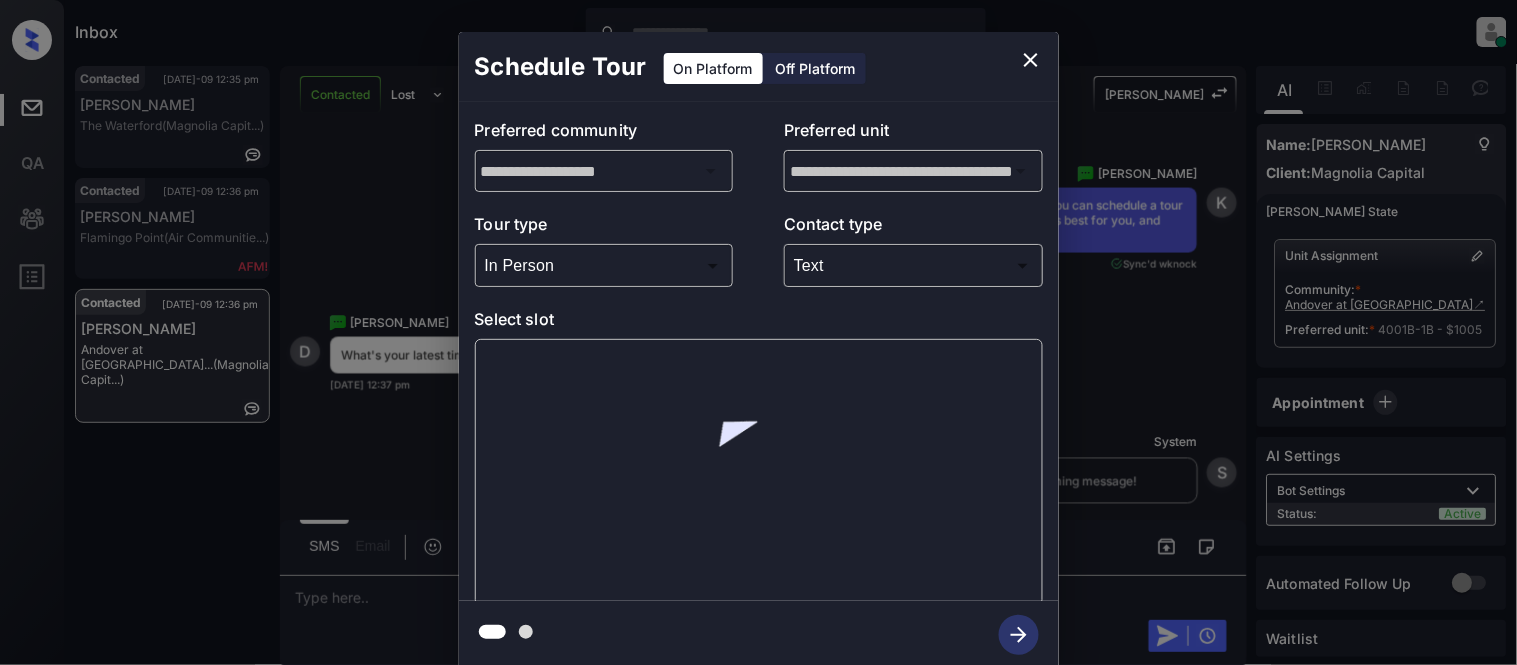 click at bounding box center (759, 472) 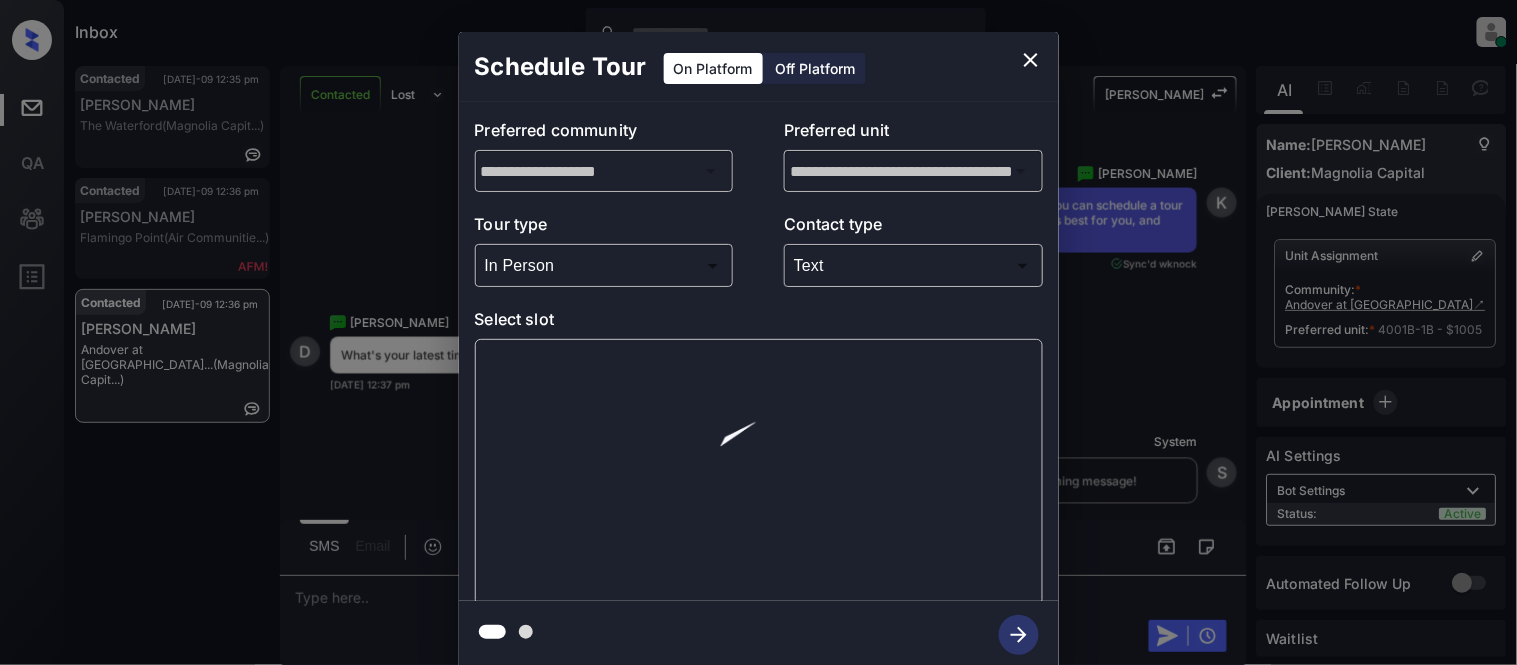 click at bounding box center (759, 472) 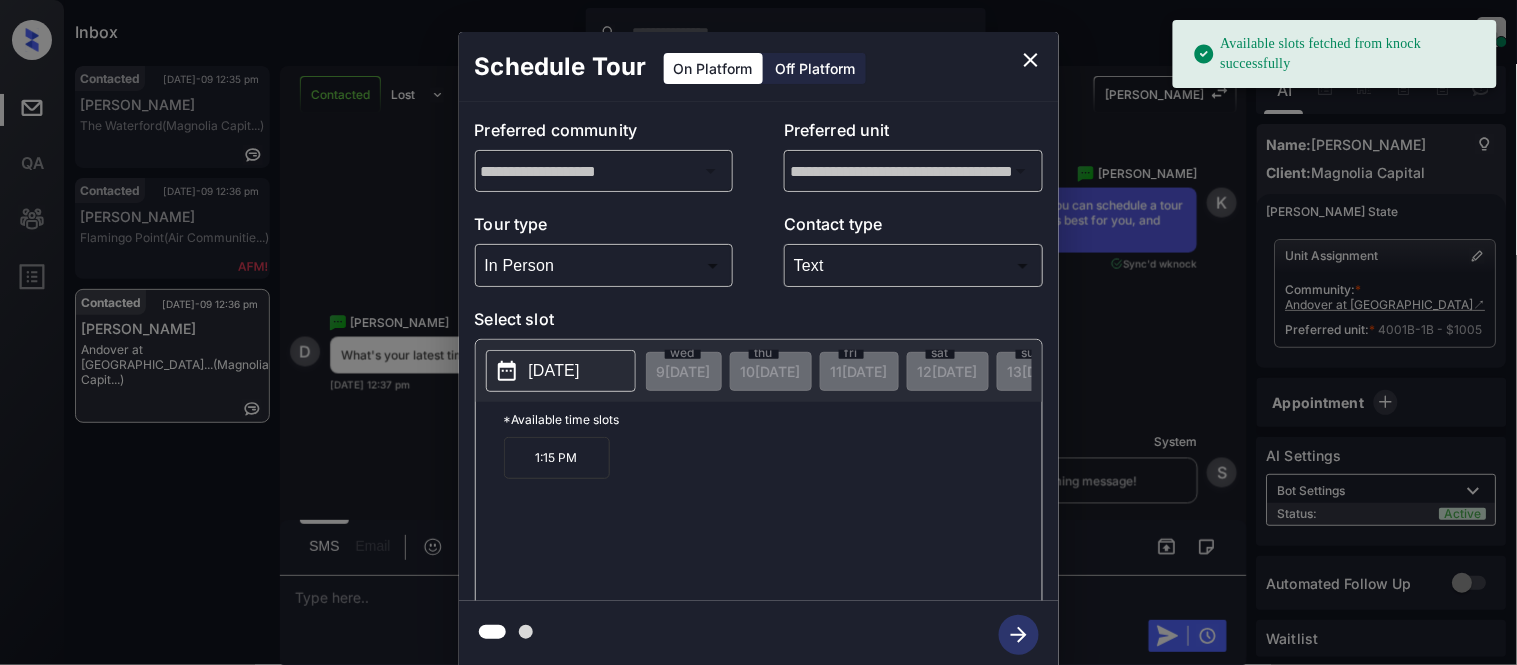 click 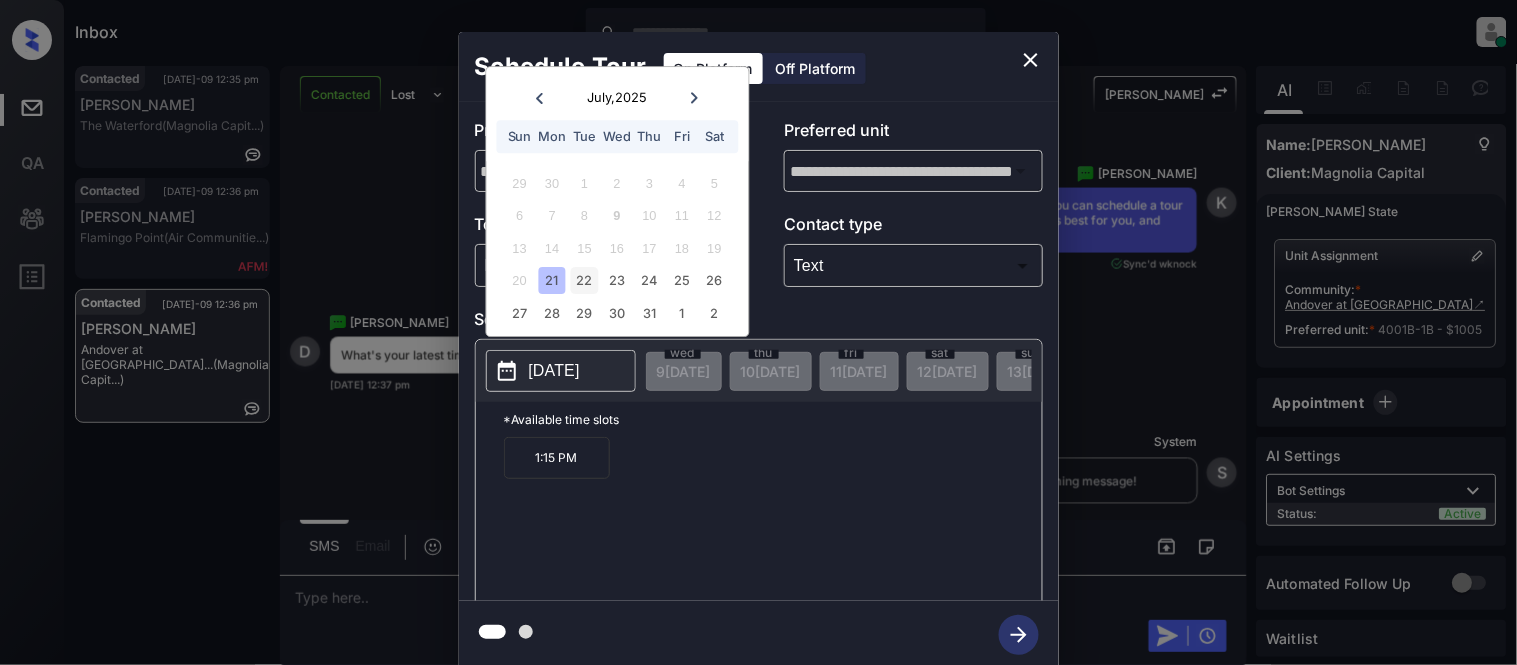 click on "22" at bounding box center (584, 281) 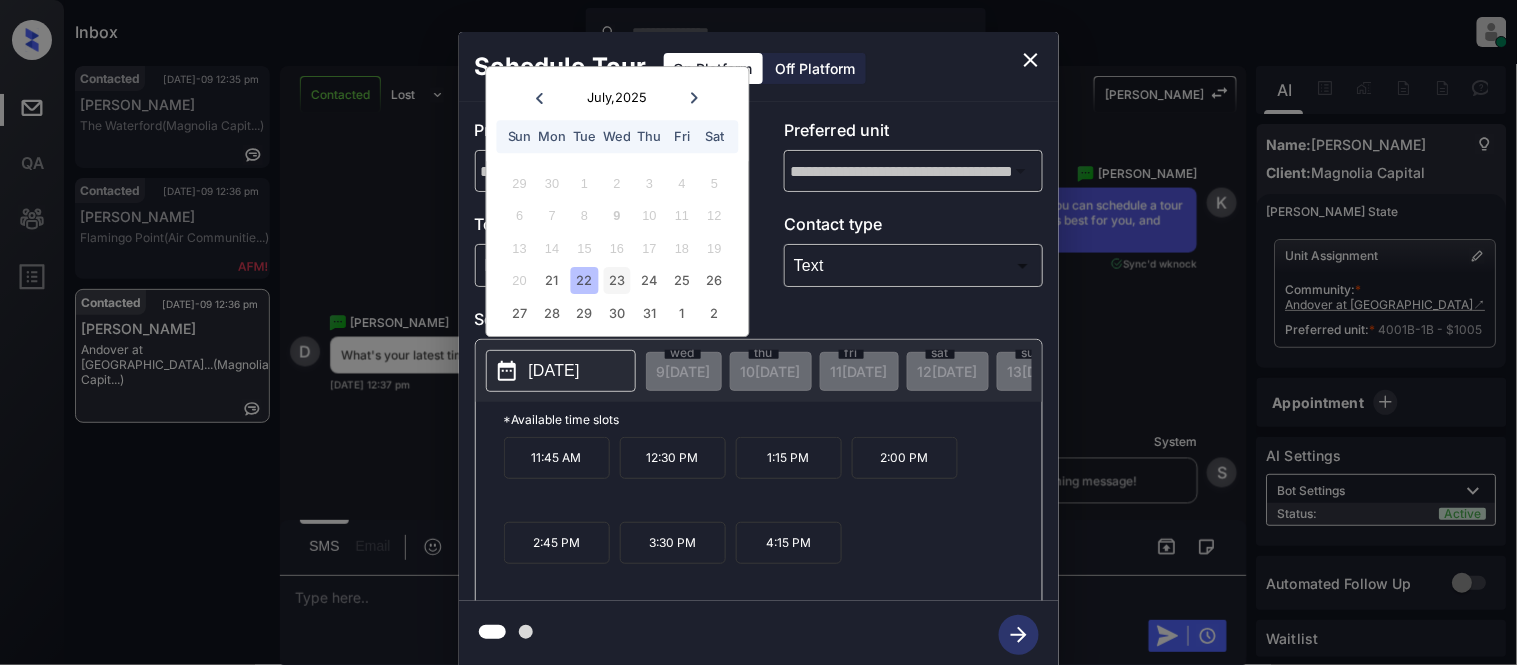 click on "23" at bounding box center (617, 281) 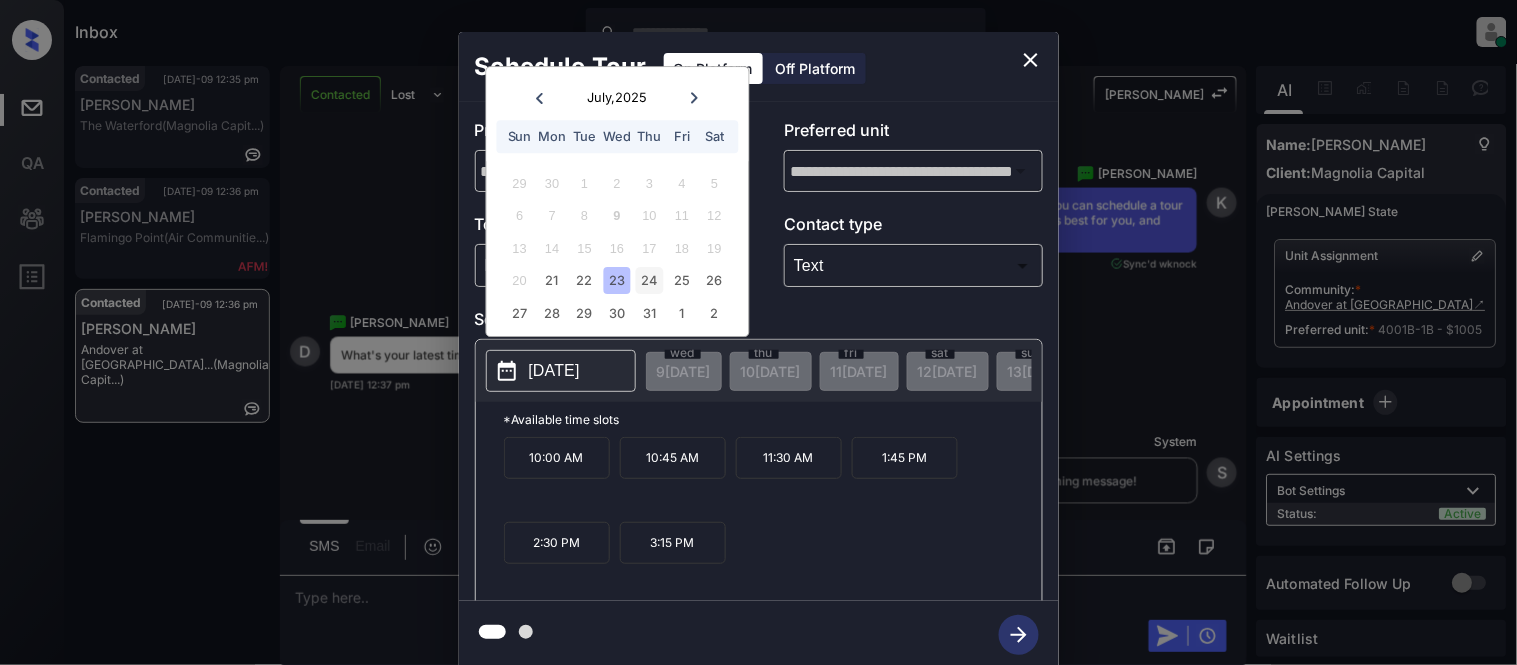click on "24" at bounding box center [649, 281] 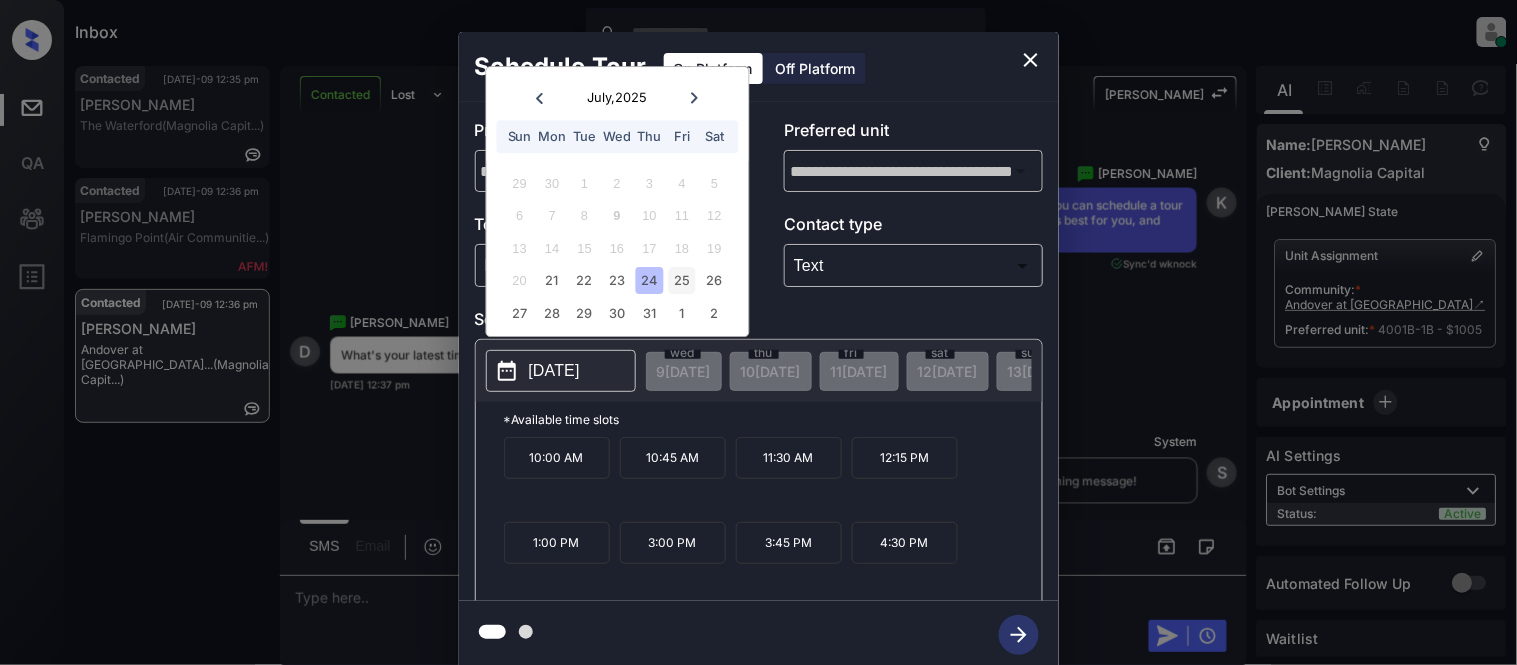 click on "25" at bounding box center [682, 281] 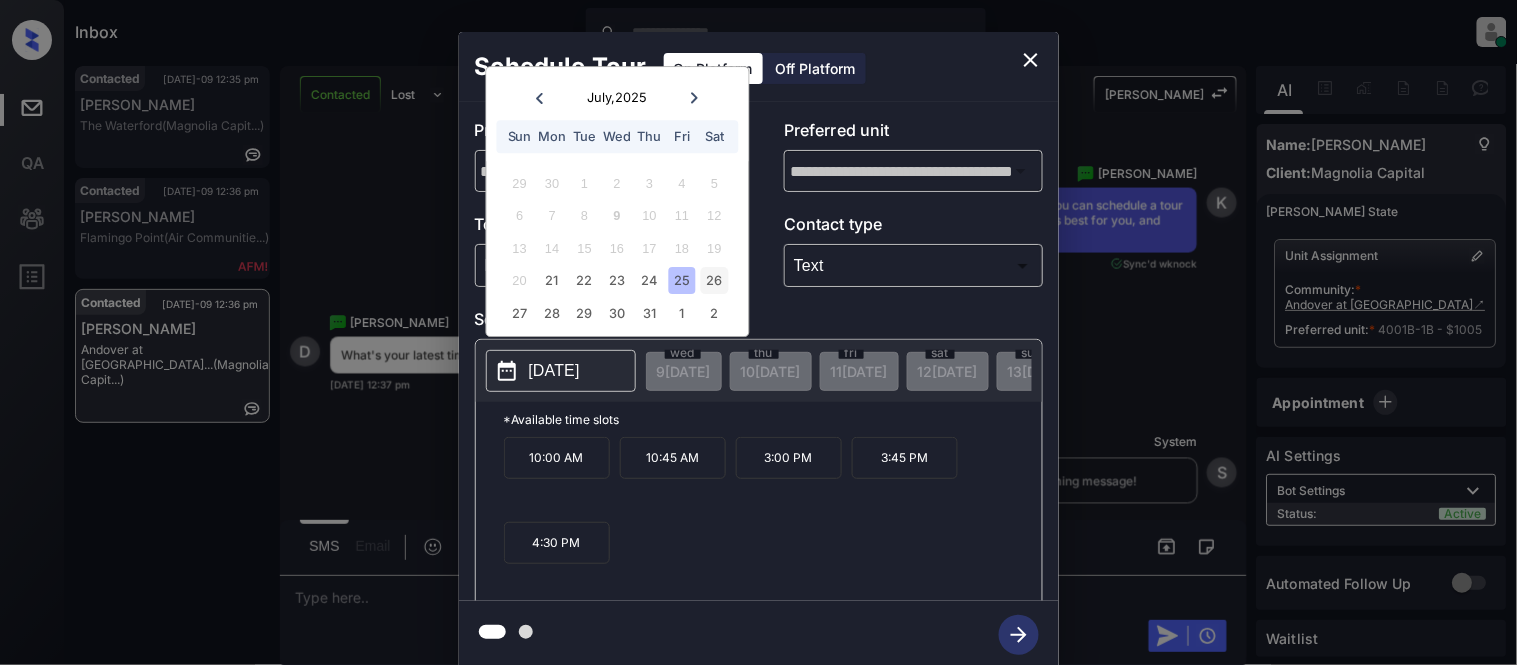 click on "26" at bounding box center [714, 281] 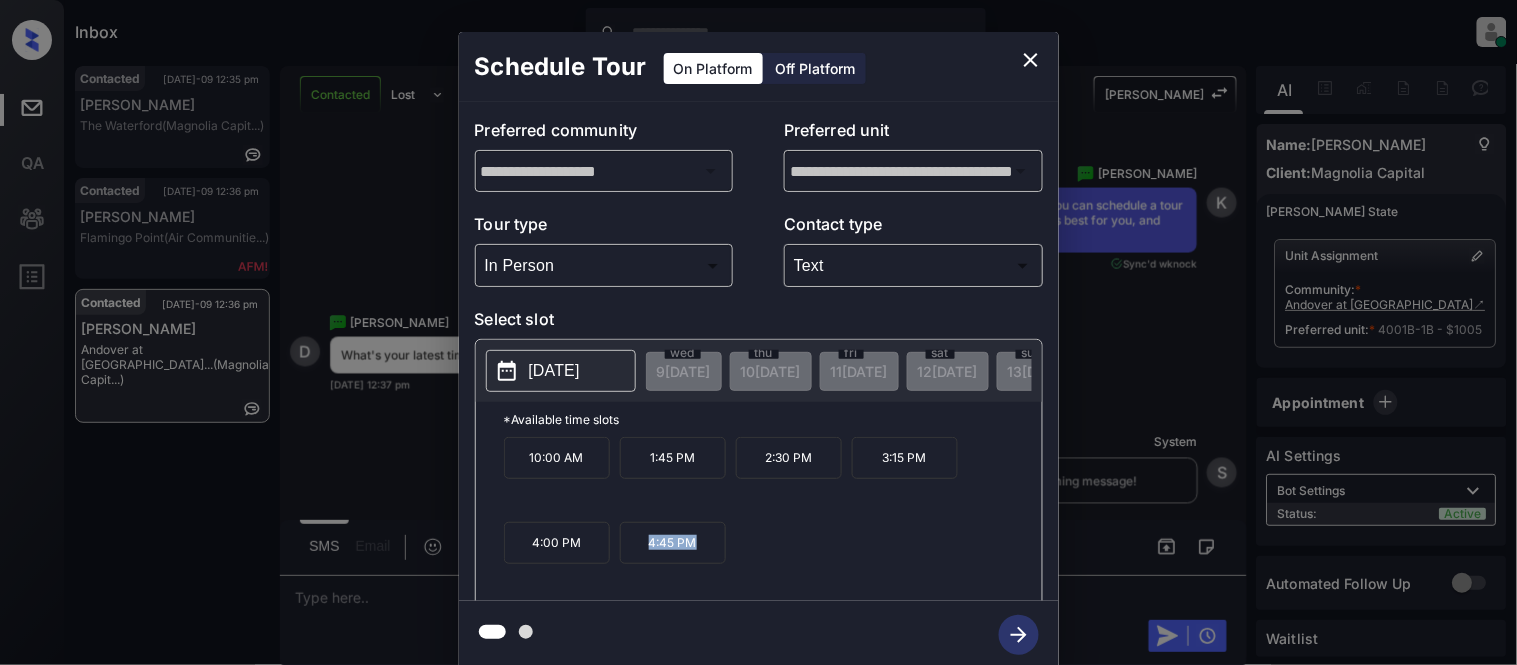 drag, startPoint x: 634, startPoint y: 565, endPoint x: 706, endPoint y: 565, distance: 72 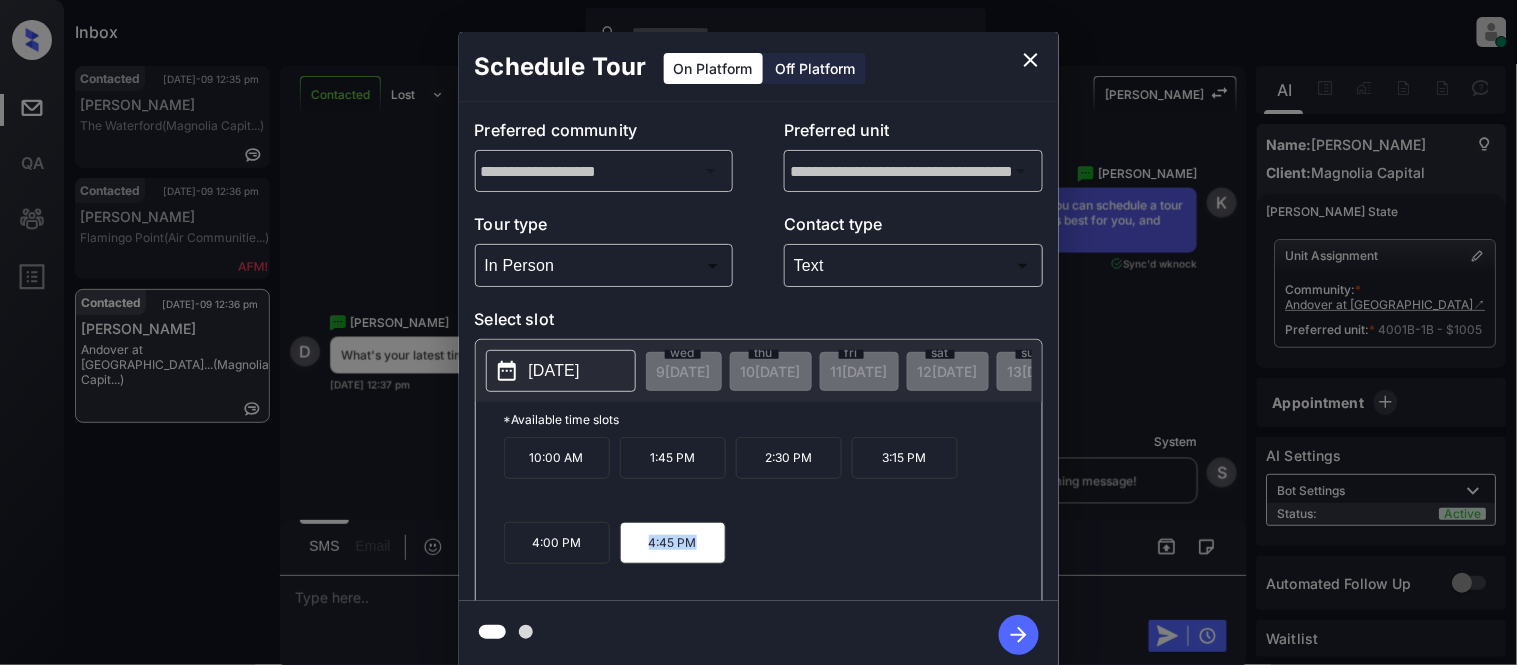 copy on "4:45 PM" 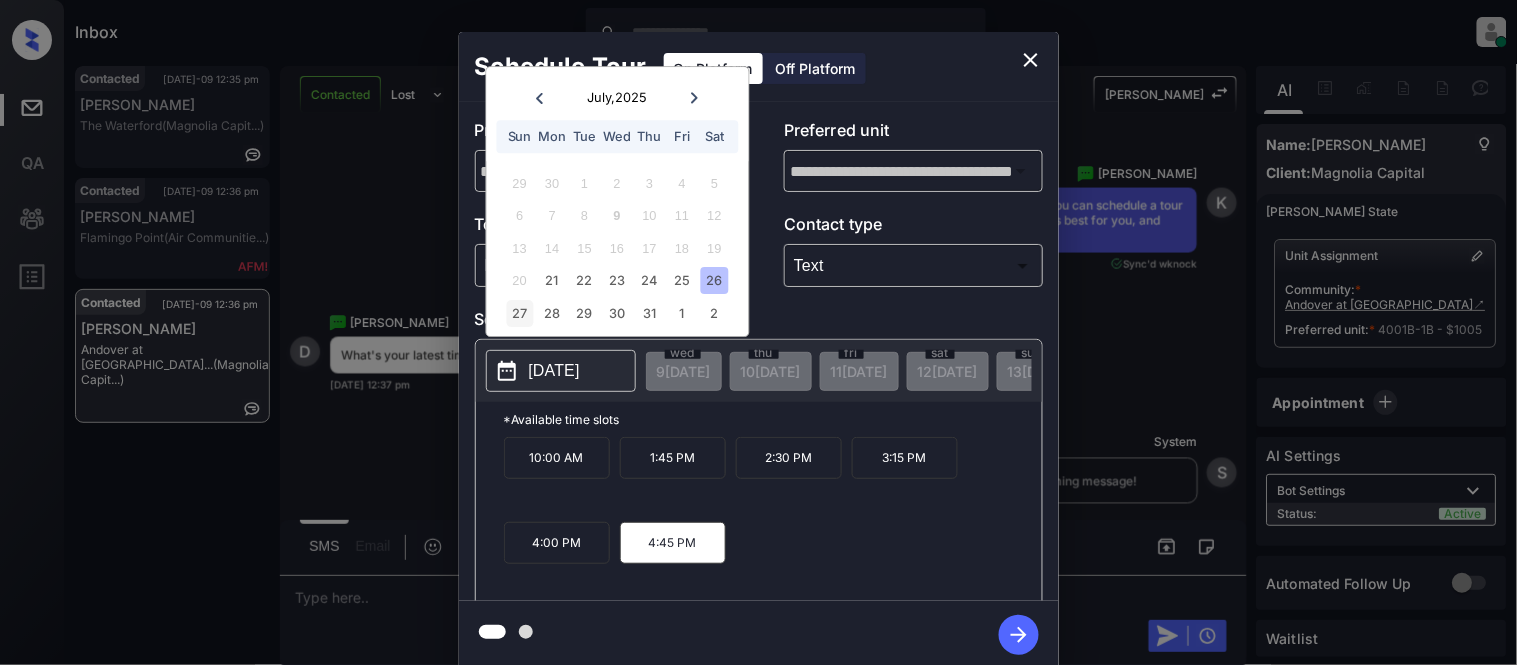 click on "27" at bounding box center [519, 313] 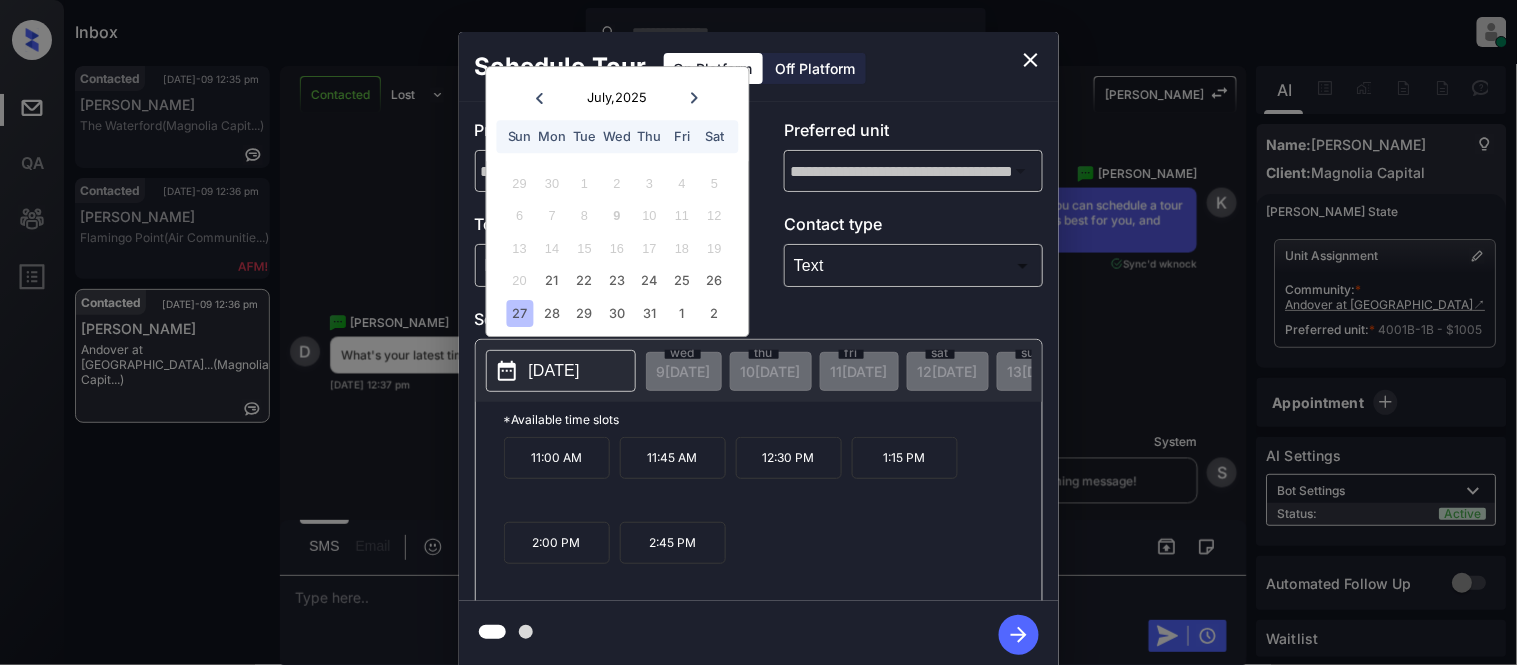 click 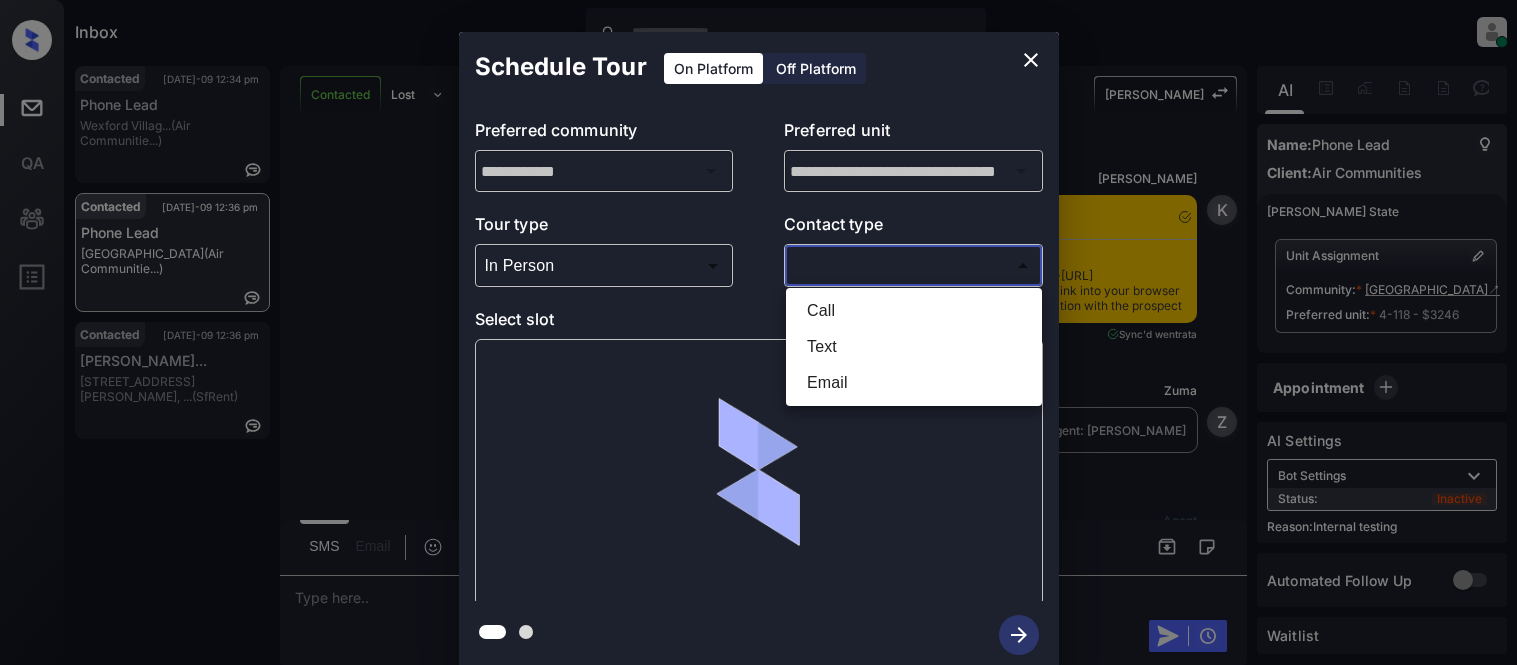 scroll, scrollTop: 0, scrollLeft: 0, axis: both 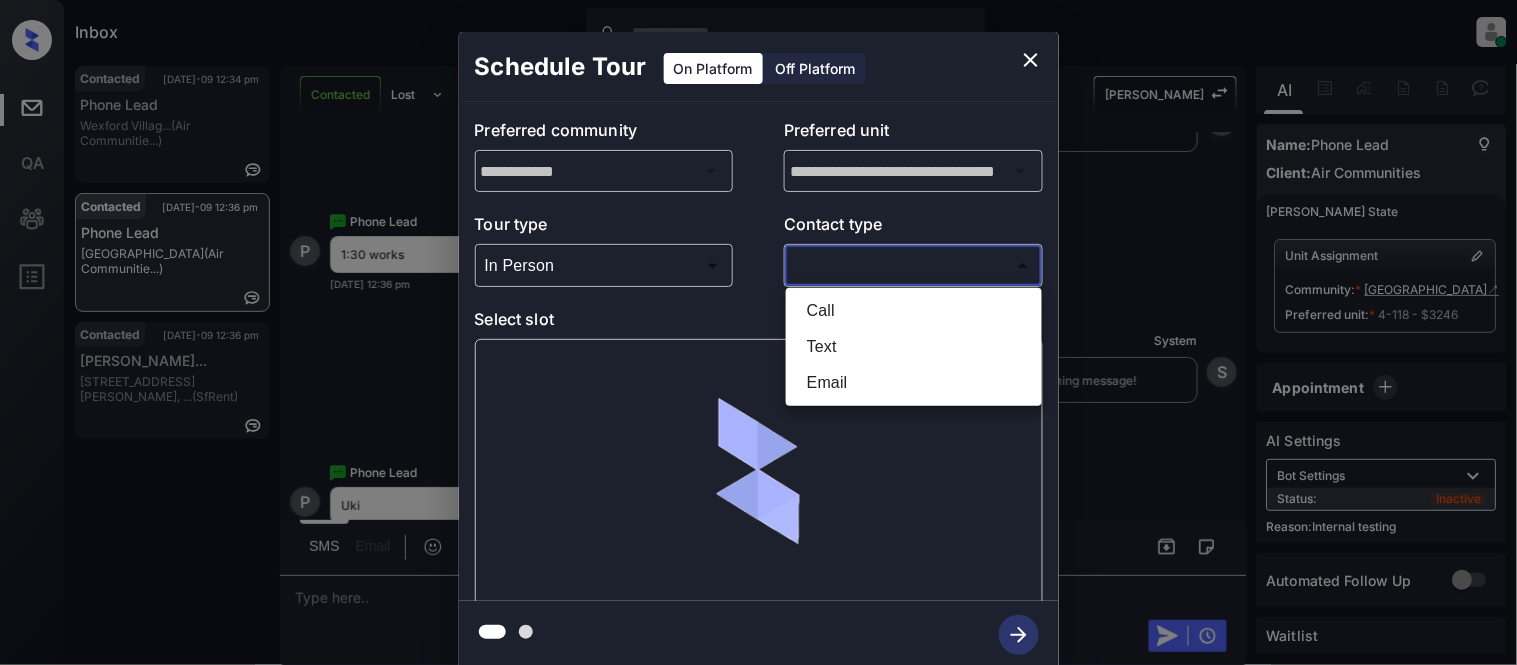 click on "Text" at bounding box center [914, 347] 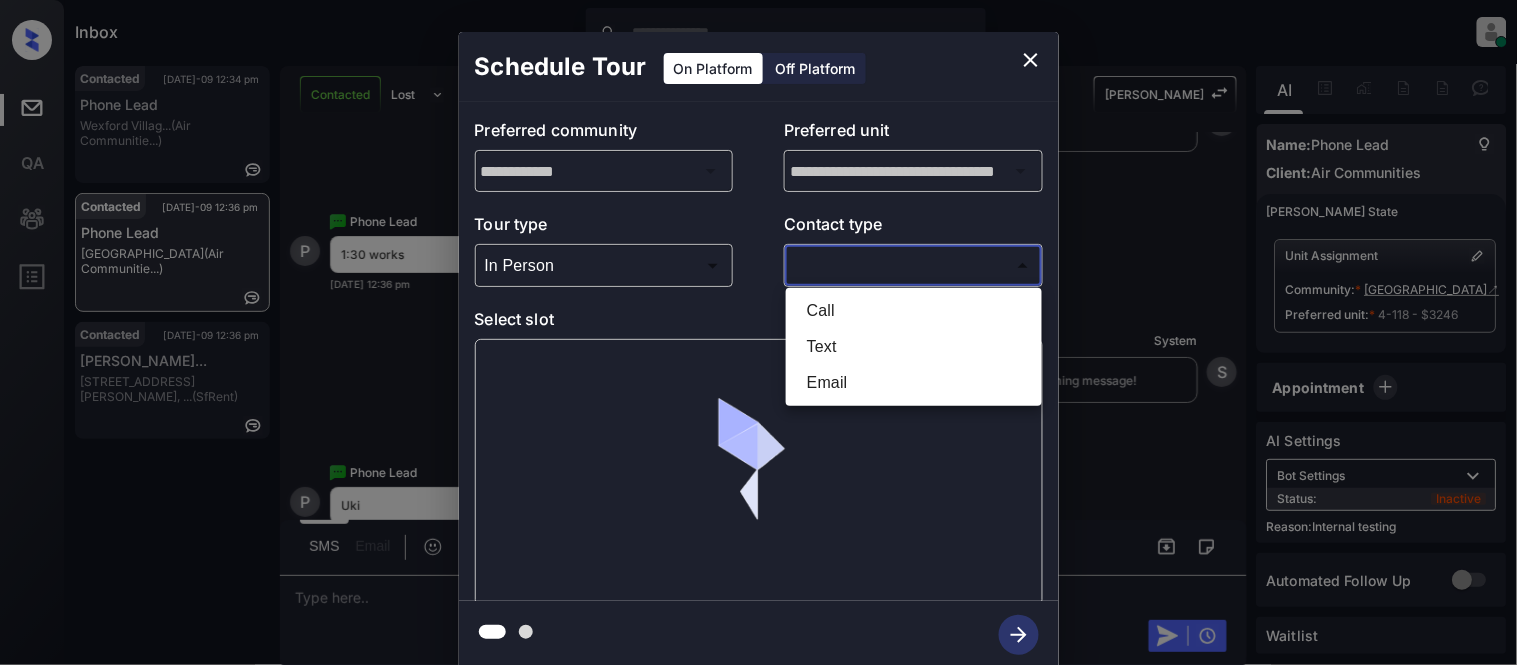 type on "****" 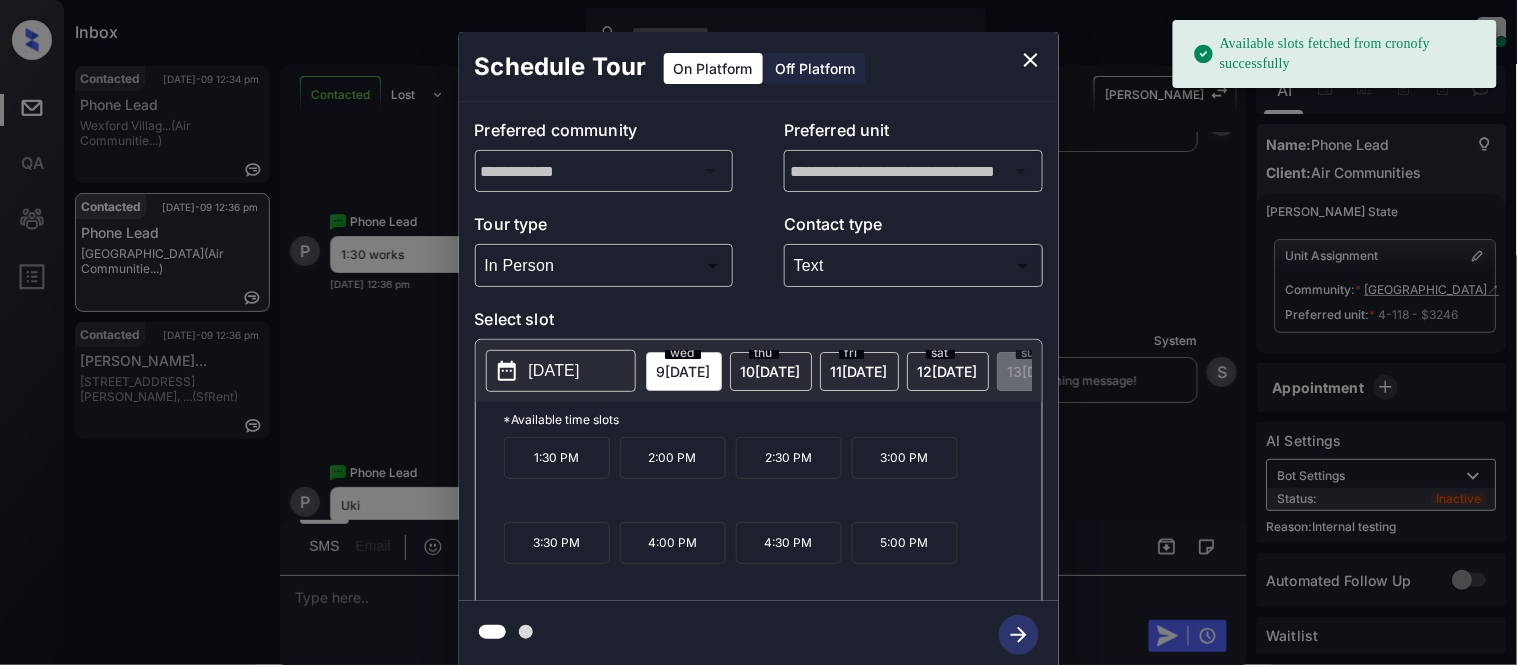 click on "1:30 PM" at bounding box center [557, 458] 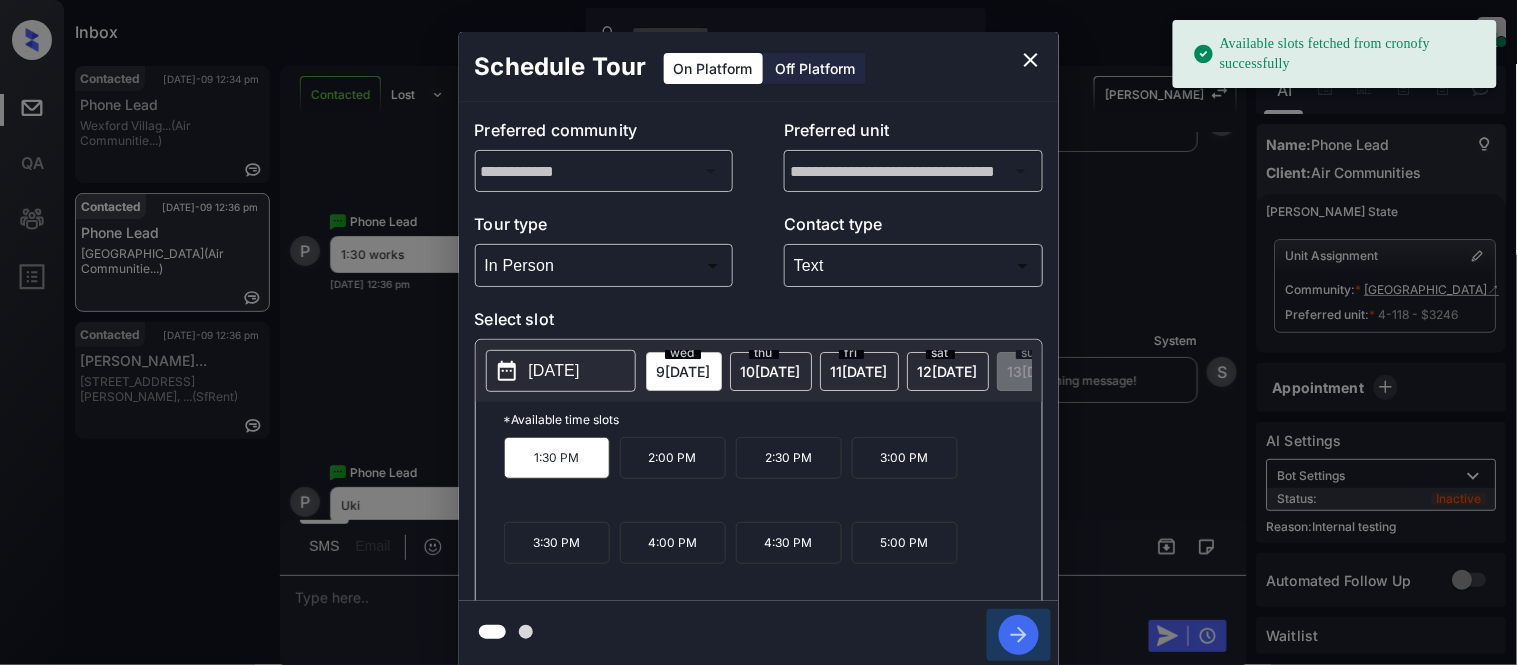 click 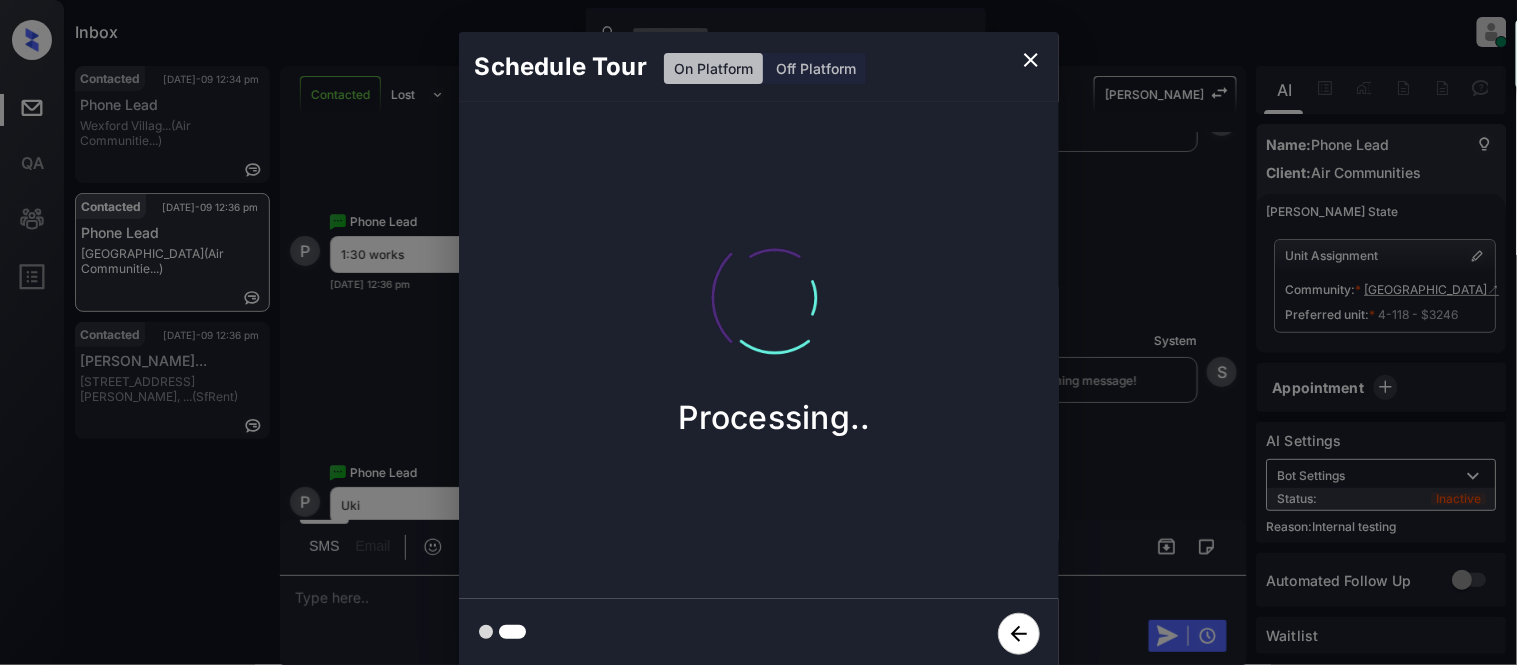 click on "Schedule Tour On Platform Off Platform Processing.." at bounding box center [758, 350] 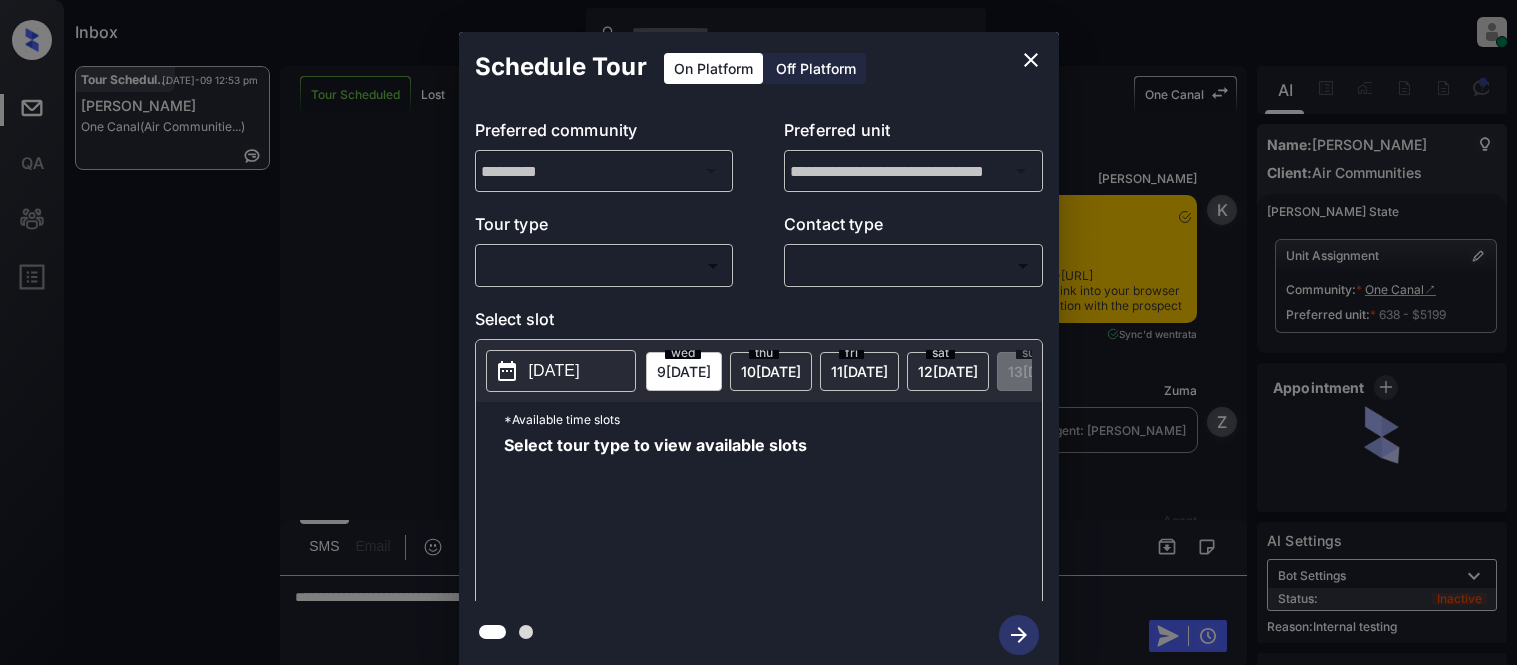 click on "Inbox [PERSON_NAME] Cataag Online Set yourself   offline Set yourself   on break Profile Switch to  light  mode Sign out Tour Scheduled [DATE]-09 12:53 pm   [PERSON_NAME] One Canal  (Air Communitie...) Tour Scheduled Lost Lead Sentiment: Angry Upon sliding the acknowledgement:  Lead will move to lost stage. * ​ SMS and call option will be set to opt out. AFM will be turned off for the lead. One Canal New Message [PERSON_NAME] Notes Note: <a href="[URL][DOMAIN_NAME]">[URL][DOMAIN_NAME]</a> - Paste this link into your browser to view [PERSON_NAME] conversation with the prospect [DATE] 02:27 pm  Sync'd w  entrata K New Message Zuma Lead transferred to leasing agent: [PERSON_NAME] [DATE] 02:27 pm Z New Message Agent Lead created because they indicated they are interested in leasing via Zuma IVR. [DATE] 02:27 pm A New Message [PERSON_NAME] [DATE] 02:27 pm K New Message Agent AFM Request sent to [PERSON_NAME]. [DATE] 02:27 pm A New Message Agent Notes" at bounding box center (758, 332) 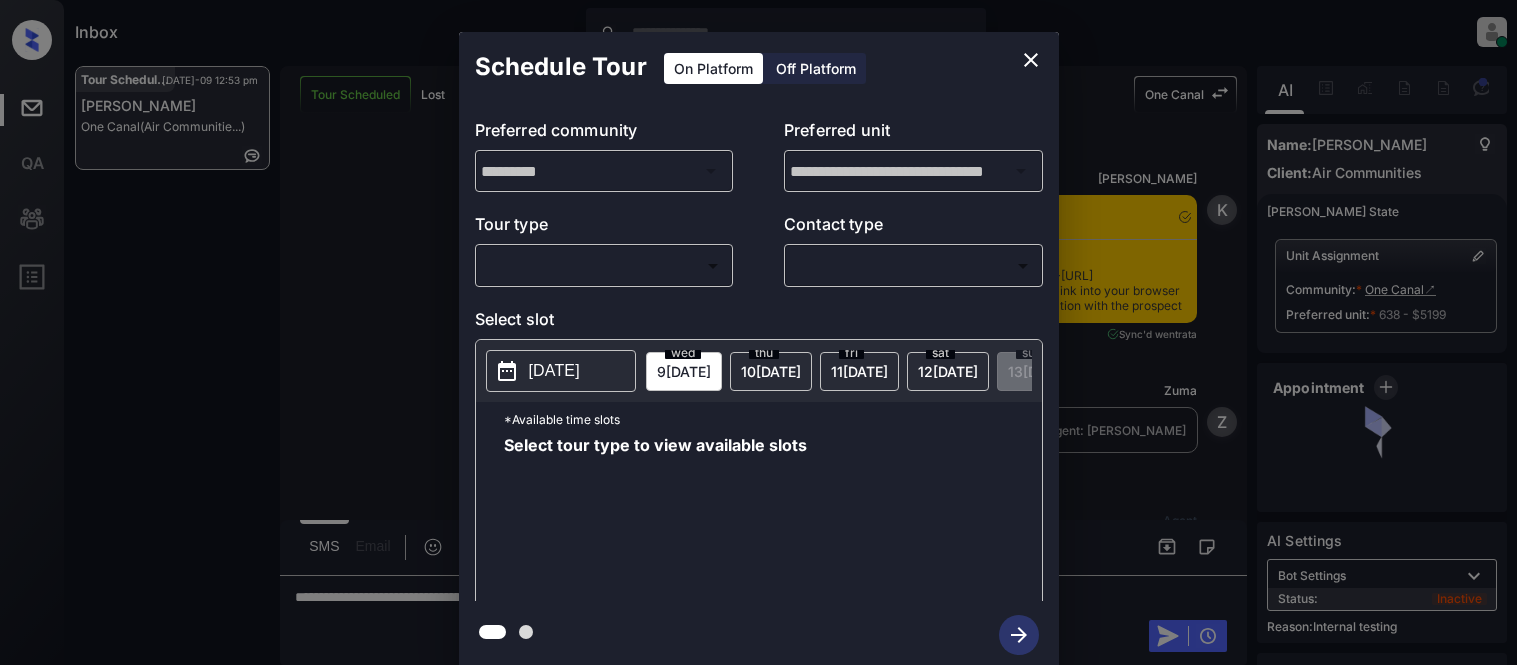 scroll, scrollTop: 0, scrollLeft: 0, axis: both 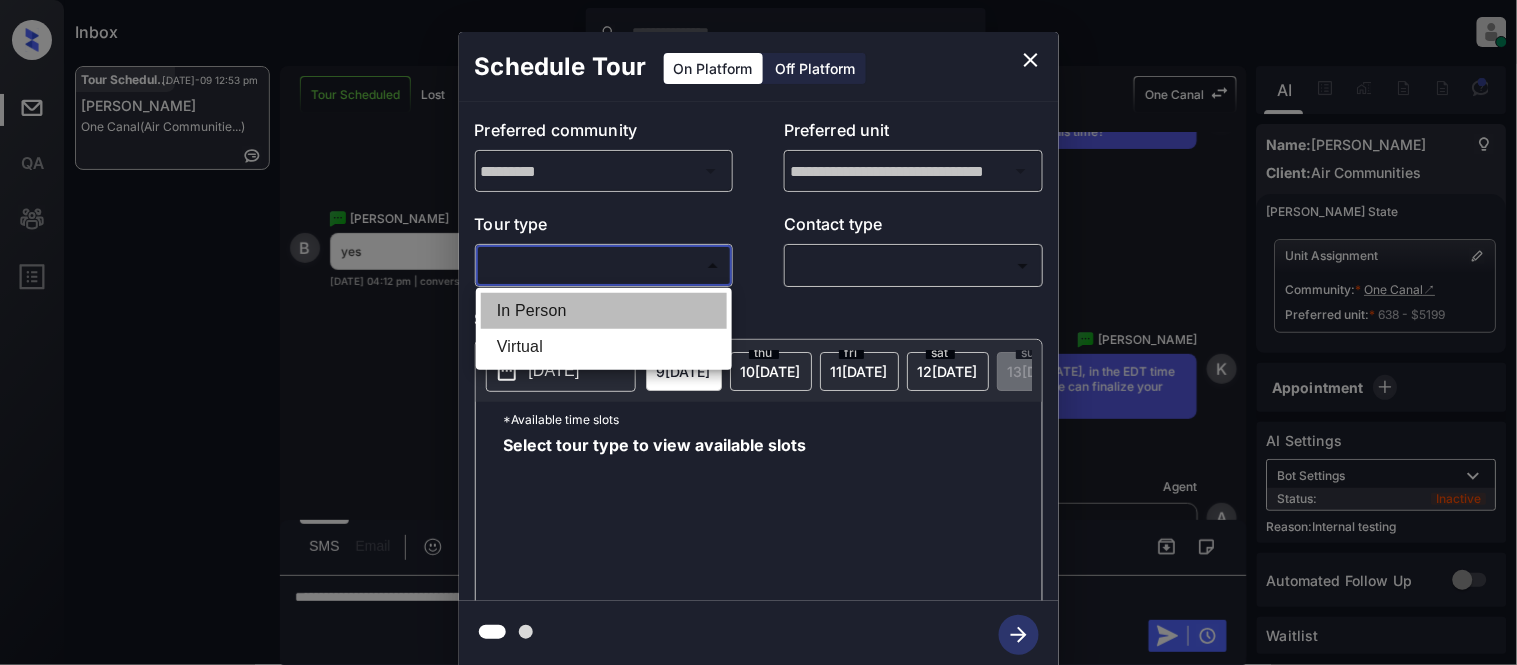 click on "In Person" at bounding box center (604, 311) 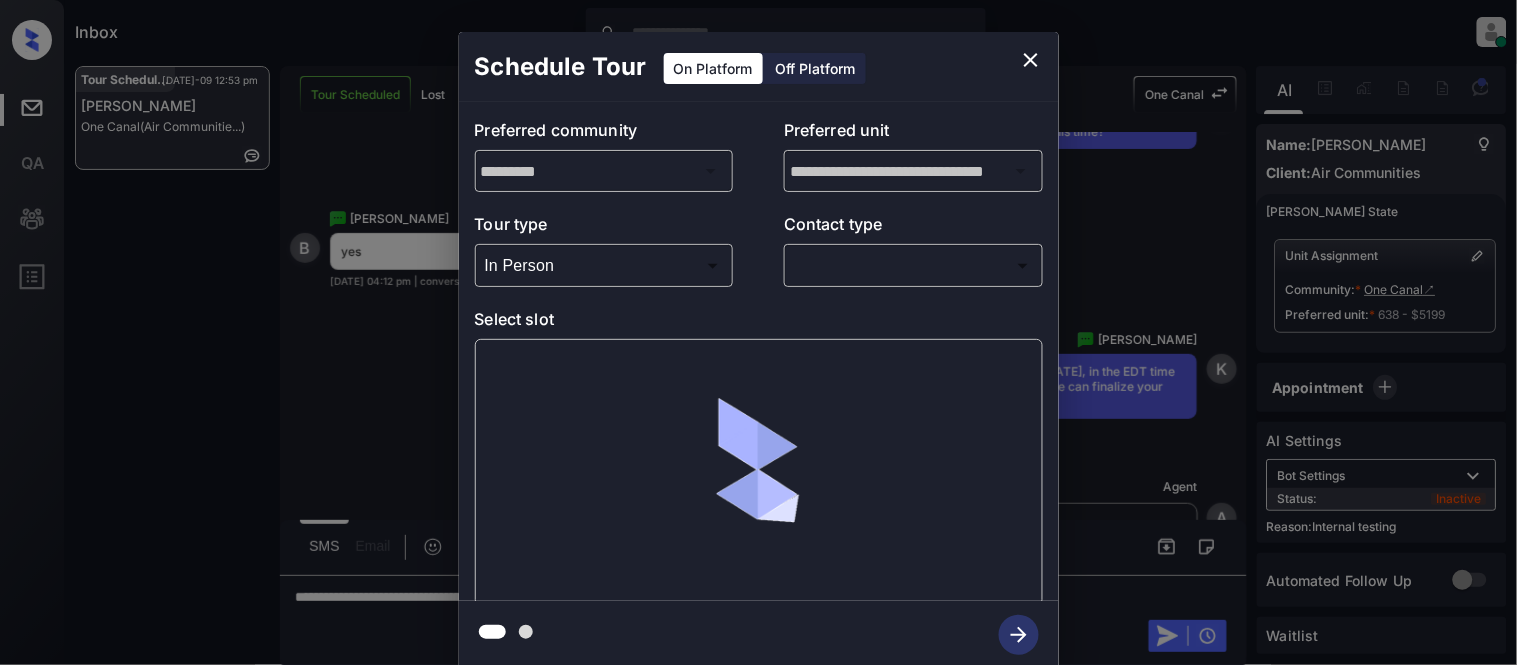 click on "Inbox Kristina Cataag Online Set yourself   offline Set yourself   on break Profile Switch to  light  mode Sign out Tour Scheduled Jul-09 12:53 pm   Bo Zhou One Canal  (Air Communitie...) Tour Scheduled Lost Lead Sentiment: Angry Upon sliding the acknowledgement:  Lead will move to lost stage. * ​ SMS and call option will be set to opt out. AFM will be turned off for the lead. One Canal New Message Kelsey Notes Note: <a href="https://conversation.getzuma.com/685480abeee929e82db593e5">https://conversation.getzuma.com/685480abeee929e82db593e5</a> - Paste this link into your browser to view Kelsey’s conversation with the prospect Jun 19, 2025 02:27 pm  Sync'd w  entrata K New Message Zuma Lead transferred to leasing agent: kelsey Jun 19, 2025 02:27 pm Z New Message Agent Lead created because they indicated they are interested in leasing via Zuma IVR. Jun 19, 2025 02:27 pm A New Message Kelsey Jun 19, 2025 02:27 pm K New Message Agent AFM Request sent to Kelsey. Jun 19, 2025 02:27 pm A New Message Agent Notes" at bounding box center (758, 332) 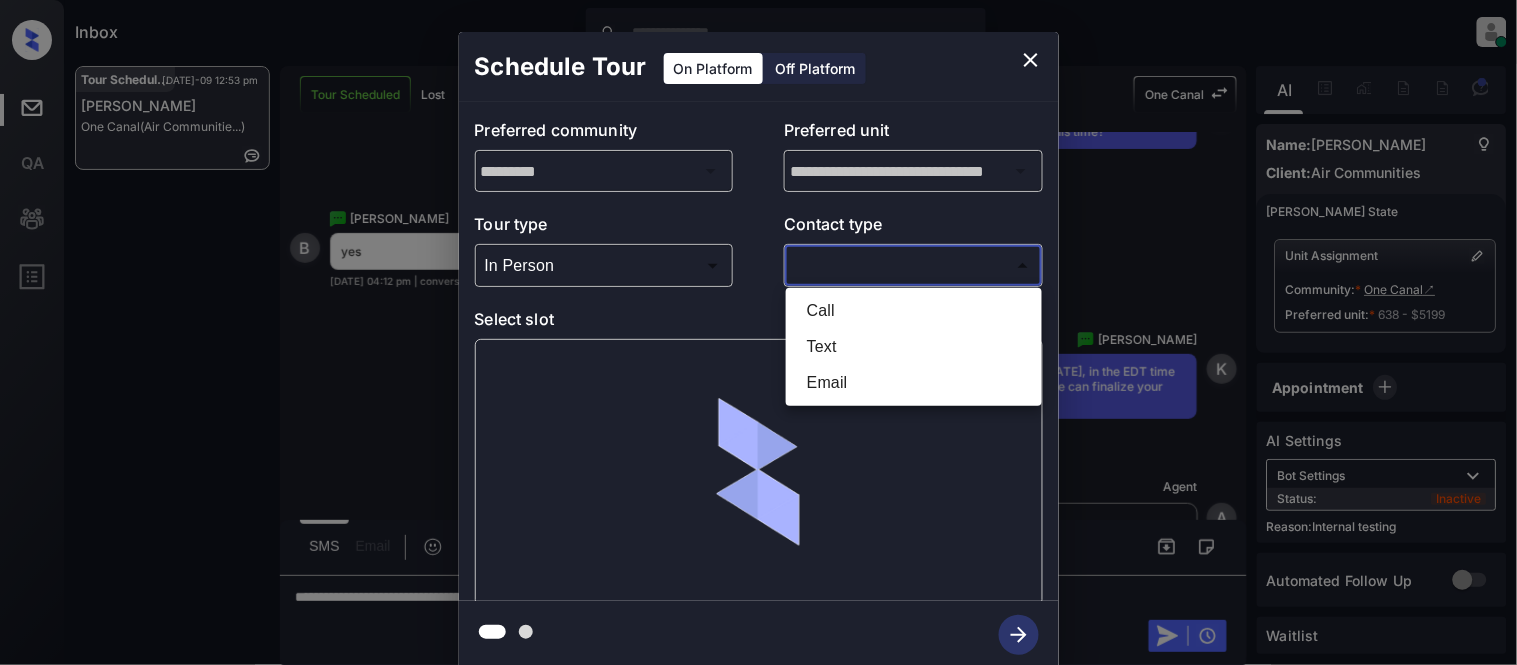 click on "Text" at bounding box center [914, 347] 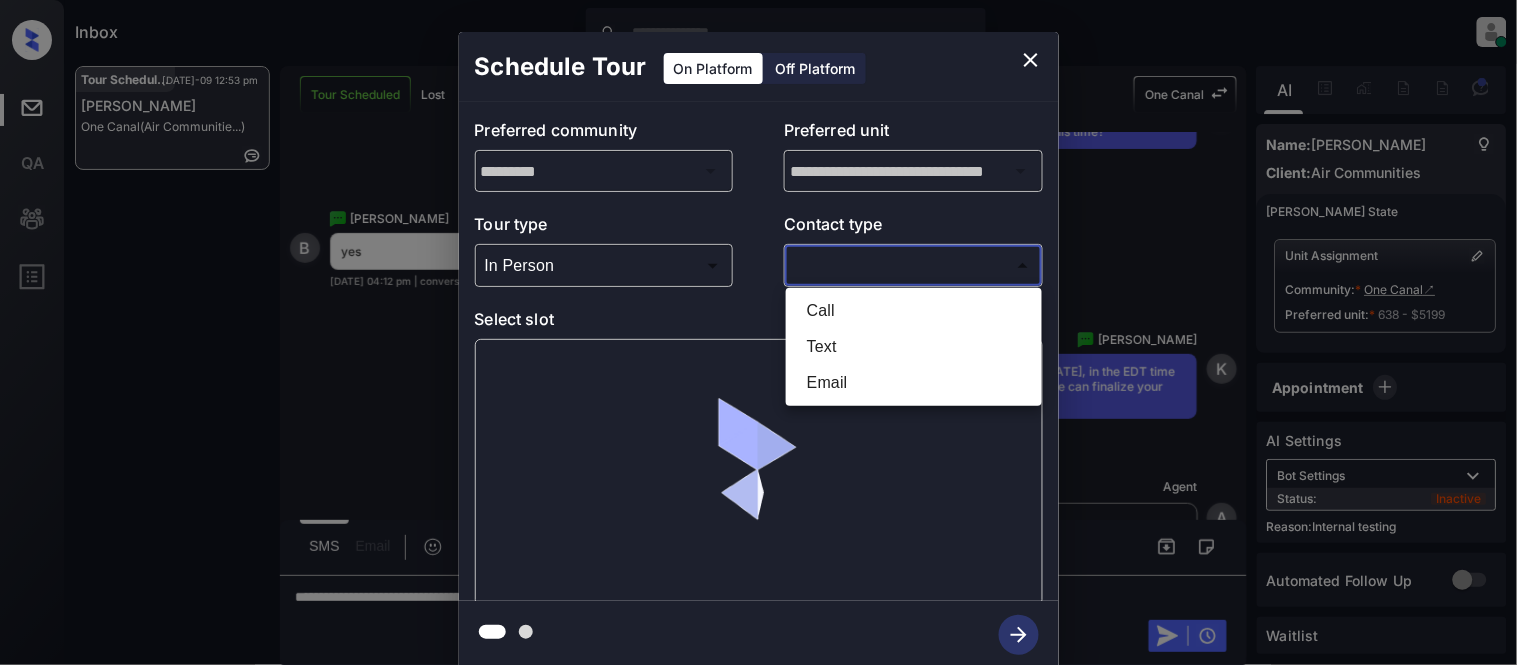 type on "****" 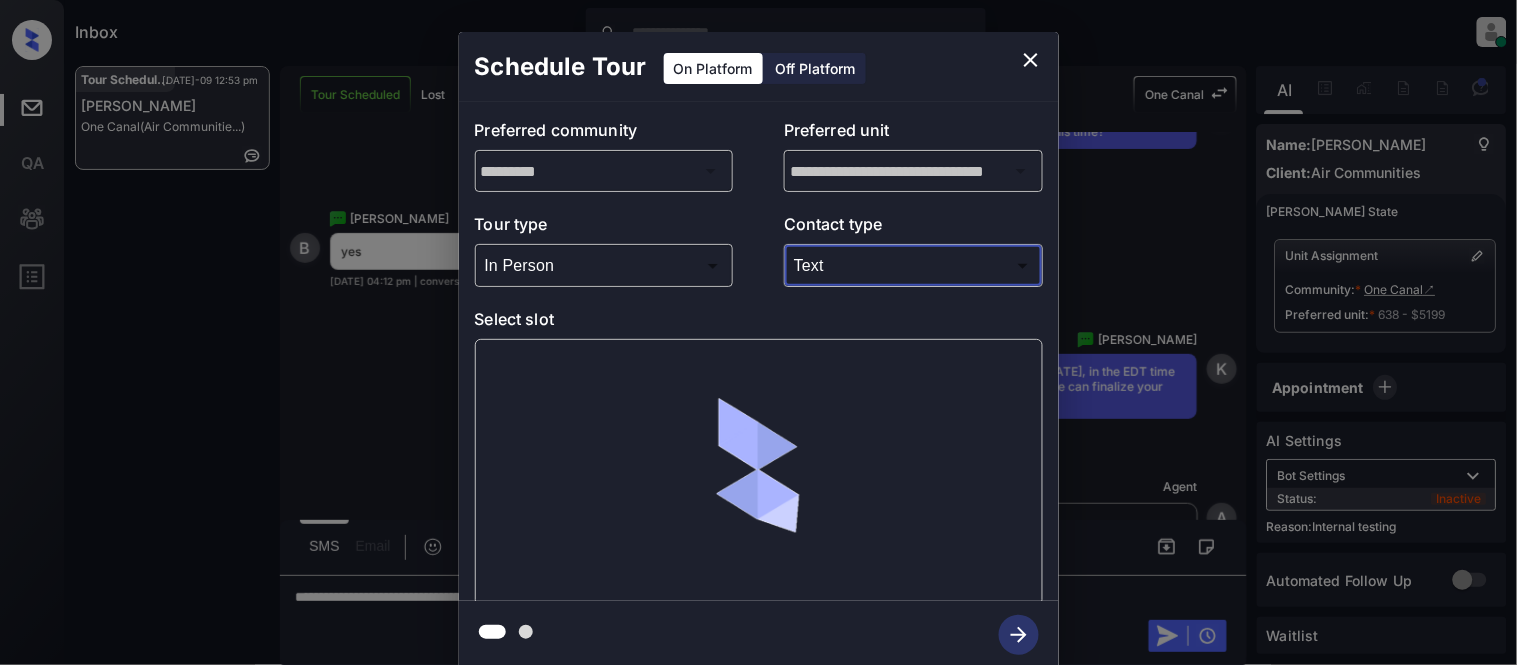 click at bounding box center [758, 332] 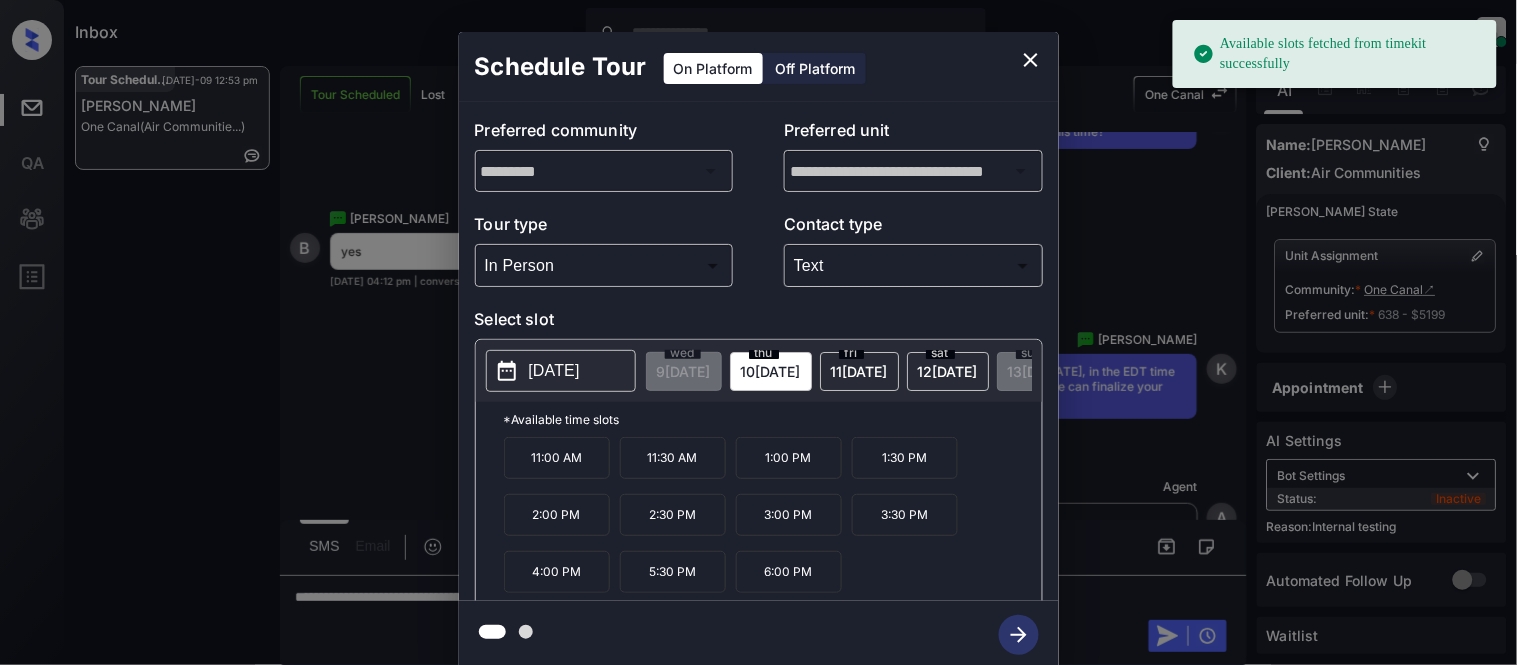 click on "[DATE]" at bounding box center (554, 371) 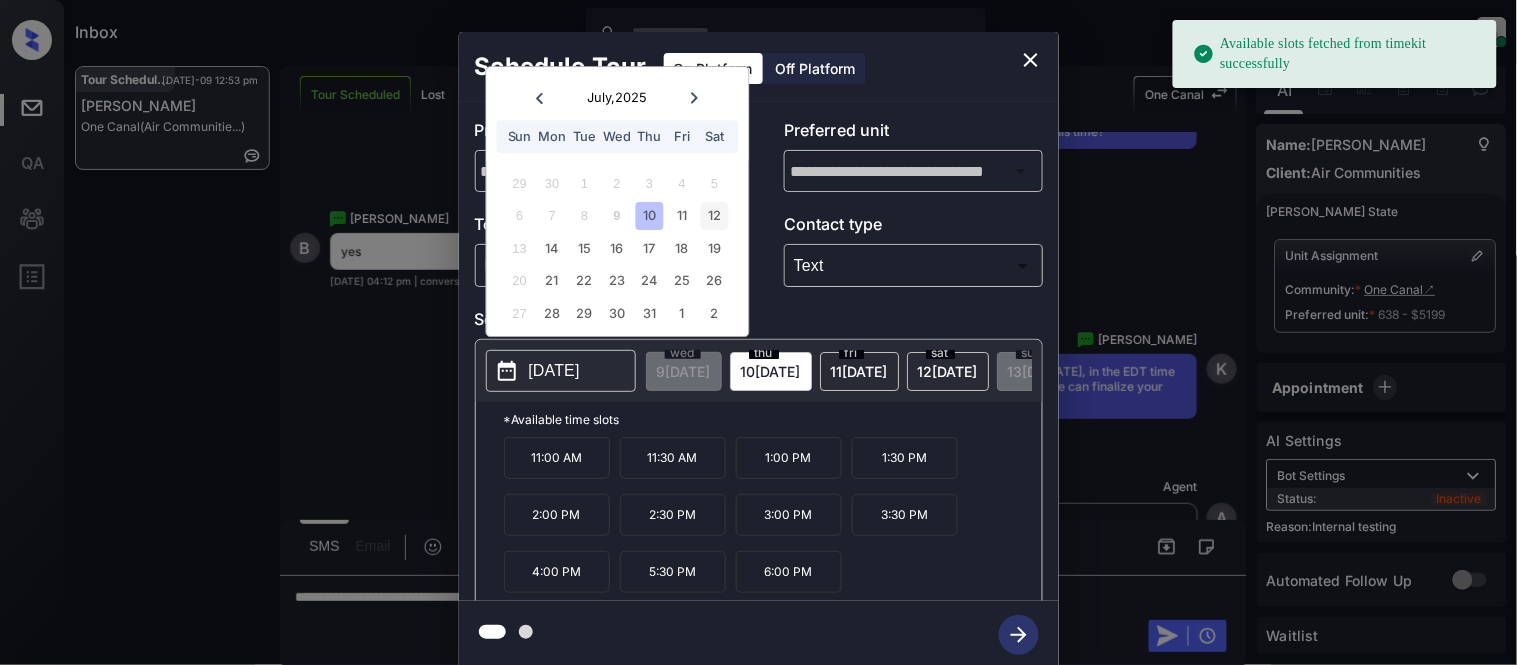 click on "12" at bounding box center (714, 216) 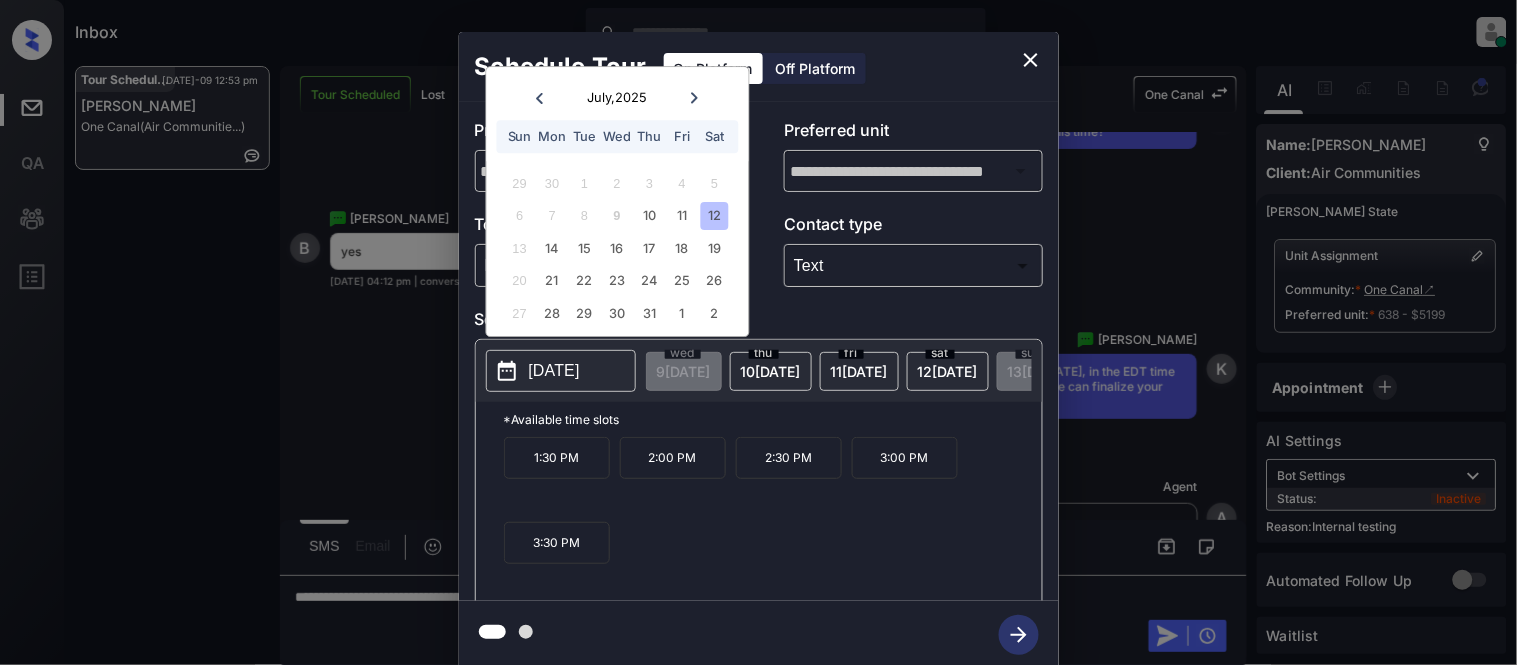 click on "1:30 PM" at bounding box center [557, 458] 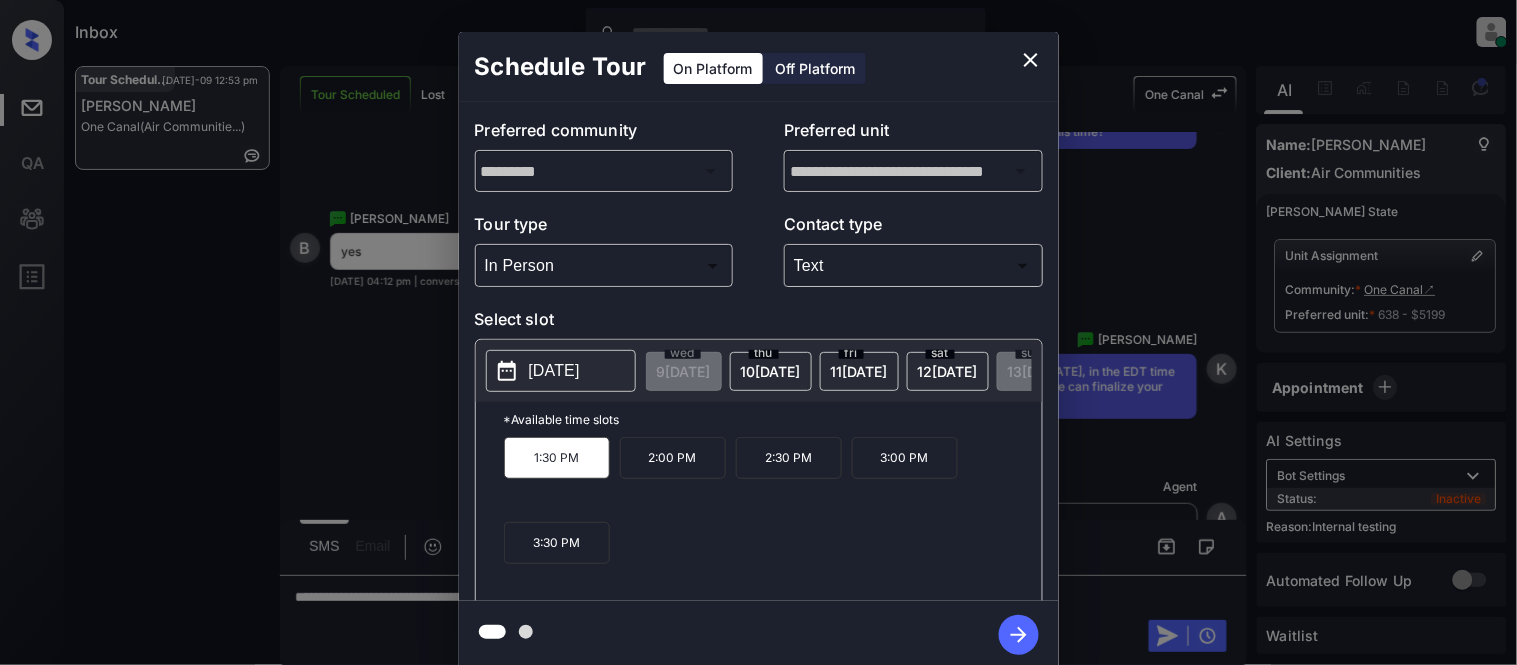 click at bounding box center [1019, 635] 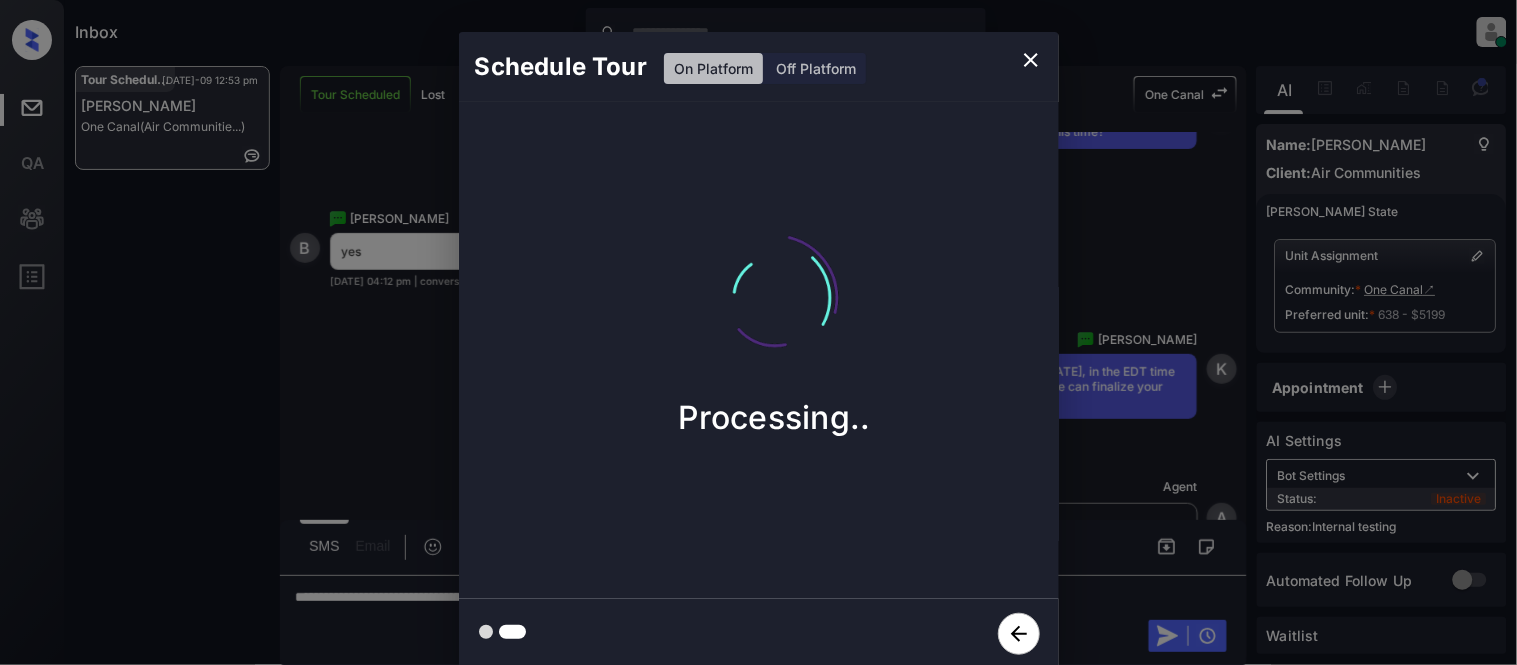 click on "Schedule Tour On Platform Off Platform Processing.." at bounding box center (758, 350) 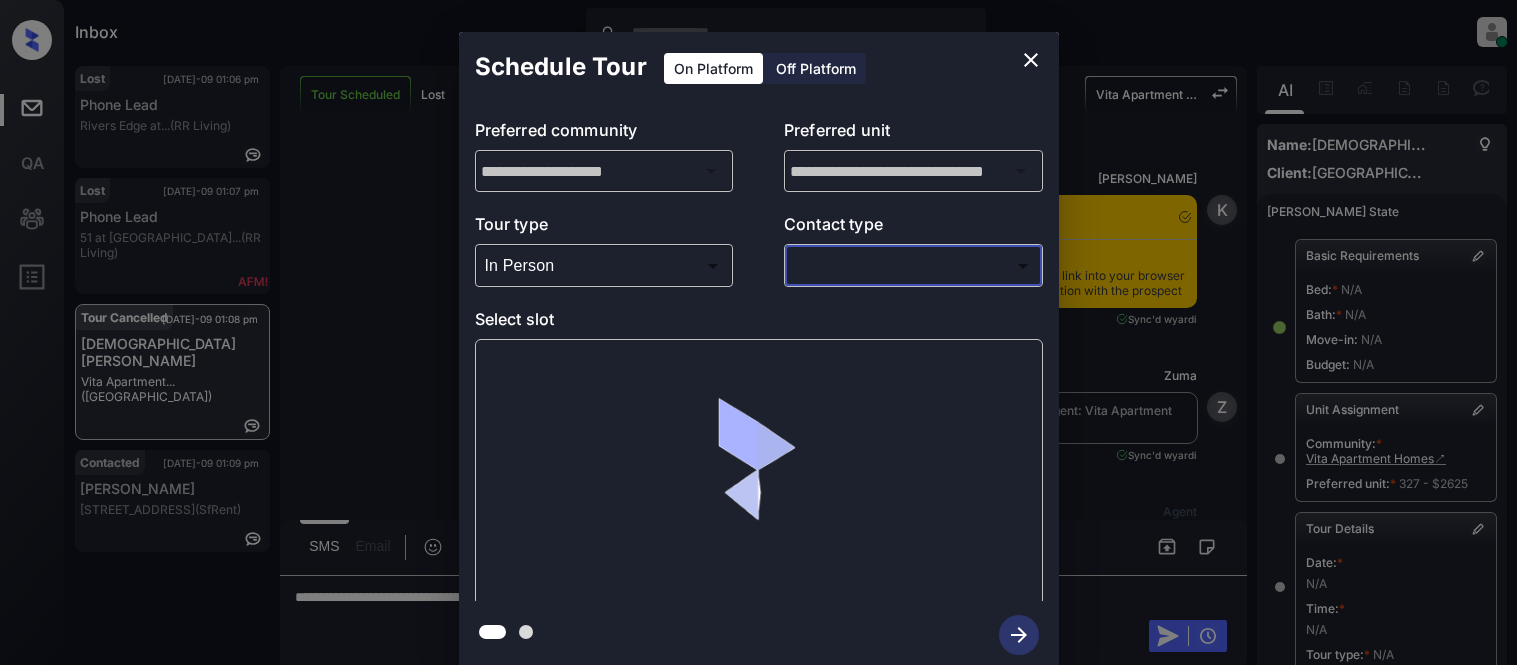 click on "Call Text Email" at bounding box center [914, 321] 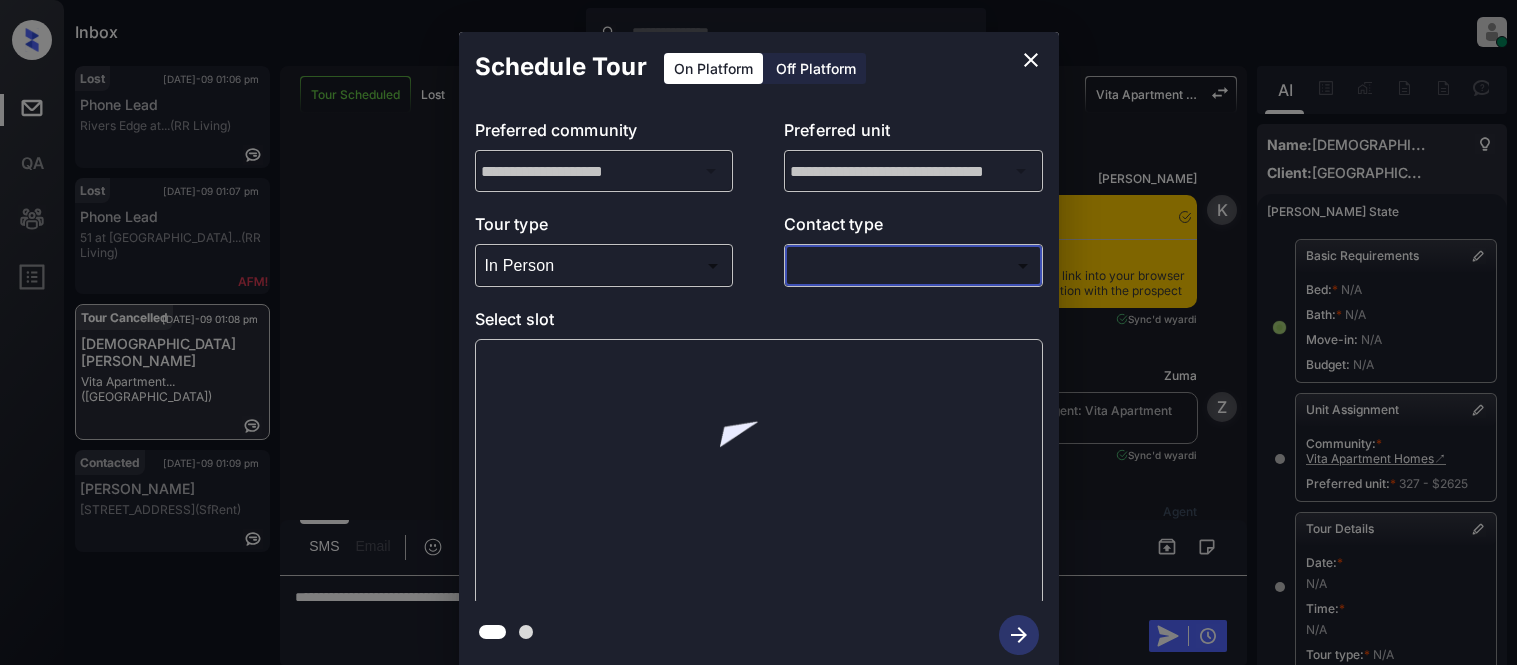 click on "Inbox [PERSON_NAME] Cataag Online Set yourself   offline Set yourself   on break Profile Switch to  light  mode Sign out Lost [DATE]-09 01:06 pm   Phone Lead Rivers Edge at...  (RR Living) Lost [DATE]-09 01:07 pm   Phone Lead 51 at [GEOGRAPHIC_DATA]...  (RR Living) Tour Cancelled [DATE]-09 01:08 pm   [PERSON_NAME] Vita Apartment...  ([GEOGRAPHIC_DATA]) Contacted [DATE]-09 01:09 pm   [PERSON_NAME] [STREET_ADDRESS][PERSON_NAME]  (SfRent) Tour Scheduled Lost Lead Sentiment: Angry Upon sliding the acknowledgement:  Lead will move to lost stage. * ​ SMS and call option will be set to opt out. AFM will be turned off for the lead. Vita Apartment Homes New Message [PERSON_NAME] Notes Note: [URL][DOMAIN_NAME] - Paste this link into your browser to view [PERSON_NAME] conversation with the prospect [DATE] 05:08 pm  Sync'd w  yardi K New Message [PERSON_NAME] Lead transferred to leasing agent: Vita Apartment Homes [DATE] 05:08 pm  Sync'd w  yardi Z New Message Agent Lead created via leadPoller in Tour Scheduled stage. A New Message" at bounding box center [758, 332] 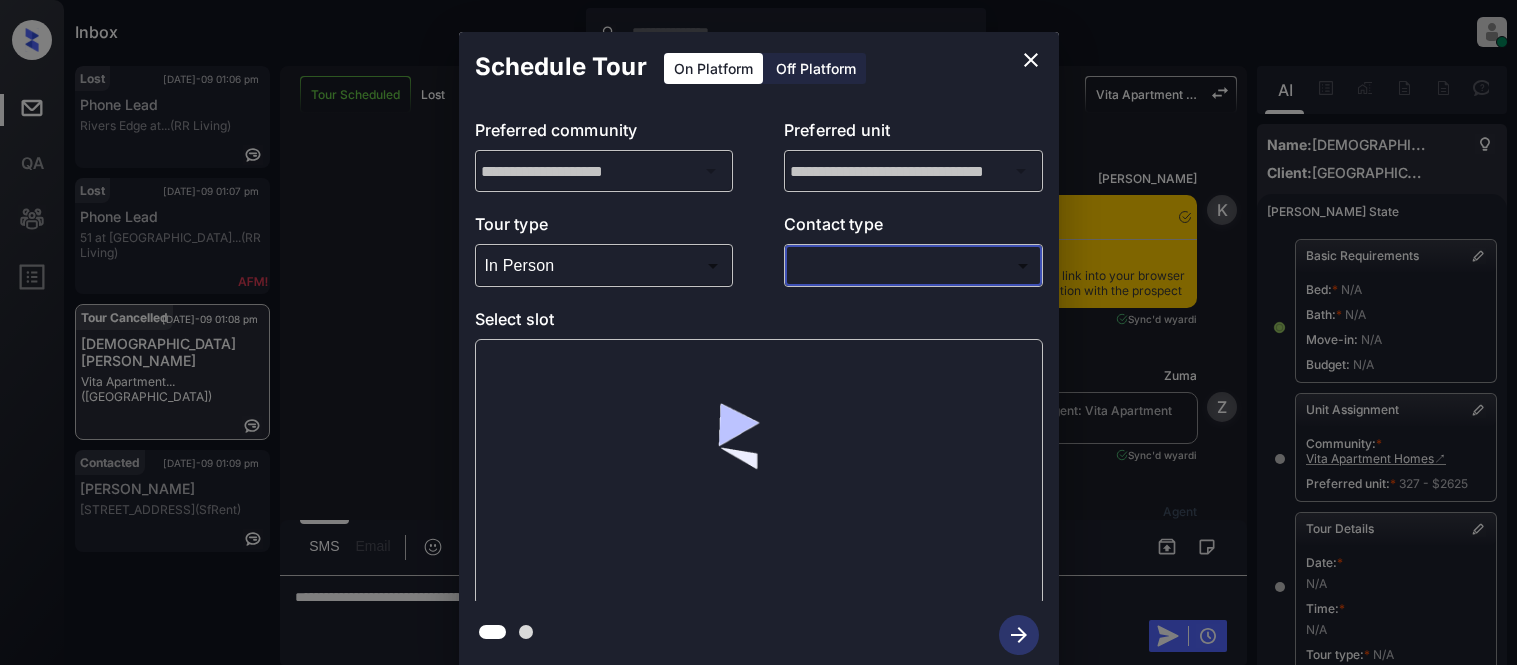 scroll, scrollTop: 0, scrollLeft: 0, axis: both 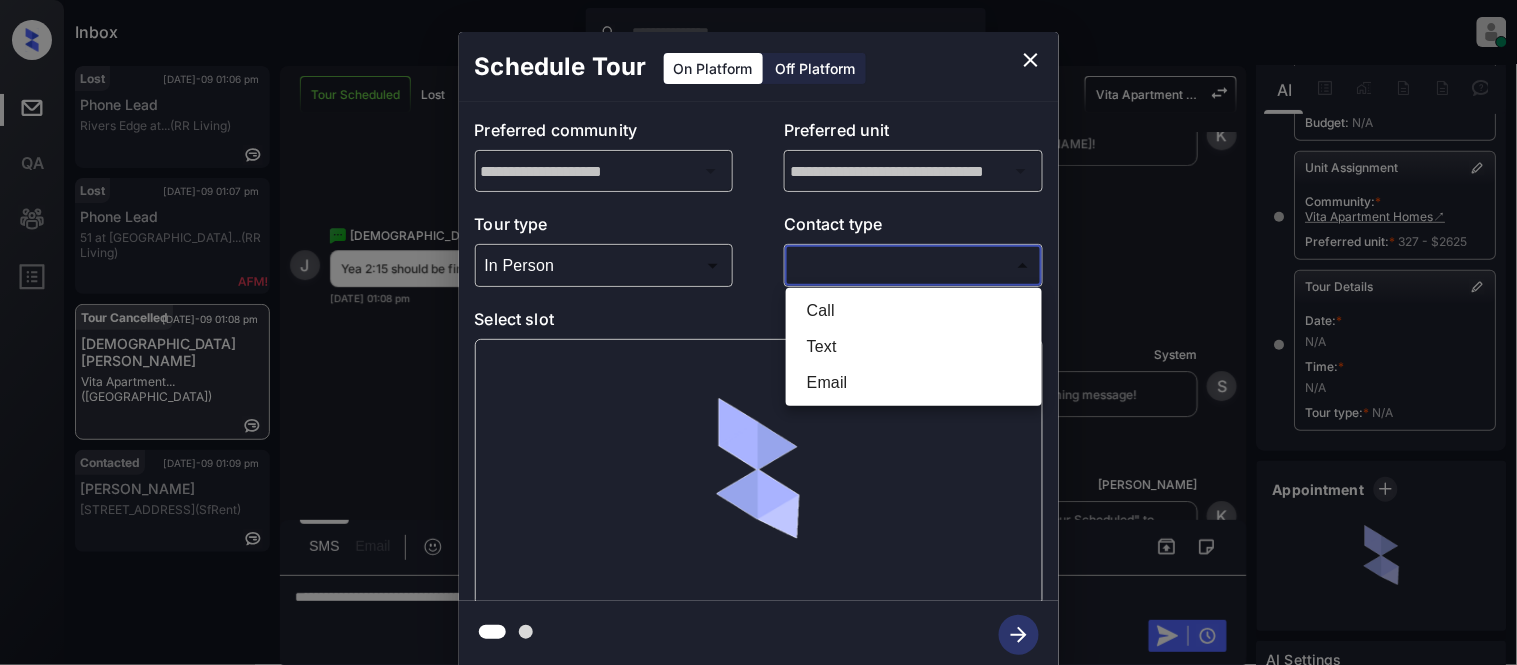 click on "Text" at bounding box center (914, 347) 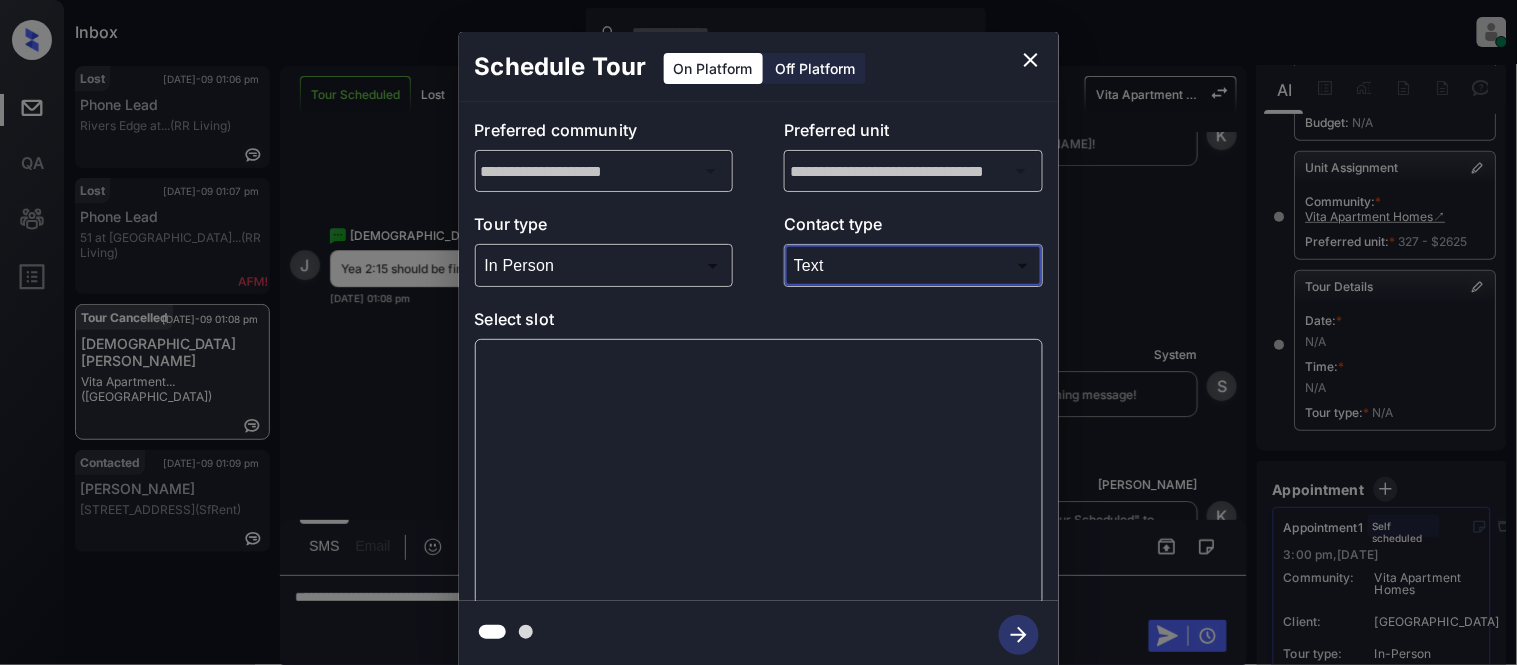 type on "****" 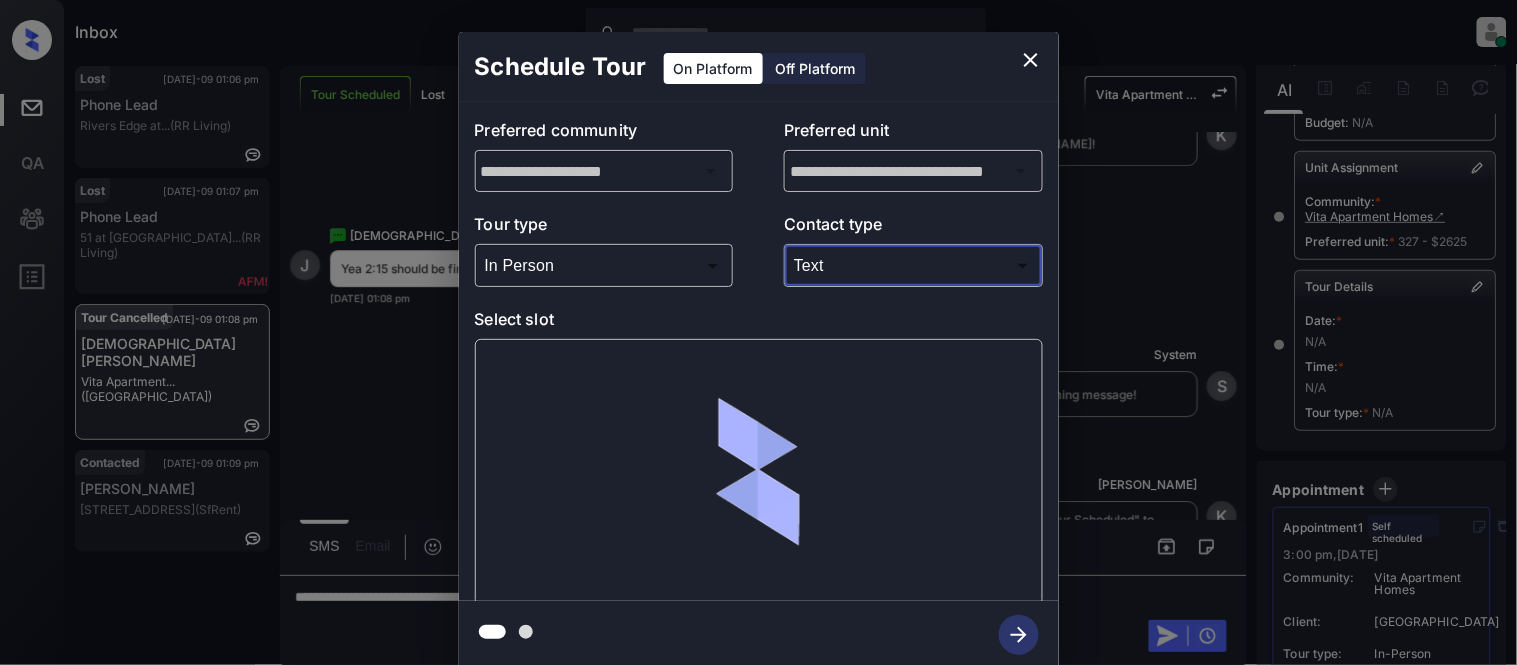 click at bounding box center [759, 472] 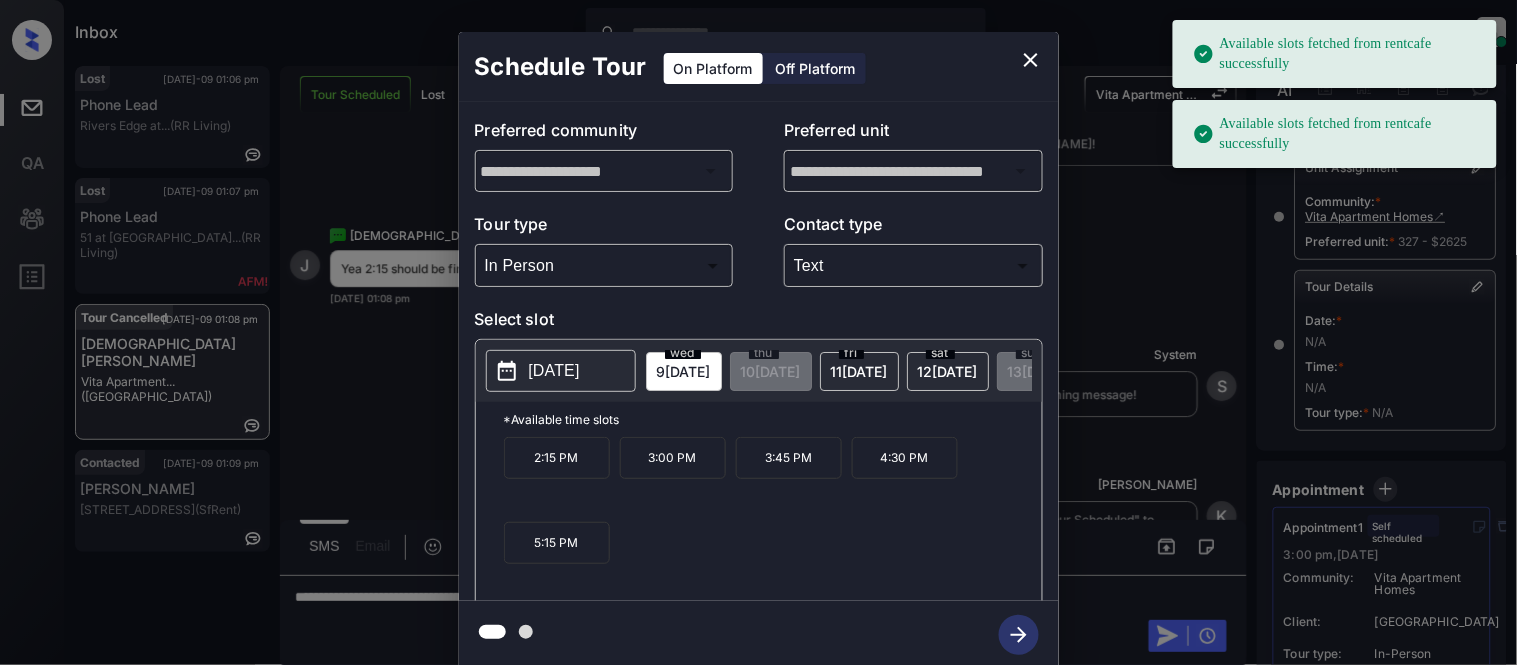click on "2:15 PM" at bounding box center [557, 458] 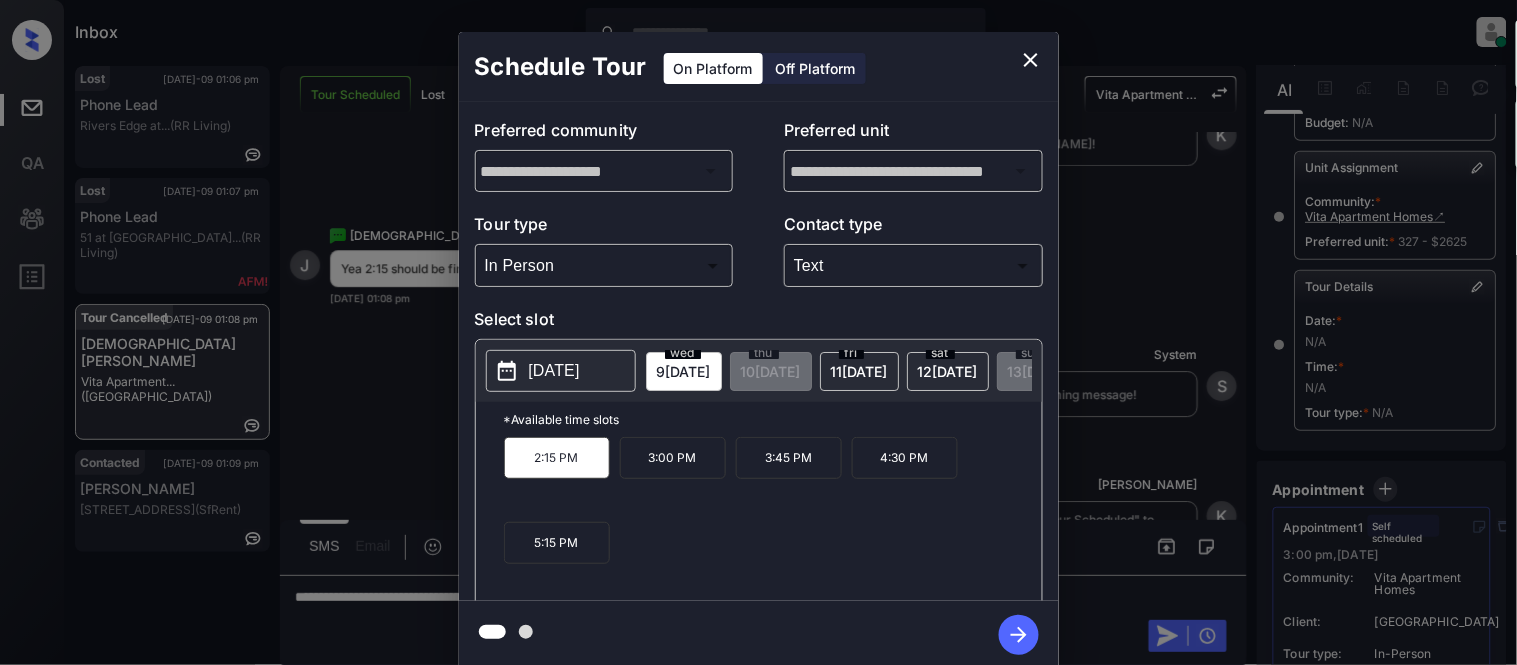 click at bounding box center (1019, 635) 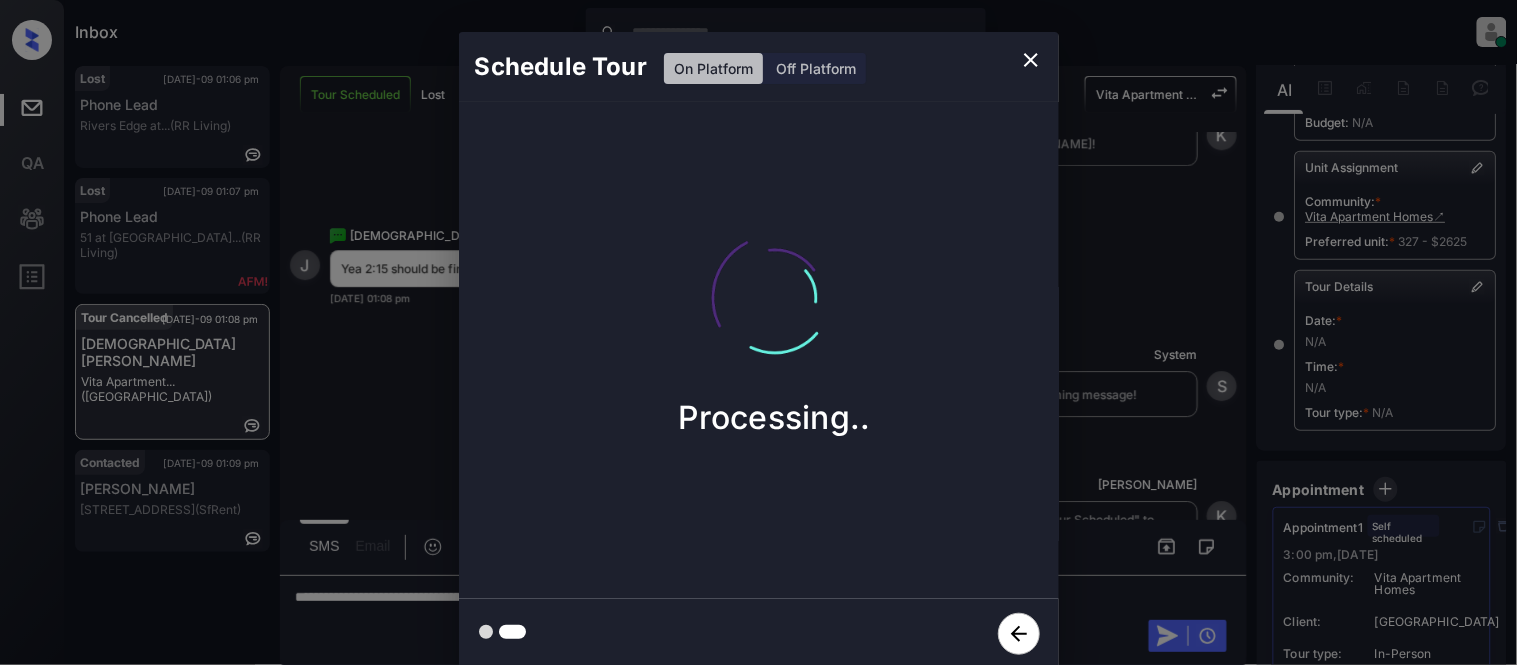 click on "Schedule Tour On Platform Off Platform Processing.." at bounding box center (758, 350) 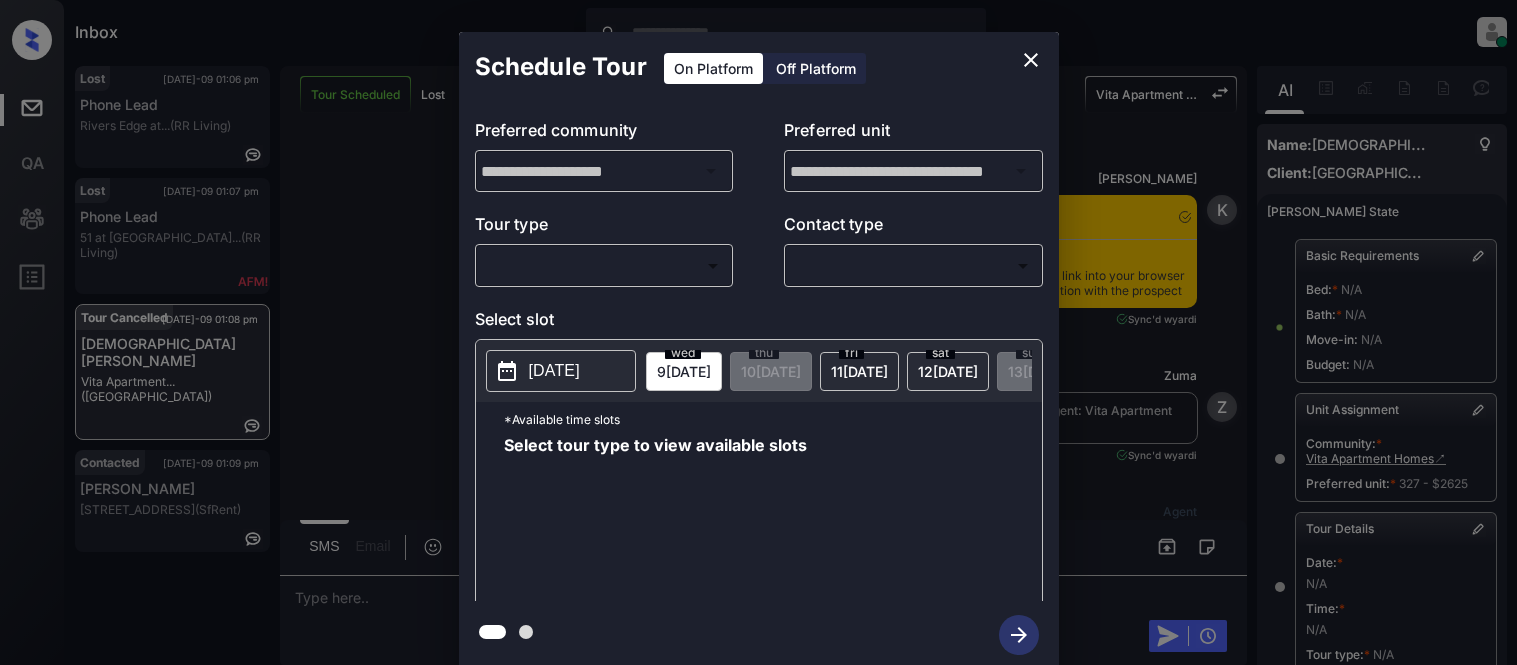 scroll, scrollTop: 0, scrollLeft: 0, axis: both 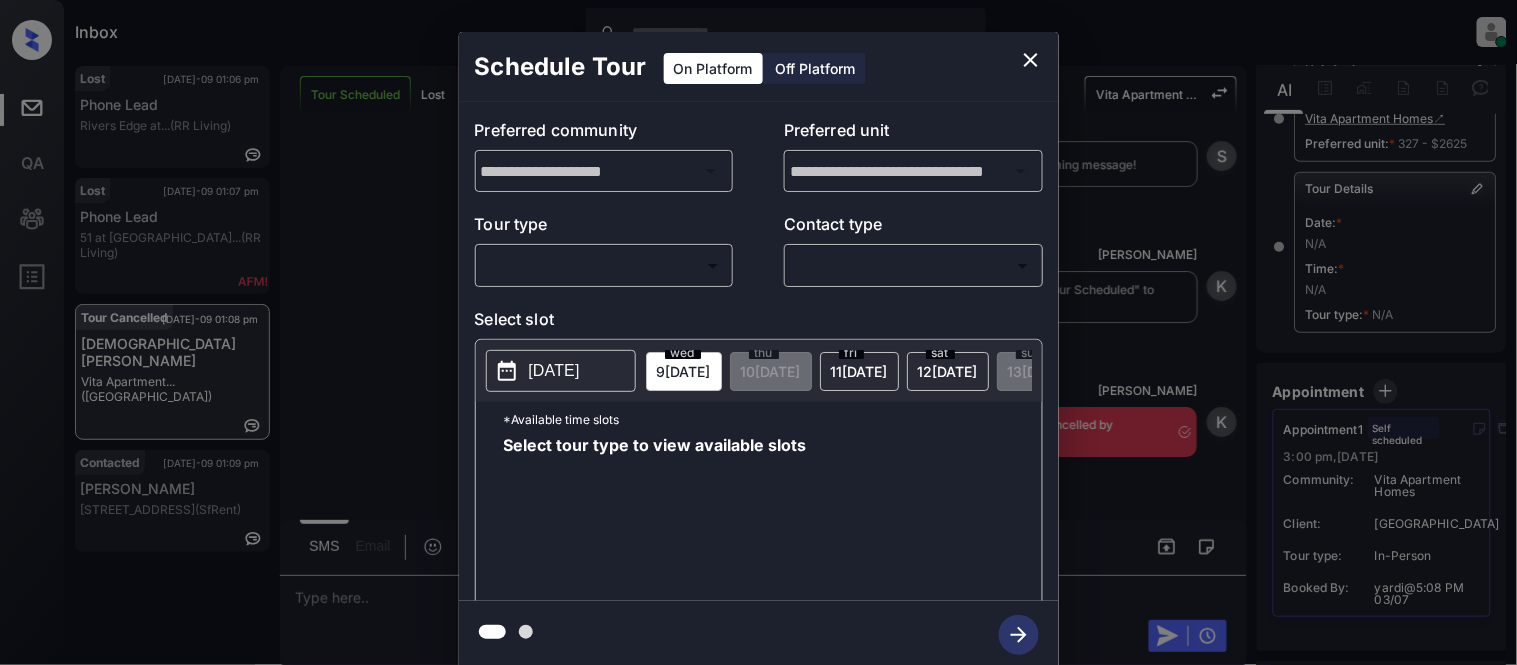 click on "Inbox Kristina Cataag Online Set yourself   offline Set yourself   on break Profile Switch to  light  mode Sign out Lost Jul-09 01:06 pm   Phone Lead Rivers Edge at...  (RR Living) Lost Jul-09 01:07 pm   Phone Lead 51 at Southave...  (RR Living) Tour Cancelled Jul-09 01:08 pm   Jesus Garibay Vita Apartment...  (Fairfield) Contacted Jul-09 01:09 pm   Shirley Davis 360 Hyde St, S...  (SfRent) Tour Scheduled Lost Lead Sentiment: Angry Upon sliding the acknowledgement:  Lead will move to lost stage. * ​ SMS and call option will be set to opt out. AFM will be turned off for the lead. Vita Apartment Homes New Message Kelsey Notes Note: https://conversation.getzuma.com/68671b69d1071753e51116c3 - Paste this link into your browser to view Kelsey’s conversation with the prospect Jul 03, 2025 05:08 pm  Sync'd w  yardi K New Message Zuma Lead transferred to leasing agent: Vita Apartment Homes Jul 03, 2025 05:08 pm  Sync'd w  yardi Z New Message Agent Lead created via leadPoller in Tour Scheduled stage. A New Message" at bounding box center [758, 332] 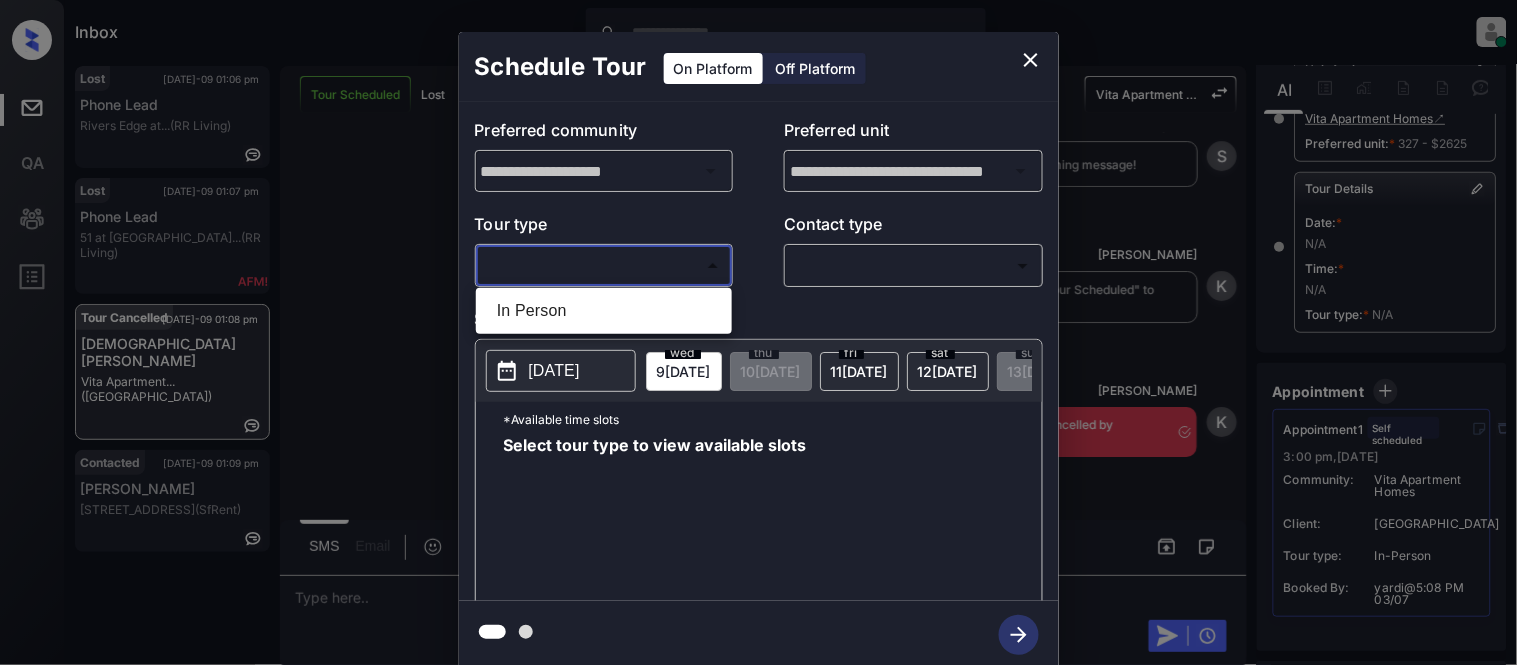 click on "In Person" at bounding box center (604, 311) 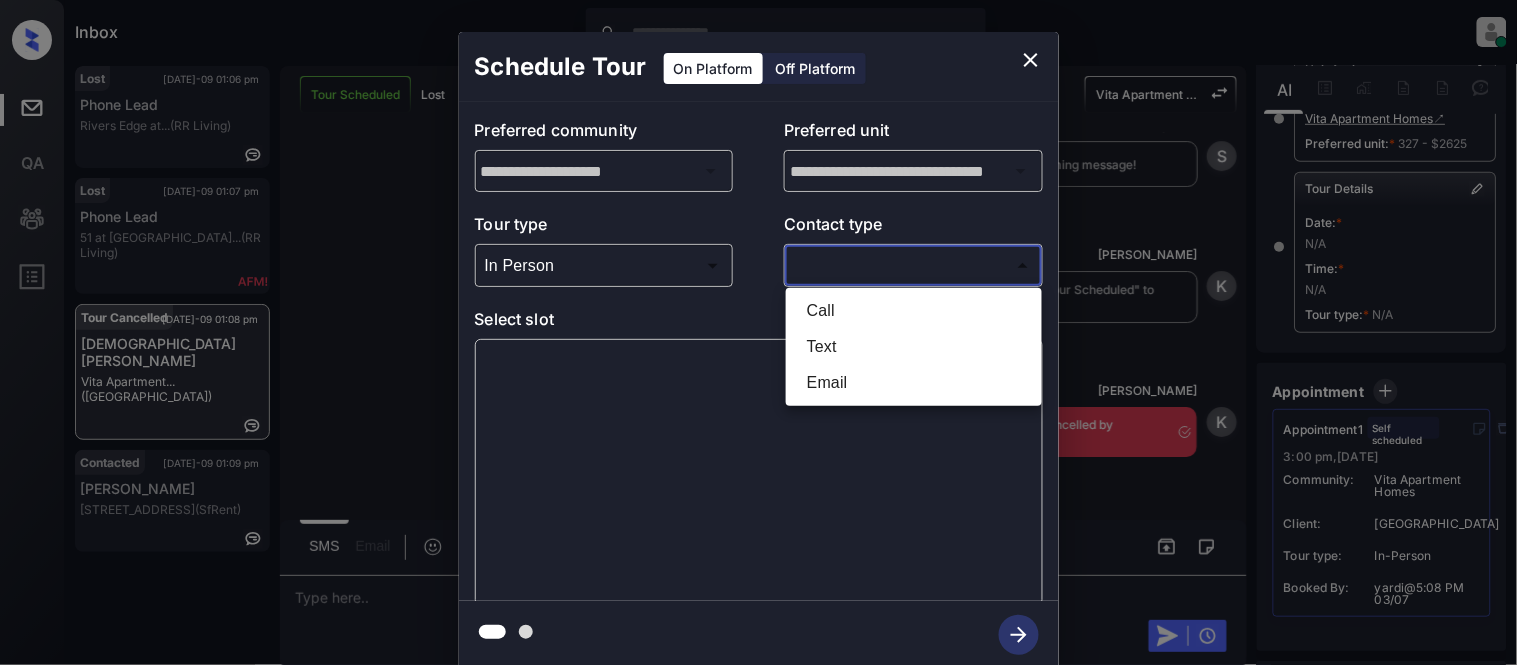 click on "Inbox Kristina Cataag Online Set yourself   offline Set yourself   on break Profile Switch to  light  mode Sign out Lost Jul-09 01:06 pm   Phone Lead Rivers Edge at...  (RR Living) Lost Jul-09 01:07 pm   Phone Lead 51 at Southave...  (RR Living) Tour Cancelled Jul-09 01:08 pm   Jesus Garibay Vita Apartment...  (Fairfield) Contacted Jul-09 01:09 pm   Shirley Davis 360 Hyde St, S...  (SfRent) Tour Scheduled Lost Lead Sentiment: Angry Upon sliding the acknowledgement:  Lead will move to lost stage. * ​ SMS and call option will be set to opt out. AFM will be turned off for the lead. Vita Apartment Homes New Message Kelsey Notes Note: https://conversation.getzuma.com/68671b69d1071753e51116c3 - Paste this link into your browser to view Kelsey’s conversation with the prospect Jul 03, 2025 05:08 pm  Sync'd w  yardi K New Message Zuma Lead transferred to leasing agent: Vita Apartment Homes Jul 03, 2025 05:08 pm  Sync'd w  yardi Z New Message Agent Lead created via leadPoller in Tour Scheduled stage. A New Message" at bounding box center [758, 332] 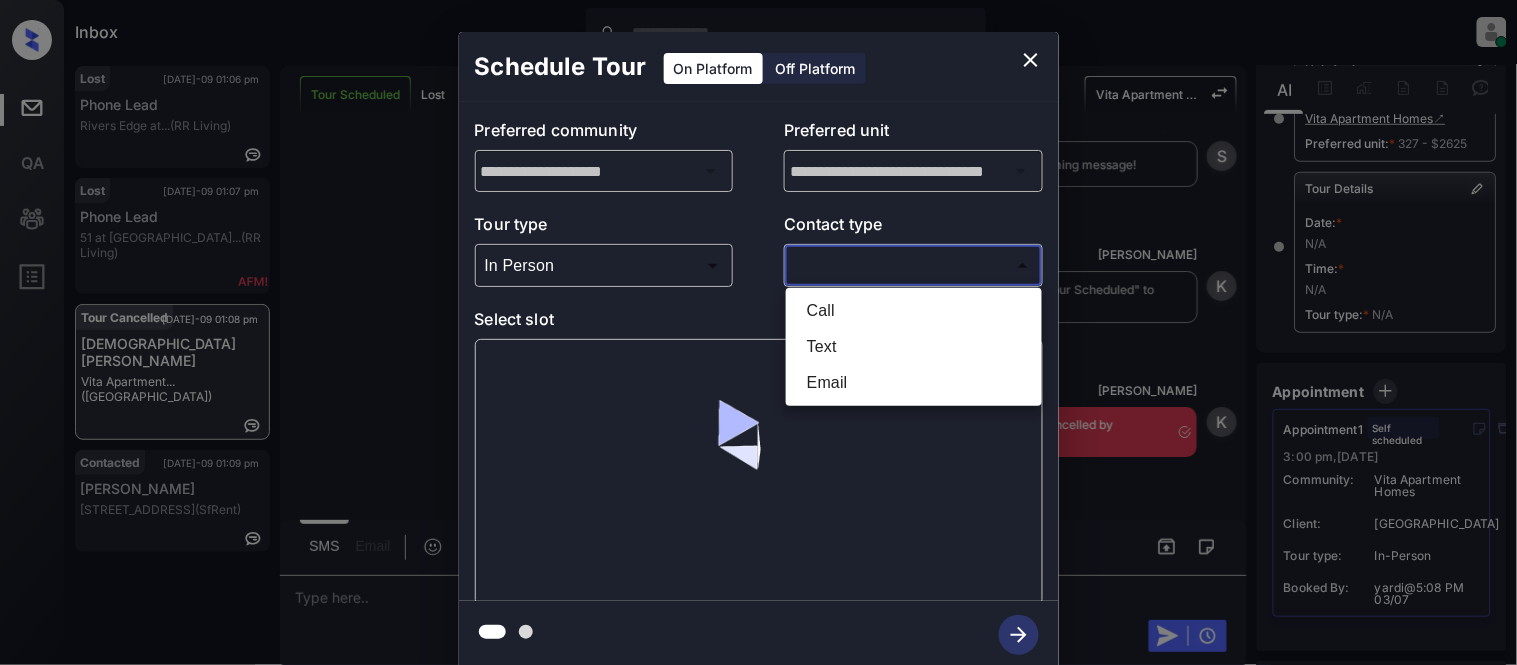 click on "Text" at bounding box center [914, 347] 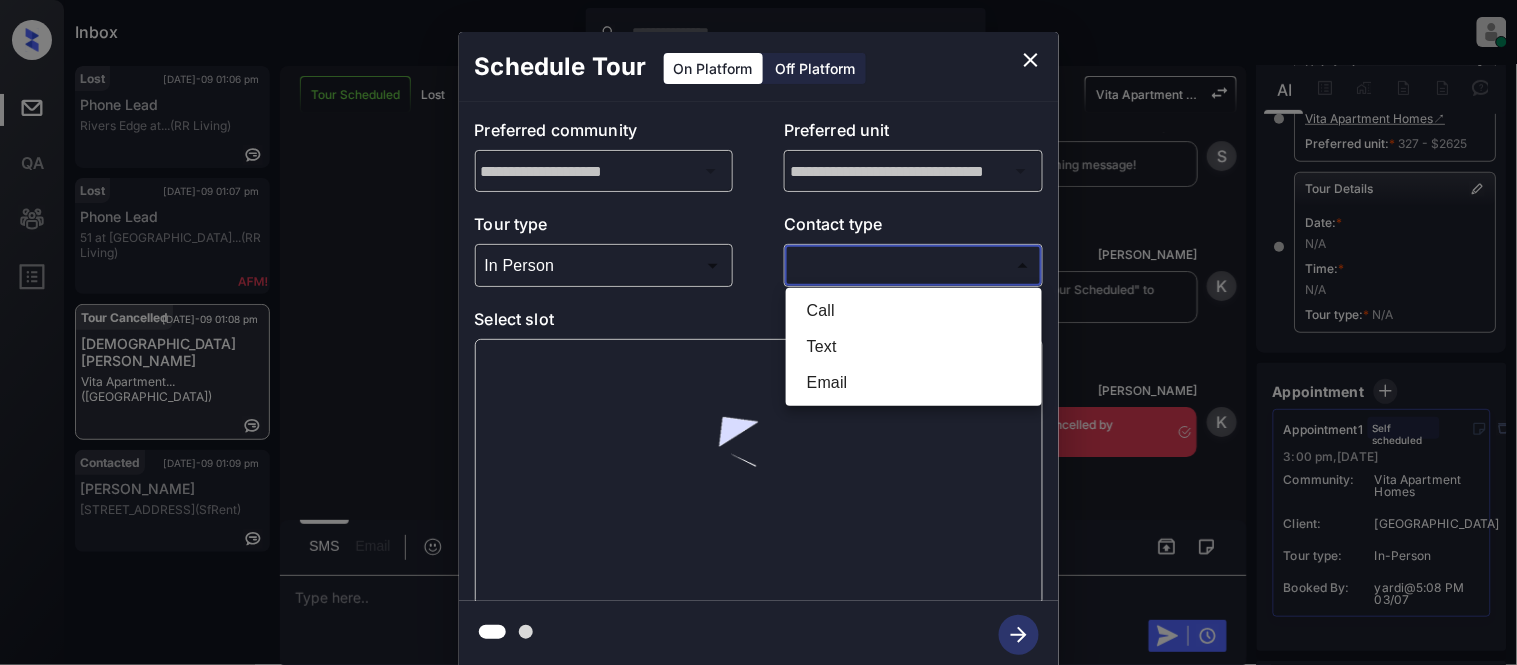 type on "****" 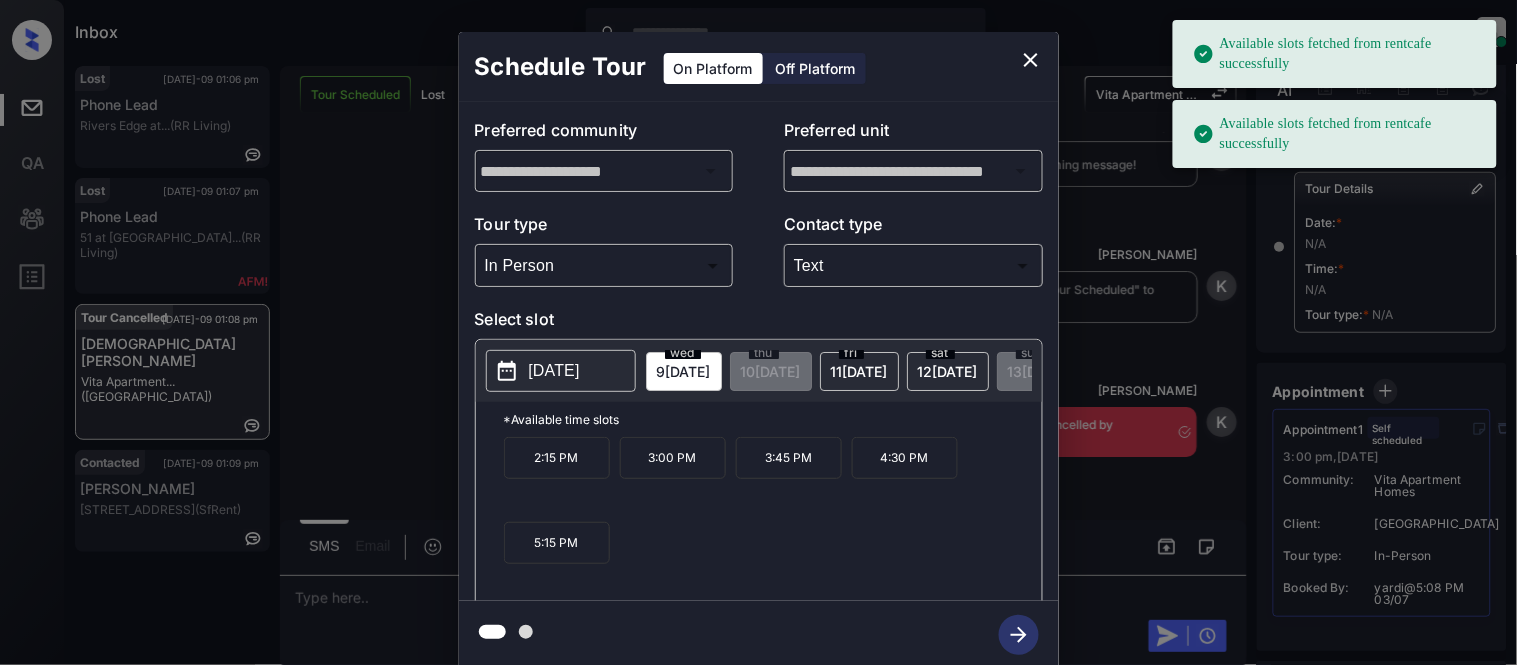 click on "2025-07-09" at bounding box center [561, 371] 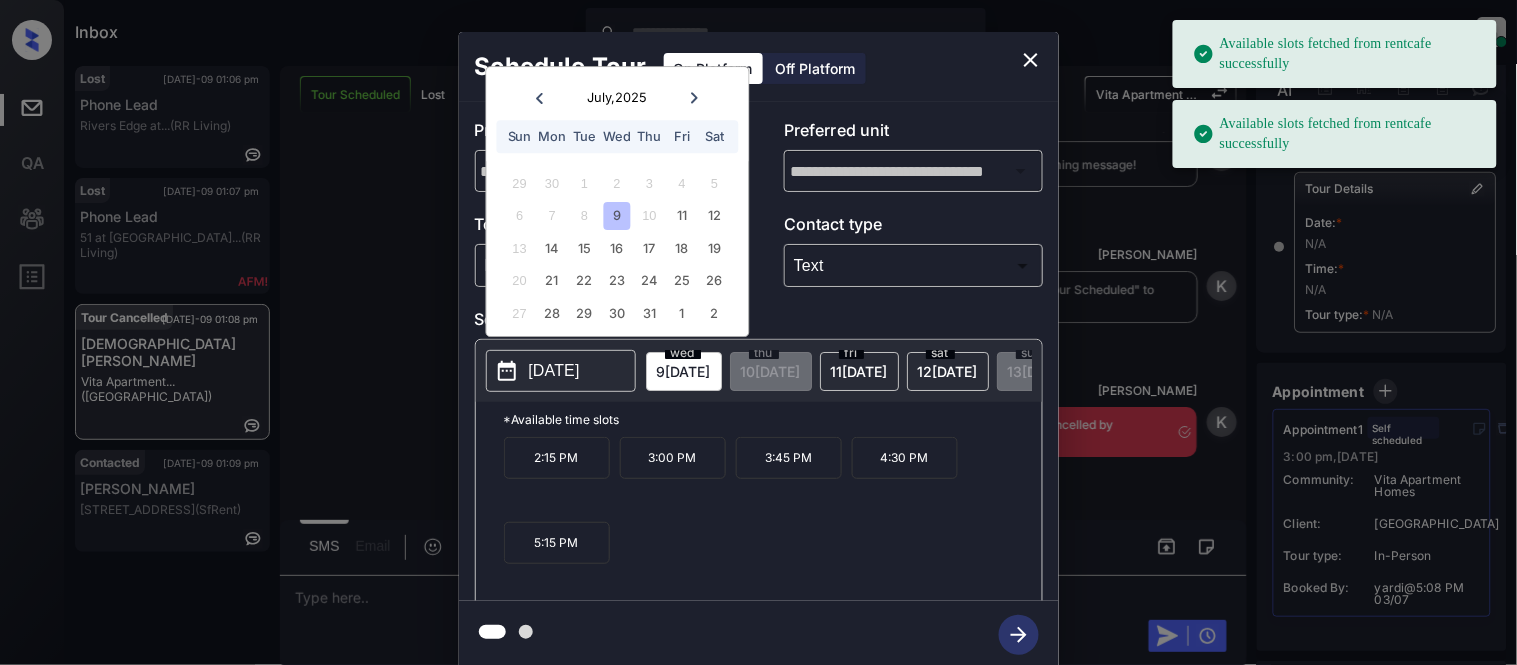click on "3:00 PM" at bounding box center [673, 458] 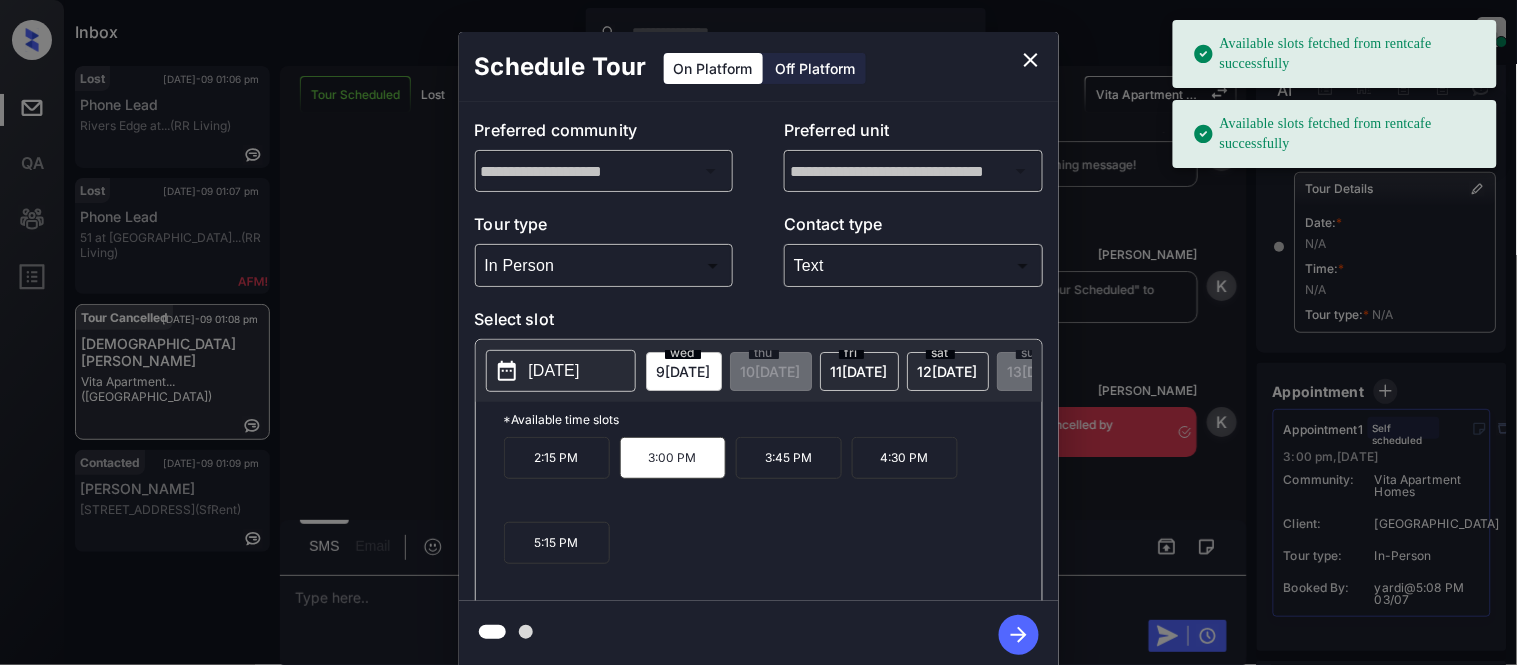 click 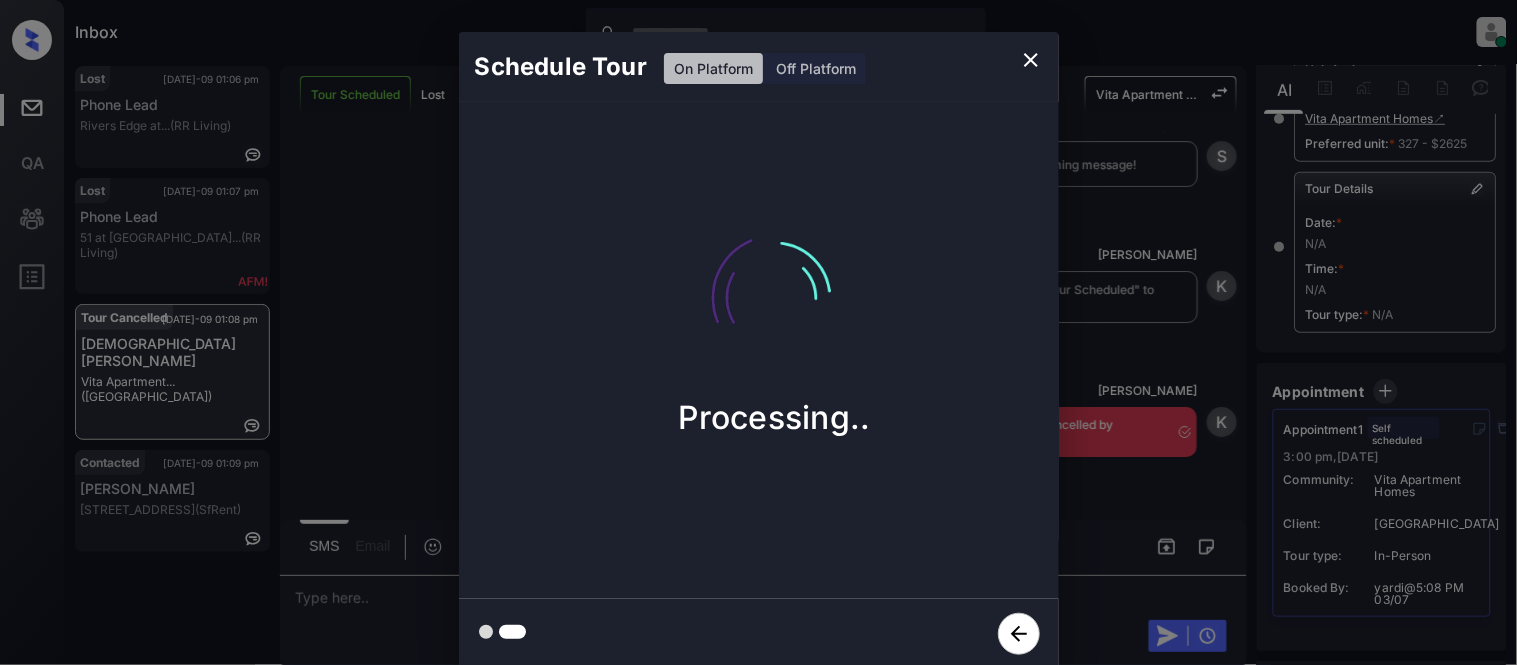 click on "Schedule Tour On Platform Off Platform Processing.." at bounding box center (758, 350) 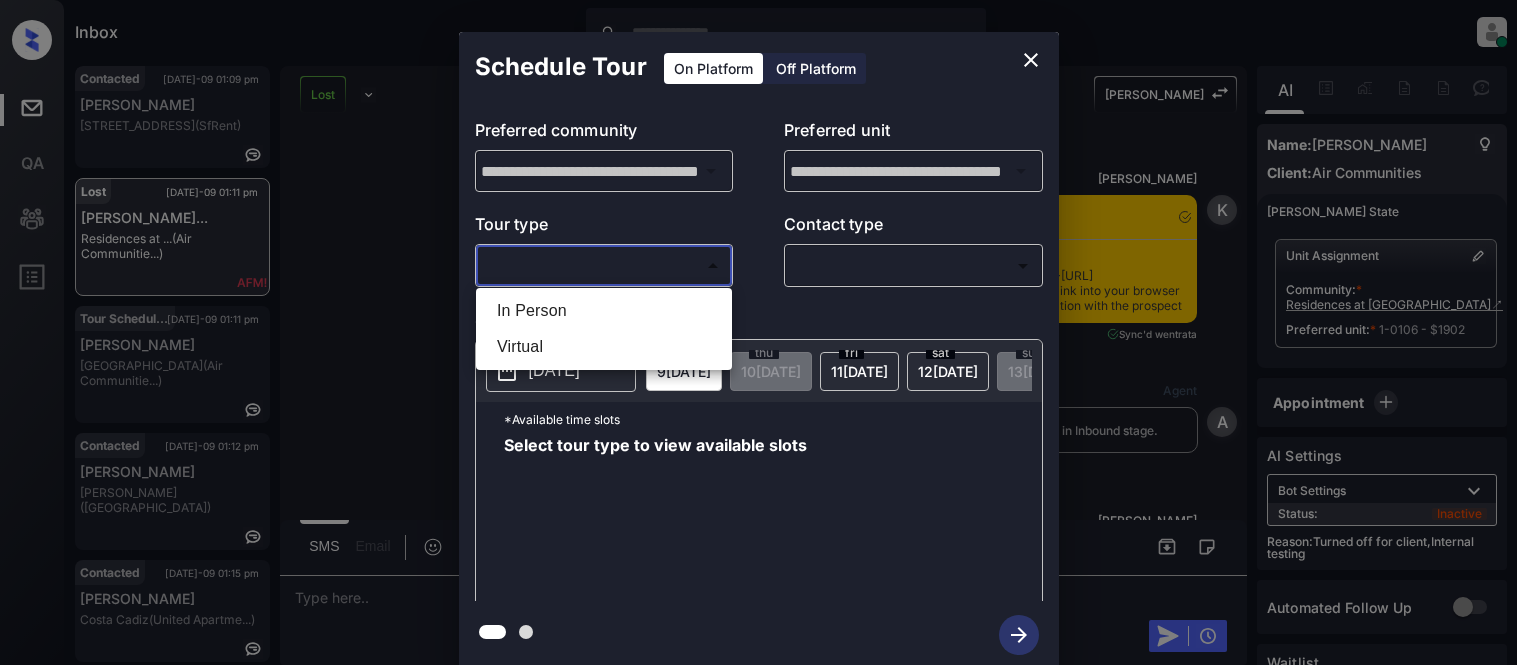 scroll, scrollTop: 0, scrollLeft: 0, axis: both 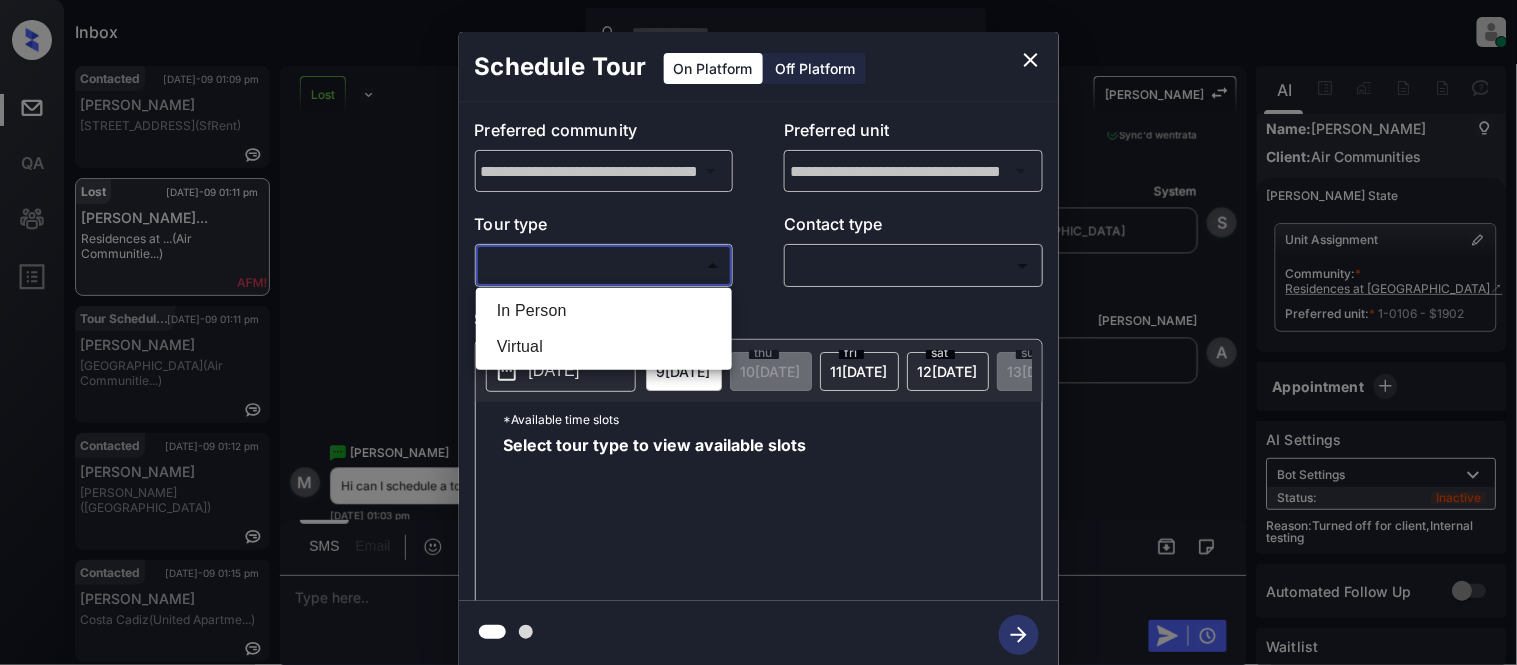 click on "In Person" at bounding box center [604, 311] 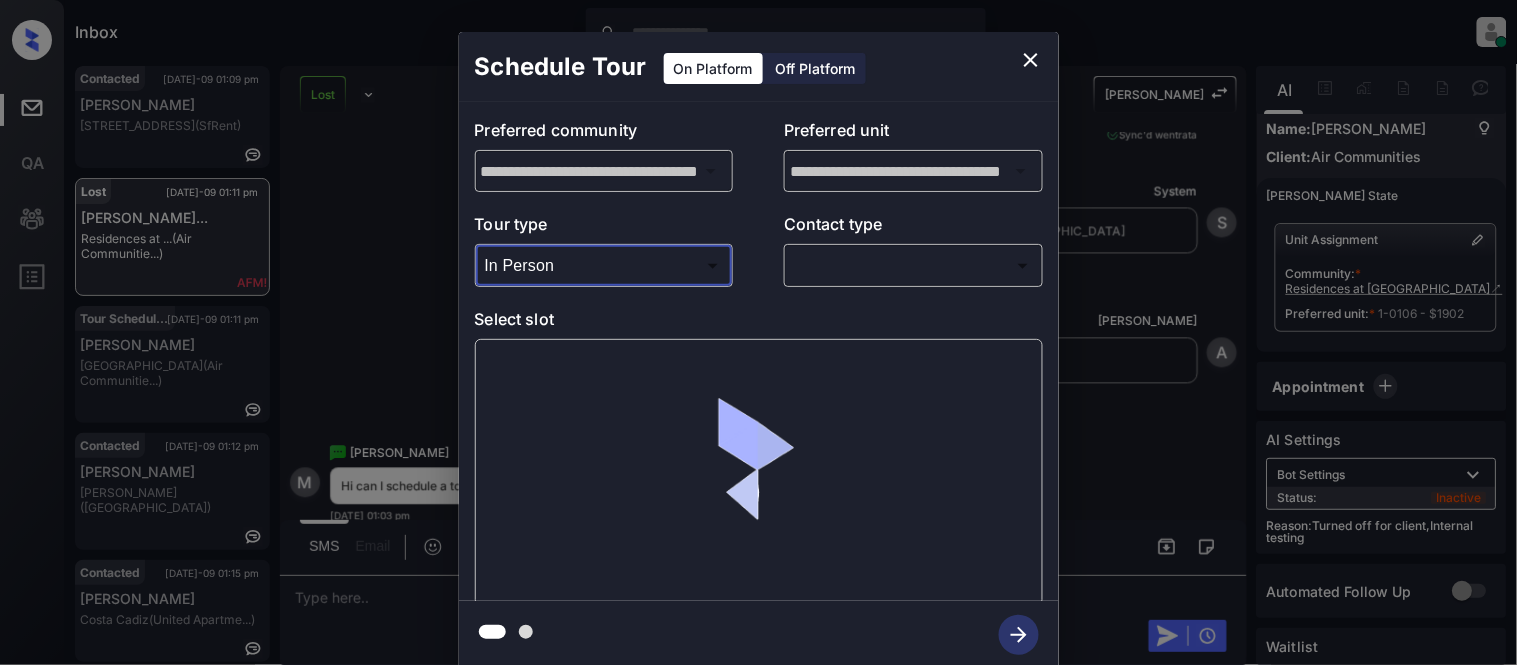 click on "Inbox Kristina Cataag Online Set yourself   offline Set yourself   on break Profile Switch to  light  mode Sign out Contacted Jul-09 01:09 pm   Shirley Davis 360 Hyde St, S...  (SfRent) Lost Jul-09 01:11 pm   Melissa Hopkin... Residences at ...  (Air Communitie...) Tour Scheduled Jul-09 01:11 pm   Chengze Li Evanston Place  (Air Communitie...) Contacted Jul-09 01:12 pm   Monique Mcneal Almeda Park  (Fairfield) Contacted Jul-09 01:15 pm   Crystal Bean Costa Cadiz  (United Apartme...) Contacted Jul-09 01:17 pm   Luz Hylton Flamingo South...  (Air Communitie...) Lost Lead Sentiment: Angry Upon sliding the acknowledgement:  Lead will move to lost stage. * ​ SMS and call option will be set to opt out. AFM will be turned off for the lead. Kelsey New Message Kelsey Notes Note: <a href="https://conversation.getzuma.com/685de5b28b9aef77eb6f05ca">https://conversation.getzuma.com/685de5b28b9aef77eb6f05ca</a> - Paste this link into your browser to view Kelsey’s conversation with the prospect Jun 26, 2025 05:28 pm K A" at bounding box center [758, 332] 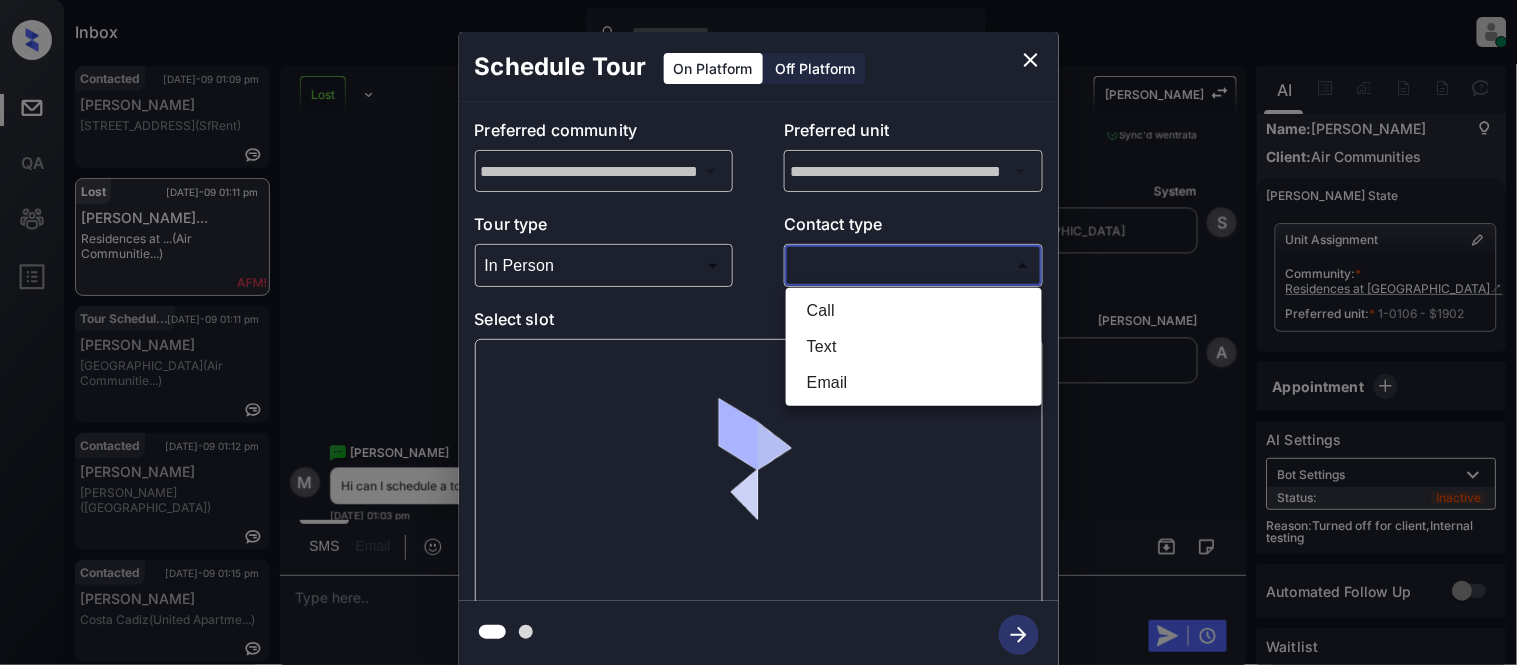click on "Text" at bounding box center [914, 347] 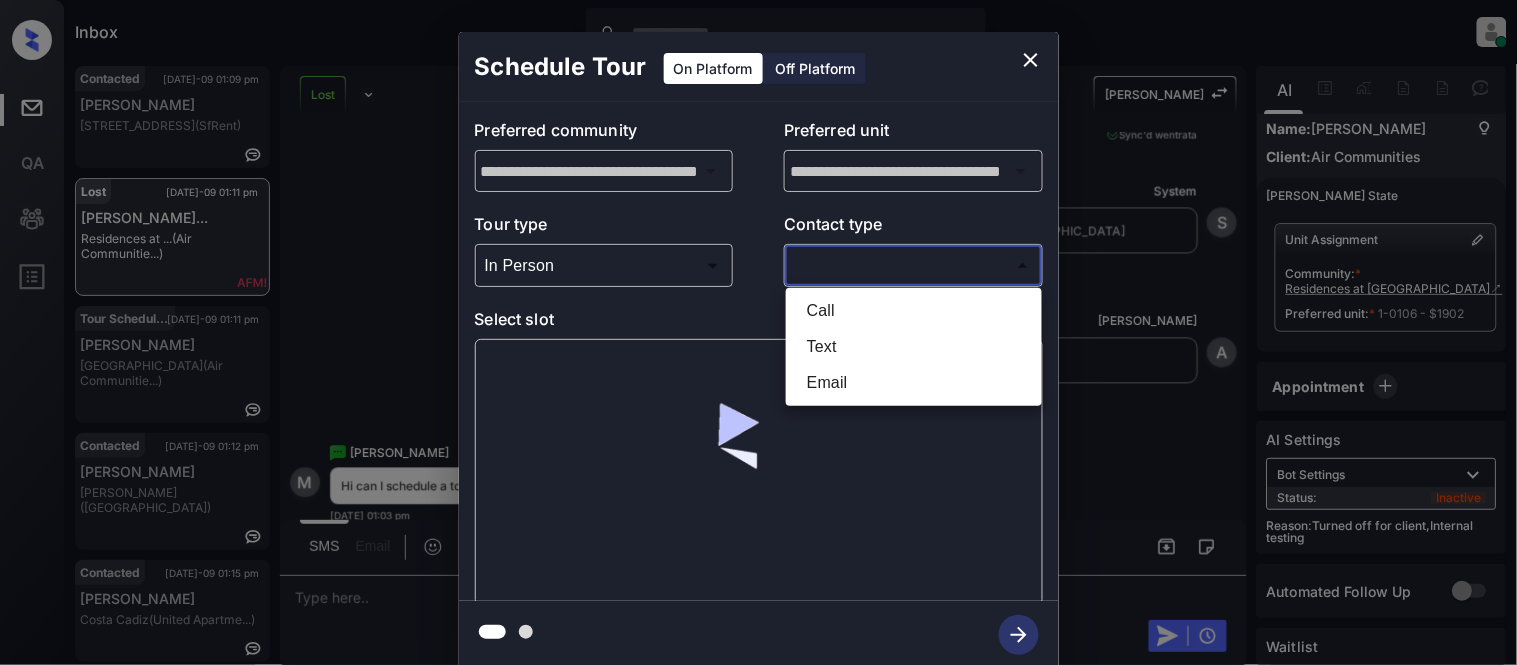 click at bounding box center [758, 332] 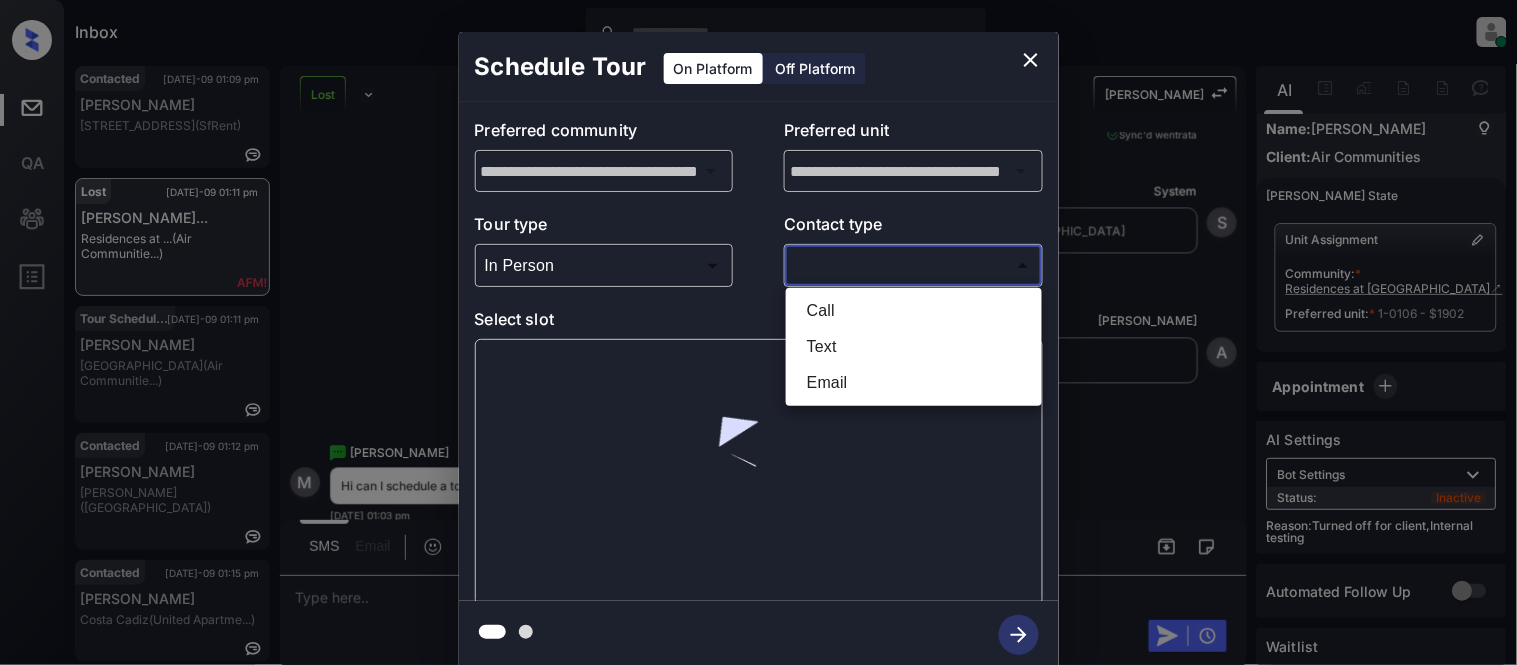 click at bounding box center (758, 332) 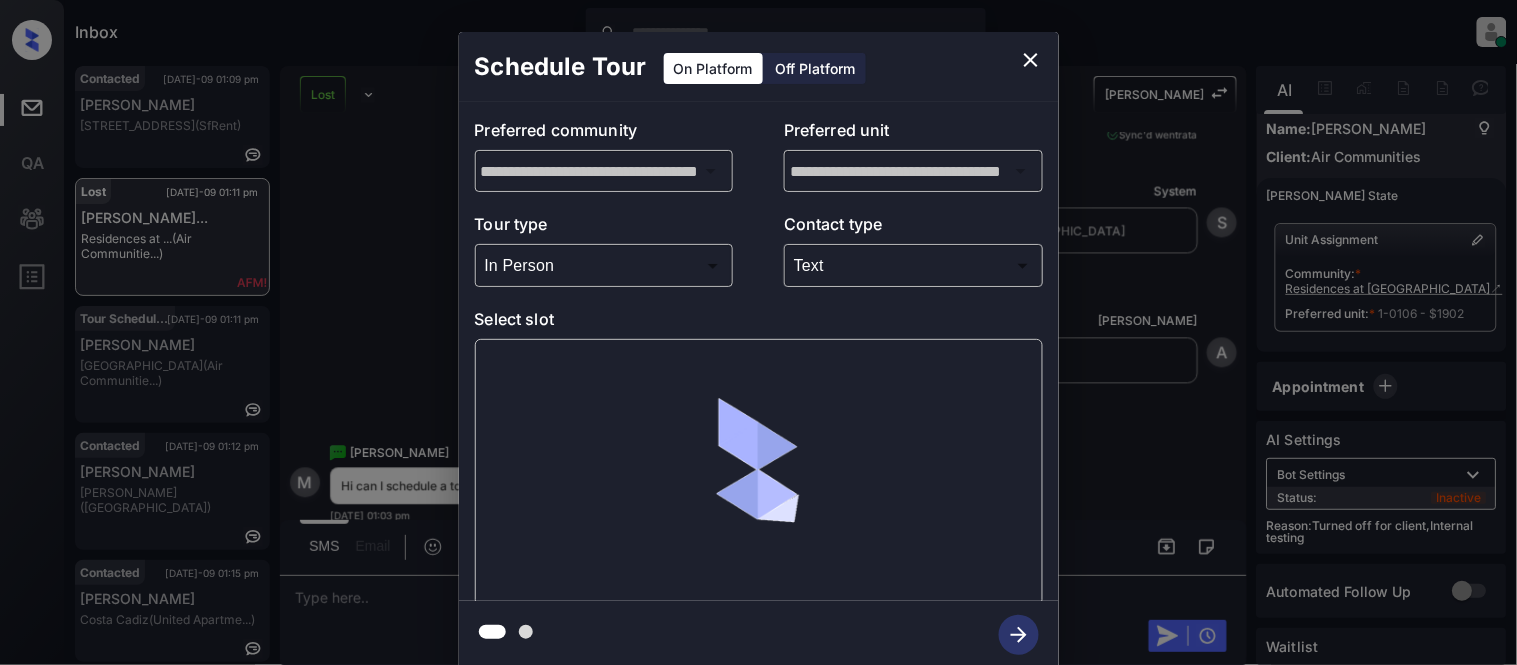 click at bounding box center [758, 332] 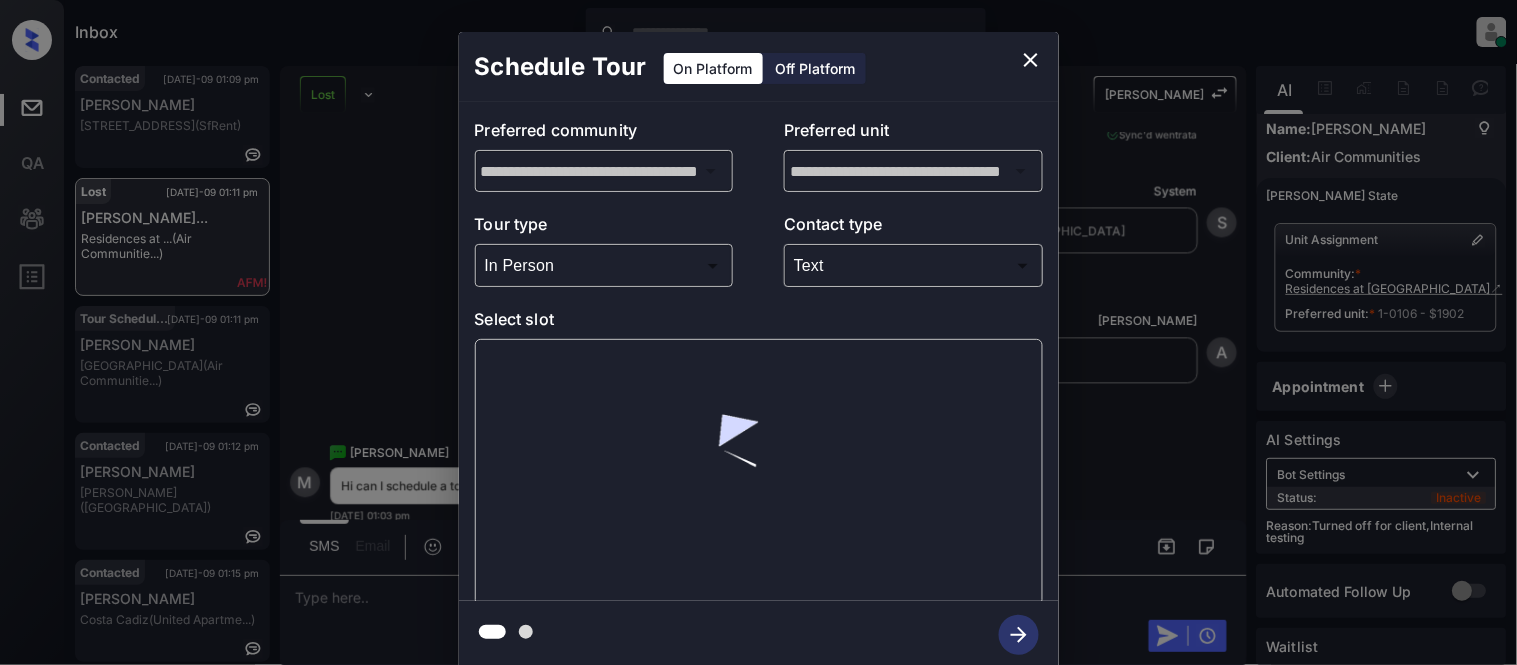 type on "****" 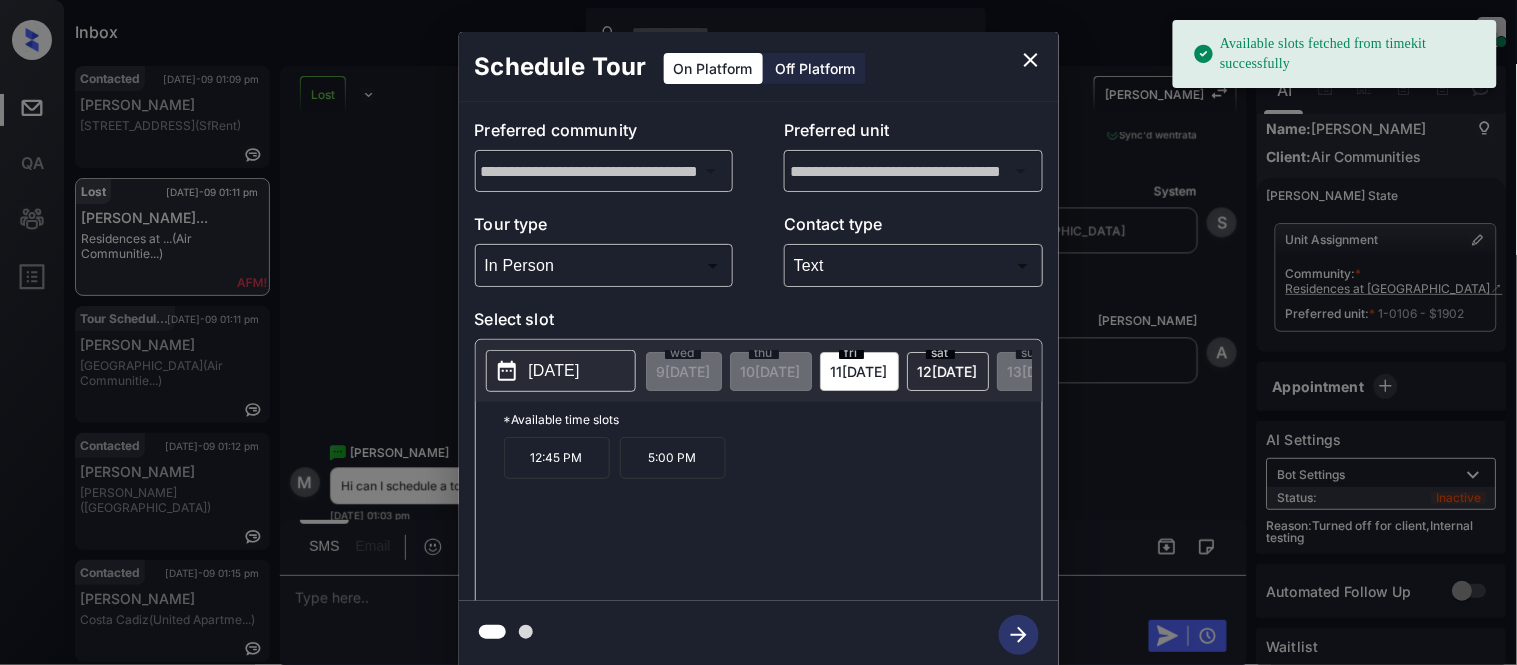 click on "[DATE]" at bounding box center [561, 371] 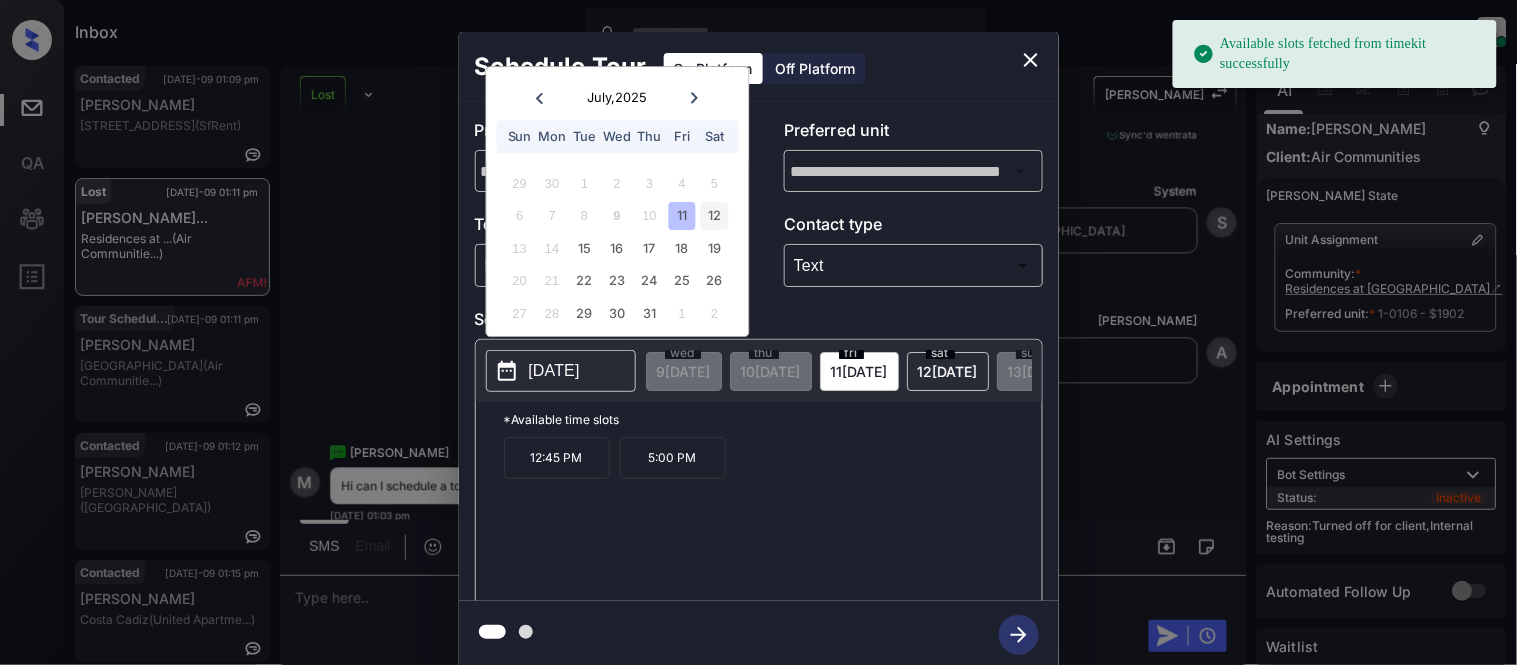 click on "12" at bounding box center [714, 216] 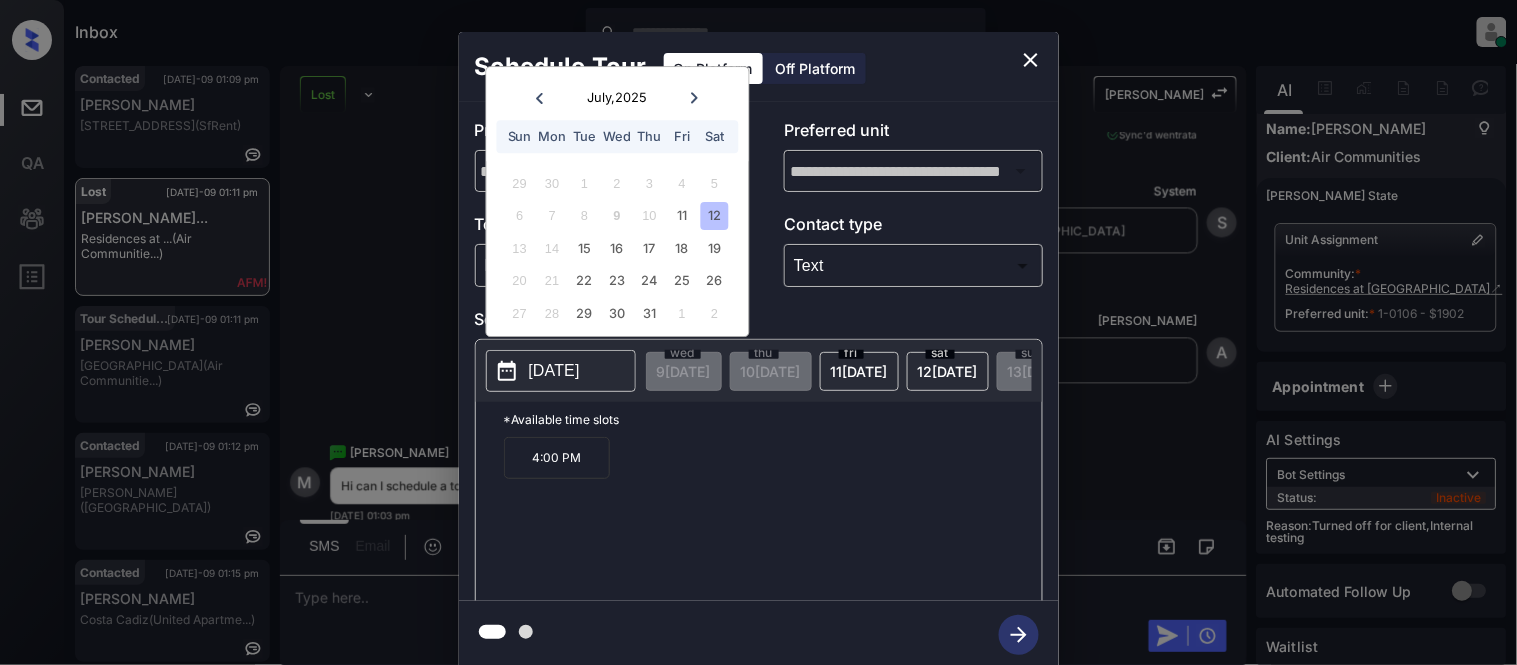 click 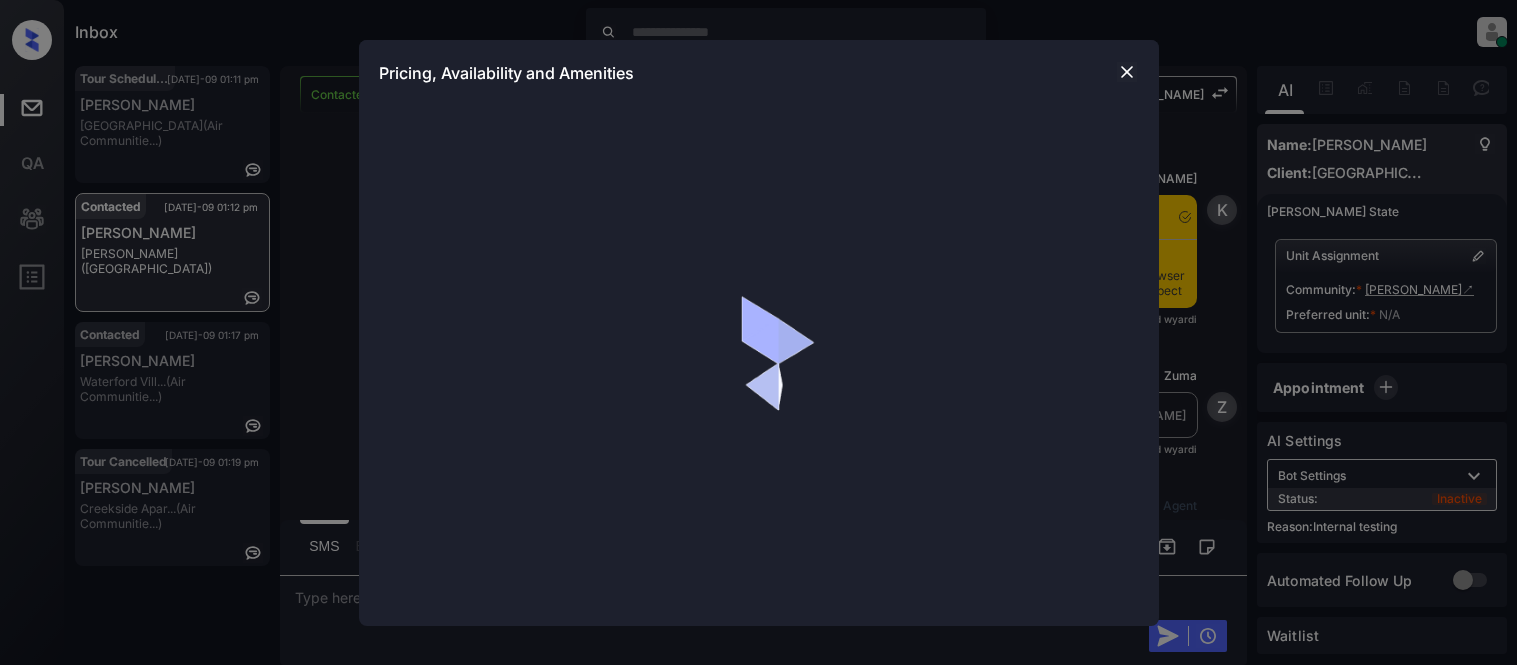 scroll, scrollTop: 0, scrollLeft: 0, axis: both 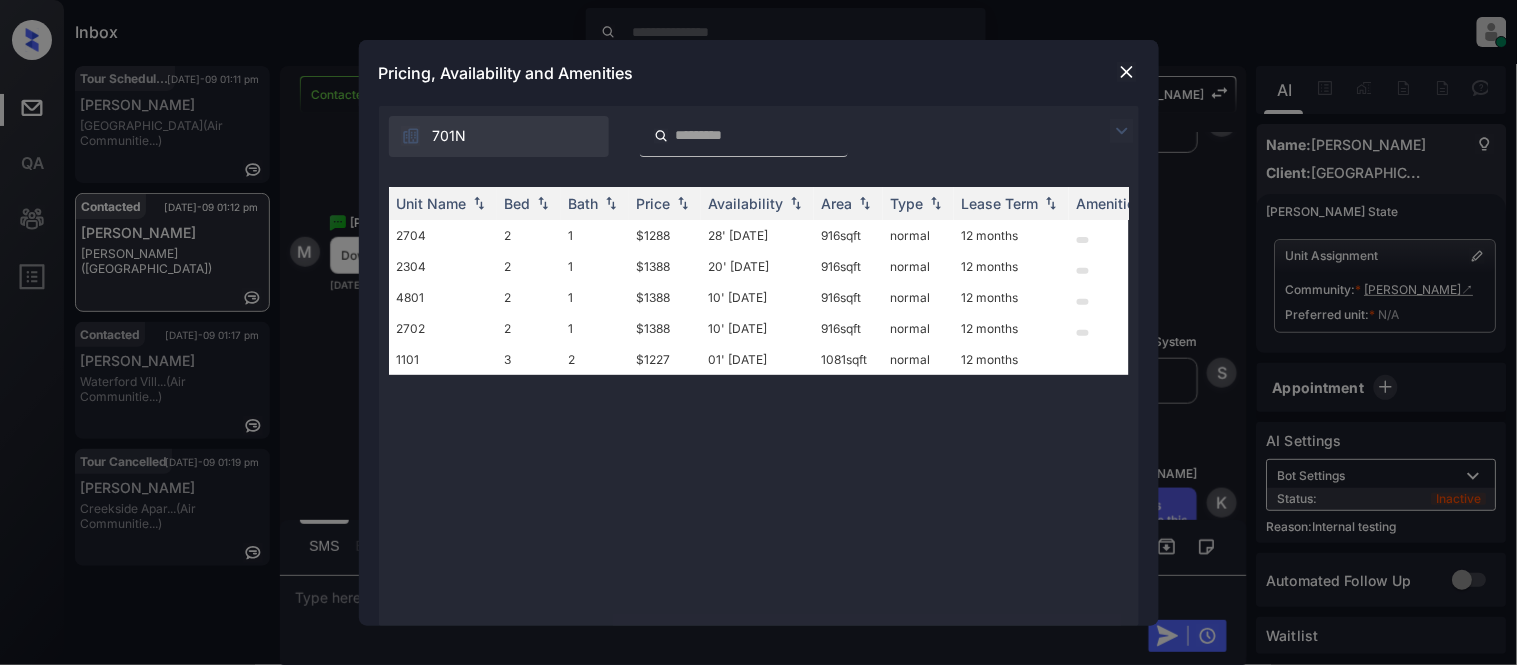 click at bounding box center (1122, 131) 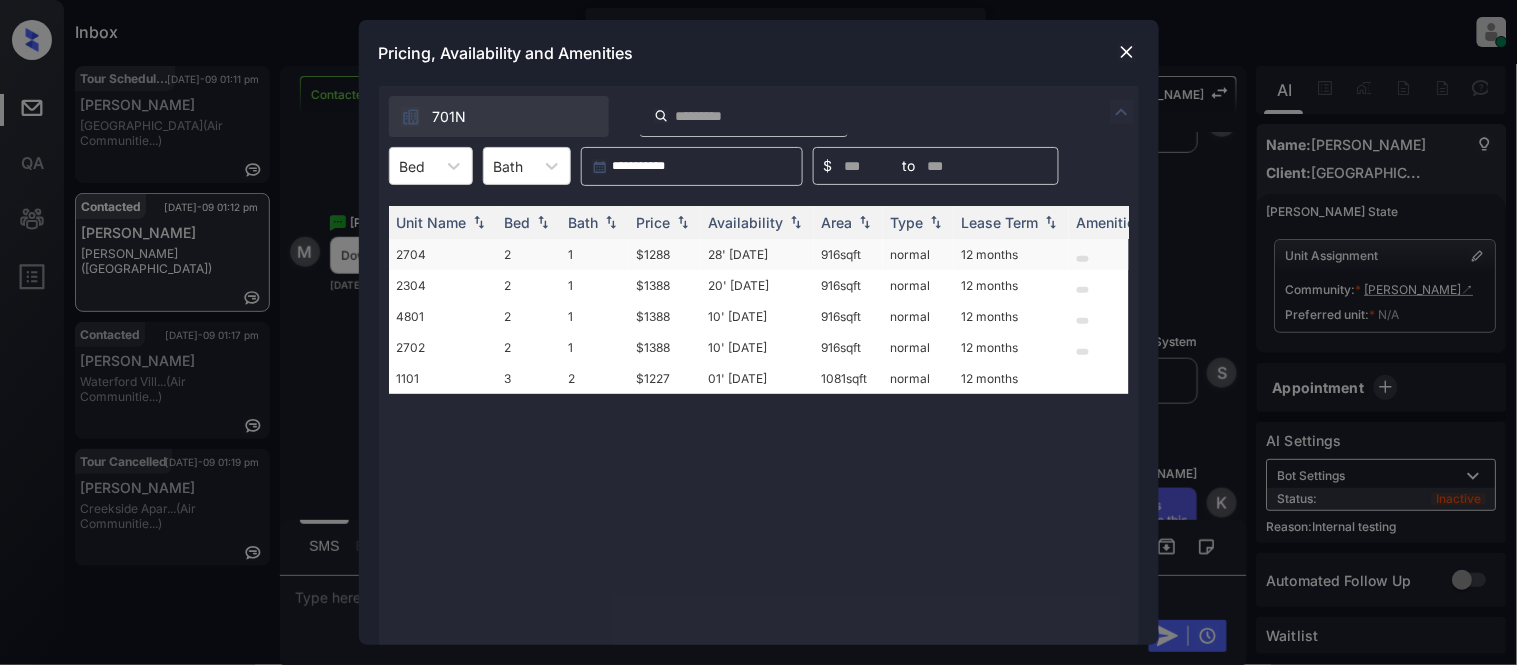click on "$1288" at bounding box center (665, 254) 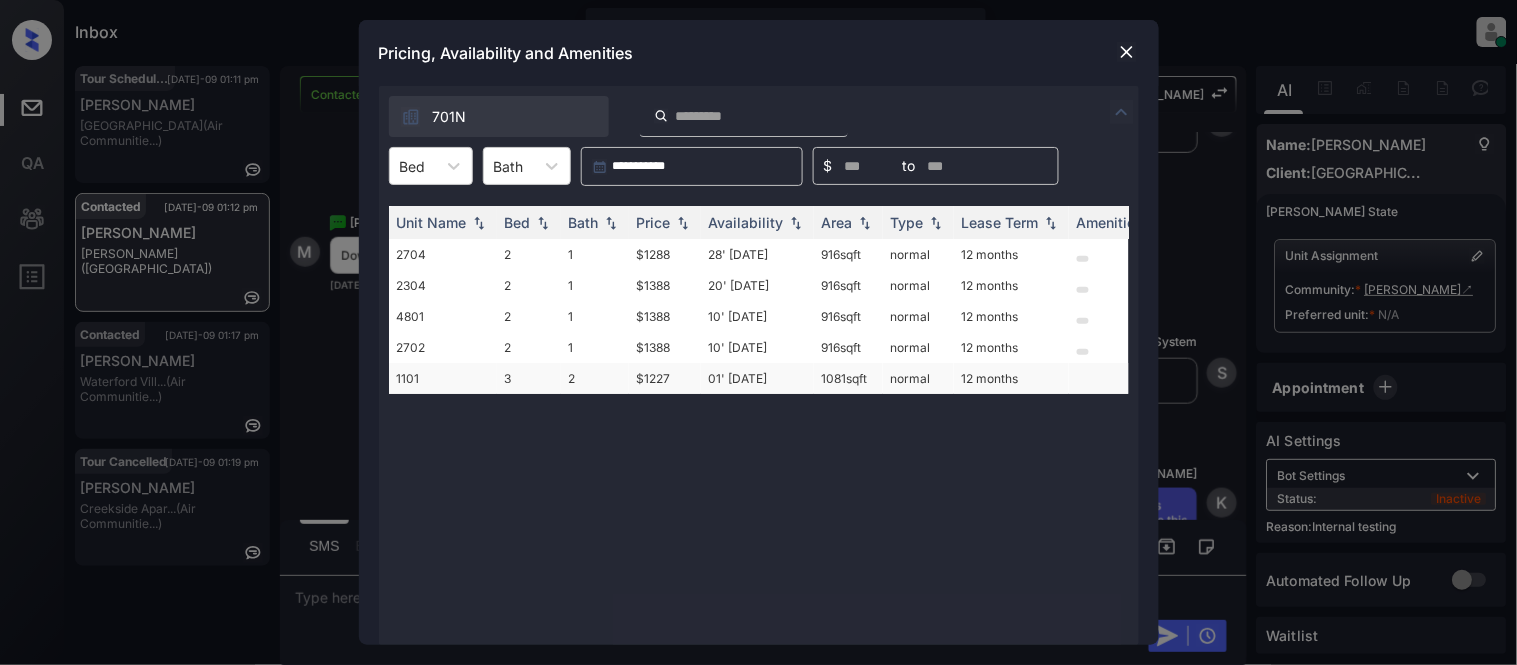 click on "$1227" at bounding box center [665, 378] 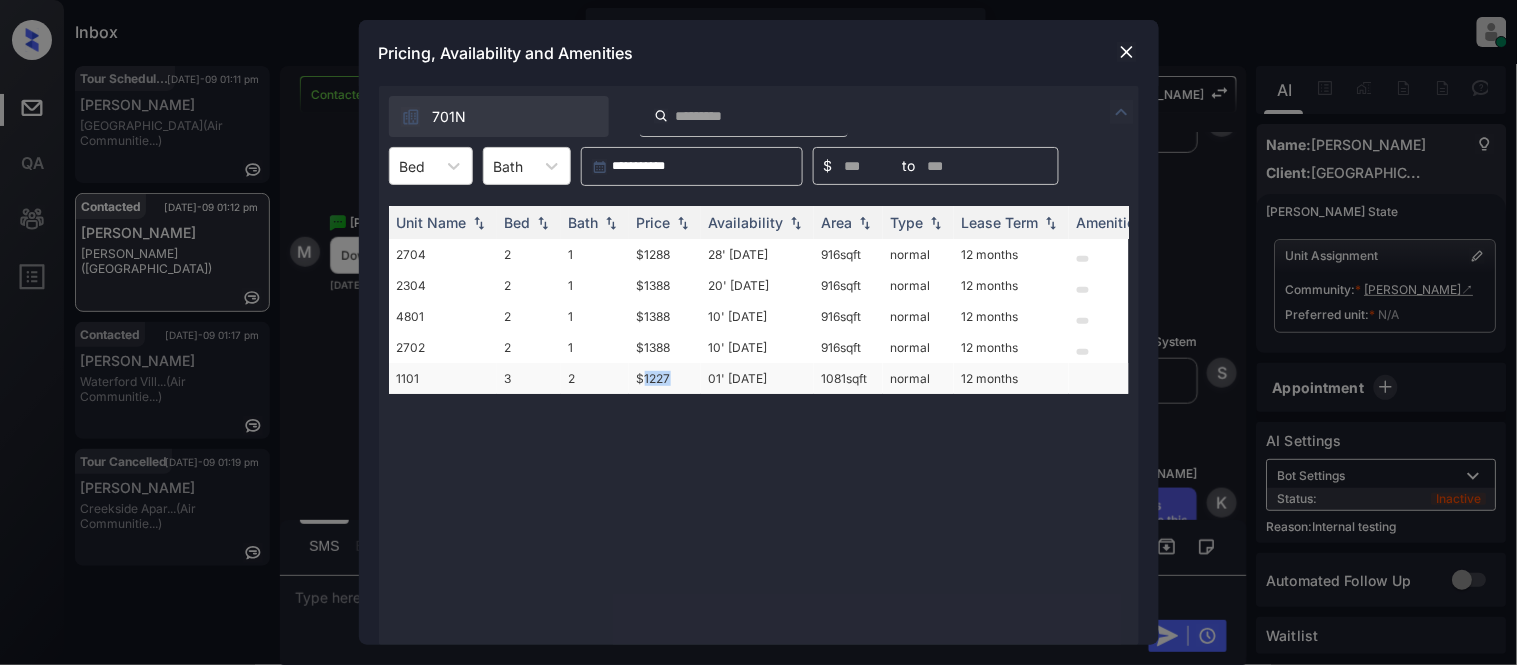 click on "$1227" at bounding box center [665, 378] 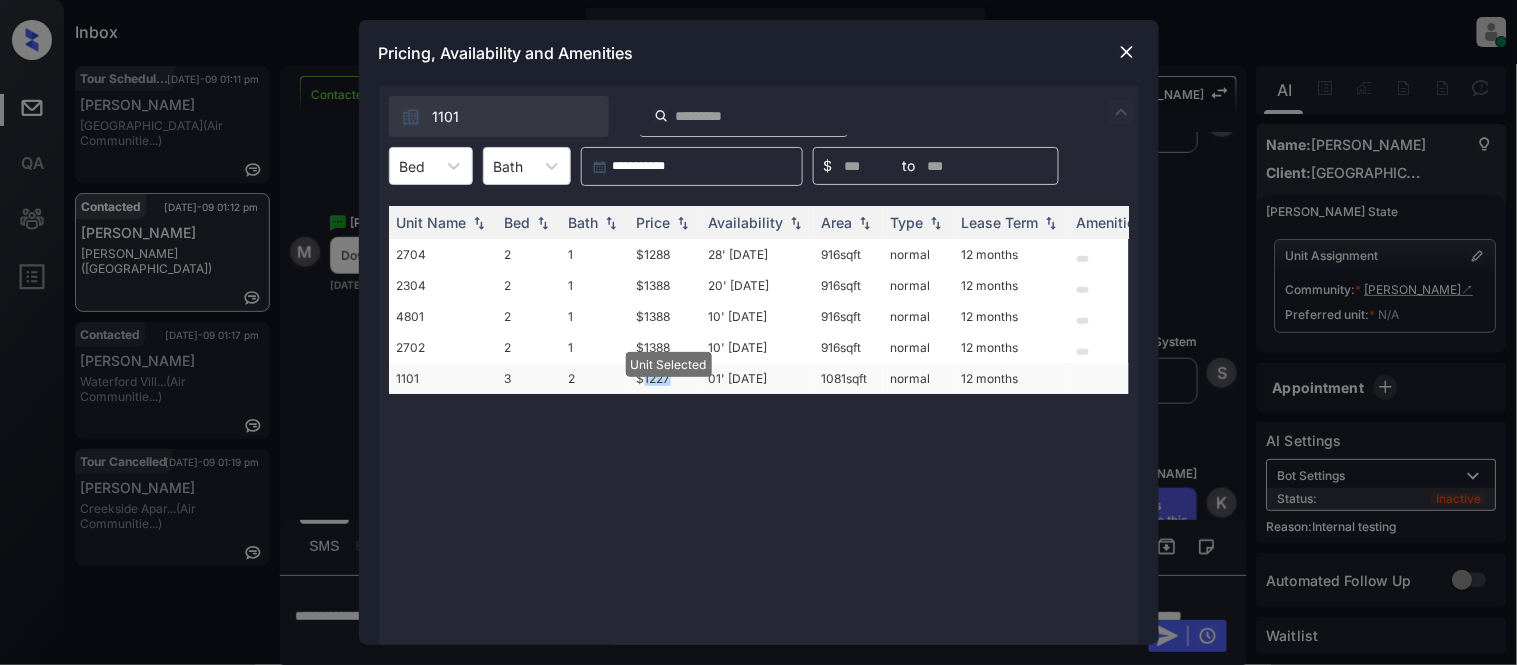 click on "$1227" at bounding box center (665, 378) 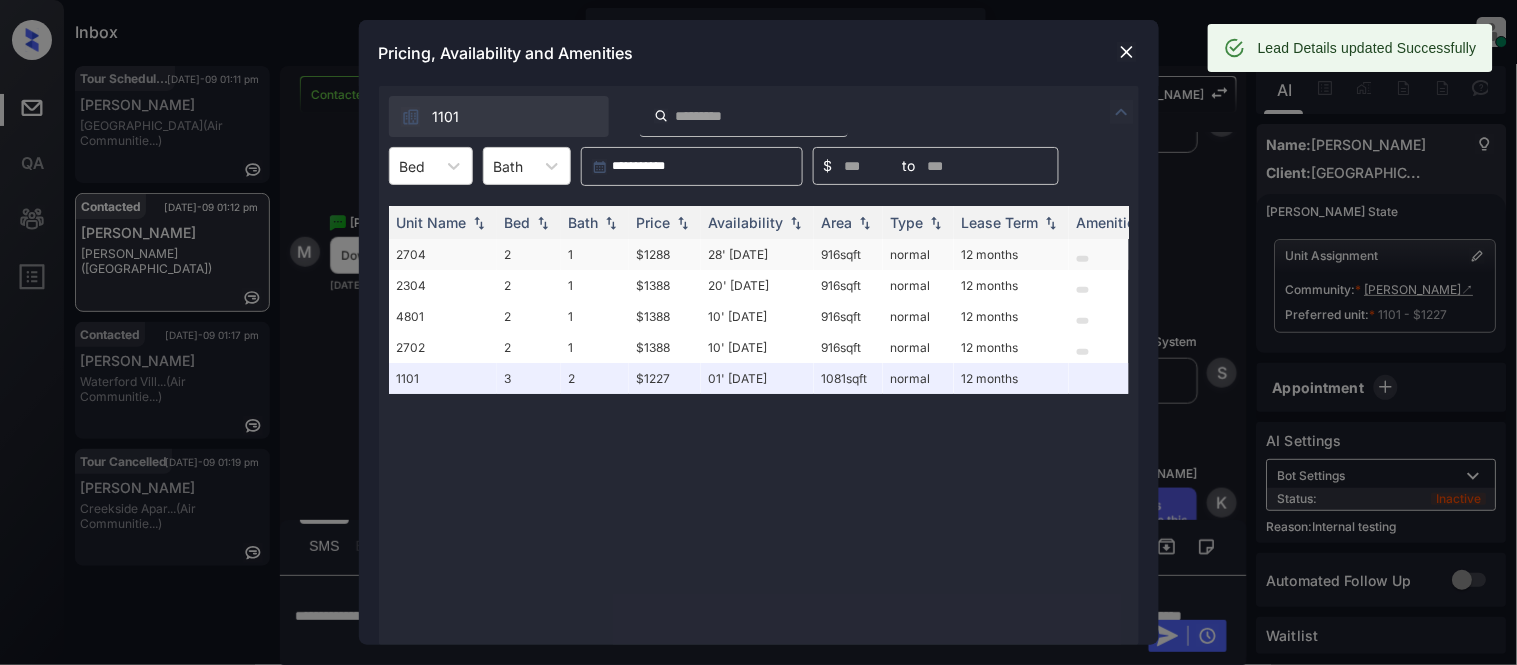 click on "$1288" at bounding box center [665, 254] 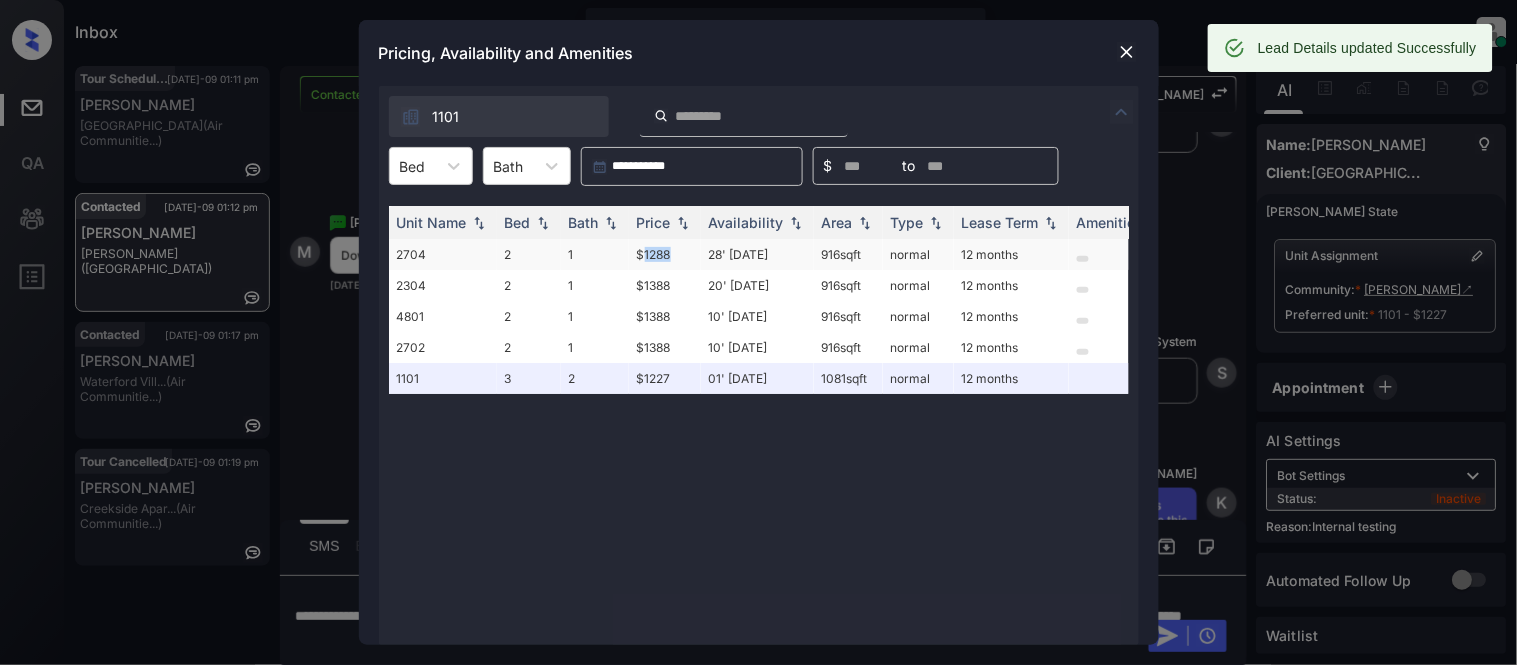click on "$1288" at bounding box center [665, 254] 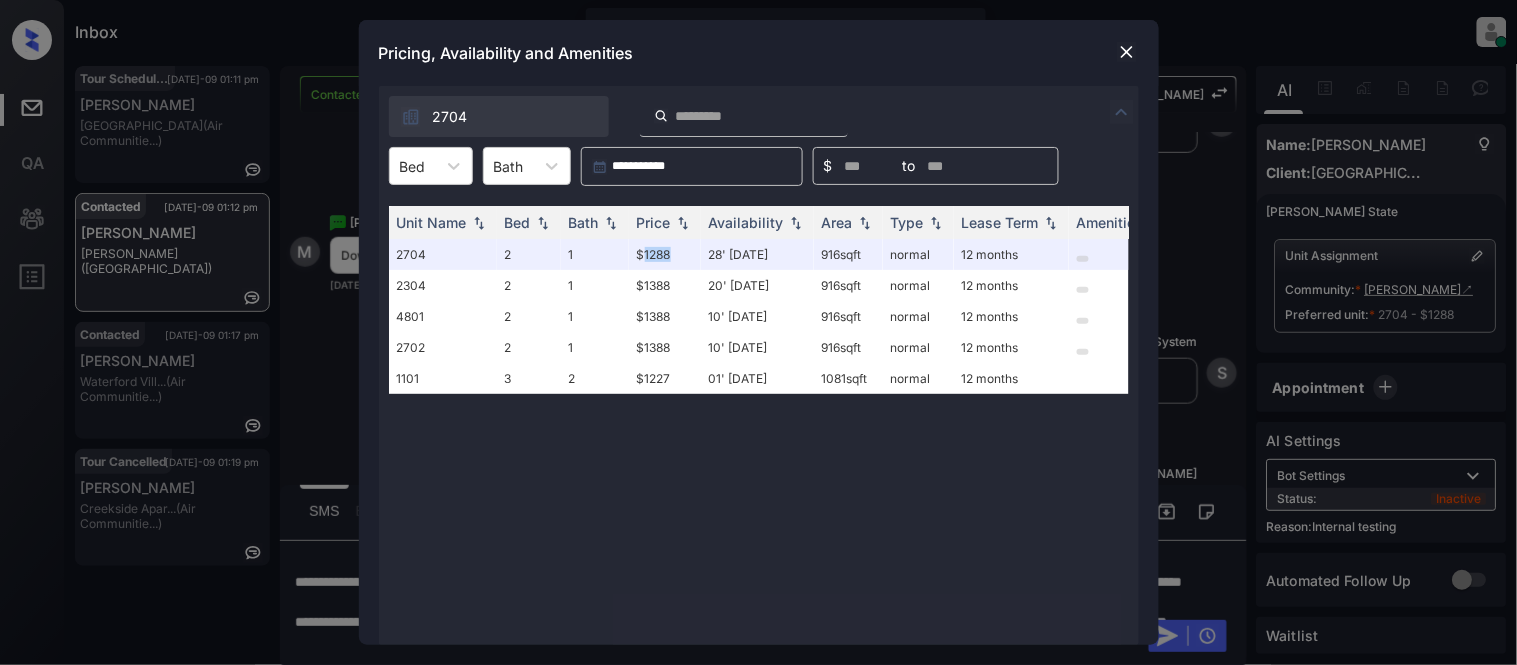 click at bounding box center [1127, 52] 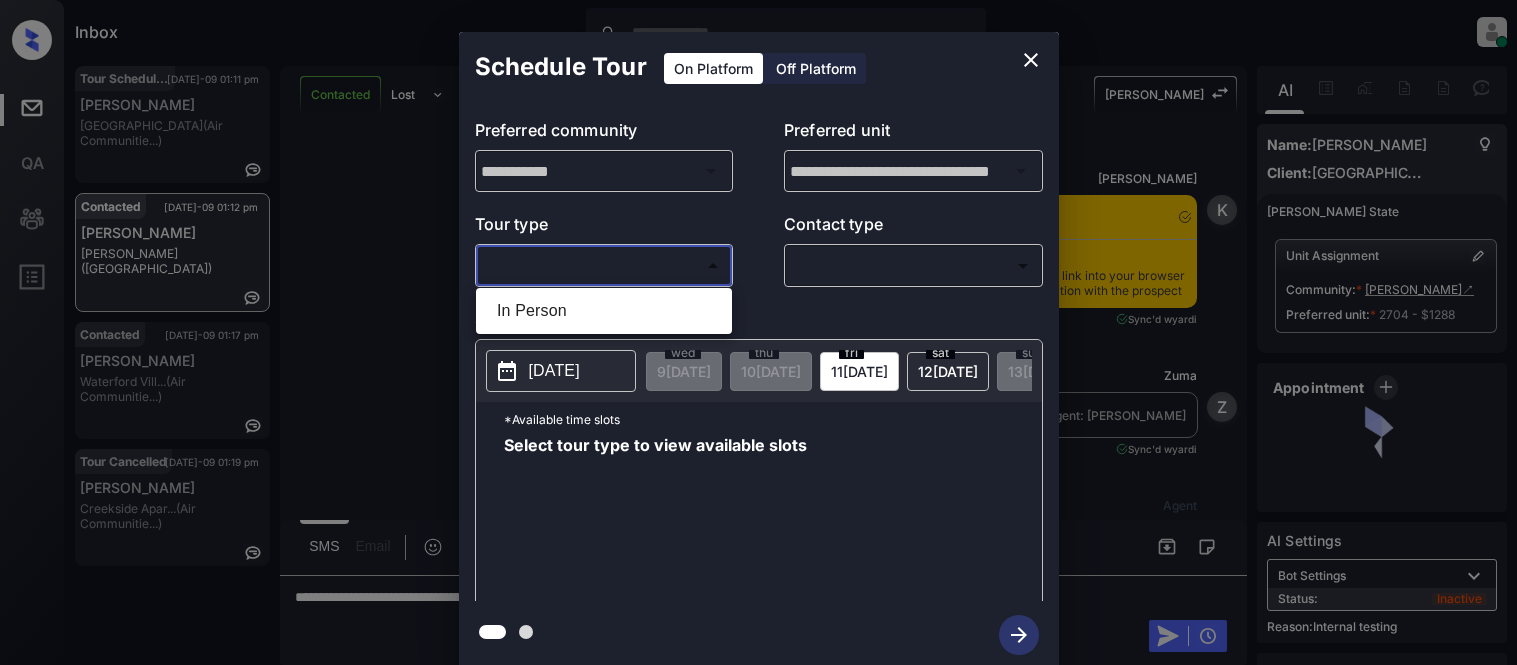scroll, scrollTop: 0, scrollLeft: 0, axis: both 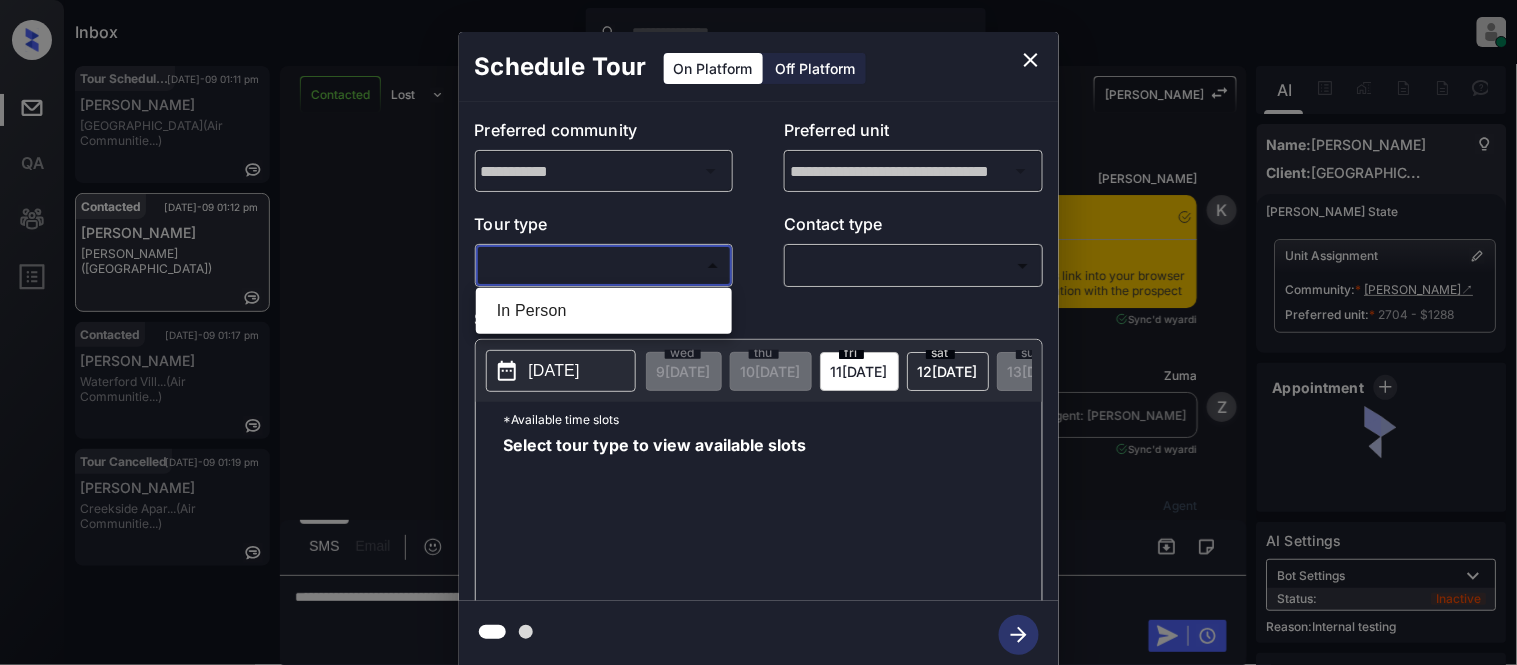 click on "In Person" at bounding box center [604, 311] 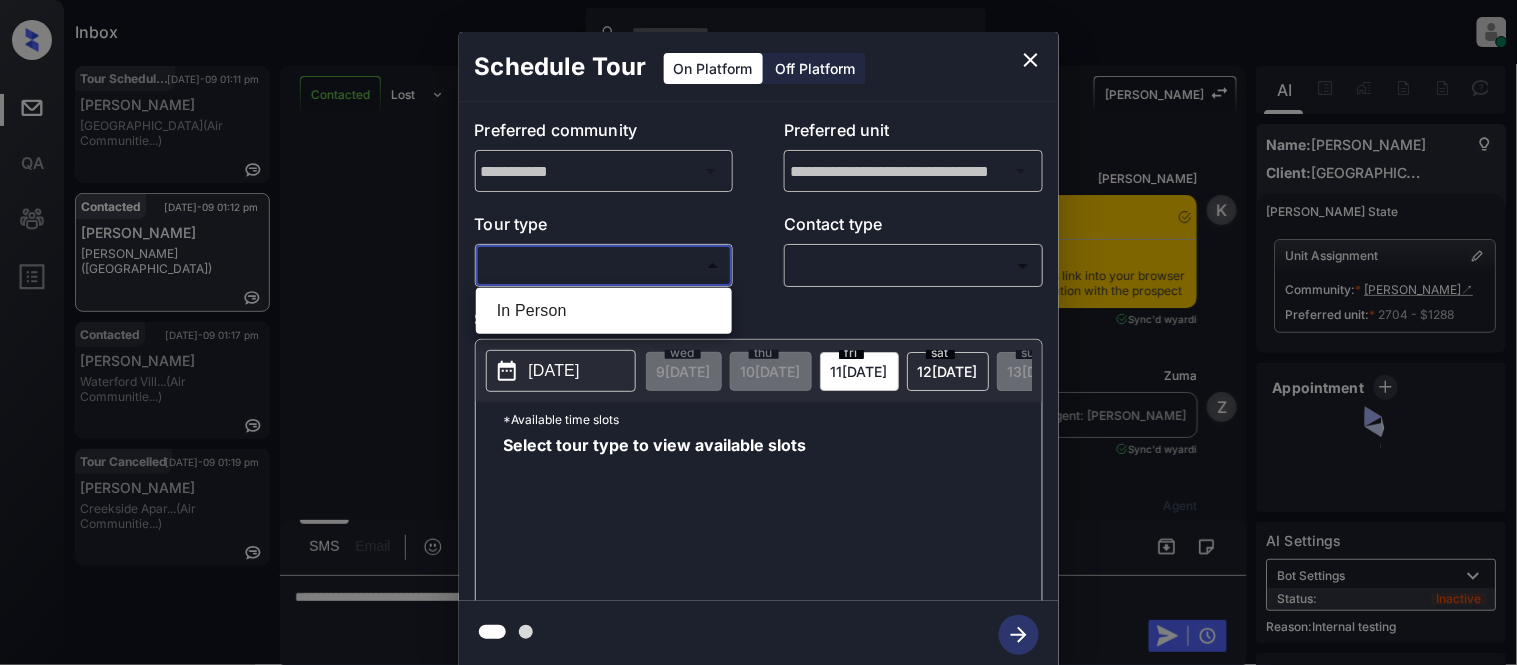 type on "********" 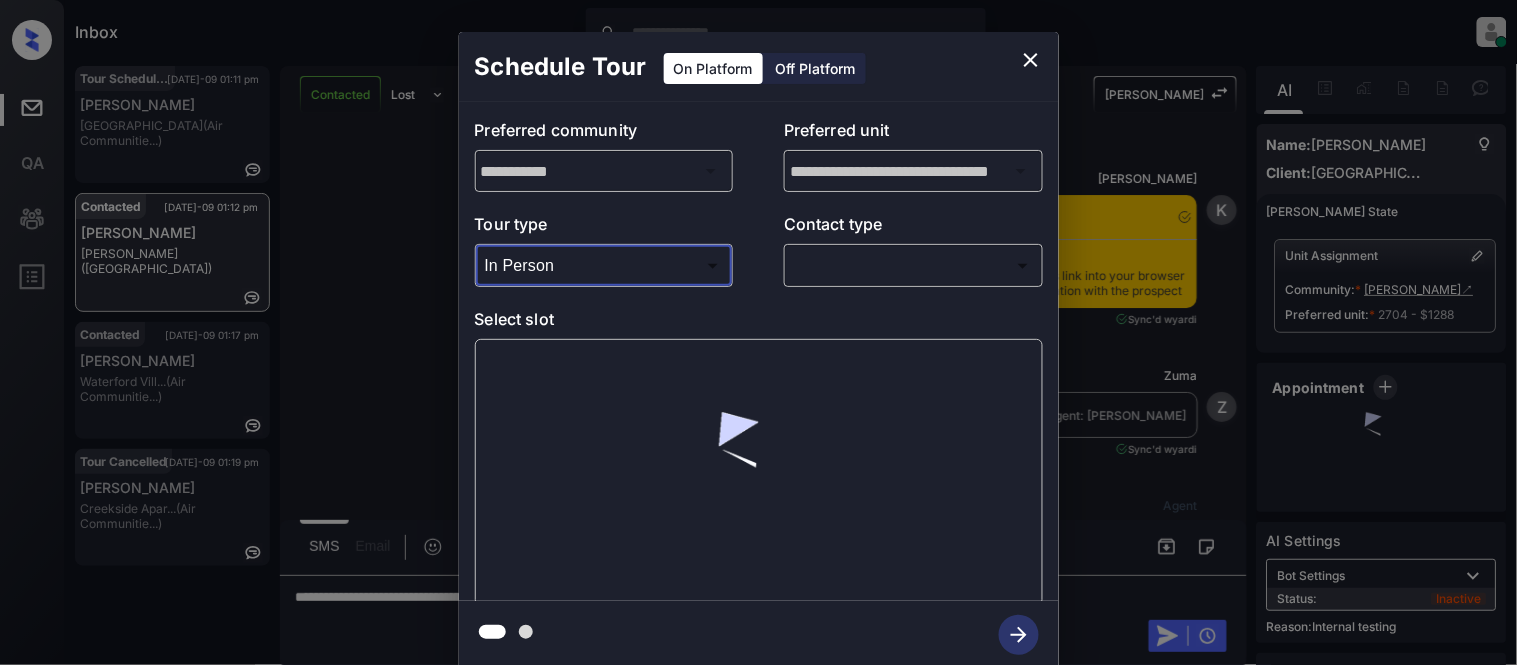 scroll, scrollTop: 1680, scrollLeft: 0, axis: vertical 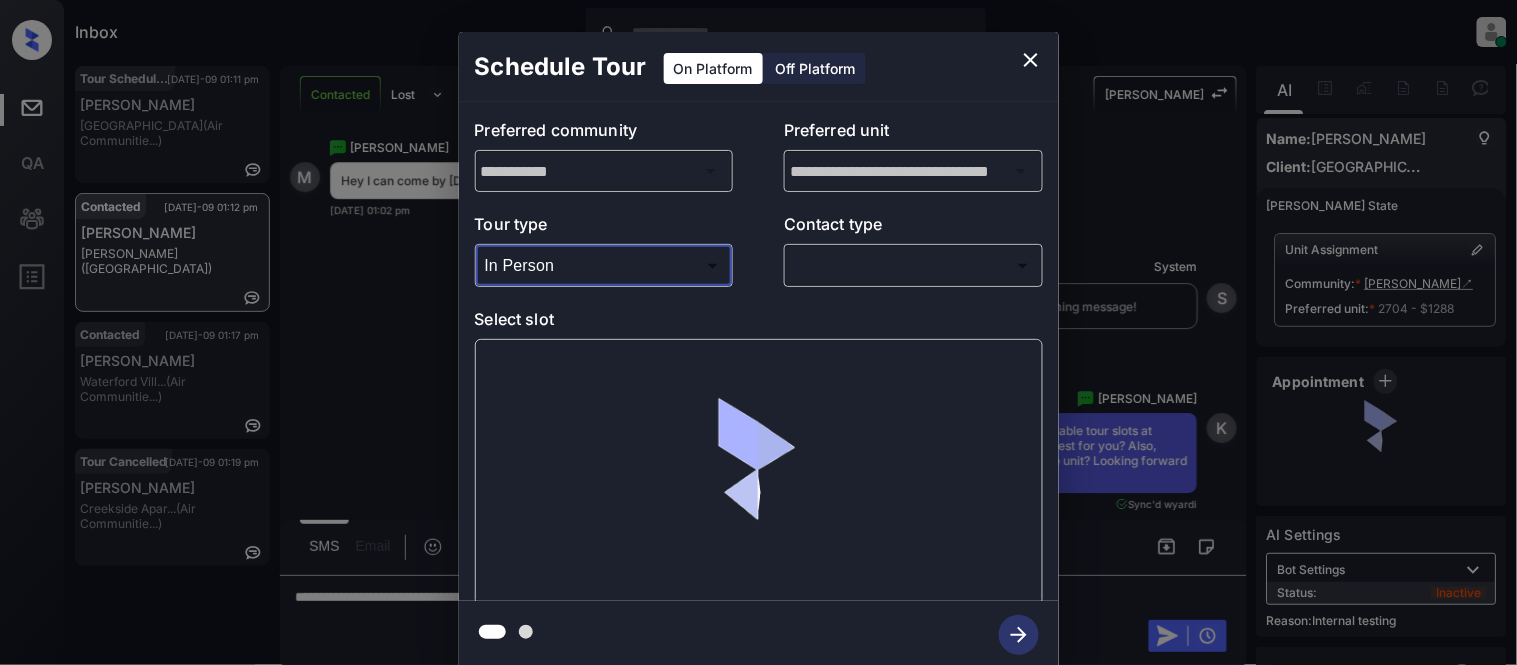 click on "**********" at bounding box center [759, 351] 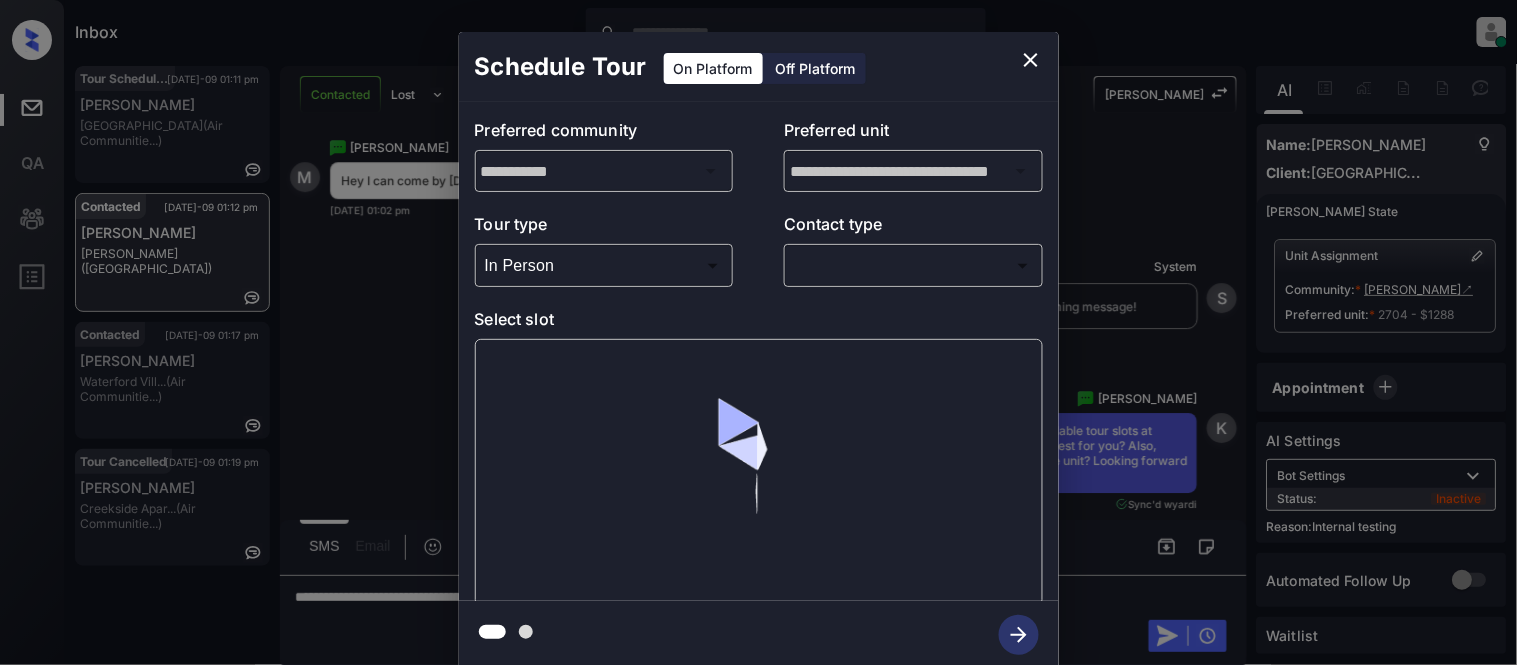 click on "Inbox [PERSON_NAME] Cataag Online Set yourself   offline Set yourself   on break Profile Switch to  light  mode Sign out Tour Scheduled [DATE]-09 01:11 pm   [PERSON_NAME] Place  (Air Communitie...) Contacted [DATE]-09 01:12 pm   [PERSON_NAME] [PERSON_NAME]  ([GEOGRAPHIC_DATA]) Contacted [DATE]-09 01:17 pm   [PERSON_NAME] Waterford Vill...  (Air Communitie...) Tour Cancelled [DATE]-09 01:19 pm   [PERSON_NAME] Creekside Apar...  (Air Communitie...) Contacted Lost Lead Sentiment: Angry Upon sliding the acknowledgement:  Lead will move to lost stage. * ​ SMS and call option will be set to opt out. AFM will be turned off for the lead. Kelsey New Message Kelsey Notes Note: [URL][DOMAIN_NAME] - Paste this link into your browser to view [PERSON_NAME] conversation with the prospect [DATE] 05:05 pm  Sync'd w  yardi K New Message Zuma Lead transferred to leasing agent: [PERSON_NAME] [DATE] 05:05 pm  Sync'd w  yardi Z New Message Agent Lead created via leadPoller in Inbound stage. A New Message A" at bounding box center [758, 332] 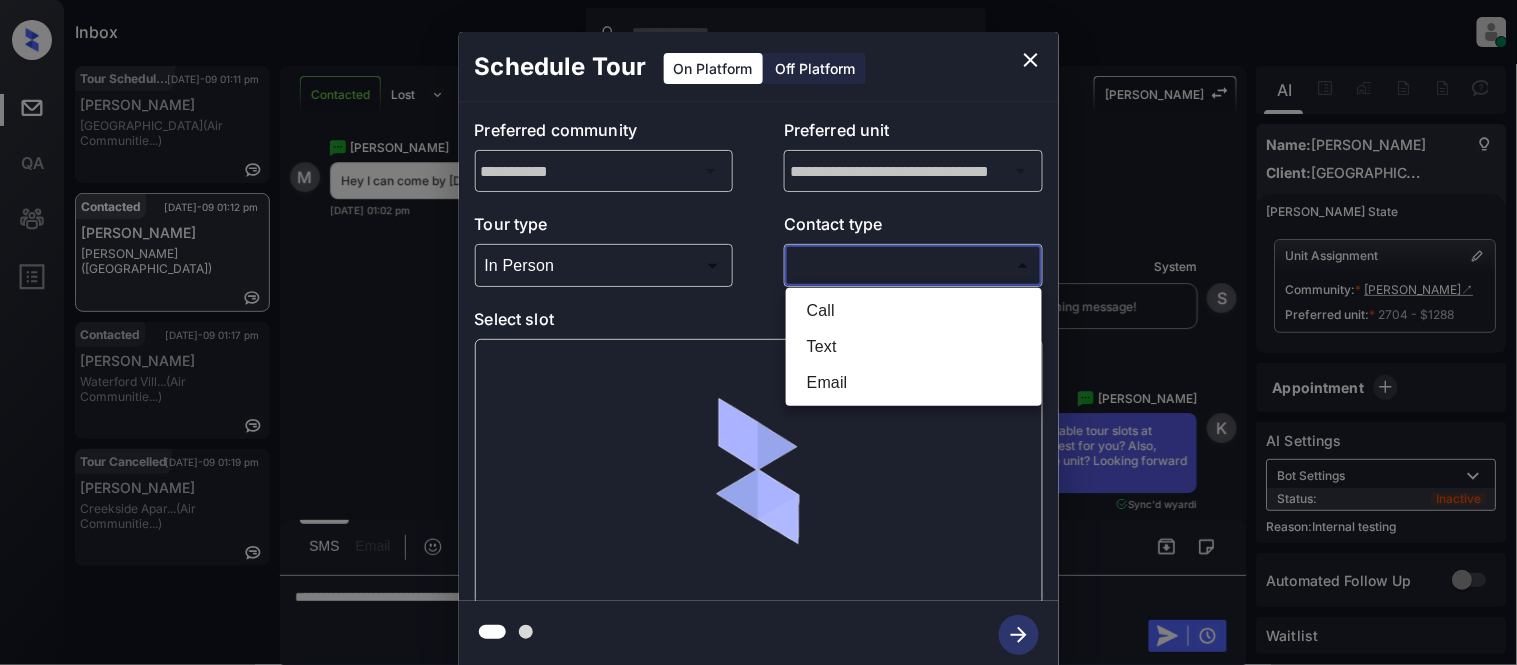 click on "Text" at bounding box center (914, 347) 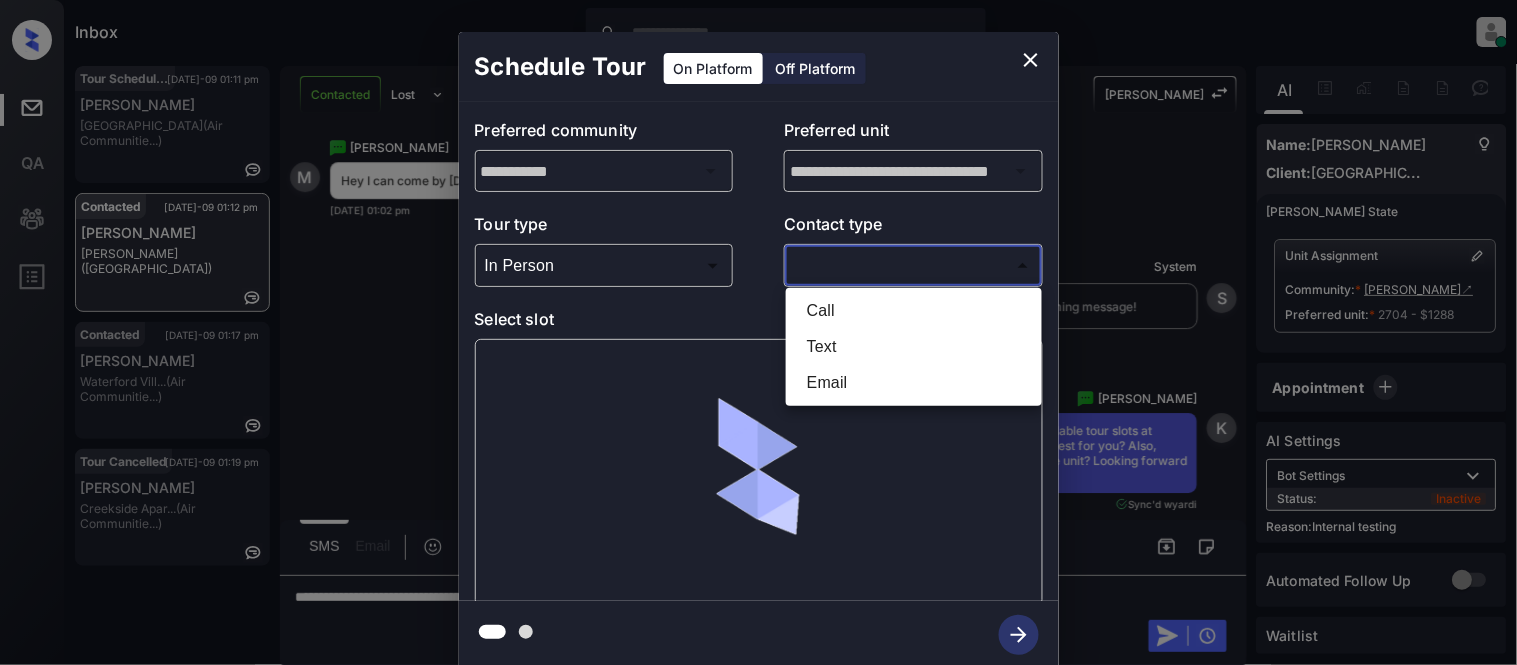 type on "****" 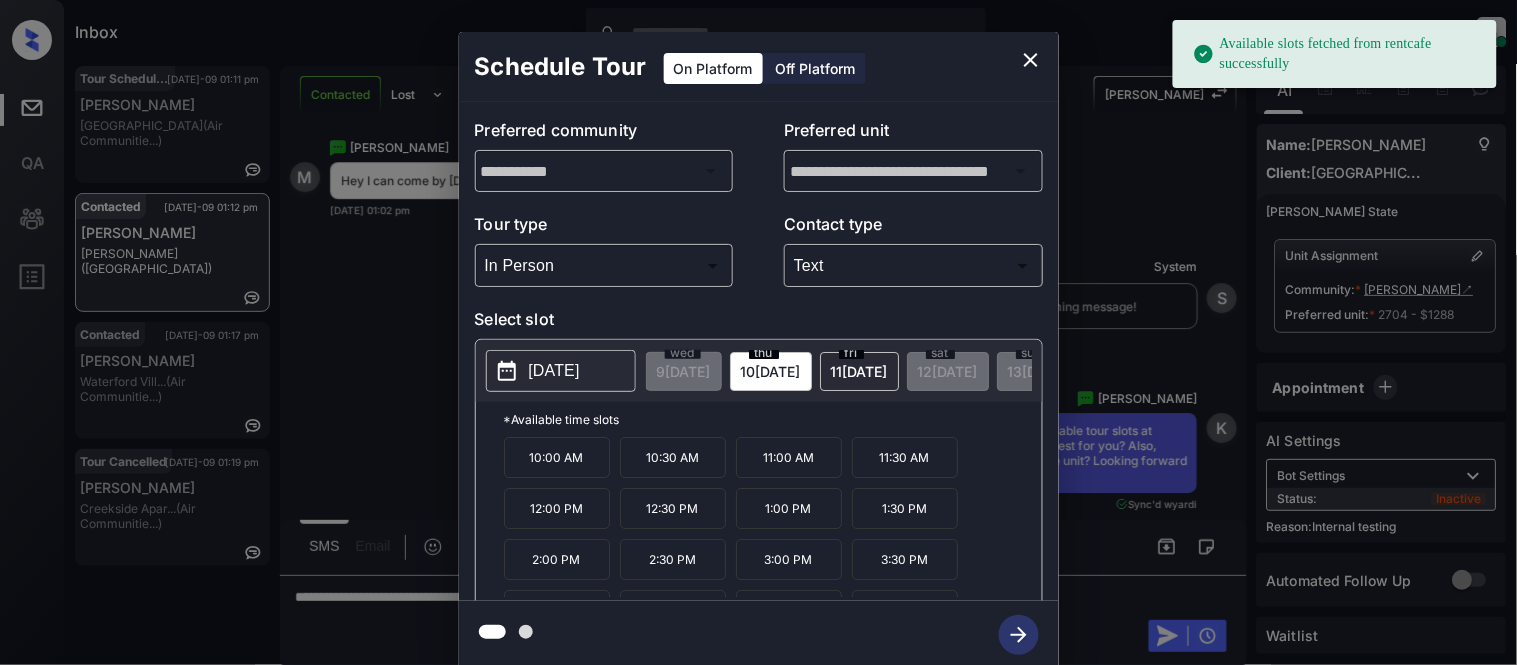 click on "2025-07-10" at bounding box center (554, 371) 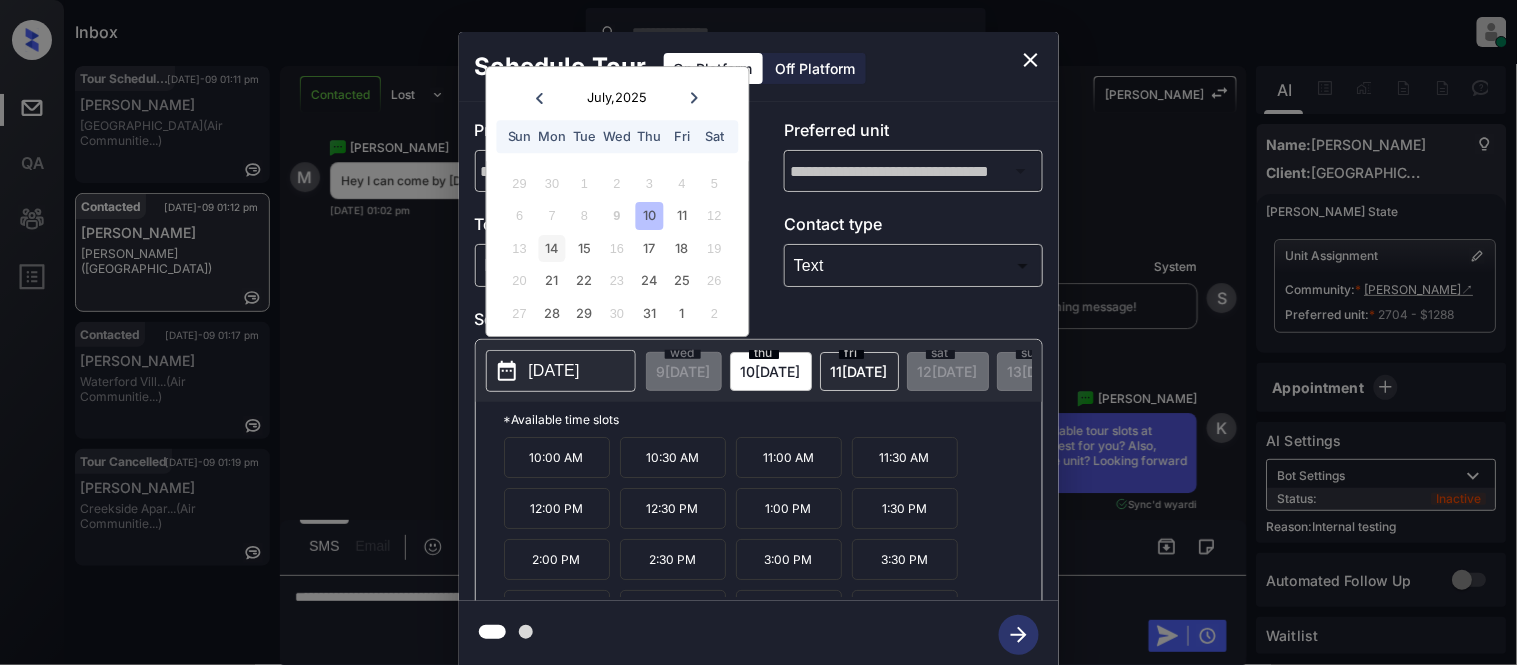 click on "14" at bounding box center (552, 248) 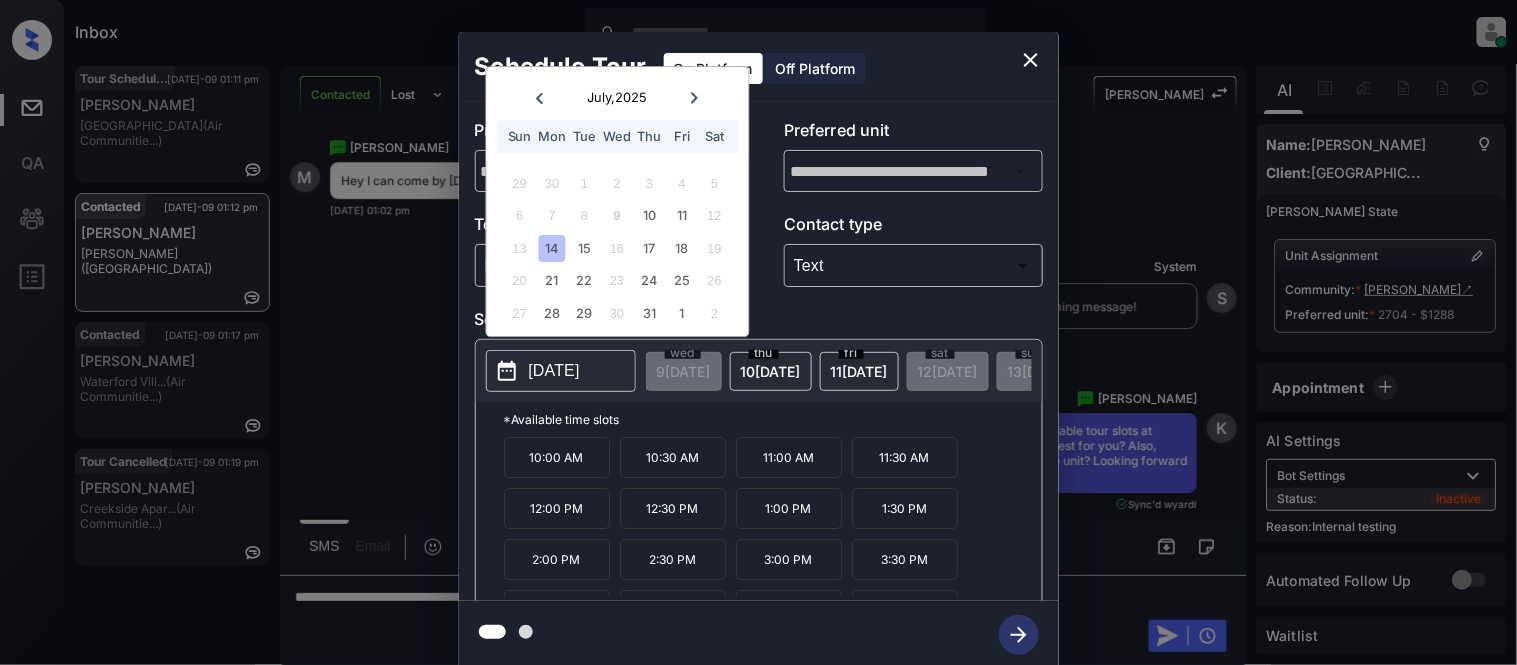 click on "10:00 AM" at bounding box center [557, 457] 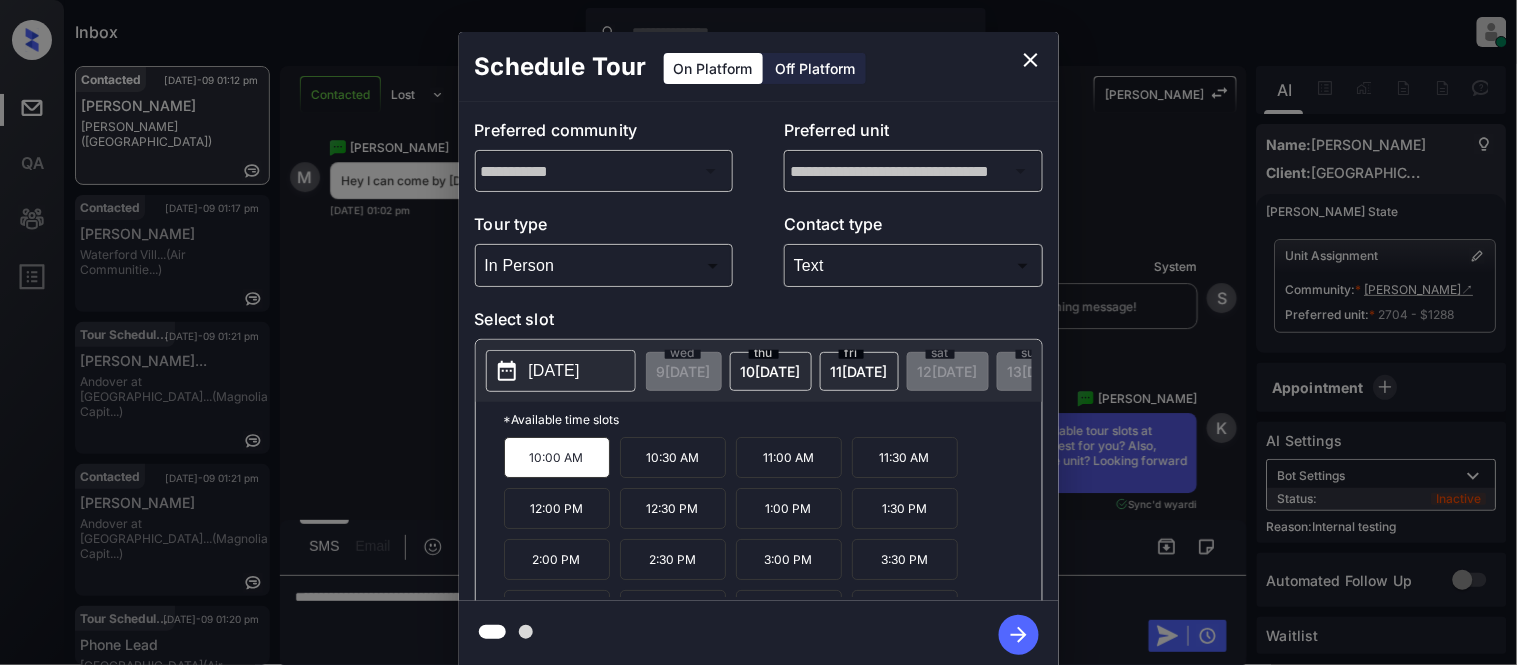 click 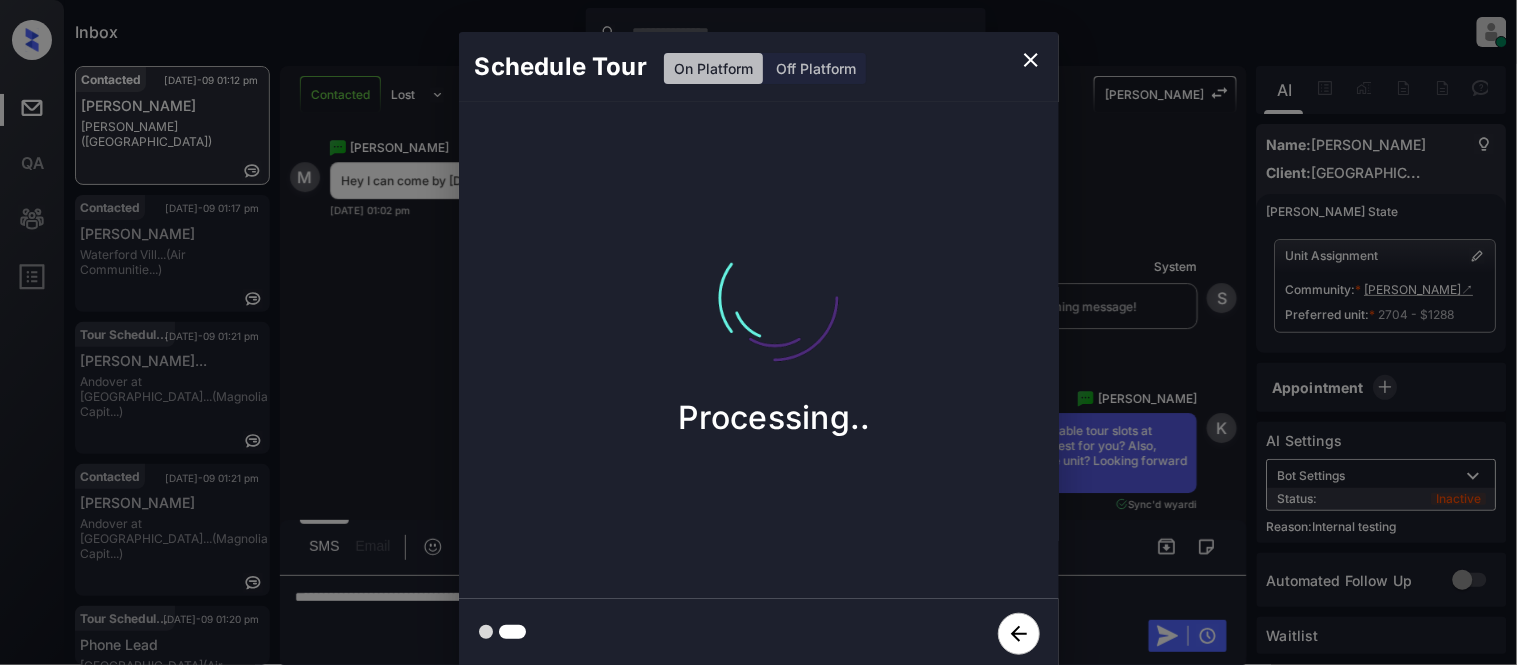 click on "Schedule Tour On Platform Off Platform Processing.." at bounding box center (758, 350) 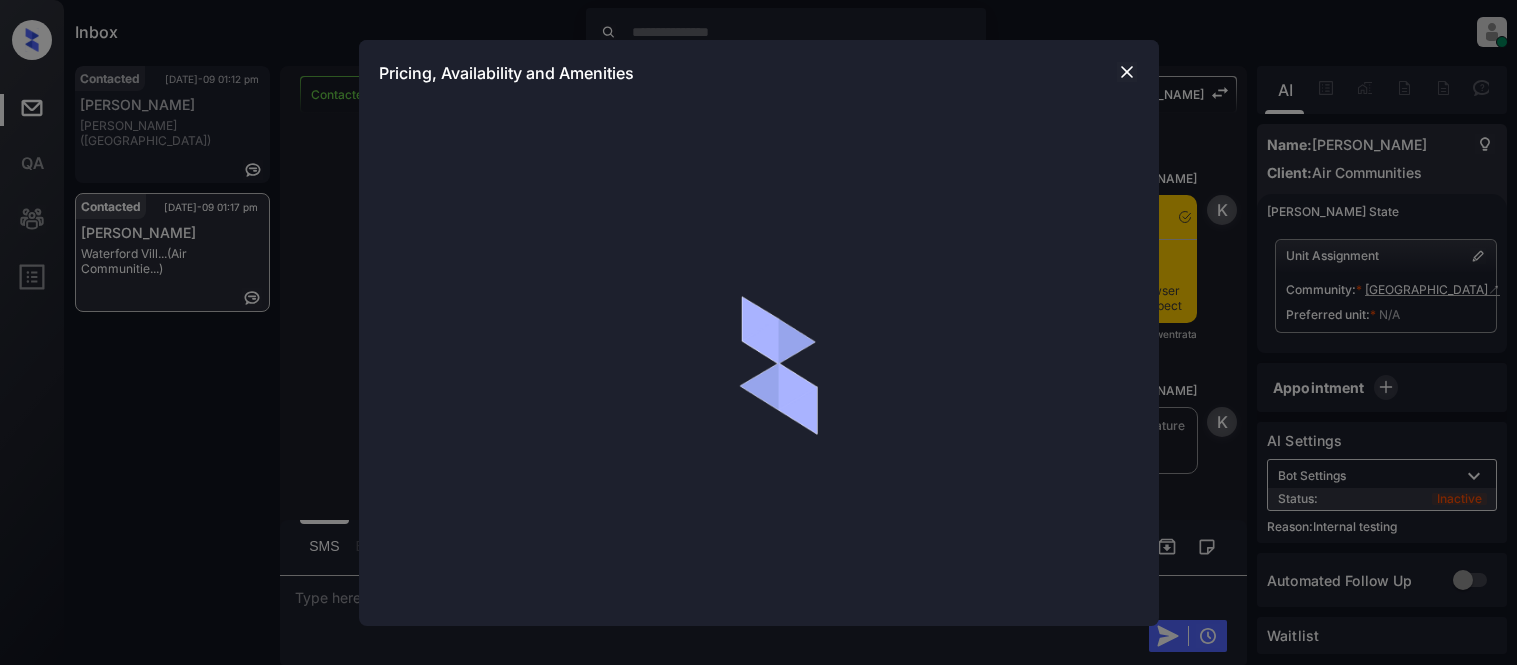 scroll, scrollTop: 0, scrollLeft: 0, axis: both 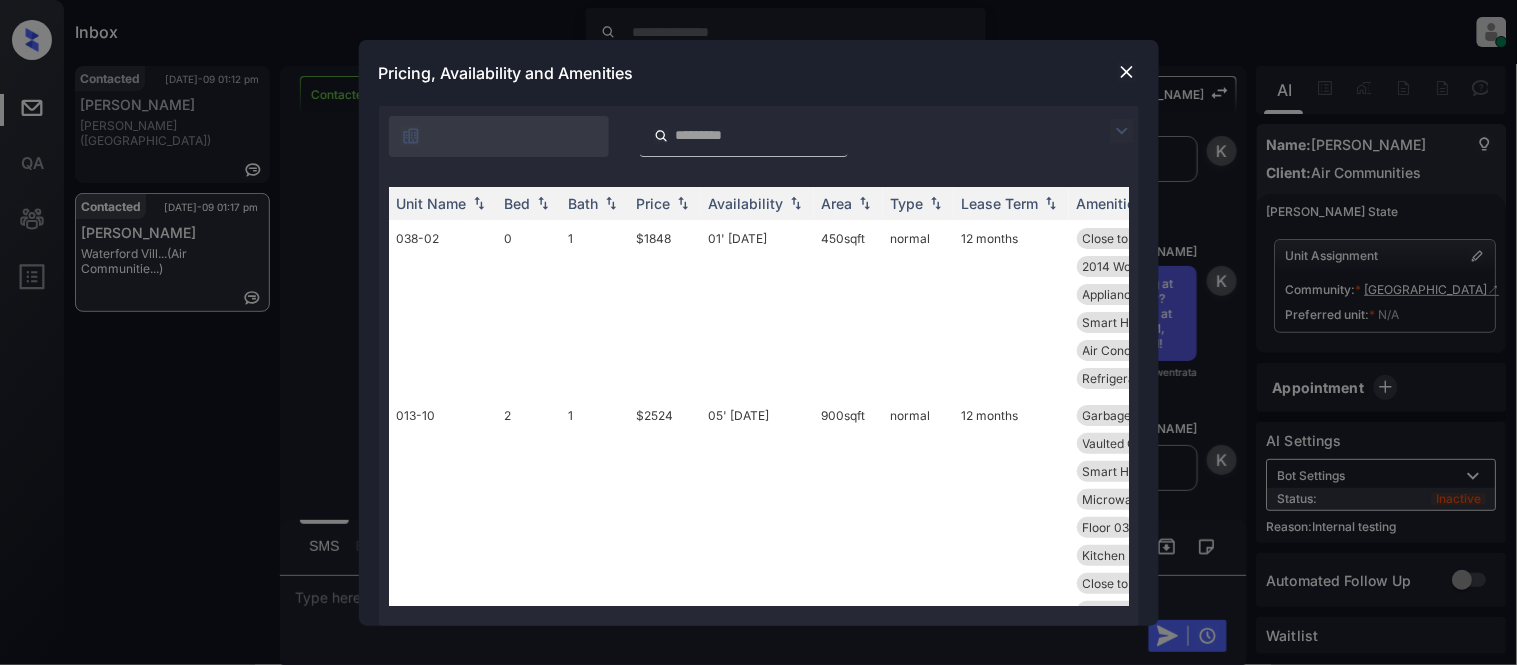 click at bounding box center (1122, 131) 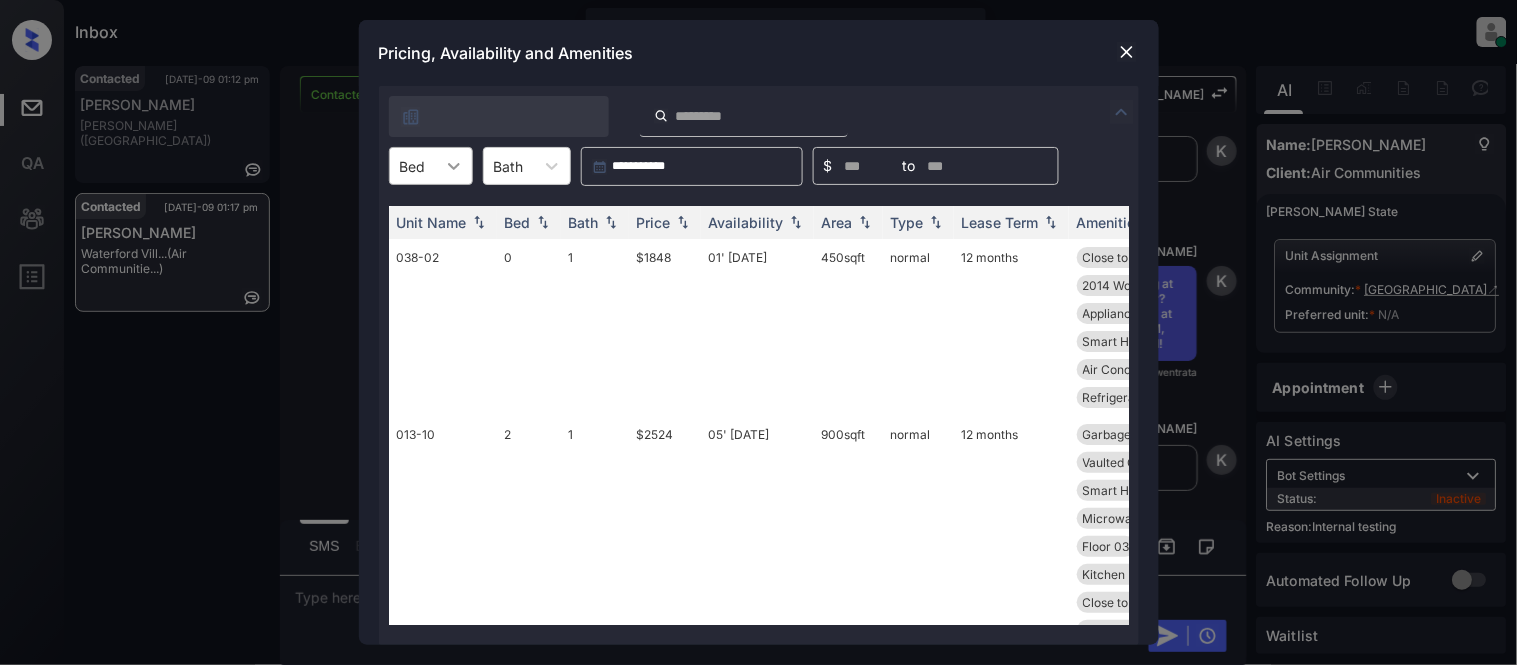 click 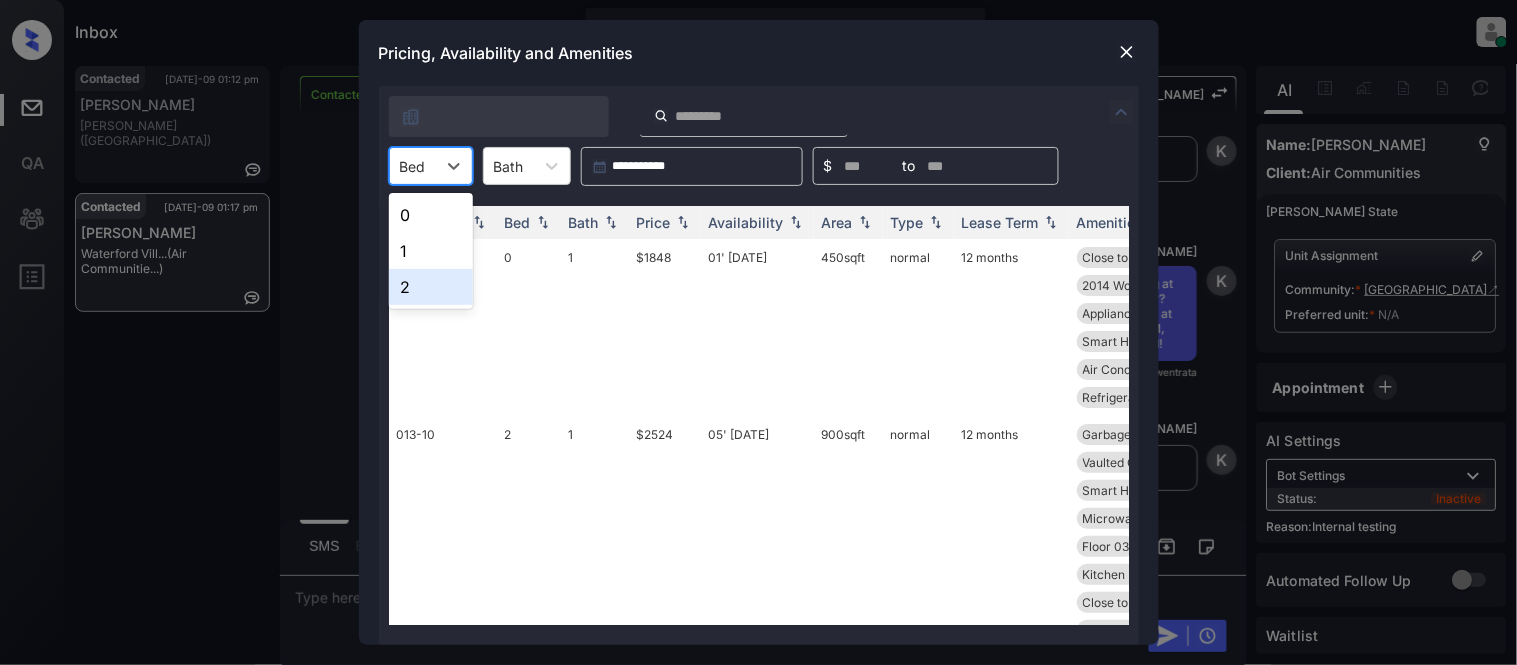 click on "2" at bounding box center (431, 287) 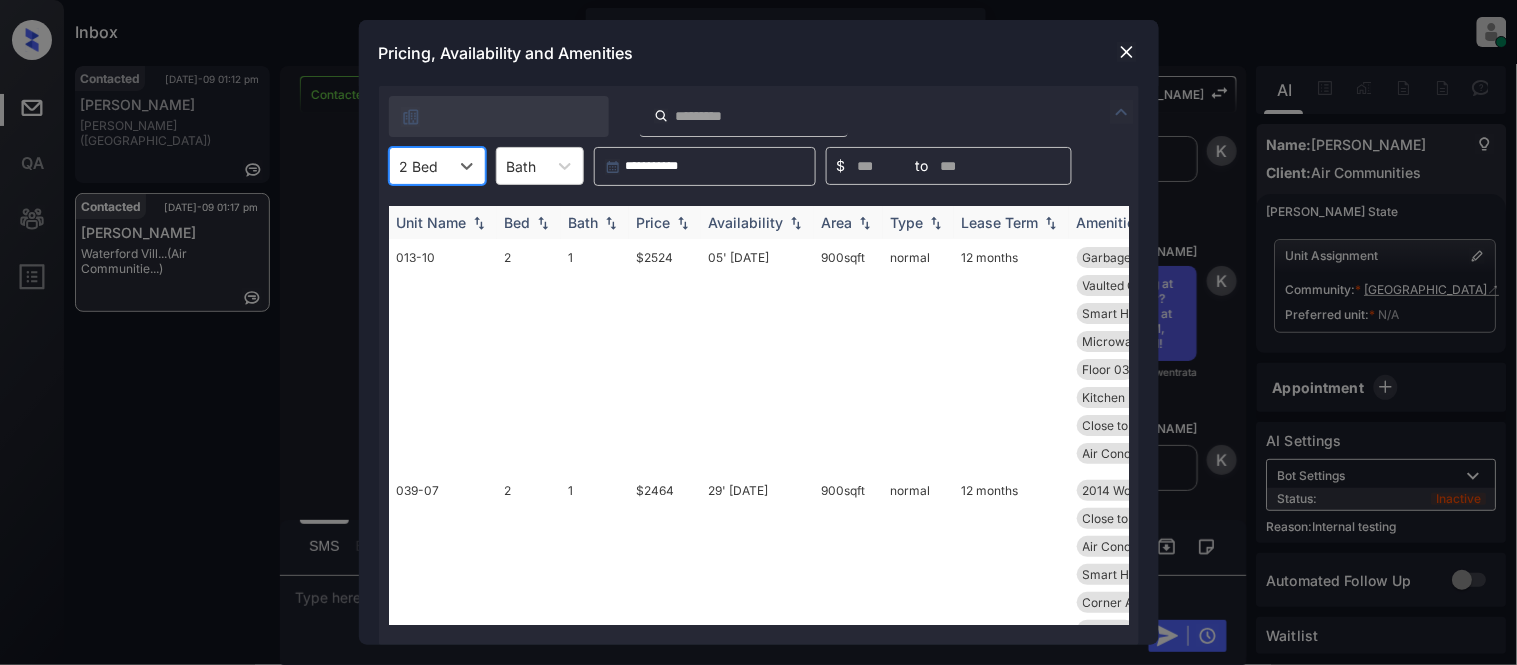 click on "Price" at bounding box center (654, 222) 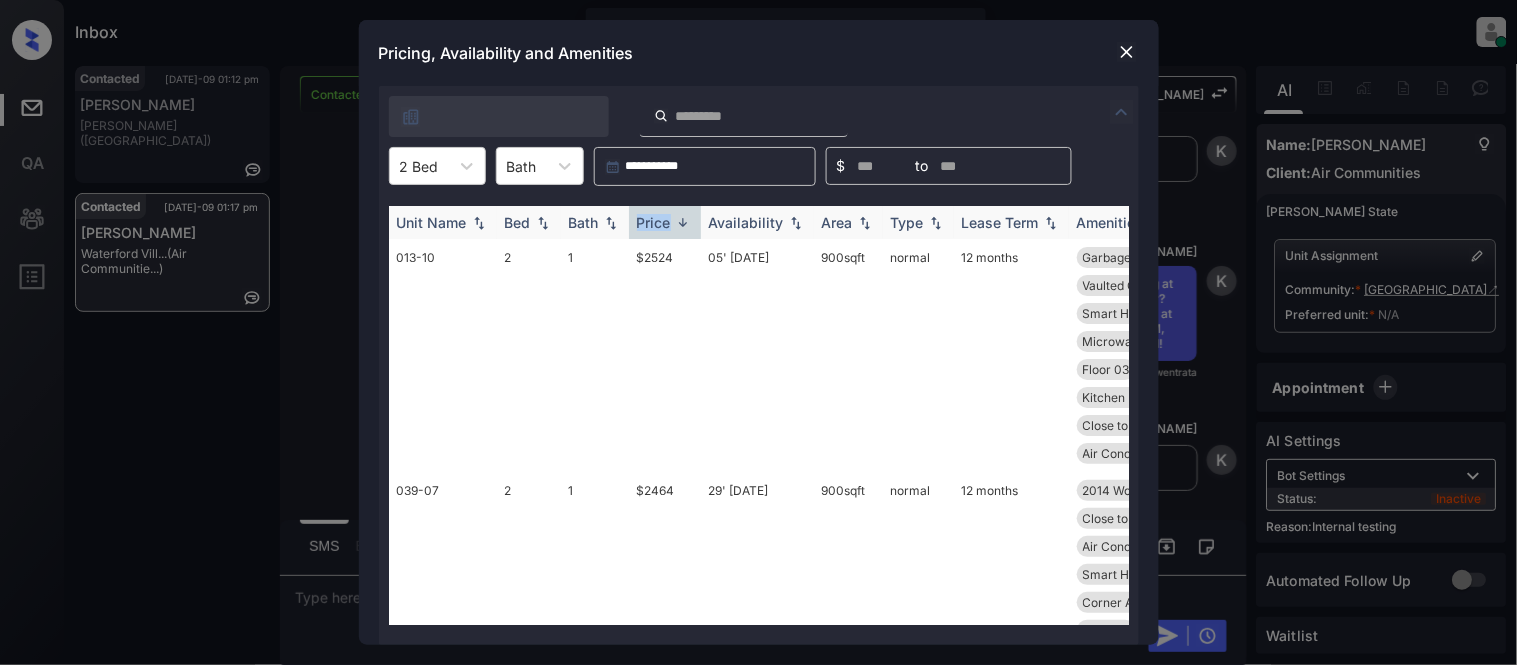 click on "Price" at bounding box center [654, 222] 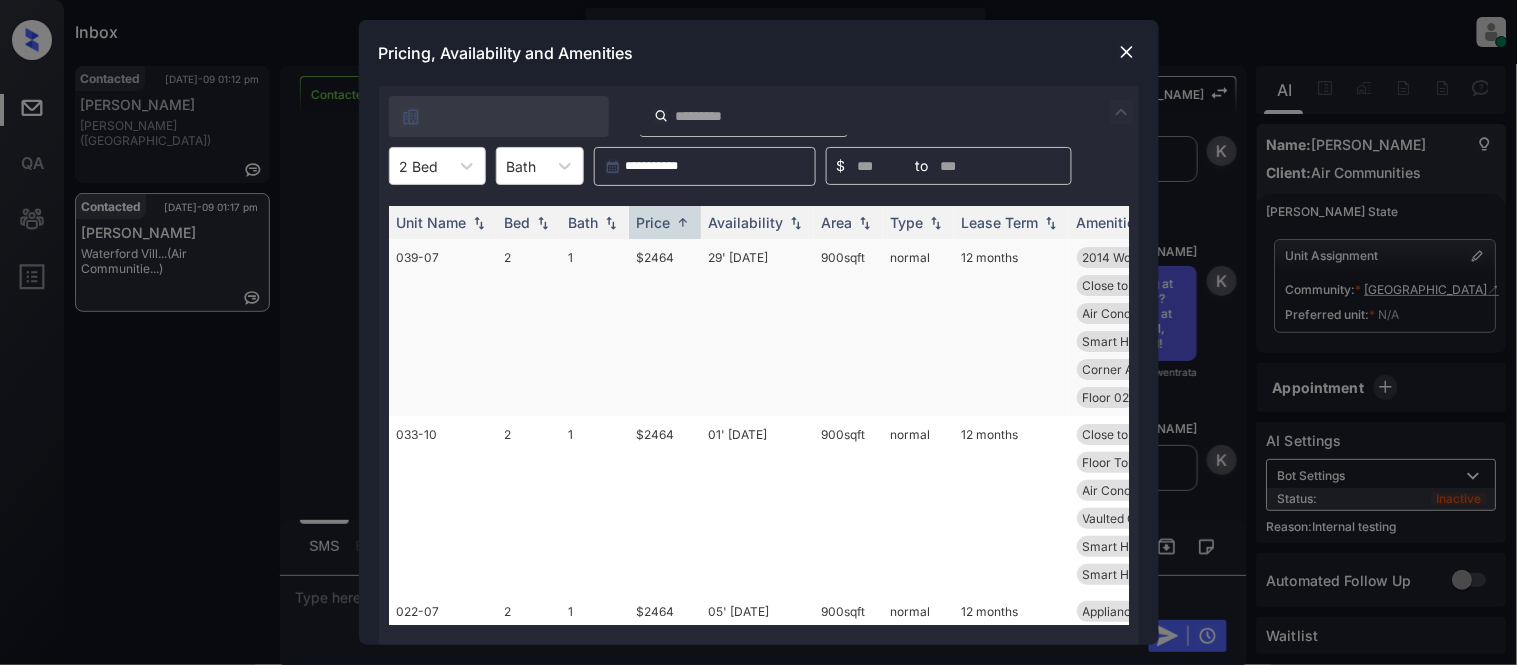 click on "$2464" at bounding box center [665, 327] 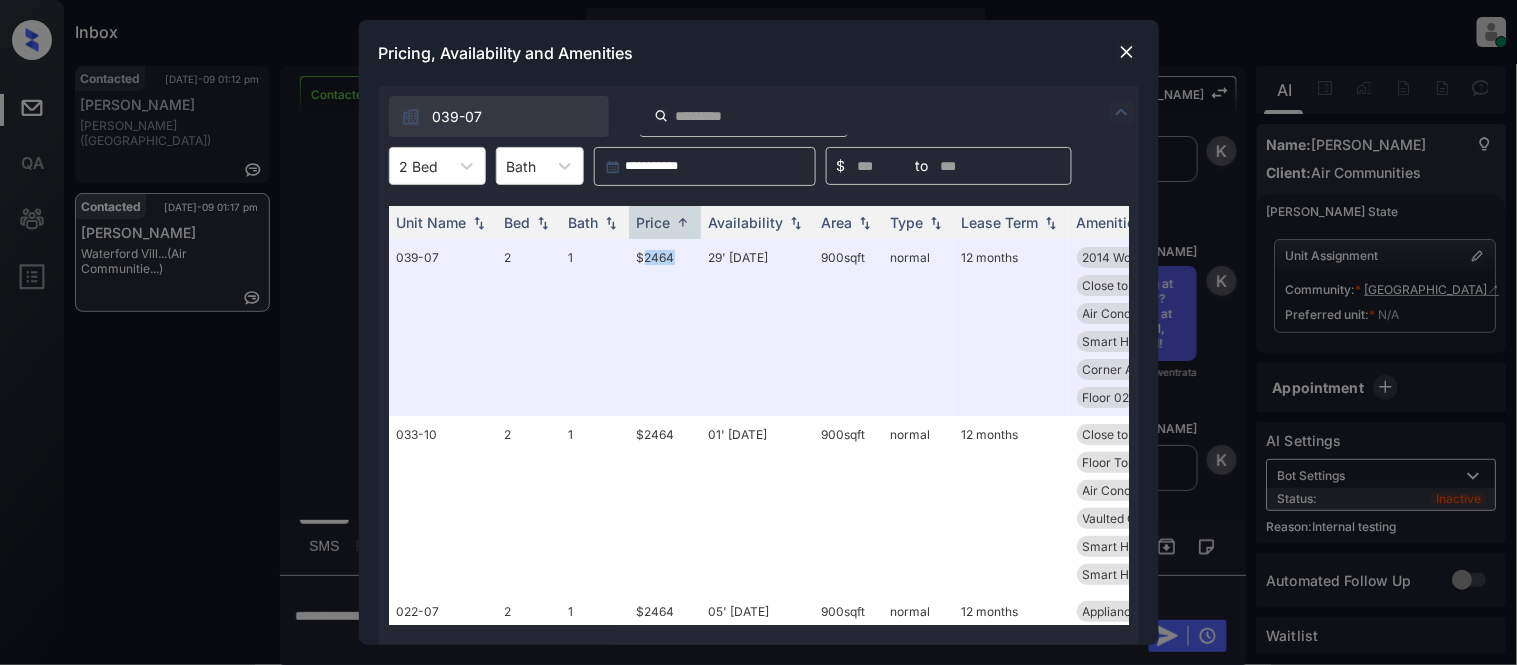 click at bounding box center [1127, 52] 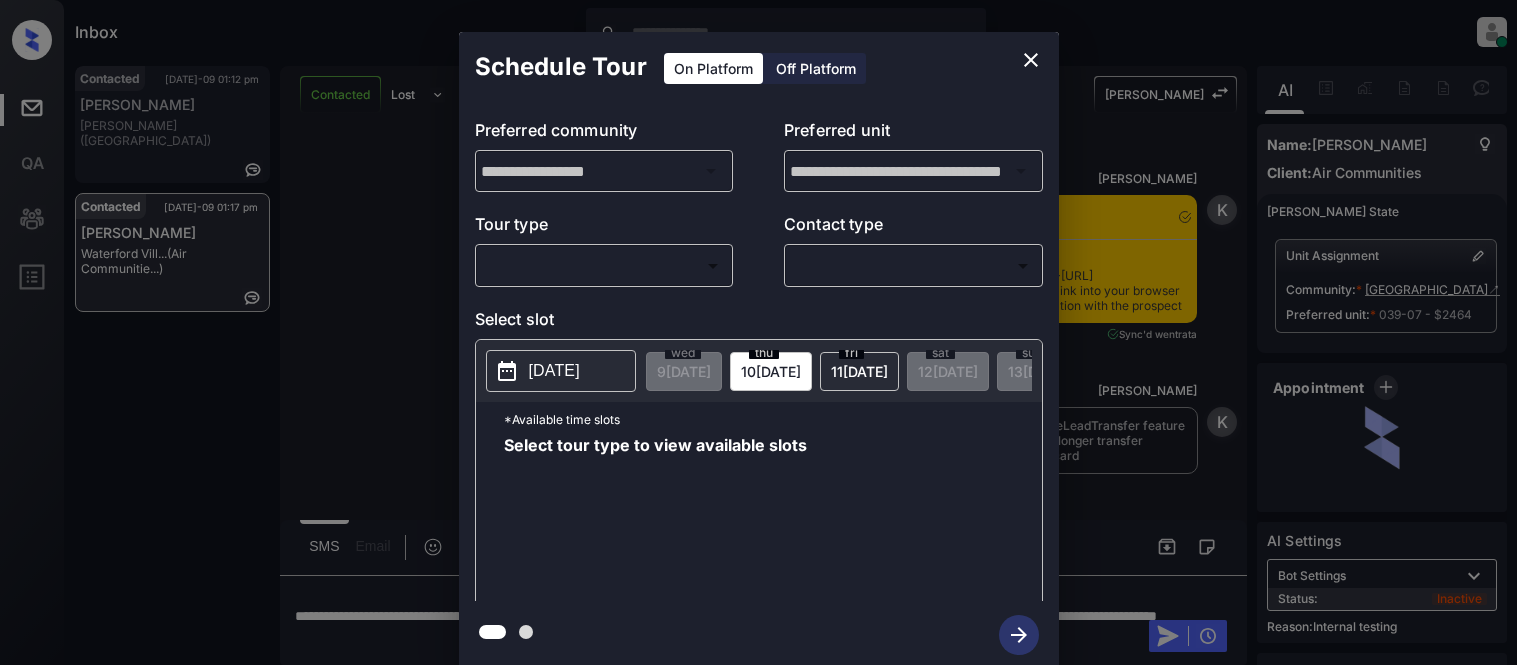 scroll, scrollTop: 0, scrollLeft: 0, axis: both 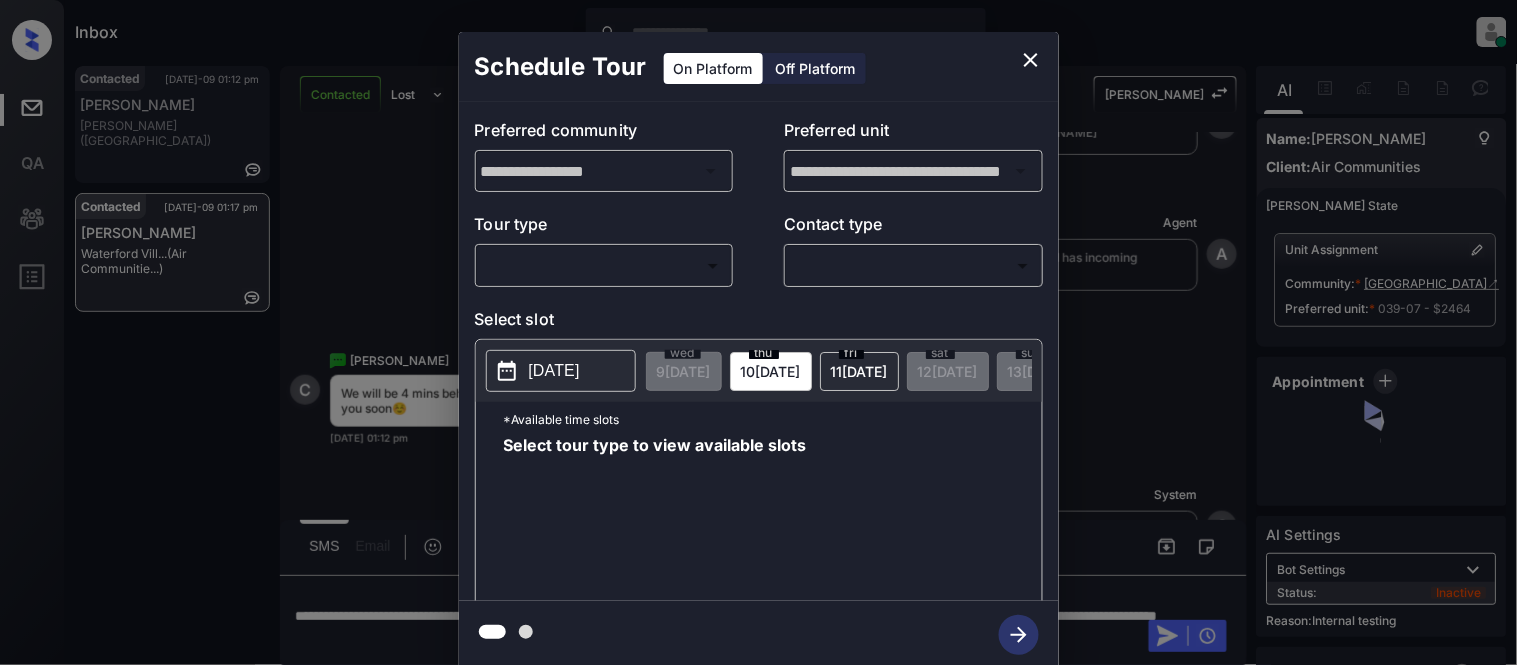 click on "Inbox Kristina Cataag Online Set yourself   offline Set yourself   on break Profile Switch to  light  mode Sign out Contacted Jul-09 01:12 pm   Monique Mcneal Almeda Park  (Fairfield) Contacted Jul-09 01:17 pm   Caitlyn Baker Waterford Vill...  (Air Communitie...) Contacted Lost Lead Sentiment: Angry Upon sliding the acknowledgement:  Lead will move to lost stage. * ​ SMS and call option will be set to opt out. AFM will be turned off for the lead. Kelsey New Message Kelsey Notes Note: <a href="https://conversation.getzuma.com/686b7d474077b117cabc94e0">https://conversation.getzuma.com/686b7d474077b117cabc94e0</a> - Paste this link into your browser to view Kelsey’s conversation with the prospect Jul 07, 2025 12:54 am  Sync'd w  entrata K New Message Kelsey Due to the activation of disableLeadTransfer feature flag, Kelsey will no longer transfer ownership of this CRM guest card Jul 07, 2025 12:54 am K New Message Zuma Lead transferred to leasing agent: kelsey Jul 07, 2025 12:54 am Z New Message Agent A A A" at bounding box center [758, 332] 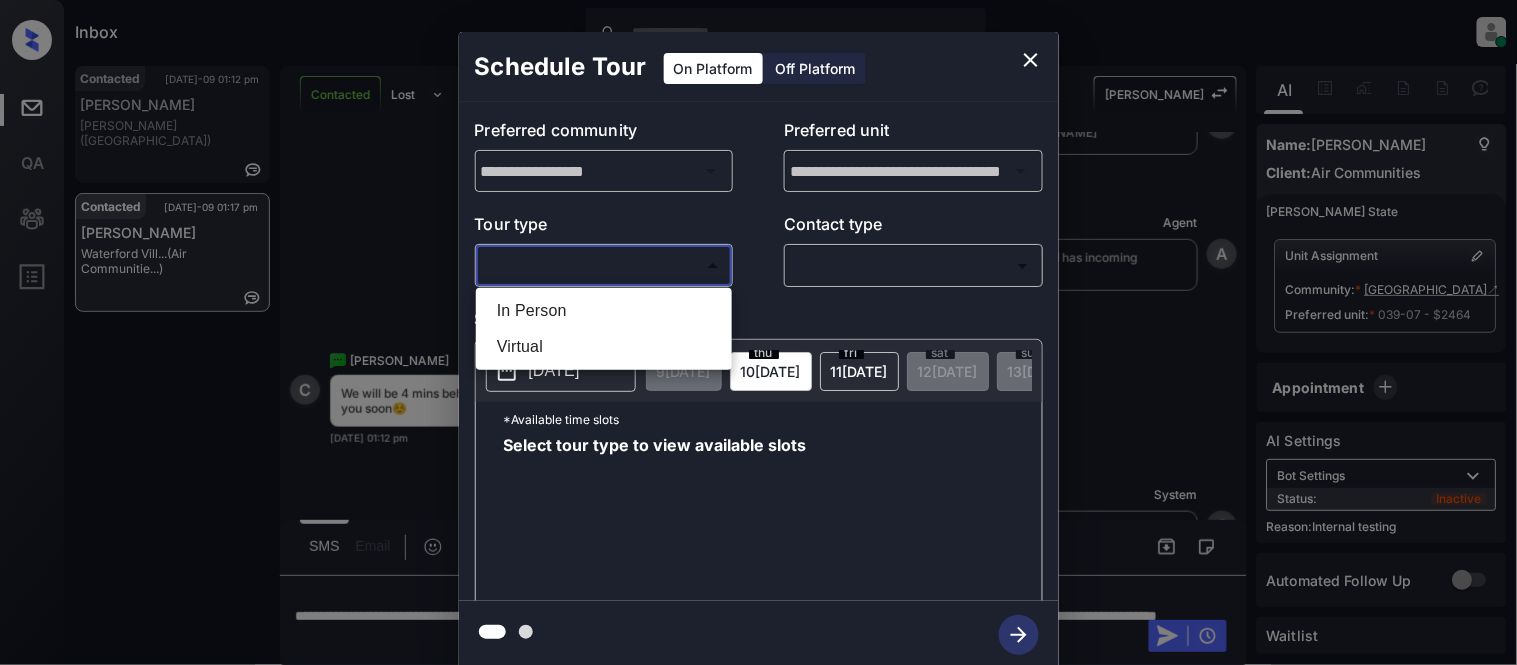 click on "In Person" at bounding box center (604, 311) 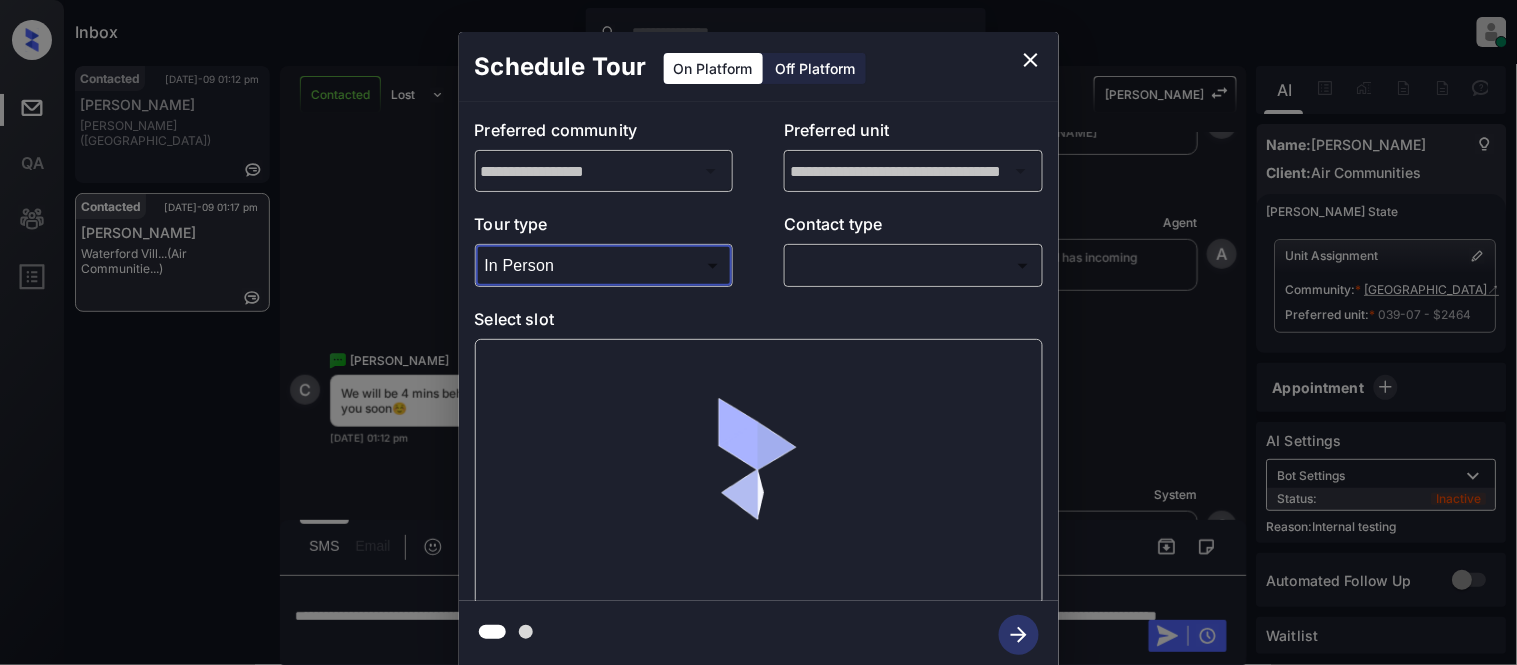 click on "Inbox Kristina Cataag Online Set yourself   offline Set yourself   on break Profile Switch to  light  mode Sign out Contacted Jul-09 01:12 pm   Monique Mcneal Almeda Park  (Fairfield) Contacted Jul-09 01:17 pm   Caitlyn Baker Waterford Vill...  (Air Communitie...) Contacted Lost Lead Sentiment: Angry Upon sliding the acknowledgement:  Lead will move to lost stage. * ​ SMS and call option will be set to opt out. AFM will be turned off for the lead. Kelsey New Message Kelsey Notes Note: <a href="https://conversation.getzuma.com/686b7d474077b117cabc94e0">https://conversation.getzuma.com/686b7d474077b117cabc94e0</a> - Paste this link into your browser to view Kelsey’s conversation with the prospect Jul 07, 2025 12:54 am  Sync'd w  entrata K New Message Kelsey Due to the activation of disableLeadTransfer feature flag, Kelsey will no longer transfer ownership of this CRM guest card Jul 07, 2025 12:54 am K New Message Zuma Lead transferred to leasing agent: kelsey Jul 07, 2025 12:54 am Z New Message Agent A A A" at bounding box center [758, 332] 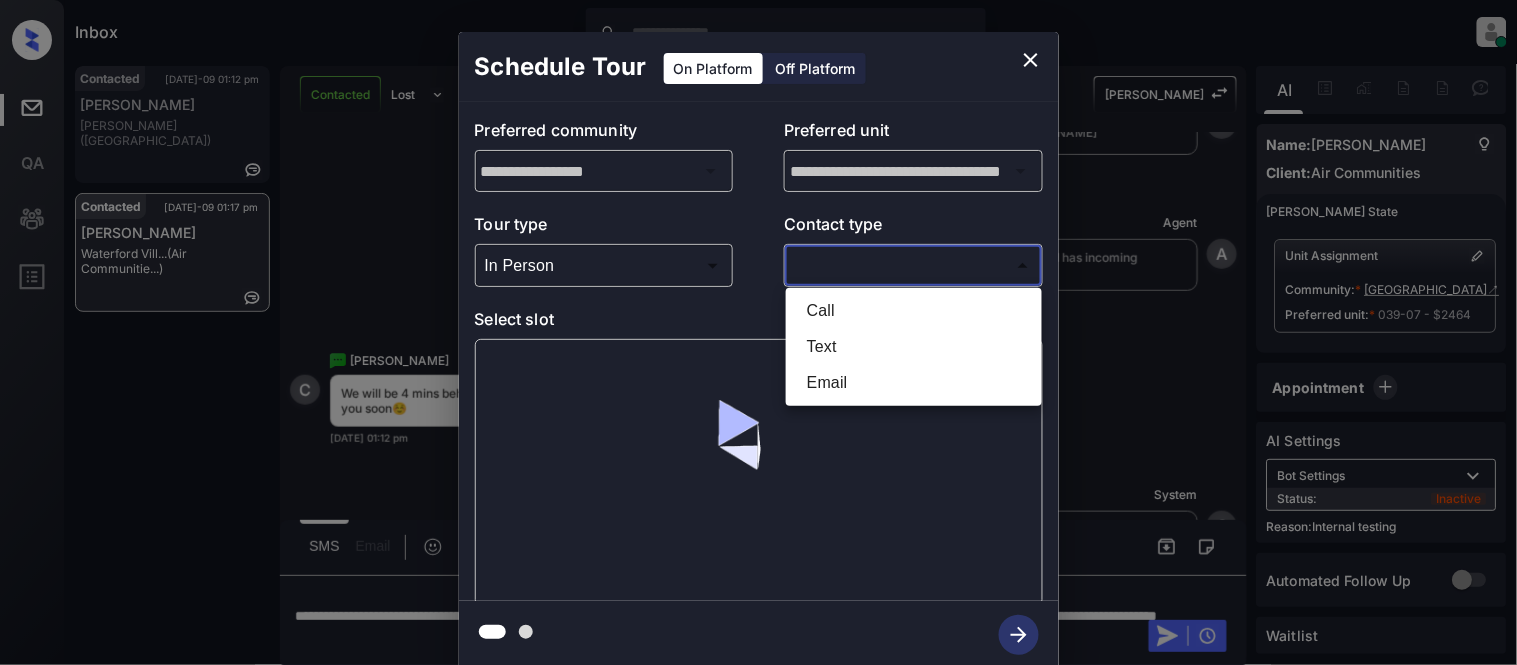 click on "Text" at bounding box center [914, 347] 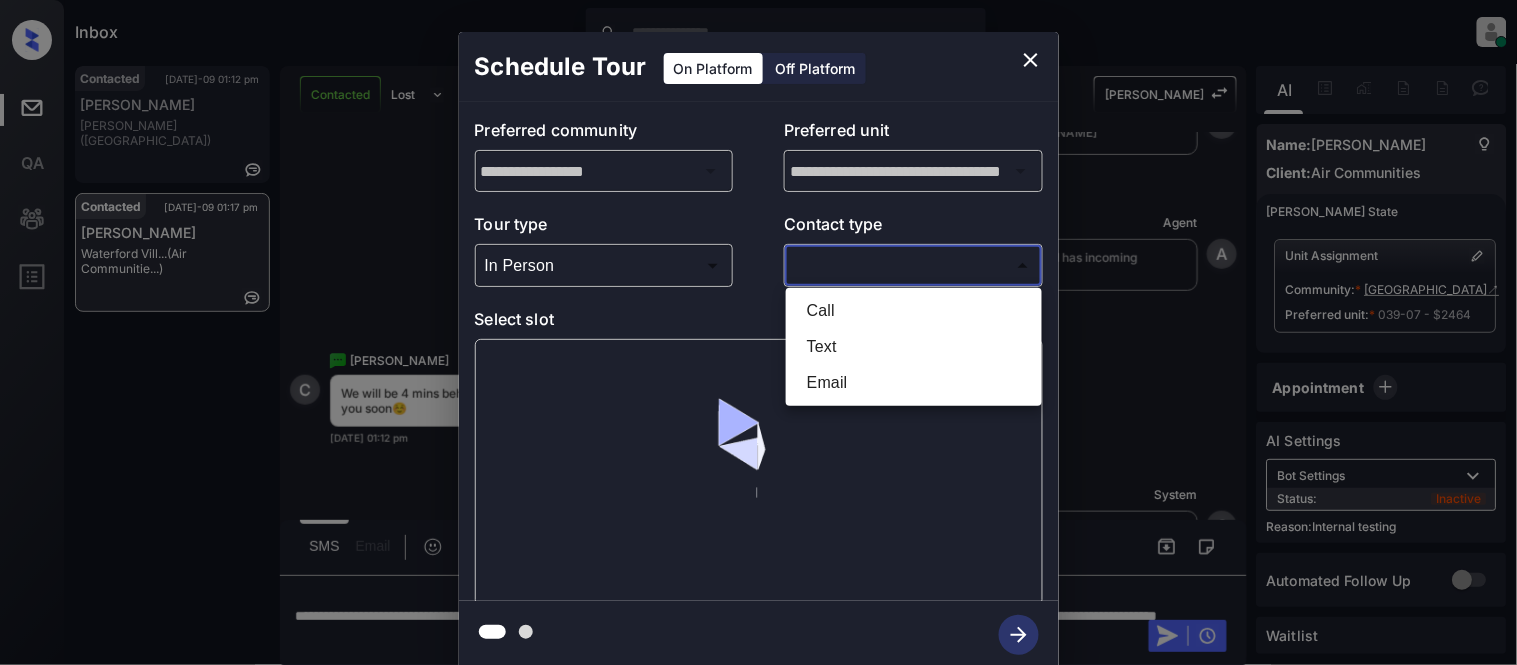 type on "****" 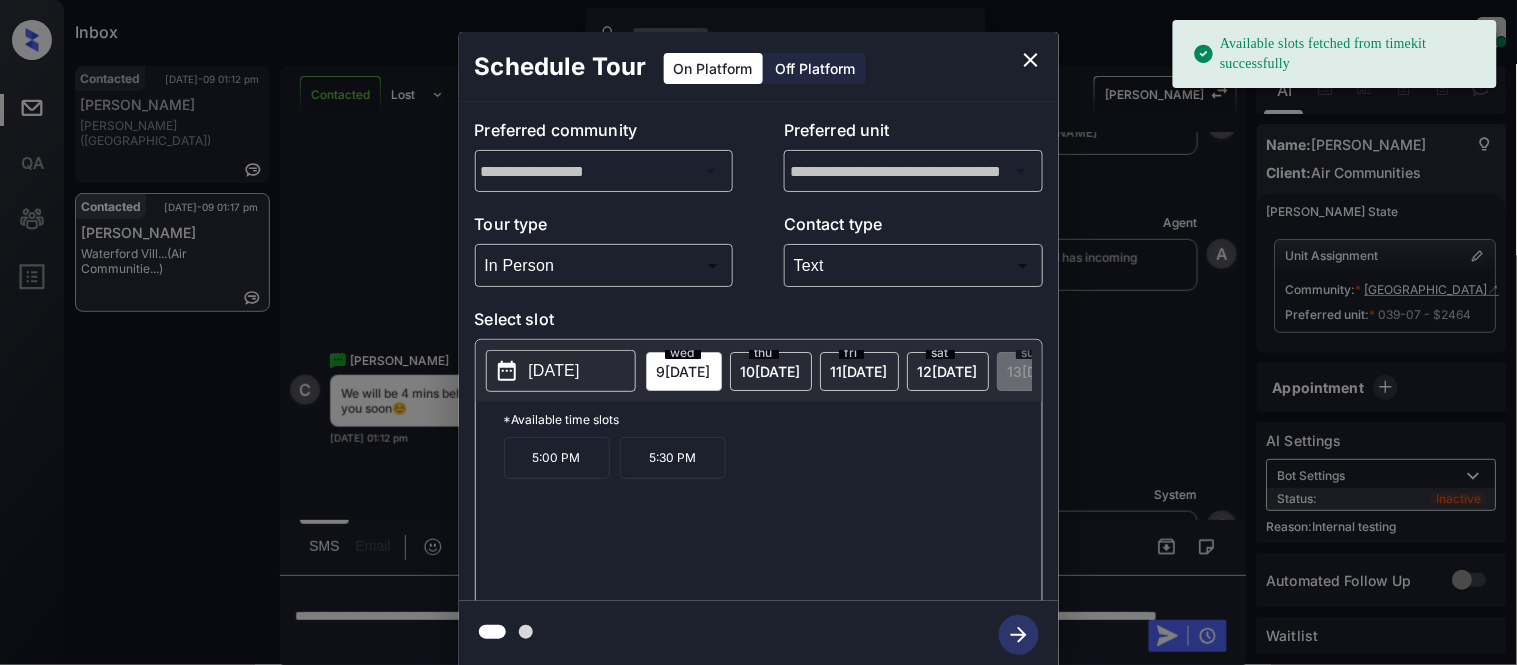click on "2025-07-09" at bounding box center [554, 371] 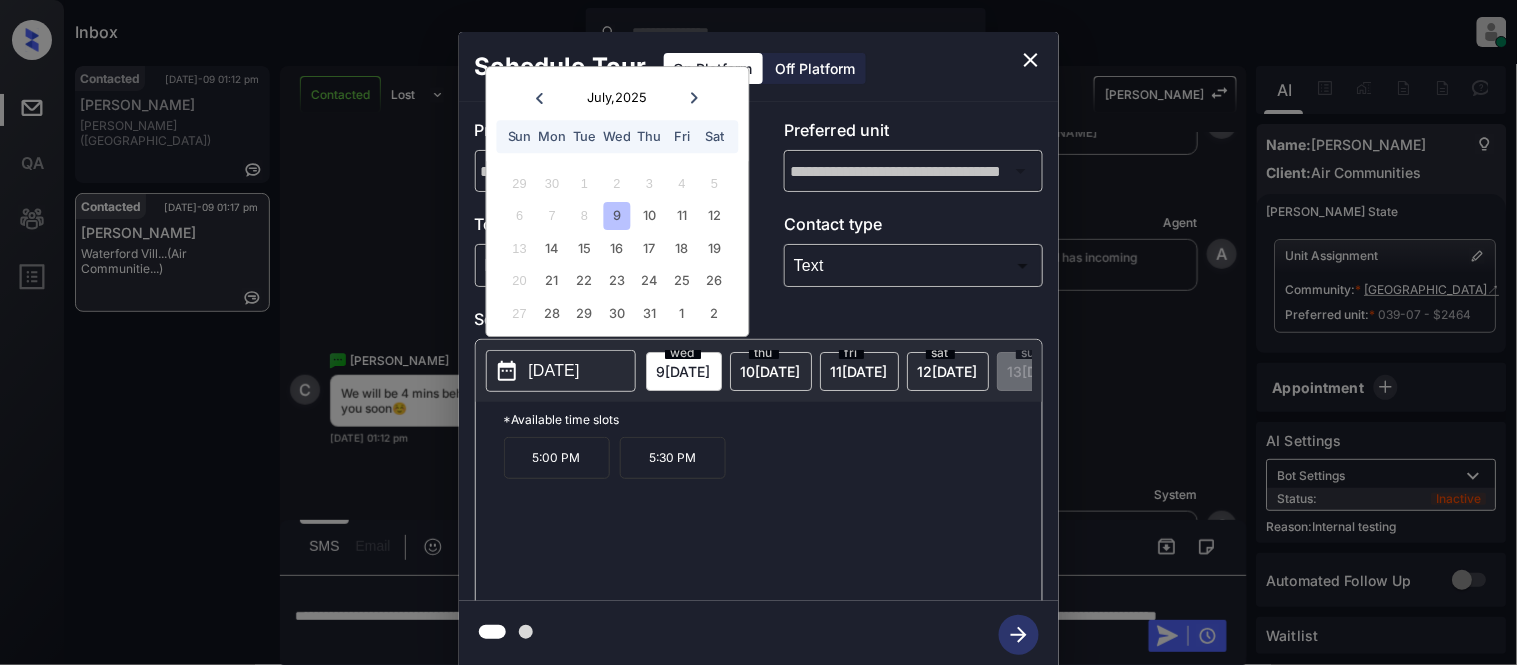 click 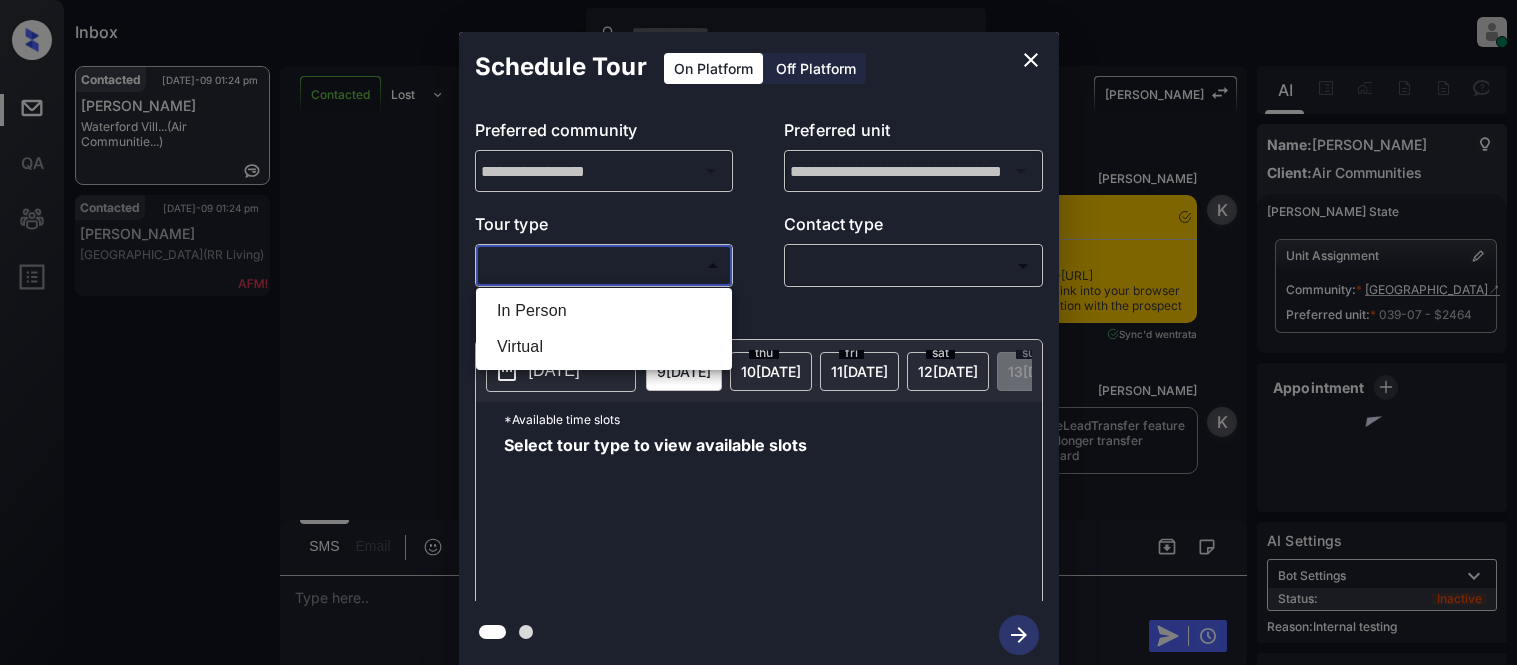 click on "In Person" at bounding box center (604, 311) 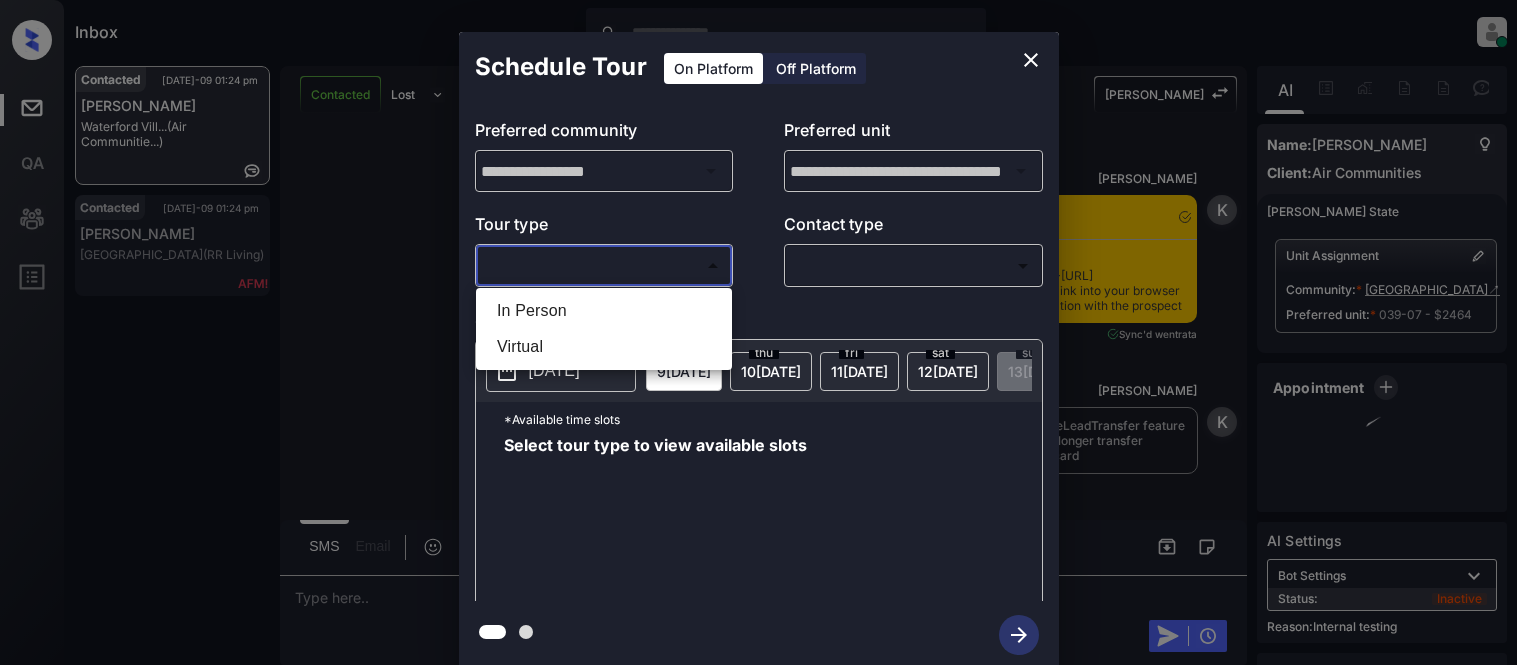type on "********" 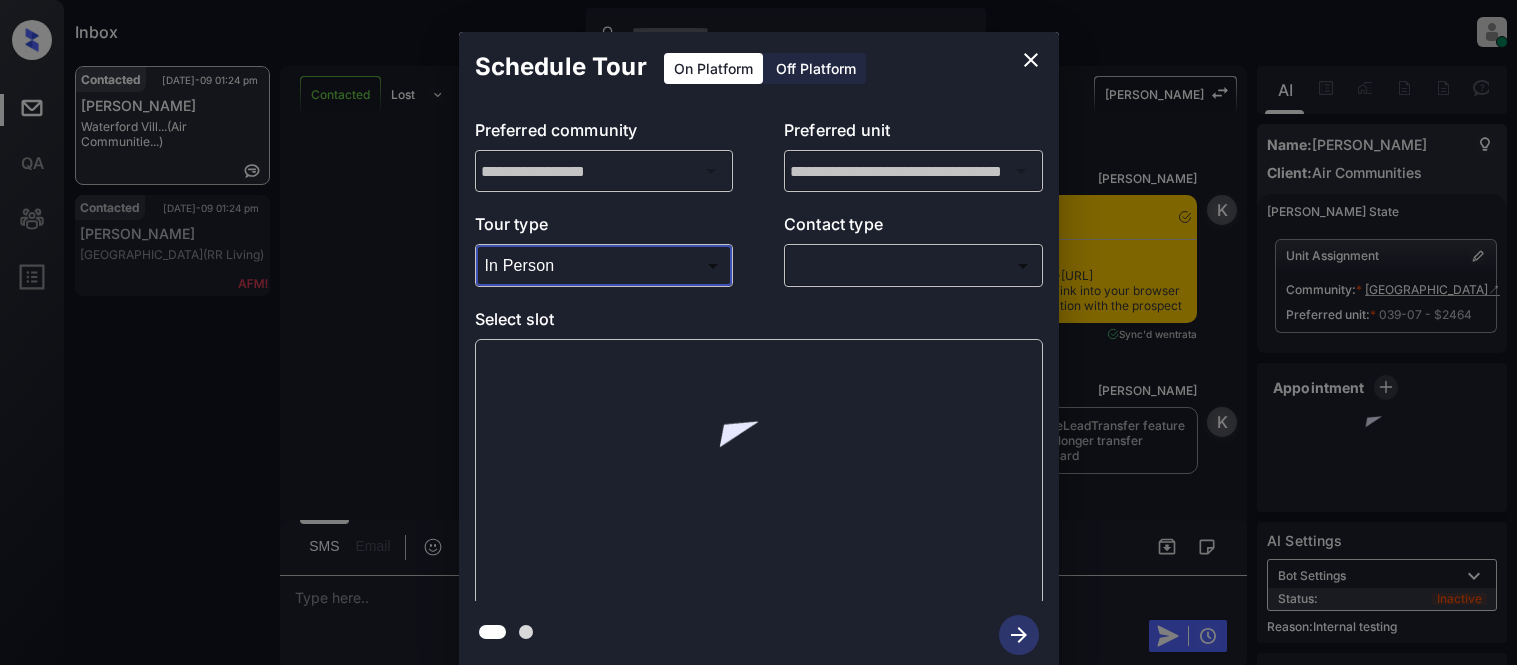 scroll, scrollTop: 0, scrollLeft: 0, axis: both 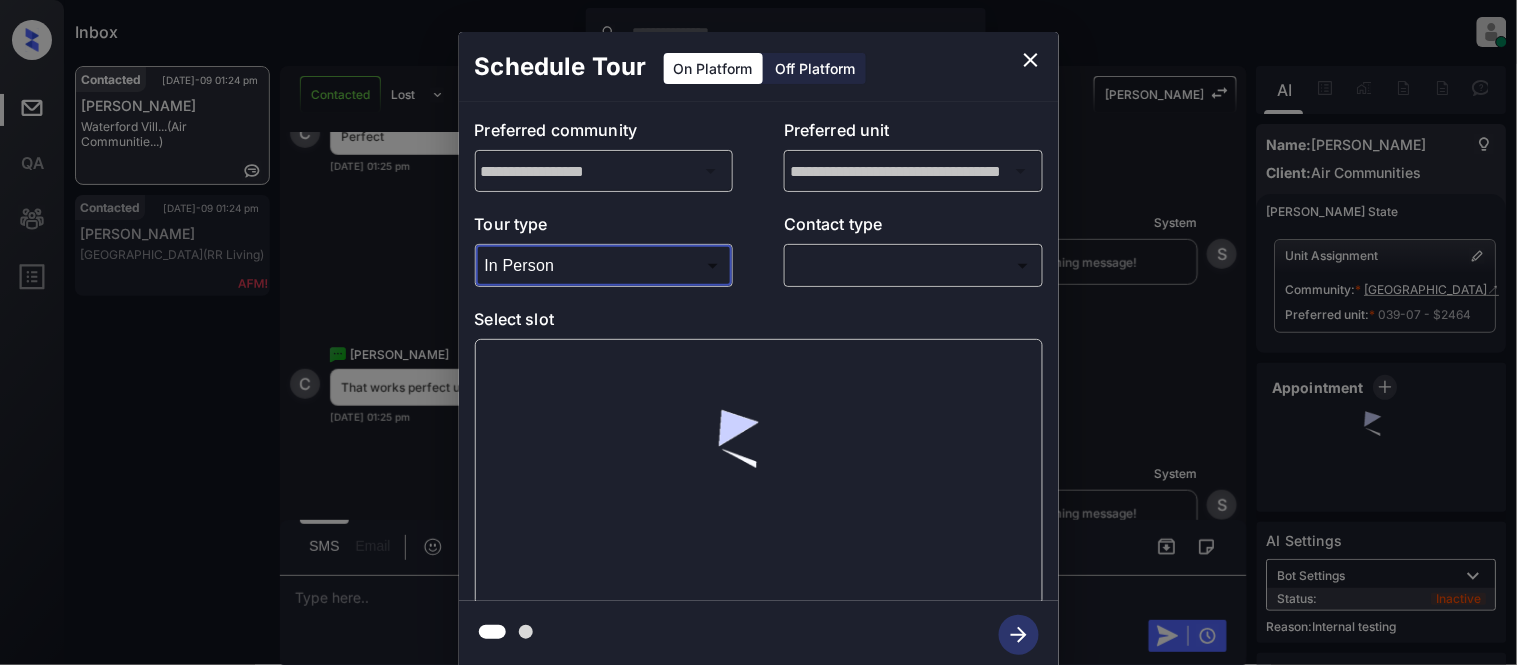 click on "Inbox Kristina Cataag Online Set yourself   offline Set yourself   on break Profile Switch to  light  mode Sign out Contacted Jul-09 01:24 pm   Caitlyn Baker Waterford Vill...  (Air Communitie...) Contacted Jul-09 01:24 pm   Jamaya Davis South Oaks  (RR Living) Contacted Lost Lead Sentiment: Angry Upon sliding the acknowledgement:  Lead will move to lost stage. * ​ SMS and call option will be set to opt out. AFM will be turned off for the lead. Kelsey New Message Kelsey Notes Note: <a href="https://conversation.getzuma.com/686b7d474077b117cabc94e0">https://conversation.getzuma.com/686b7d474077b117cabc94e0</a> - Paste this link into your browser to view Kelsey’s conversation with the prospect Jul 07, 2025 12:54 am  Sync'd w  entrata K New Message Kelsey Due to the activation of disableLeadTransfer feature flag, Kelsey will no longer transfer ownership of this CRM guest card Jul 07, 2025 12:54 am K New Message Zuma Lead transferred to leasing agent: kelsey Jul 07, 2025 12:54 am Z New Message Agent A Agent A" at bounding box center (758, 332) 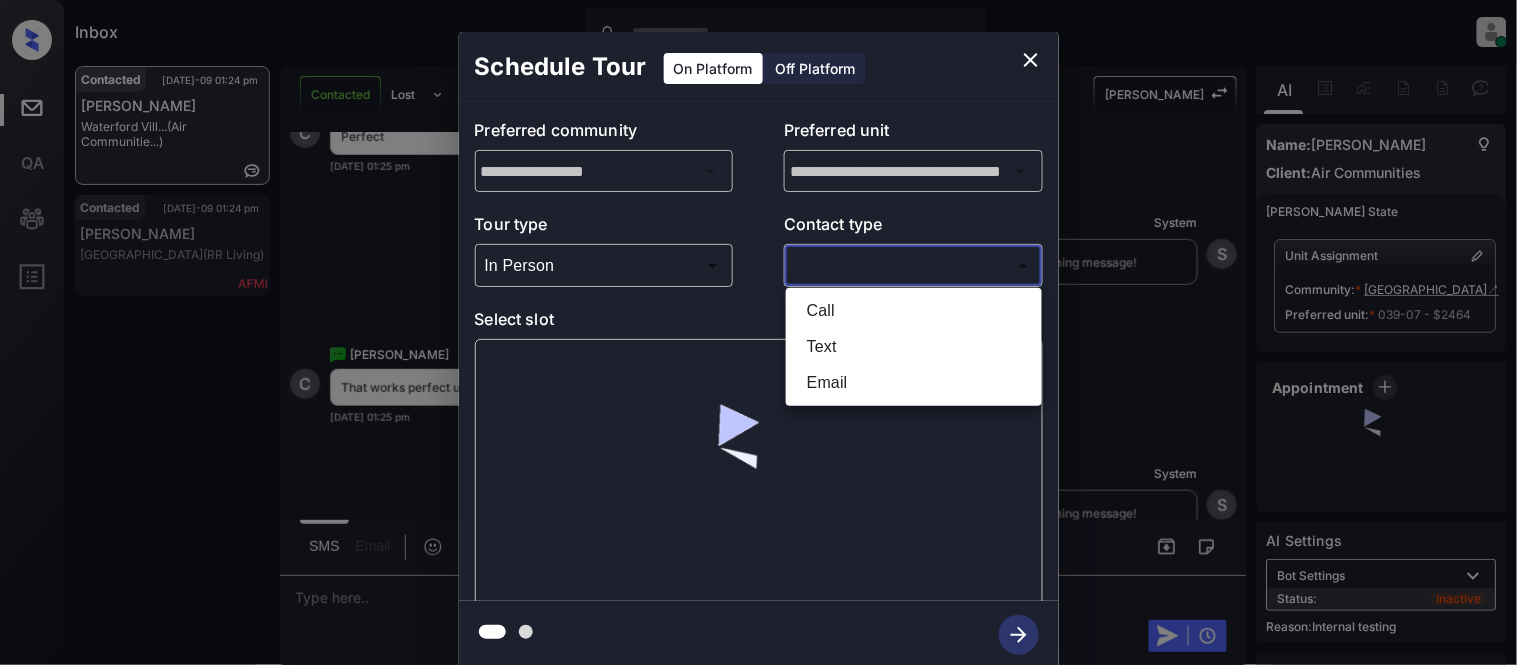 click on "Text" at bounding box center [914, 347] 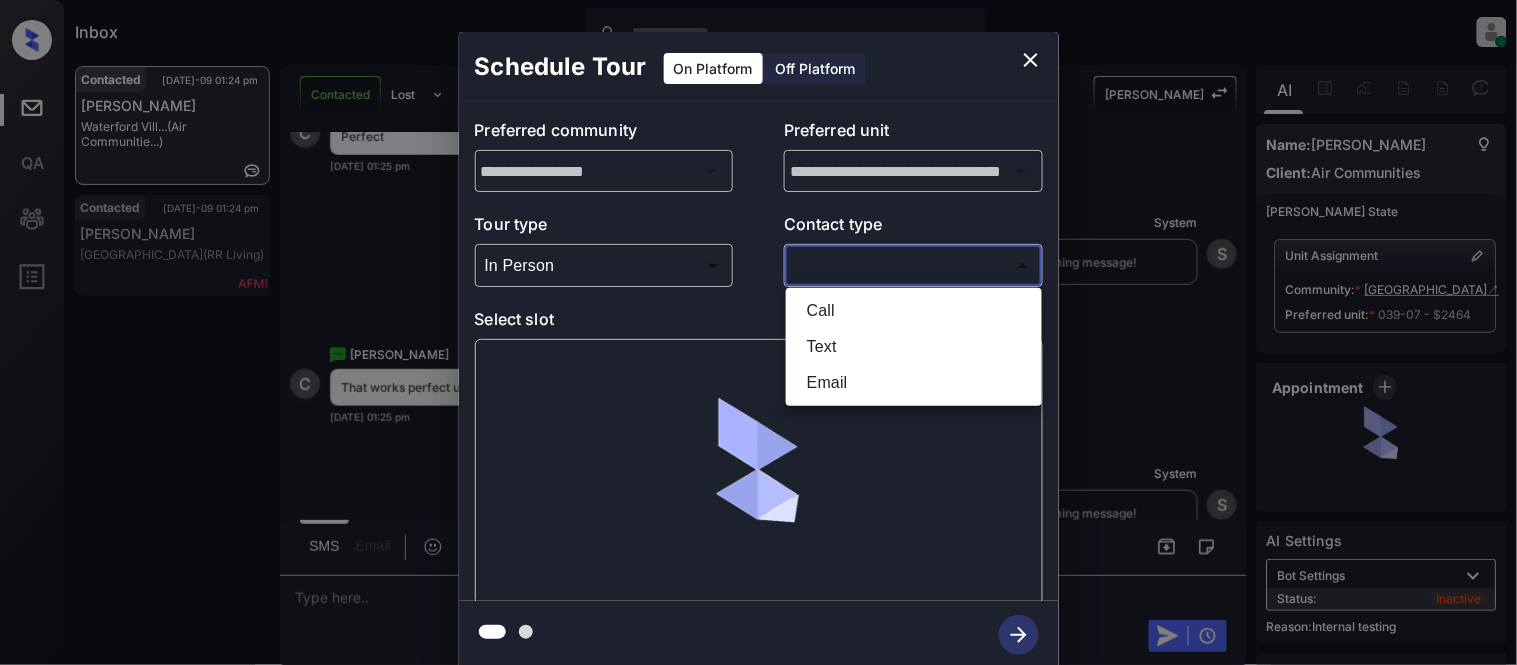 type on "****" 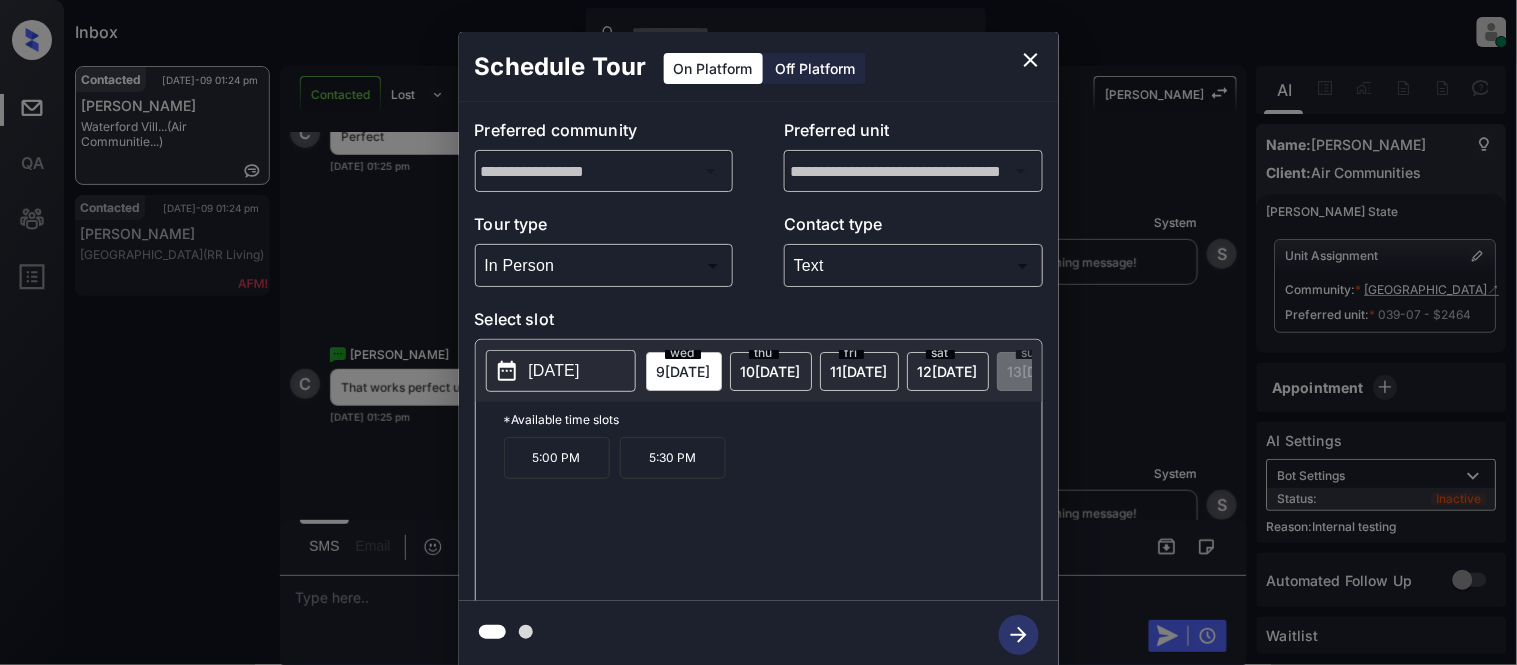 click on "5:00 PM" at bounding box center (557, 458) 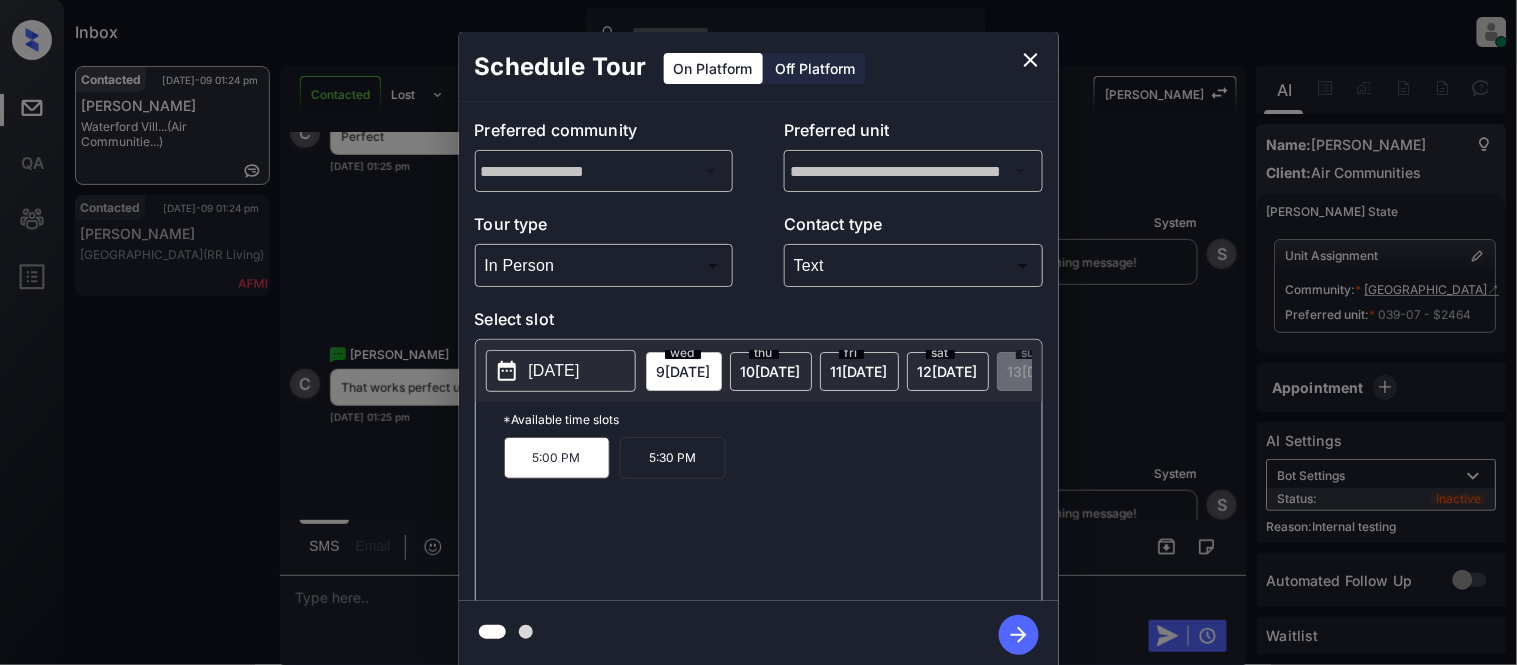 click 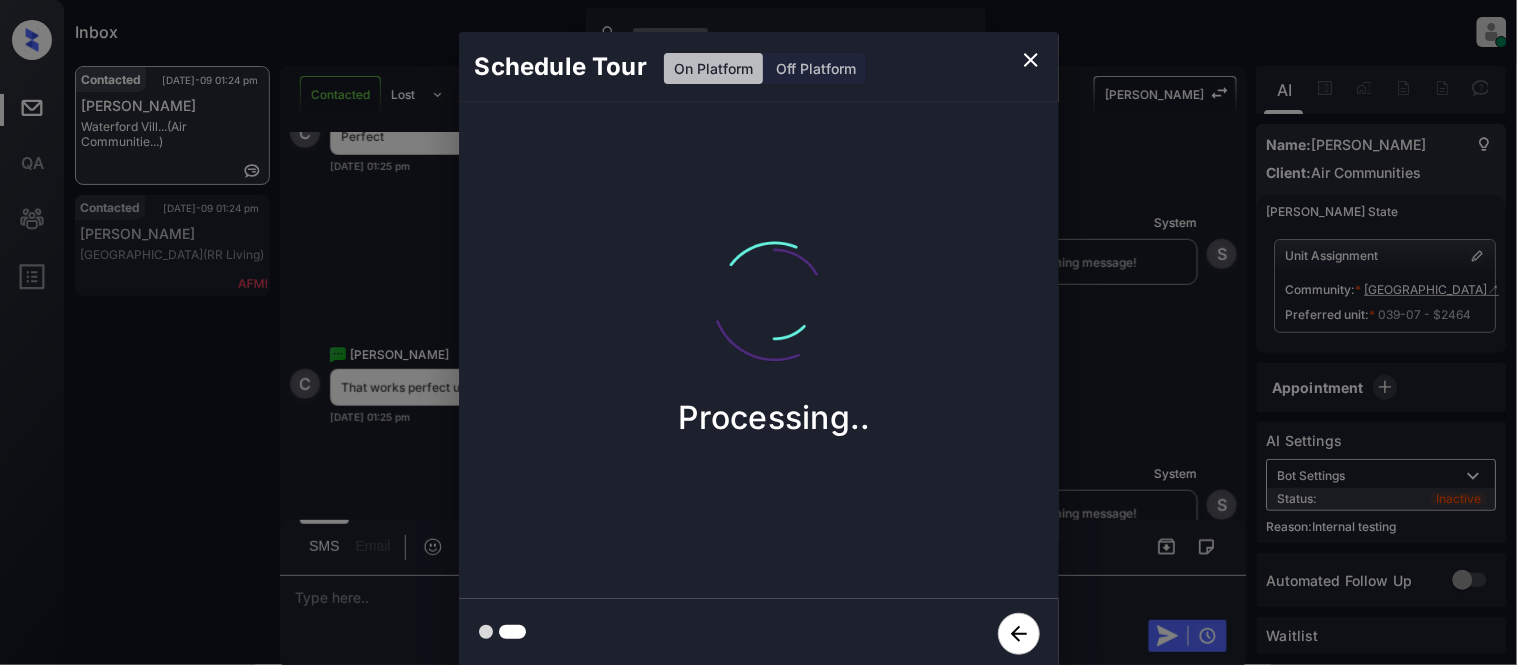click on "Schedule Tour On Platform Off Platform Processing.." at bounding box center (758, 350) 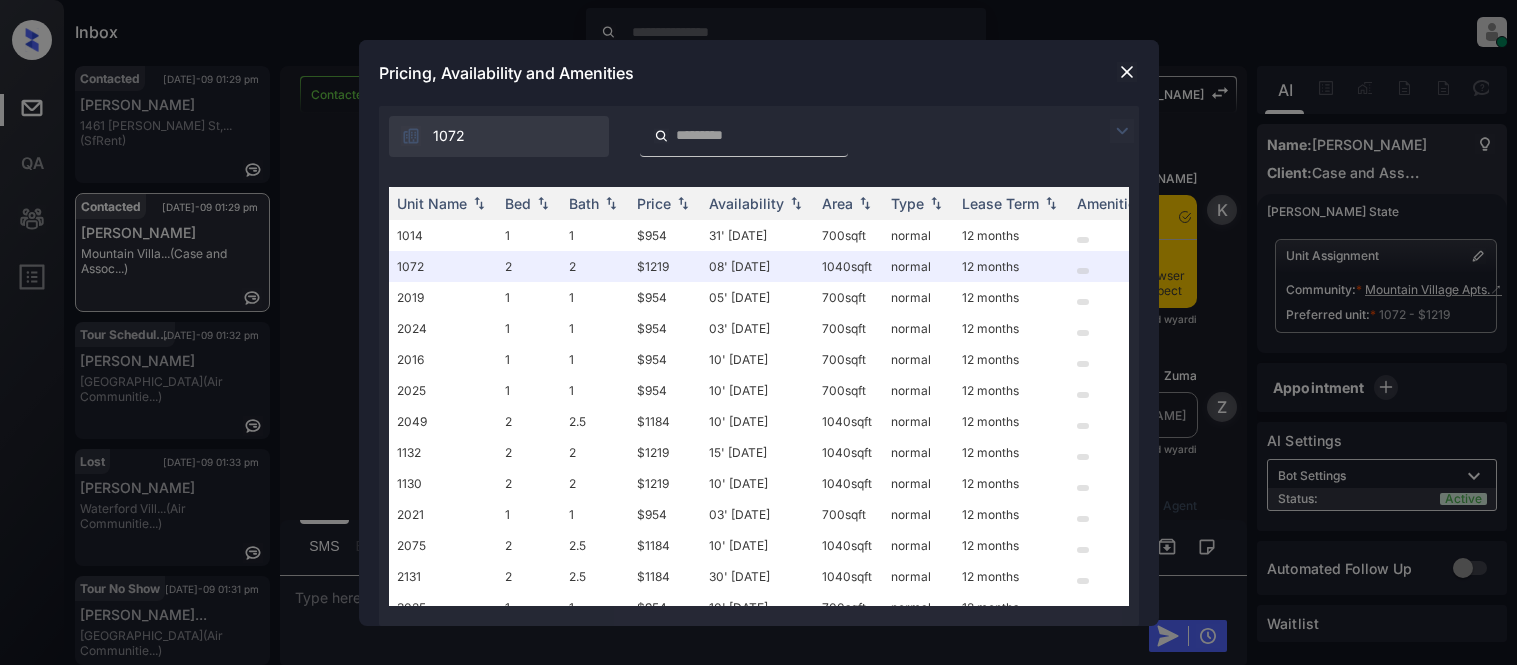 scroll, scrollTop: 0, scrollLeft: 0, axis: both 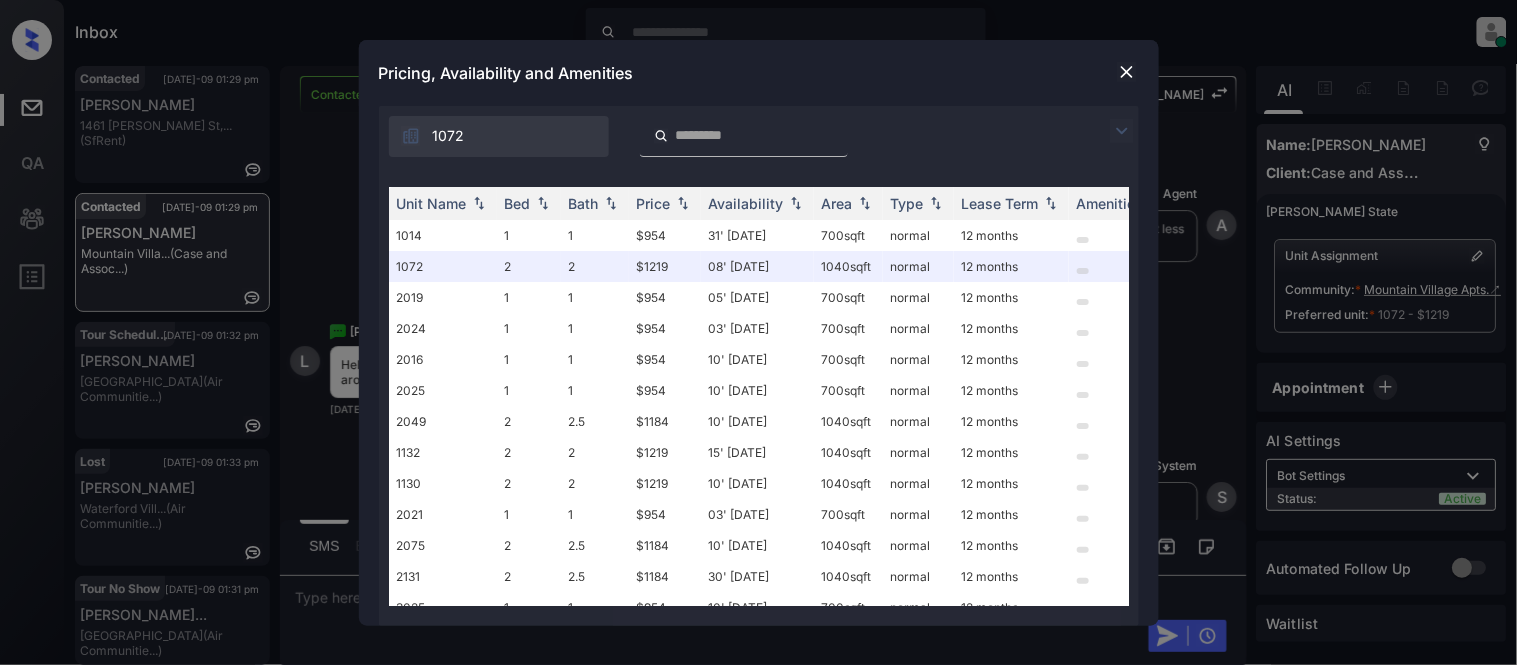 click at bounding box center (1122, 131) 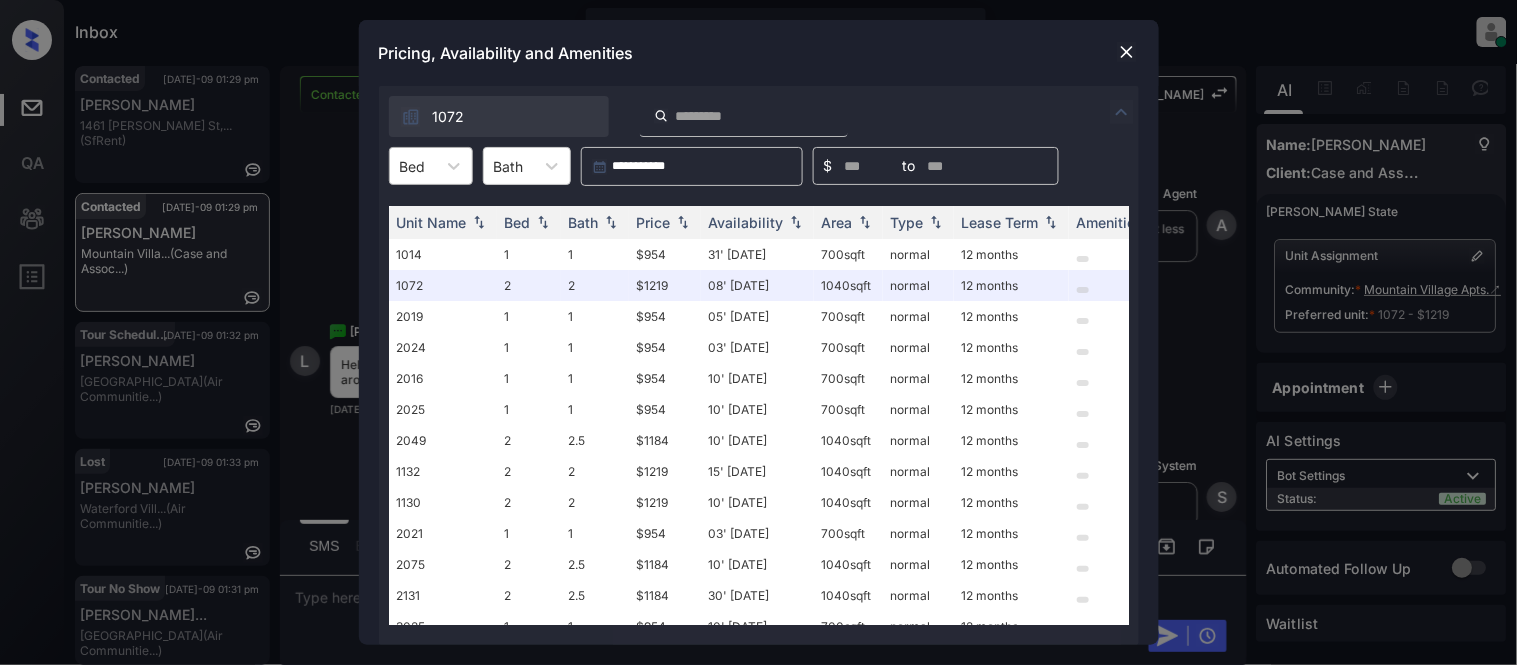 click on "Bed" at bounding box center [413, 166] 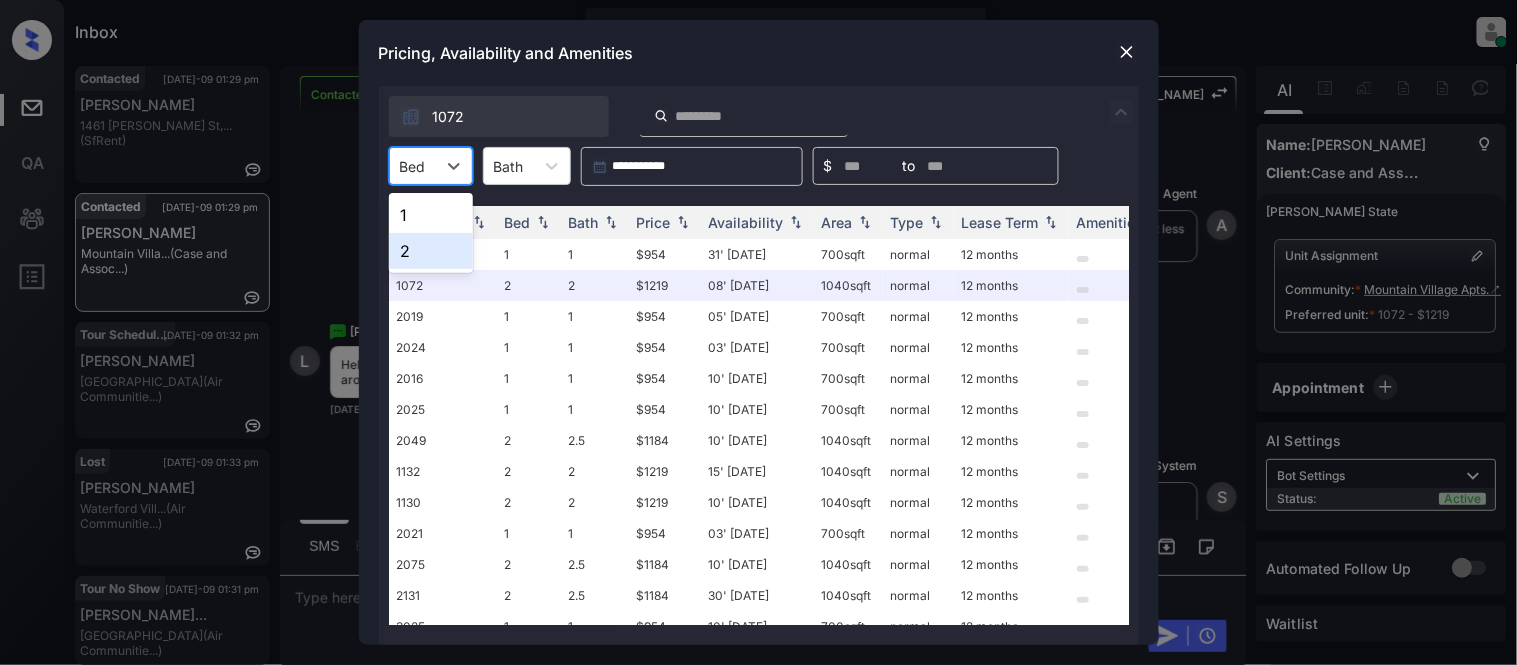 click on "2" at bounding box center [431, 251] 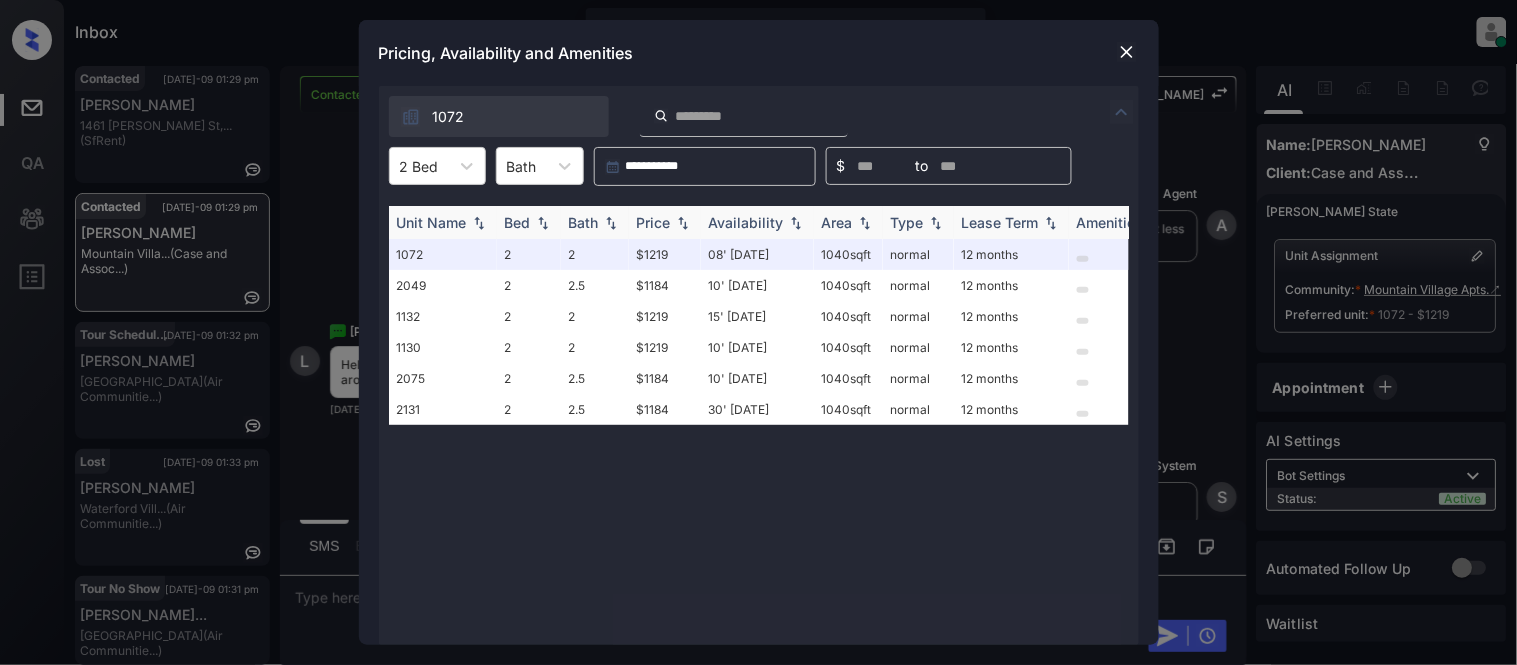 click on "Price" at bounding box center (654, 222) 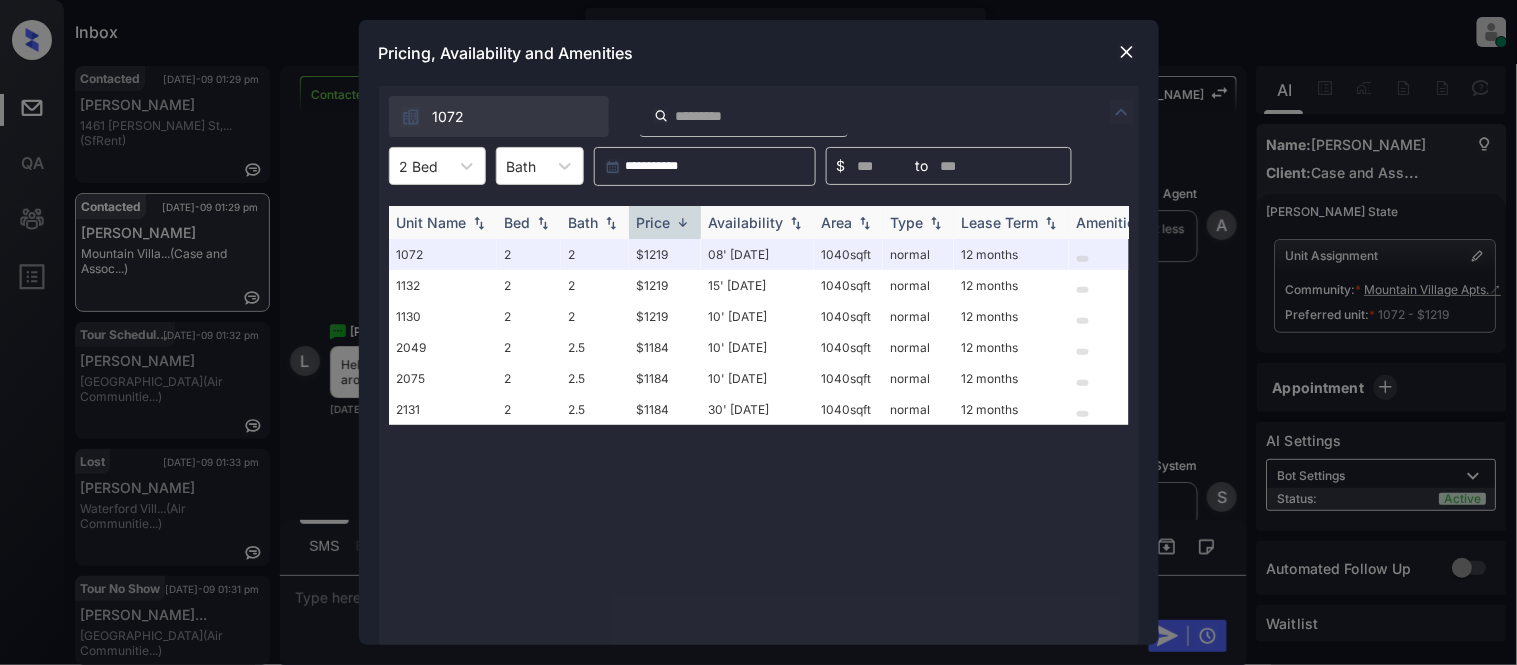 click on "Availability" at bounding box center (746, 222) 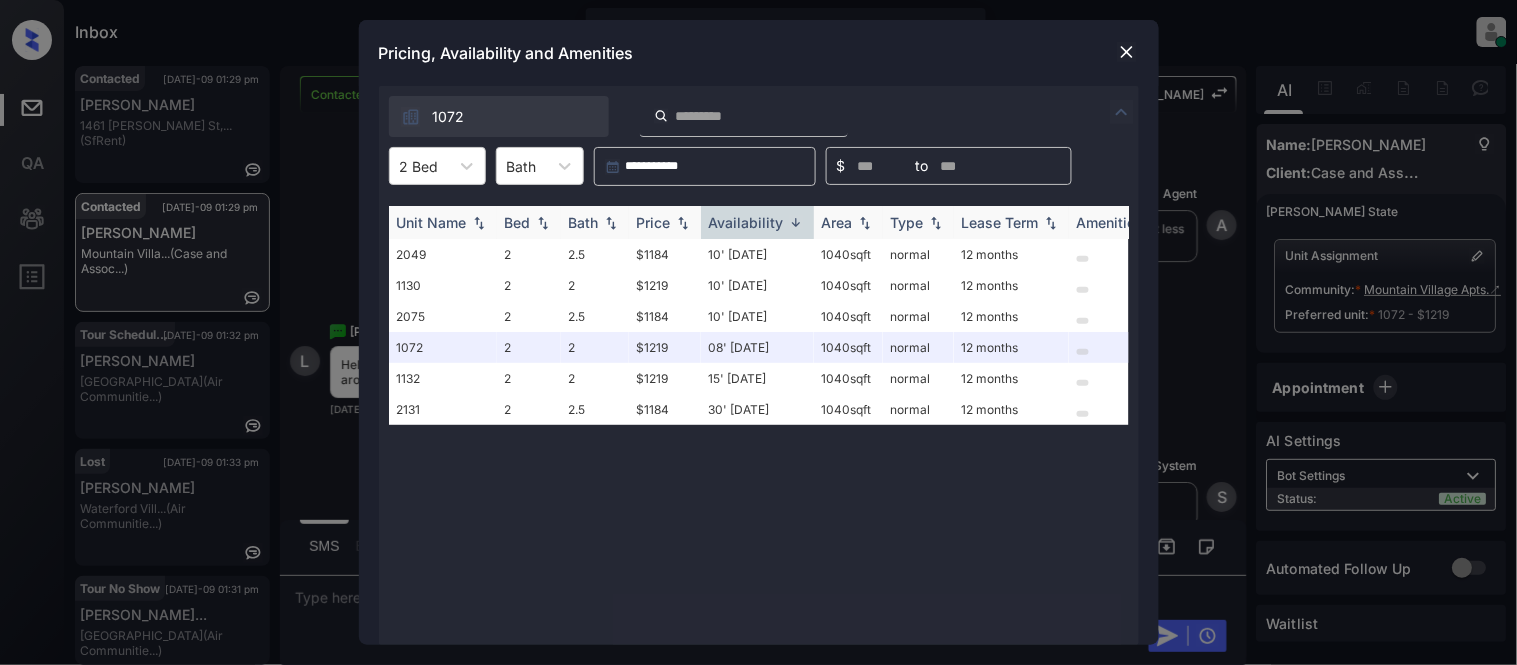 click on "Availability" at bounding box center [746, 222] 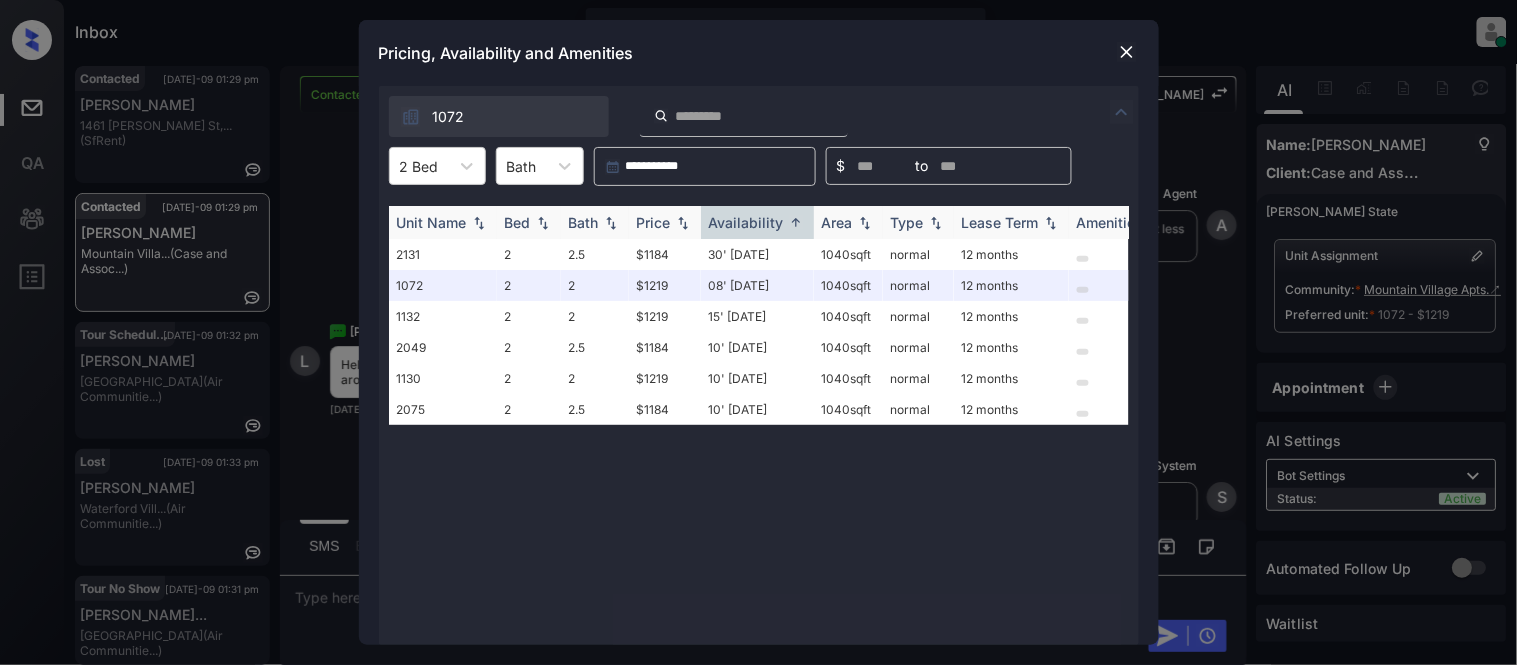 click on "Price" at bounding box center [654, 222] 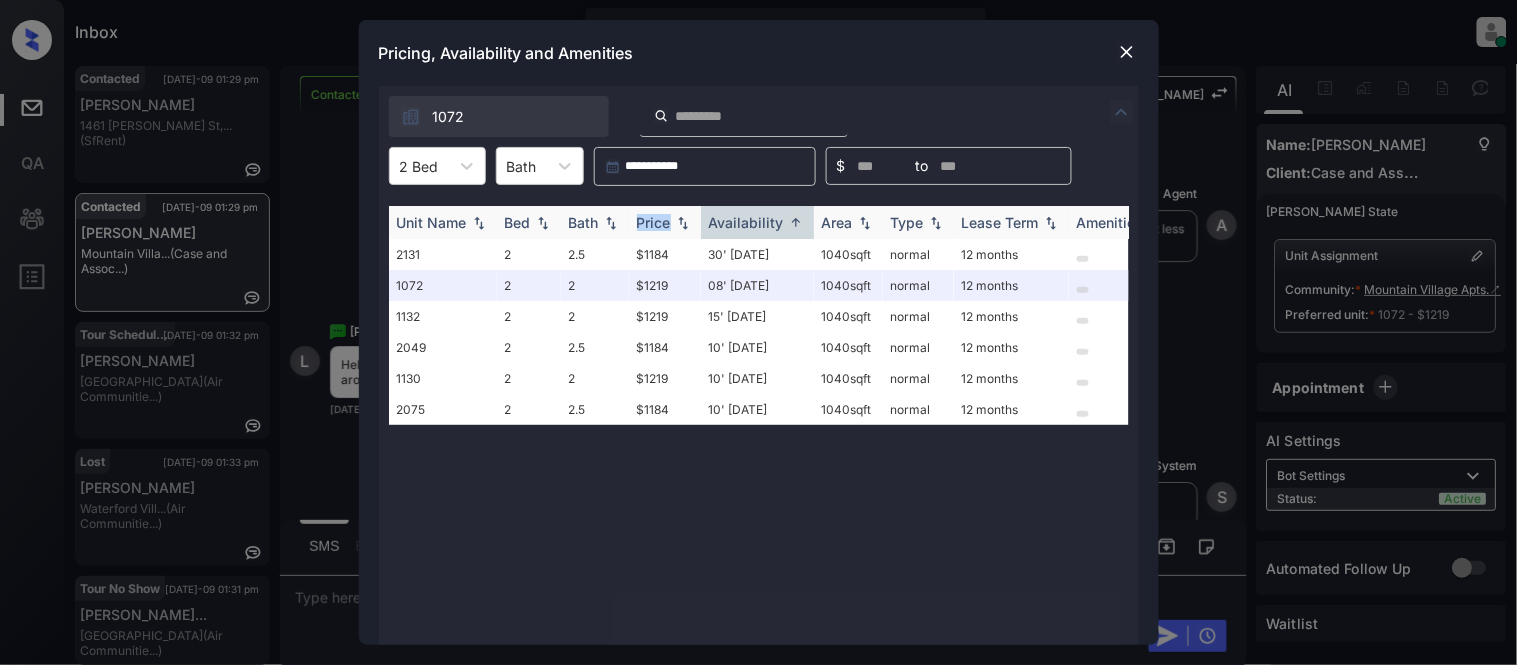 click on "Price" at bounding box center (654, 222) 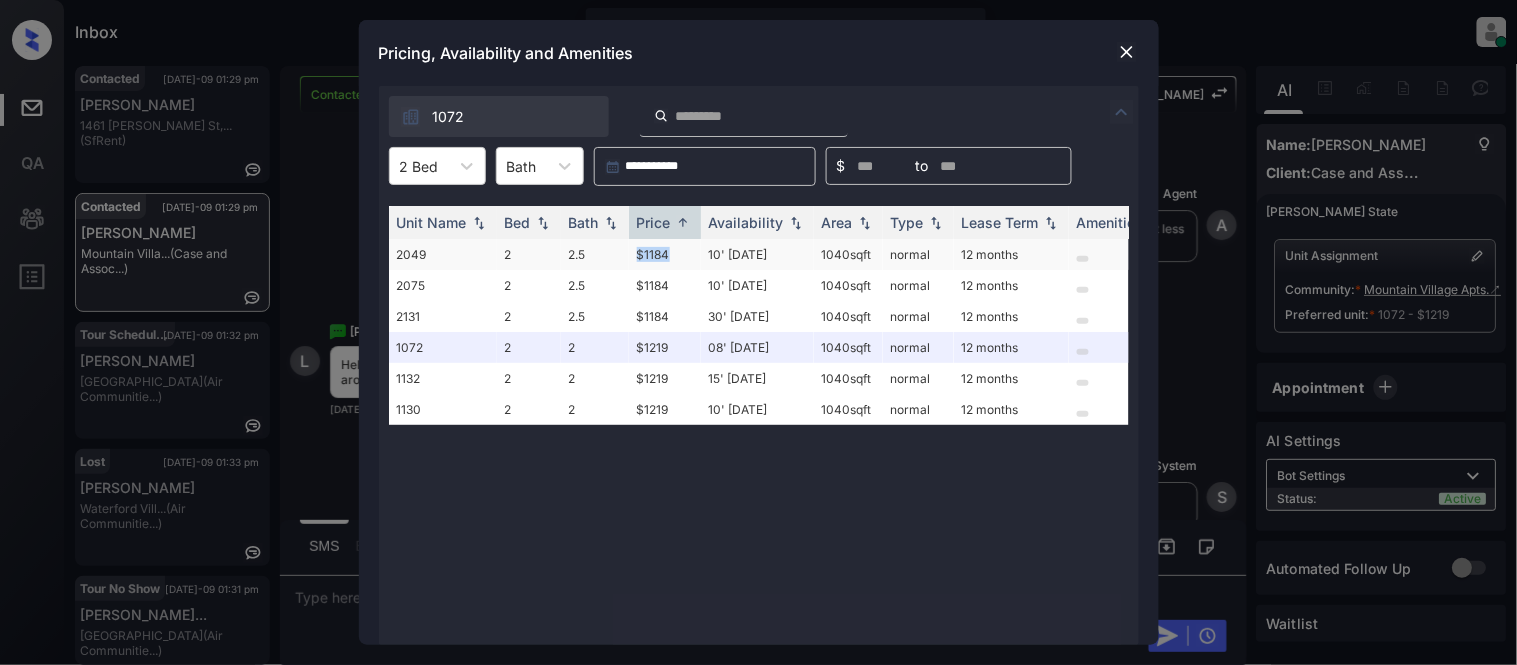 drag, startPoint x: 621, startPoint y: 257, endPoint x: 680, endPoint y: 257, distance: 59 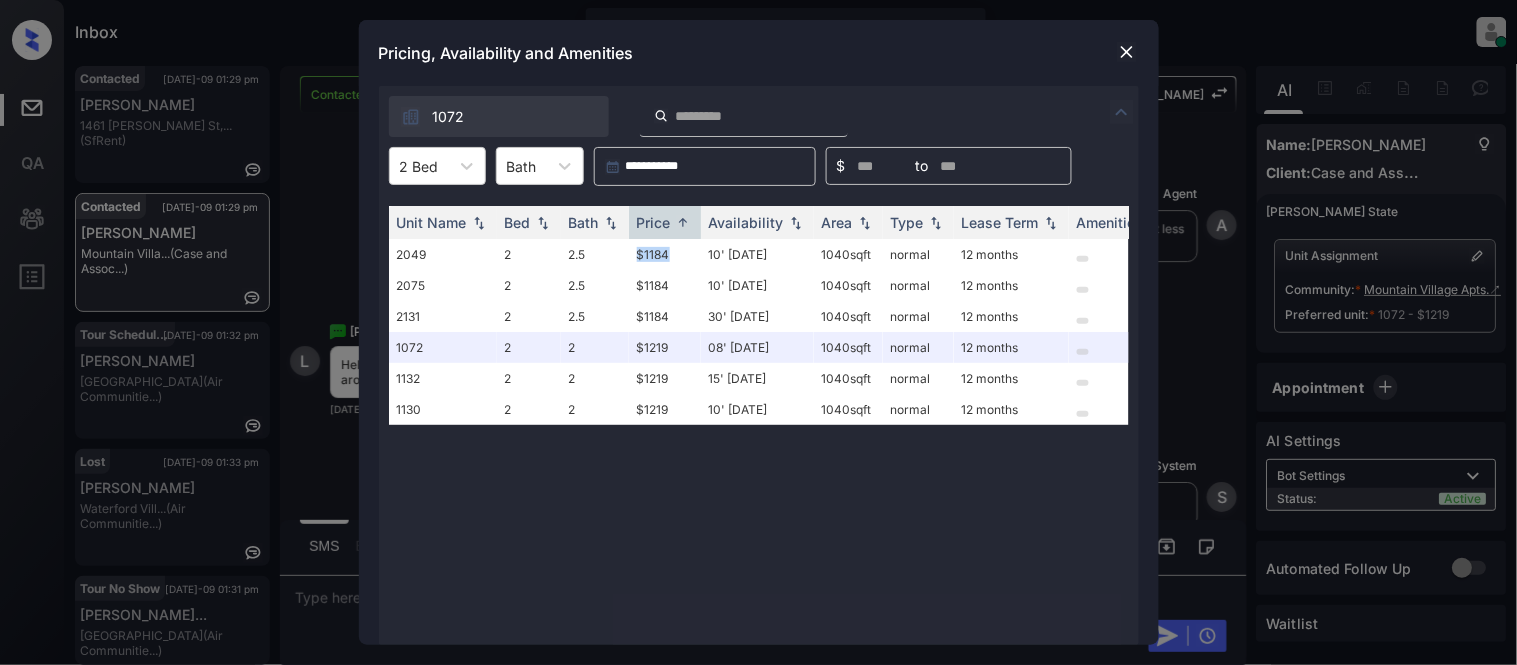 click at bounding box center (1127, 52) 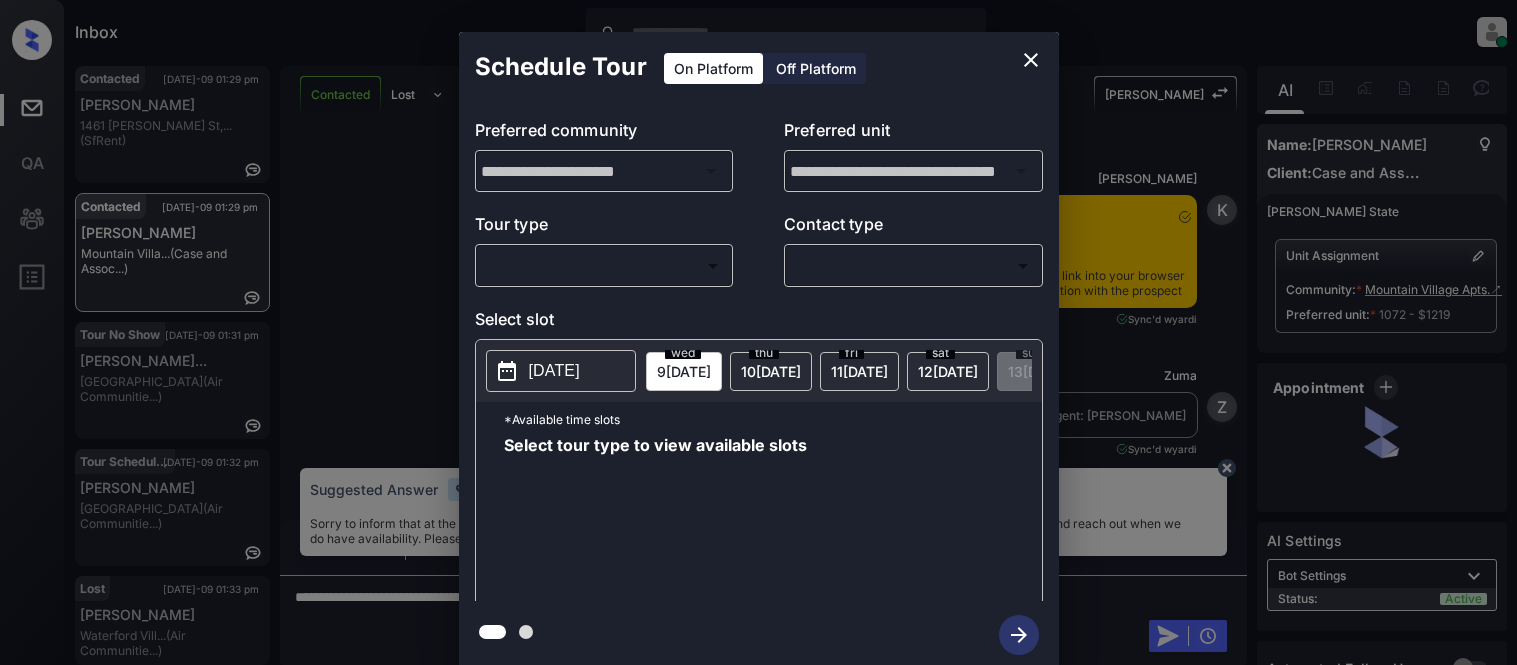scroll, scrollTop: 0, scrollLeft: 0, axis: both 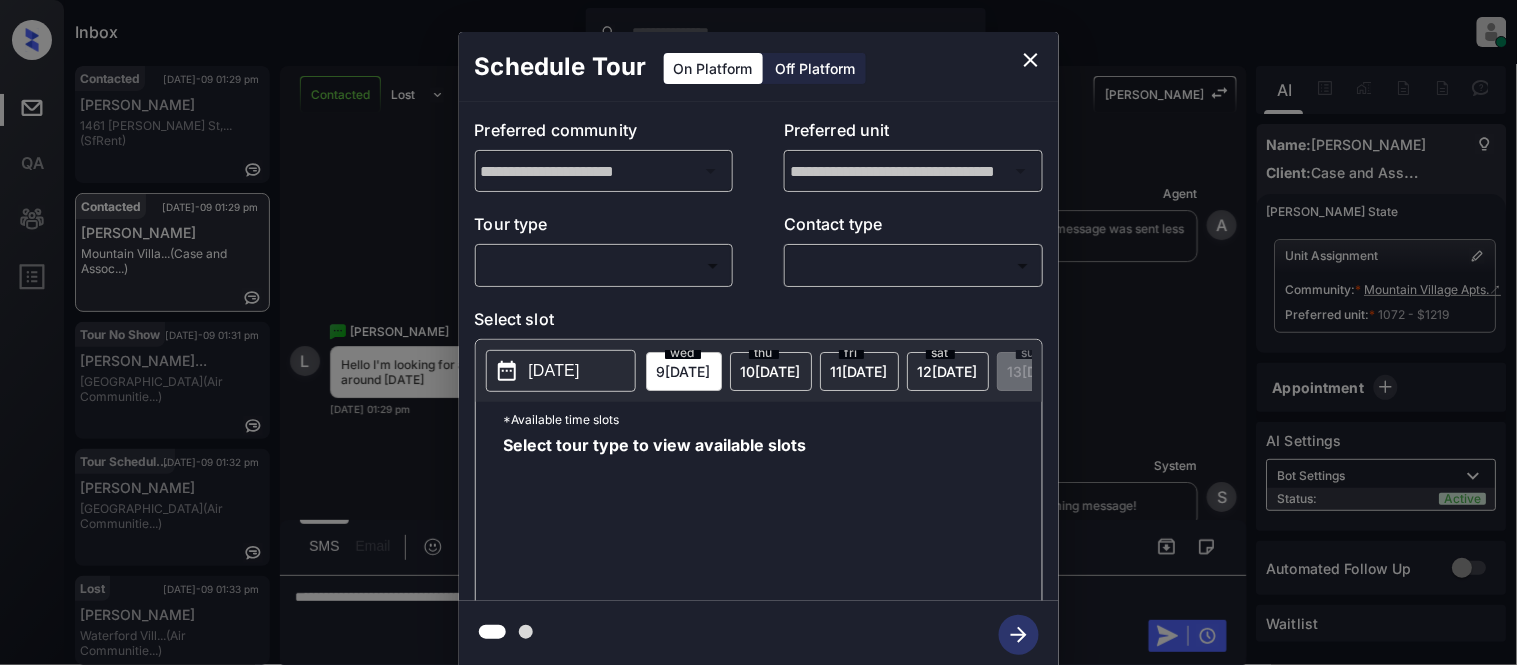 click 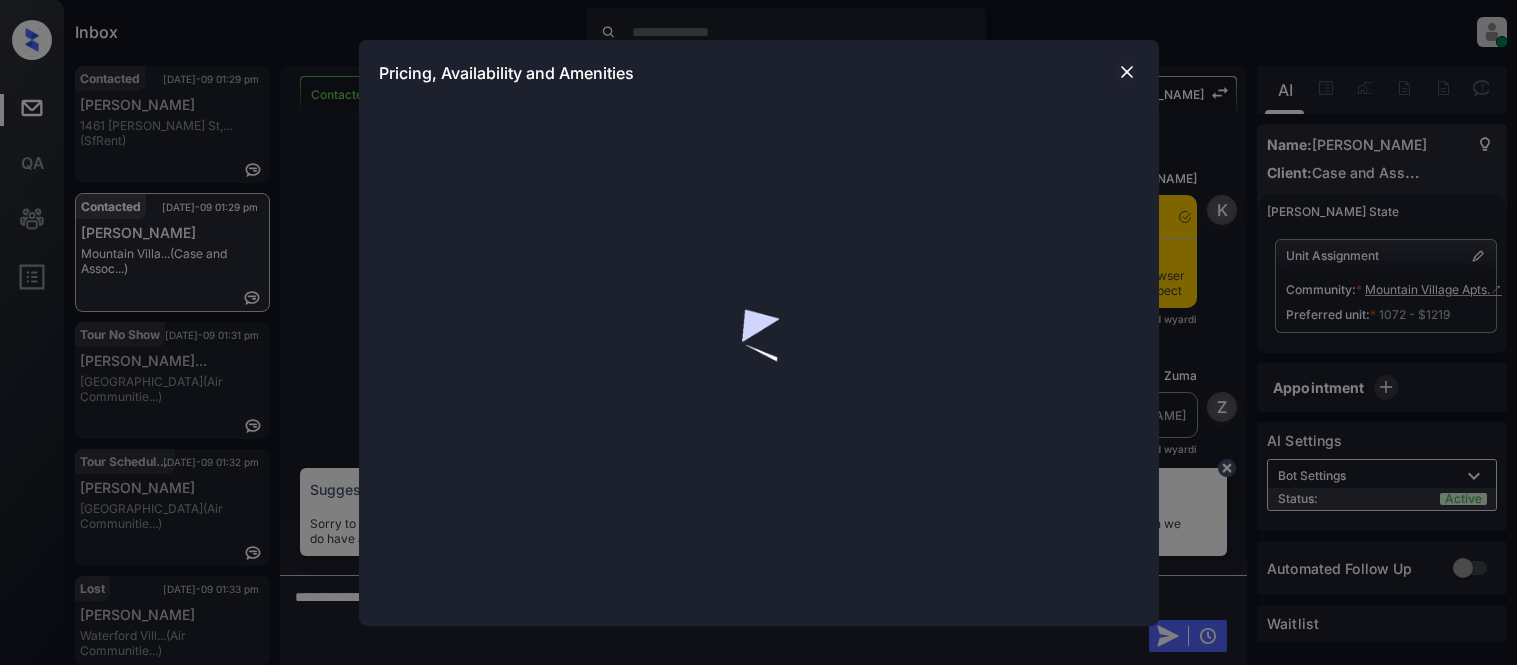 scroll, scrollTop: 0, scrollLeft: 0, axis: both 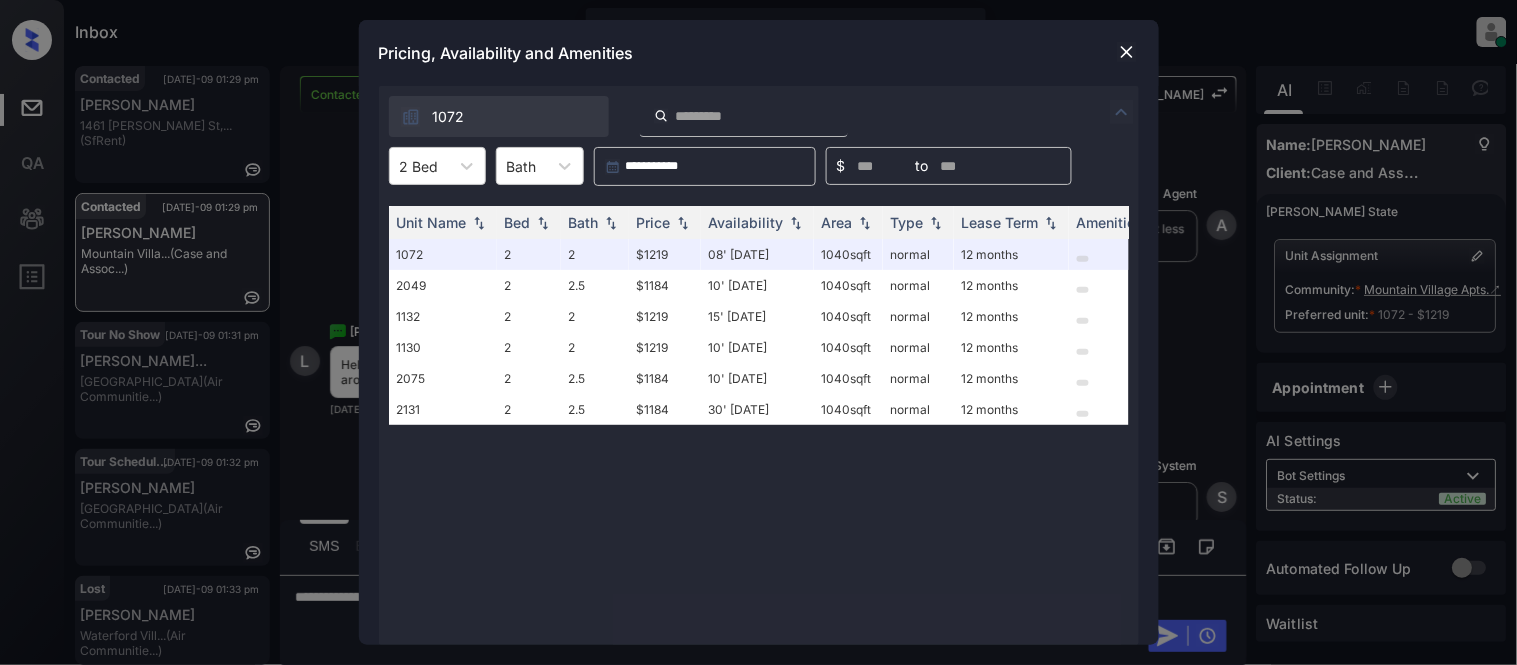 click at bounding box center (1127, 52) 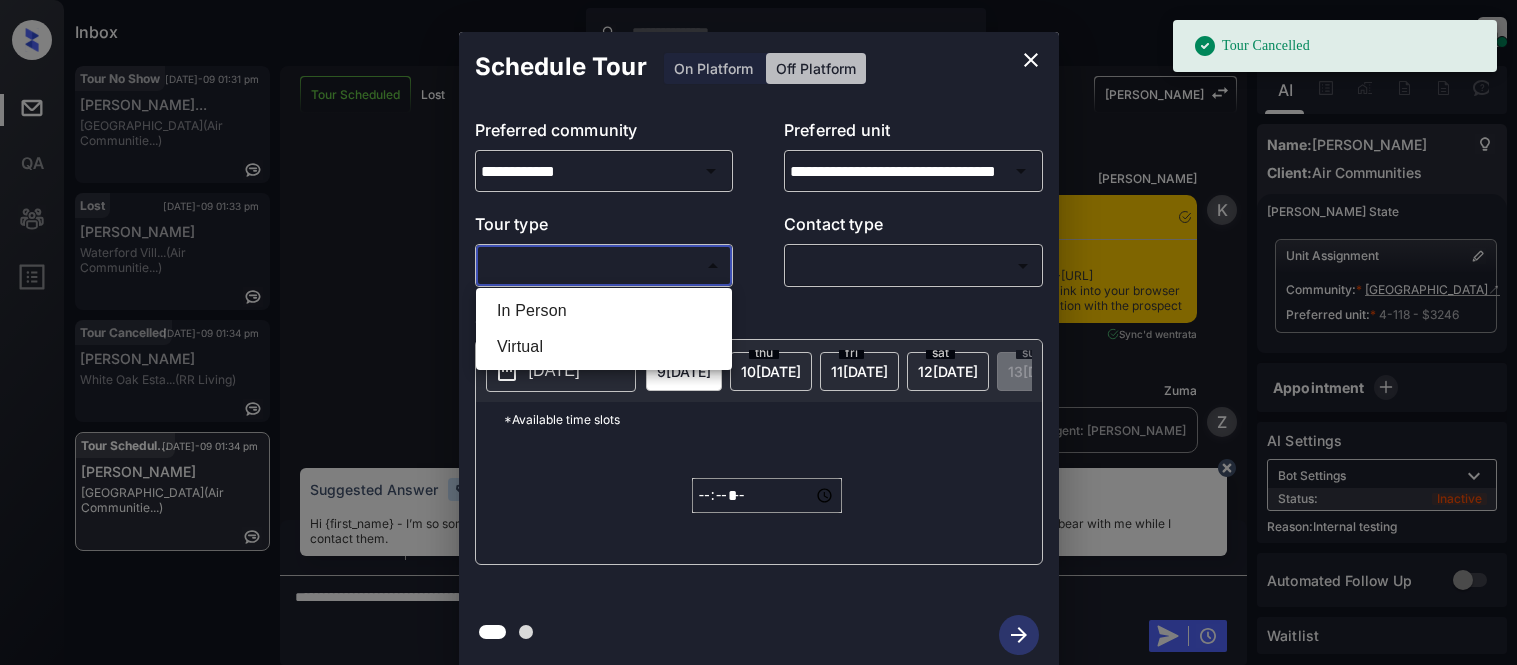 scroll, scrollTop: 0, scrollLeft: 0, axis: both 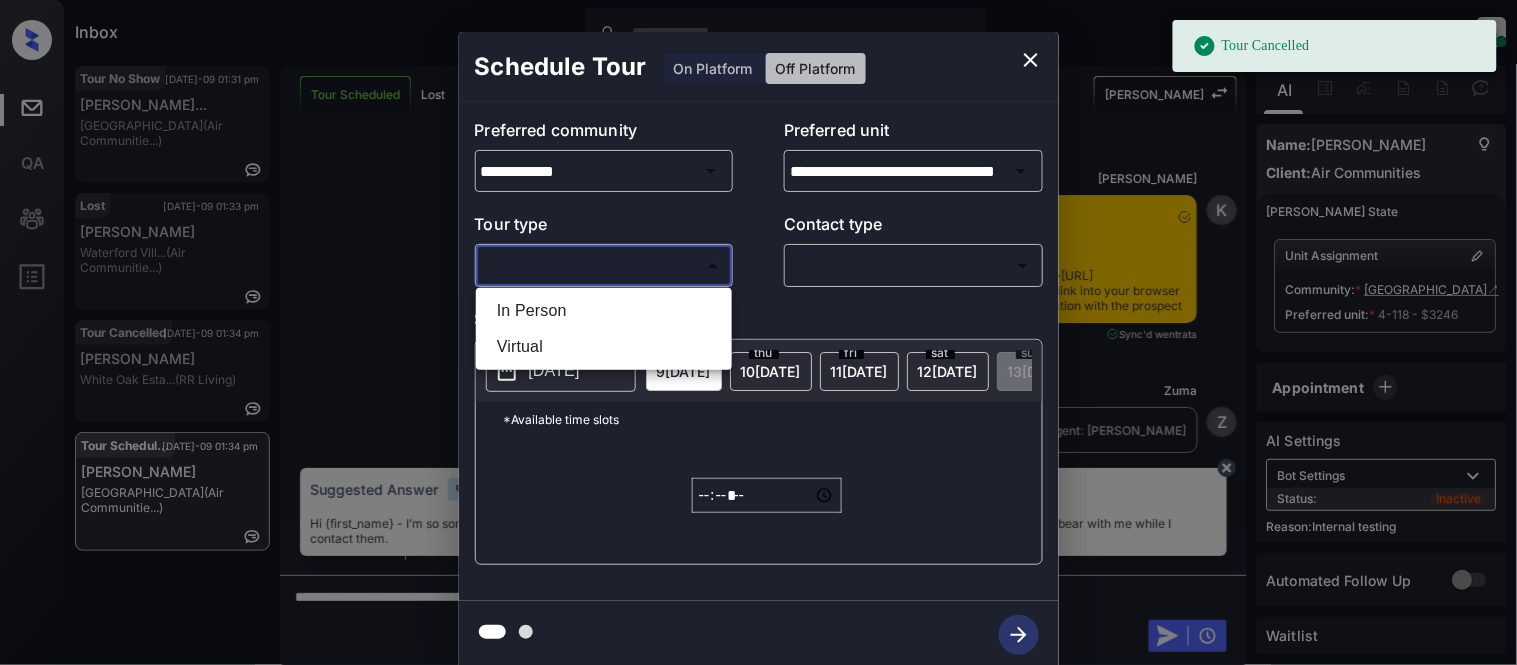 click on "In Person" at bounding box center [604, 311] 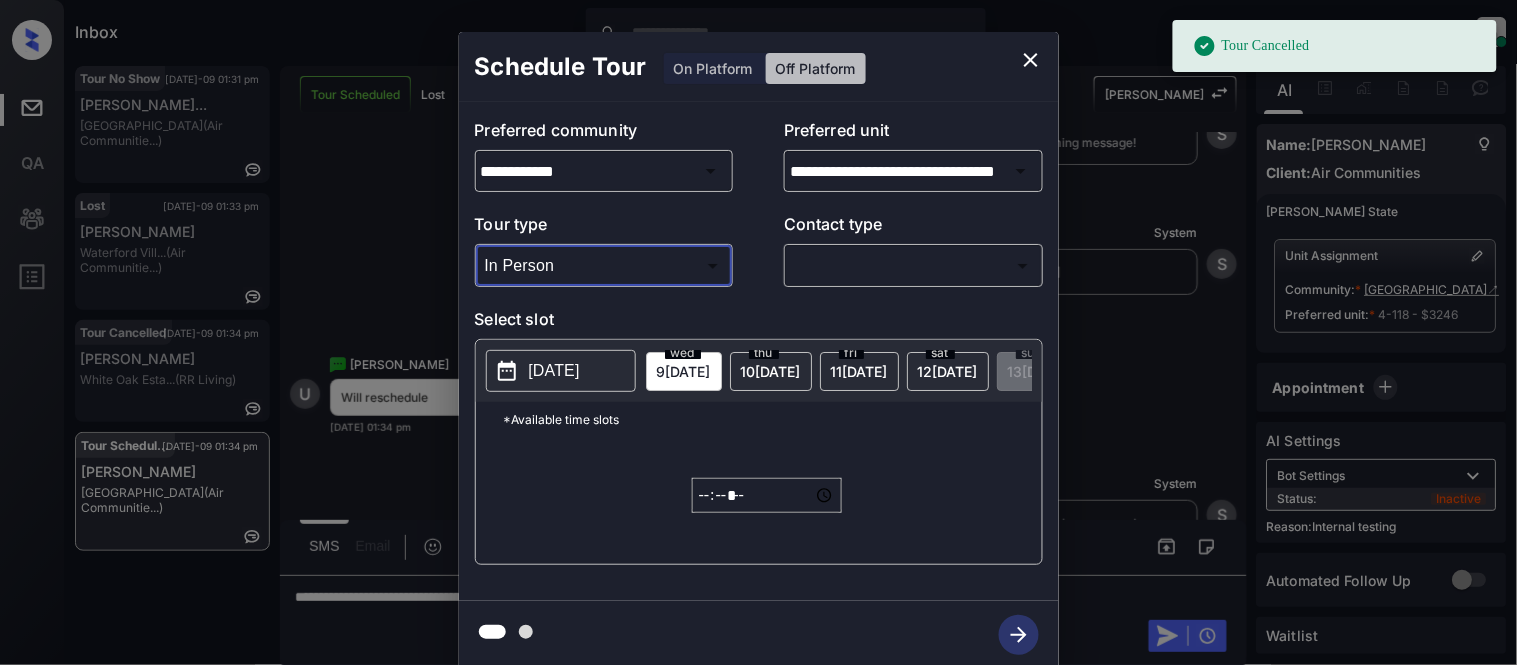click on "Tour Cancelled Inbox [PERSON_NAME] Cataag Online Set yourself   offline Set yourself   on break Profile Switch to  light  mode Sign out Tour No Show [DATE]-09 01:31 pm   [PERSON_NAME]... [GEOGRAPHIC_DATA]  (Air Communitie...) Lost [DATE]-09 01:33 pm   [PERSON_NAME] Waterford Vill...  (Air Communitie...) Tour Cancelled [DATE]-09 01:34 pm   [PERSON_NAME] White Oak Esta...  (RR Living) Tour Scheduled [DATE]-09 01:34 pm   [PERSON_NAME][GEOGRAPHIC_DATA]  (Air Communitie...) Tour Scheduled Lost Lead Sentiment: Angry Upon sliding the acknowledgement:  Lead will move to lost stage. * ​ SMS and call option will be set to opt out. AFM will be turned off for the lead. Kelsey New Message [PERSON_NAME] Notes Note: <a href="[URL][DOMAIN_NAME]">[URL][DOMAIN_NAME]</a> - Paste this link into your browser to view [PERSON_NAME] conversation with the prospect [DATE] 03:24 pm  Sync'd w  entrata K New Message Zuma Lead transferred to leasing agent: [PERSON_NAME] [DATE] 03:24 pm Z A" at bounding box center [758, 332] 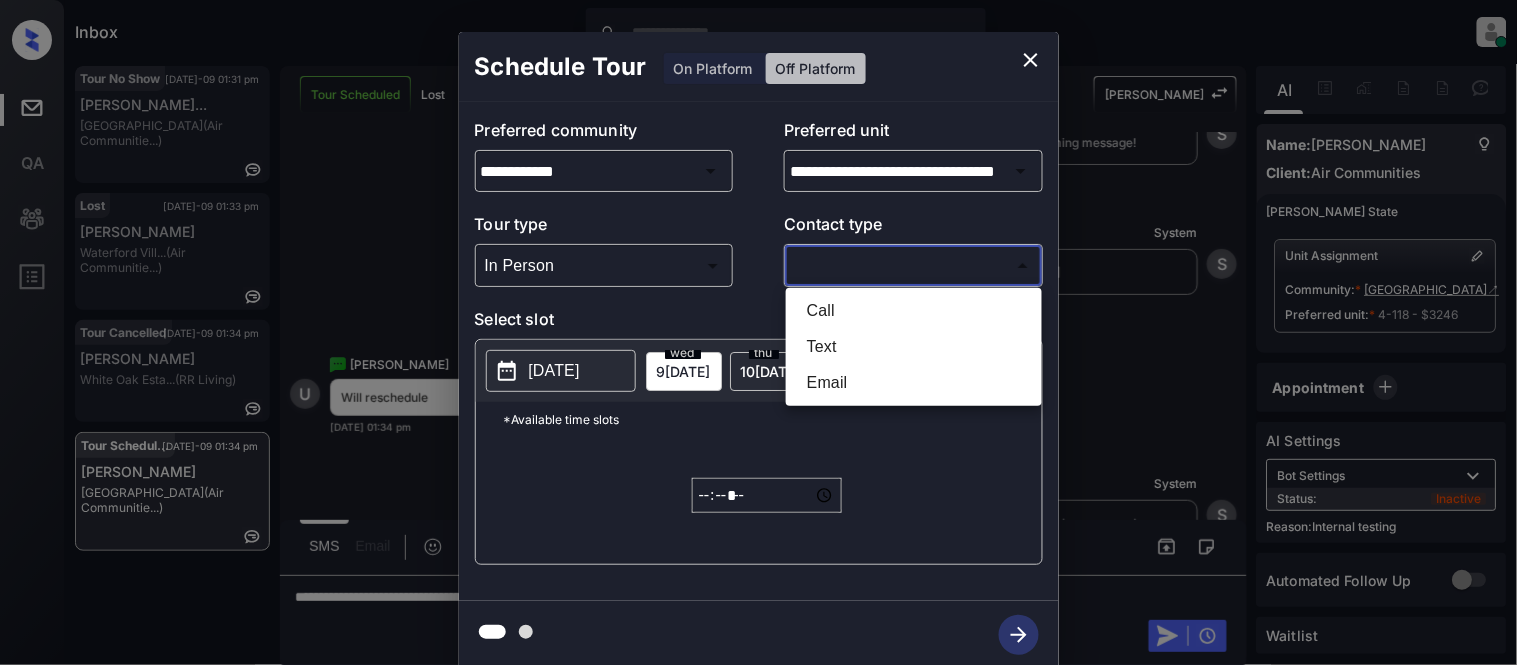 click at bounding box center (758, 332) 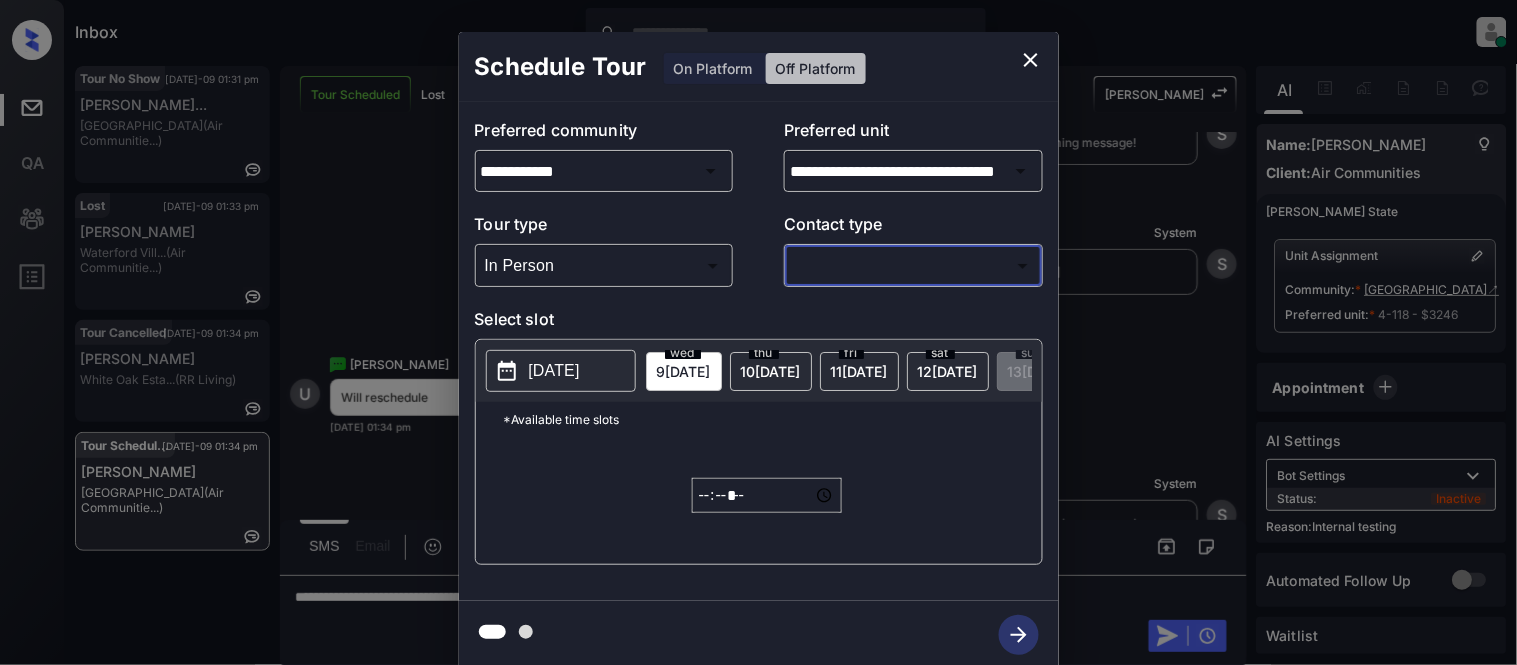 click 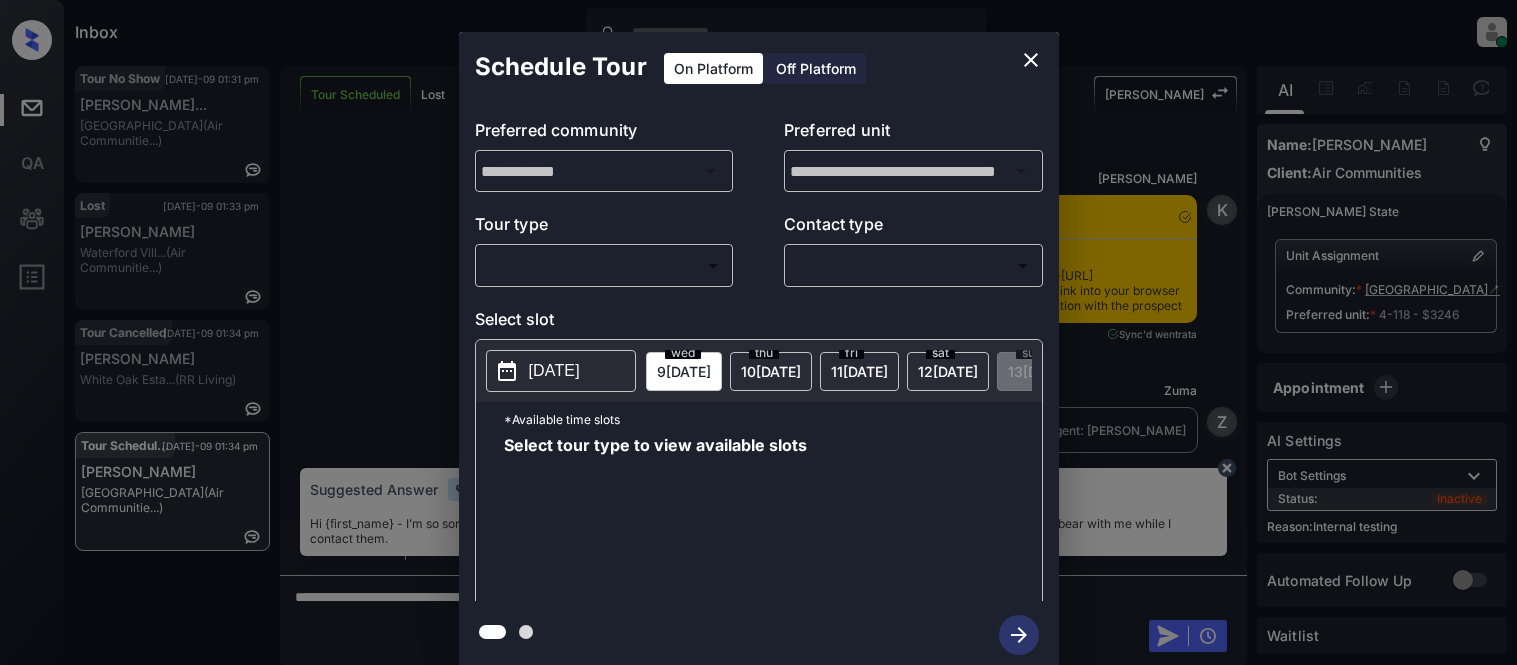 scroll, scrollTop: 0, scrollLeft: 0, axis: both 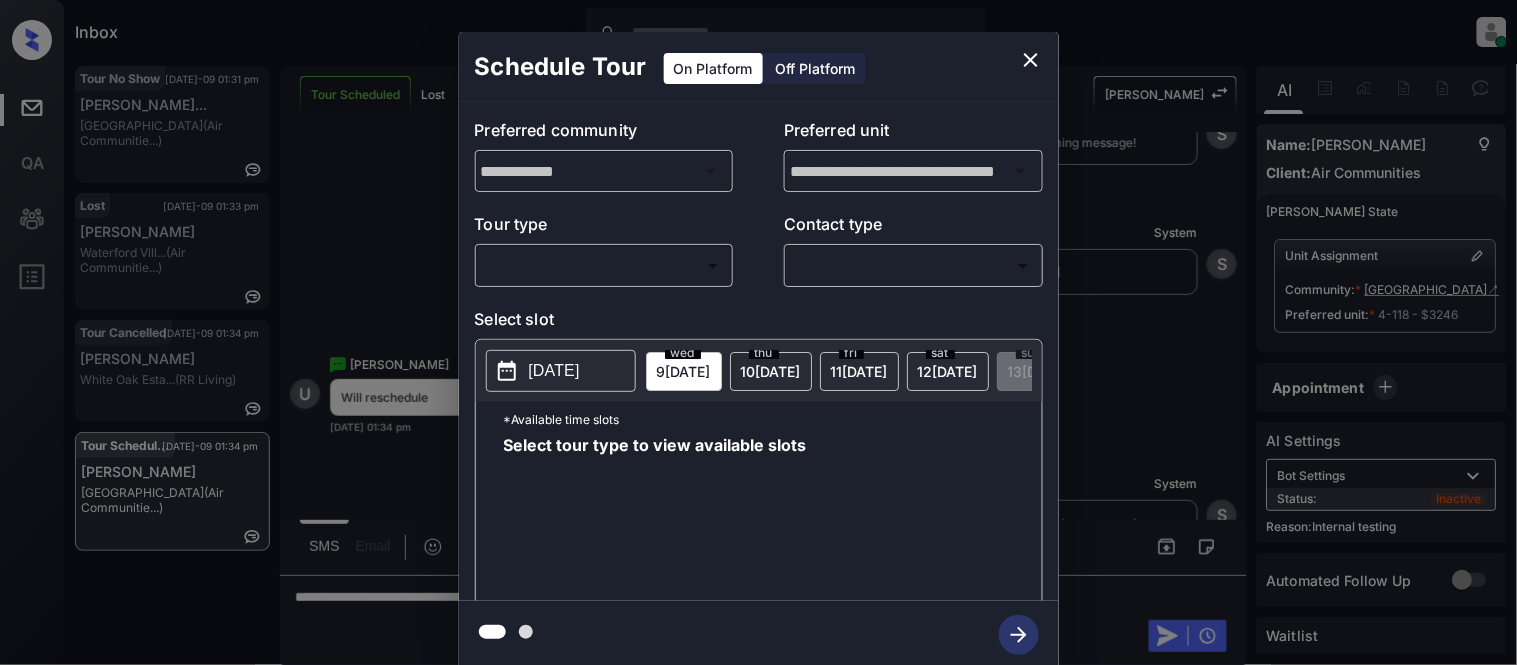 click on "Inbox Kristina Cataag Online Set yourself   offline Set yourself   on break Profile Switch to  light  mode Sign out Tour No Show Jul-09 01:31 pm   James Baron Be... Peachtree Park  (Air Communitie...) Lost Jul-09 01:33 pm   Jill Arsenault Waterford Vill...  (Air Communitie...) Tour Cancelled Jul-09 01:34 pm   Jasmine Nunez White Oak Esta...  (RR Living) Tour Scheduled Jul-09 01:34 pm   Uki wang  Palazzo West  (Air Communitie...) Tour Scheduled Lost Lead Sentiment: Angry Upon sliding the acknowledgement:  Lead will move to lost stage. * ​ SMS and call option will be set to opt out. AFM will be turned off for the lead. Kelsey New Message Kelsey Notes Note: <a href="https://conversation.getzuma.com/686c49005d0288837258043d">https://conversation.getzuma.com/686c49005d0288837258043d</a> - Paste this link into your browser to view Kelsey’s conversation with the prospect Jul 07, 2025 03:24 pm  Sync'd w  entrata K New Message Zuma Lead transferred to leasing agent: kelsey Jul 07, 2025 03:24 pm Z New Message Agent" at bounding box center [758, 332] 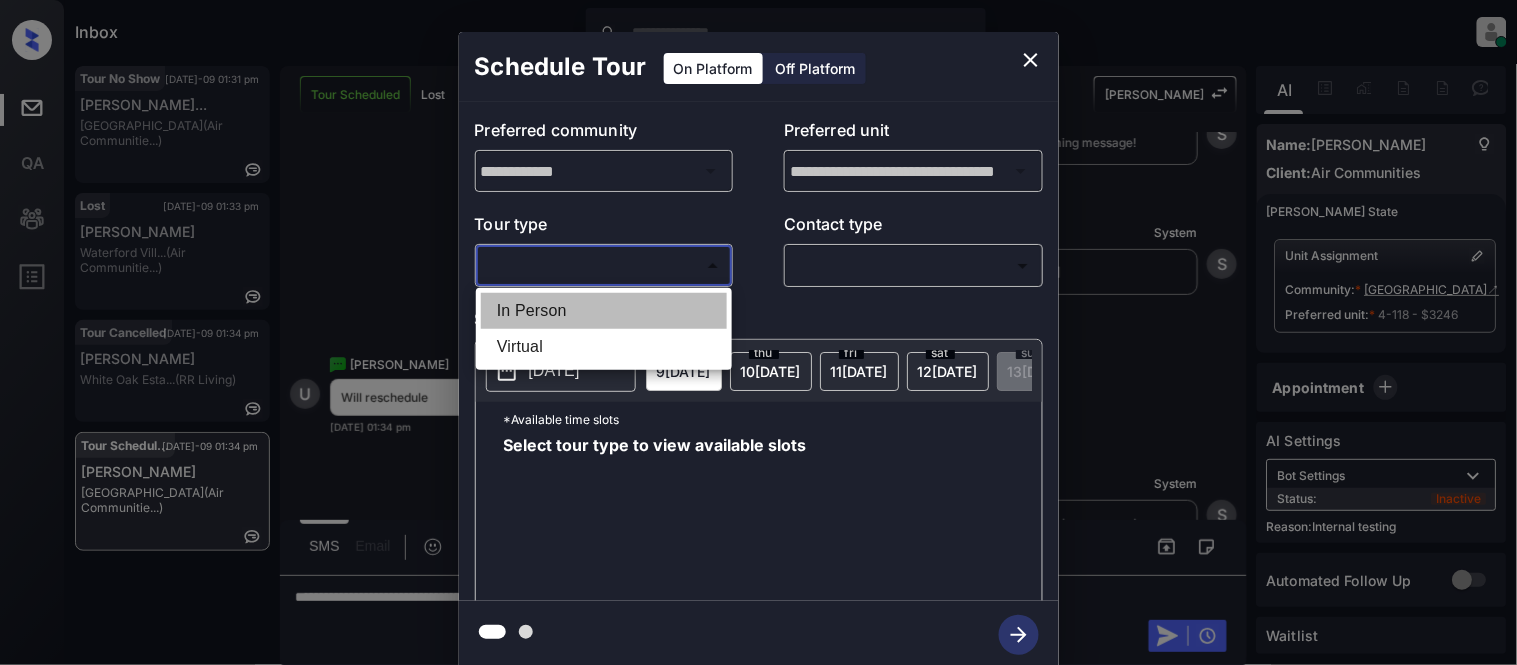 click on "In Person" at bounding box center [604, 311] 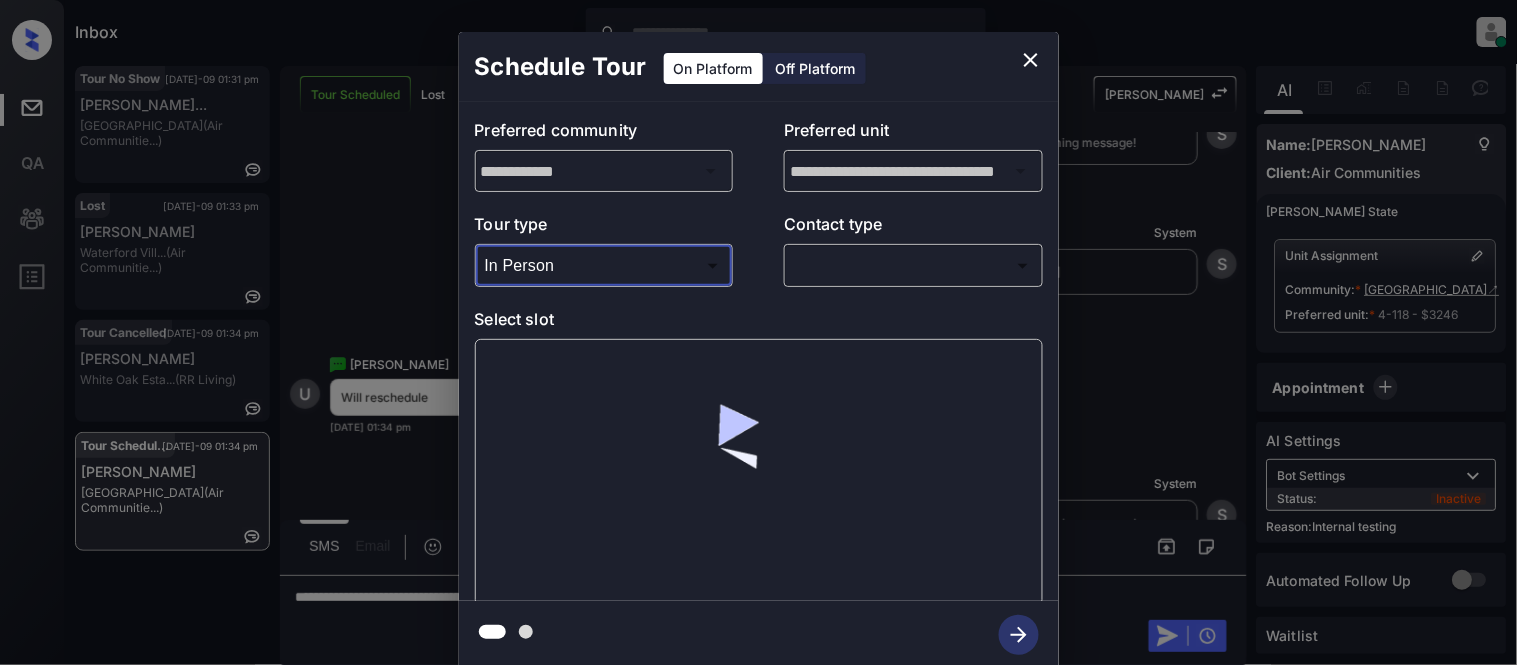 click on "Inbox Kristina Cataag Online Set yourself   offline Set yourself   on break Profile Switch to  light  mode Sign out Tour No Show Jul-09 01:31 pm   James Baron Be... Peachtree Park  (Air Communitie...) Lost Jul-09 01:33 pm   Jill Arsenault Waterford Vill...  (Air Communitie...) Tour Cancelled Jul-09 01:34 pm   Jasmine Nunez White Oak Esta...  (RR Living) Tour Scheduled Jul-09 01:34 pm   Uki wang  Palazzo West  (Air Communitie...) Tour Scheduled Lost Lead Sentiment: Angry Upon sliding the acknowledgement:  Lead will move to lost stage. * ​ SMS and call option will be set to opt out. AFM will be turned off for the lead. Kelsey New Message Kelsey Notes Note: <a href="https://conversation.getzuma.com/686c49005d0288837258043d">https://conversation.getzuma.com/686c49005d0288837258043d</a> - Paste this link into your browser to view Kelsey’s conversation with the prospect Jul 07, 2025 03:24 pm  Sync'd w  entrata K New Message Zuma Lead transferred to leasing agent: kelsey Jul 07, 2025 03:24 pm Z New Message Agent" at bounding box center [758, 332] 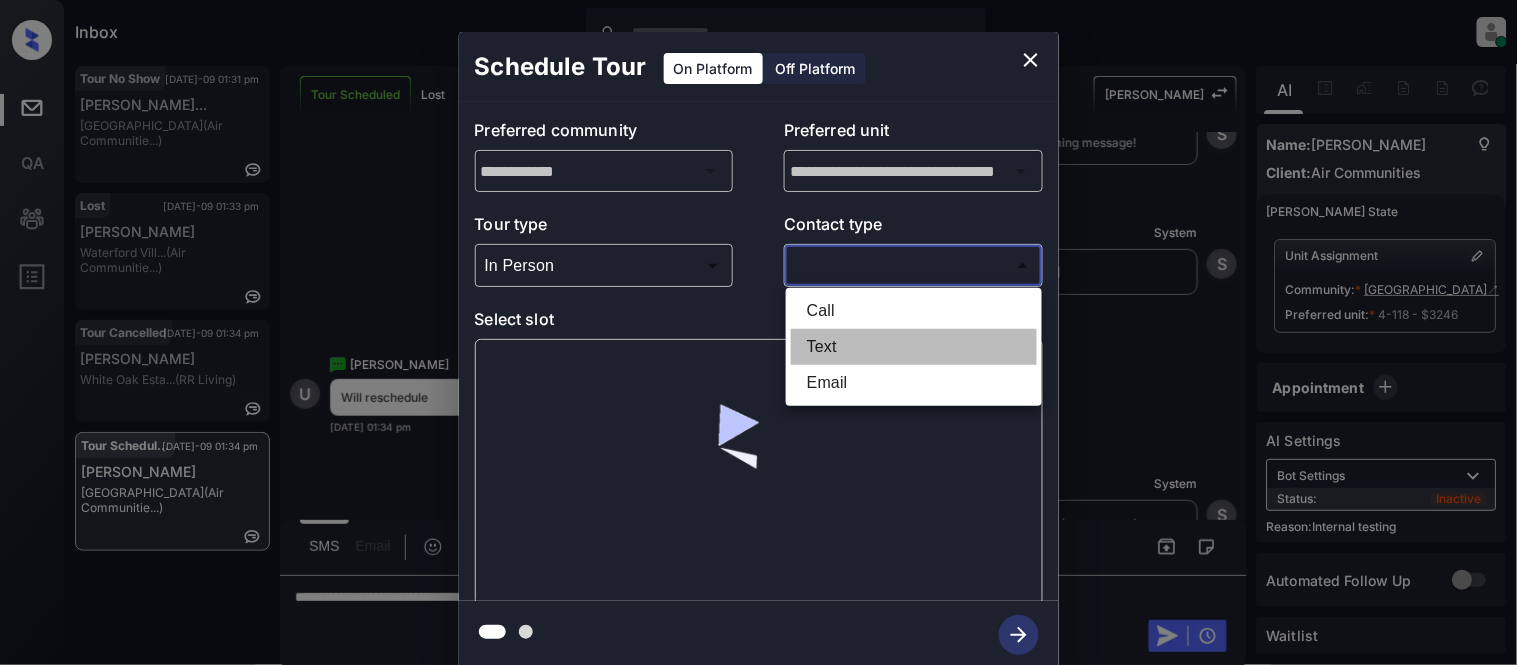 click on "Text" at bounding box center (914, 347) 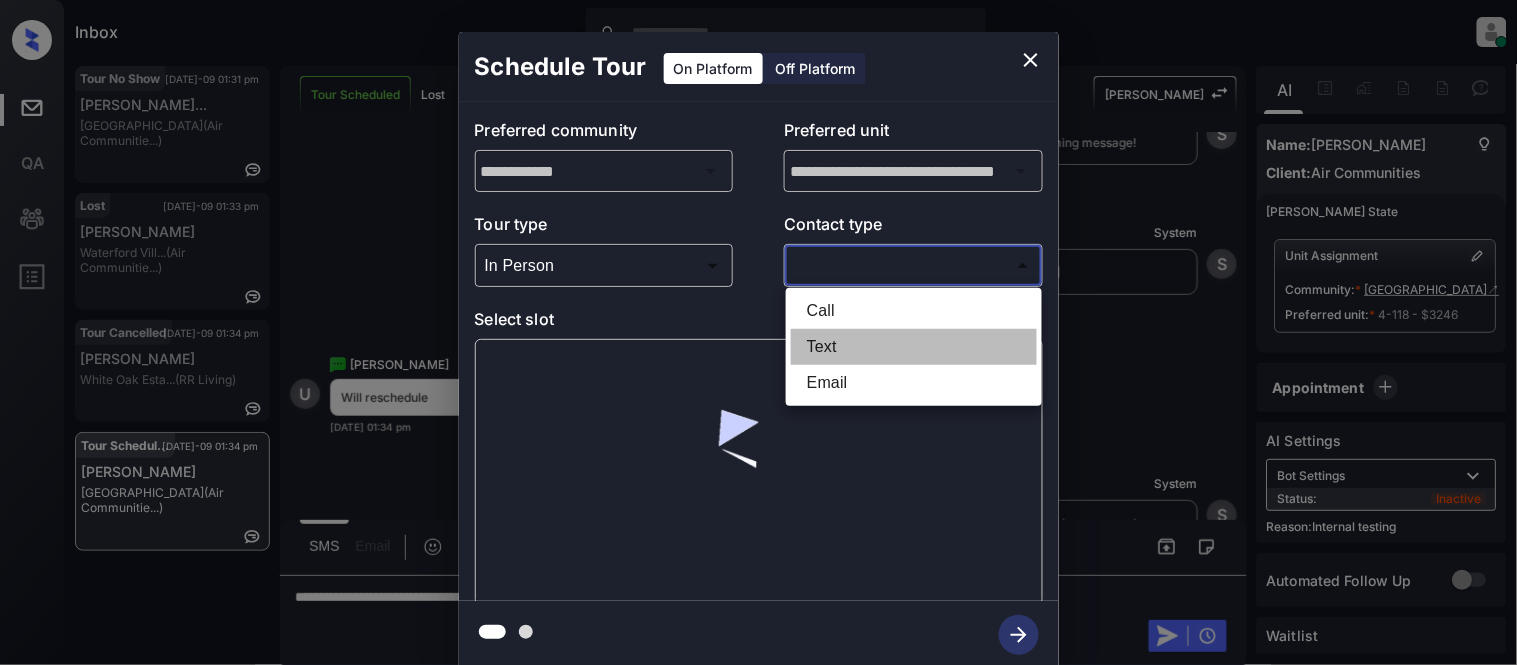 type on "****" 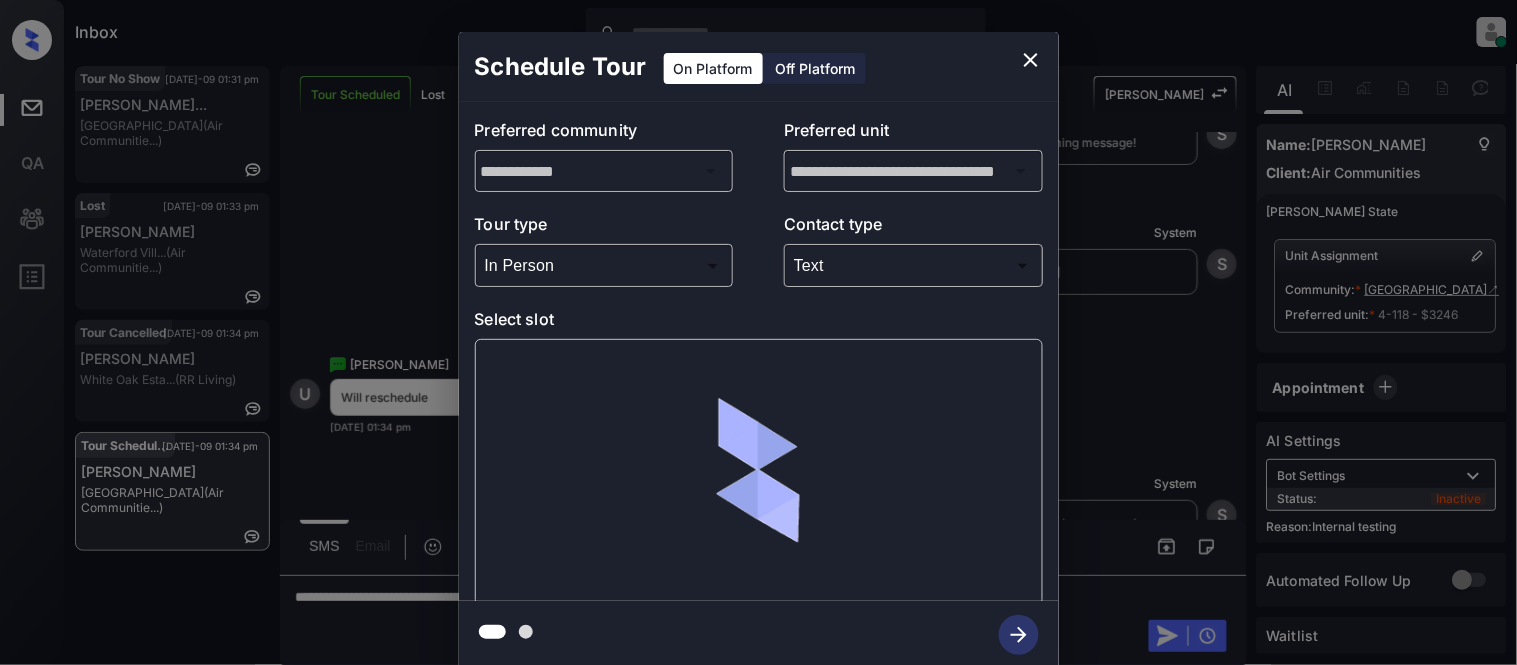 click at bounding box center [759, 472] 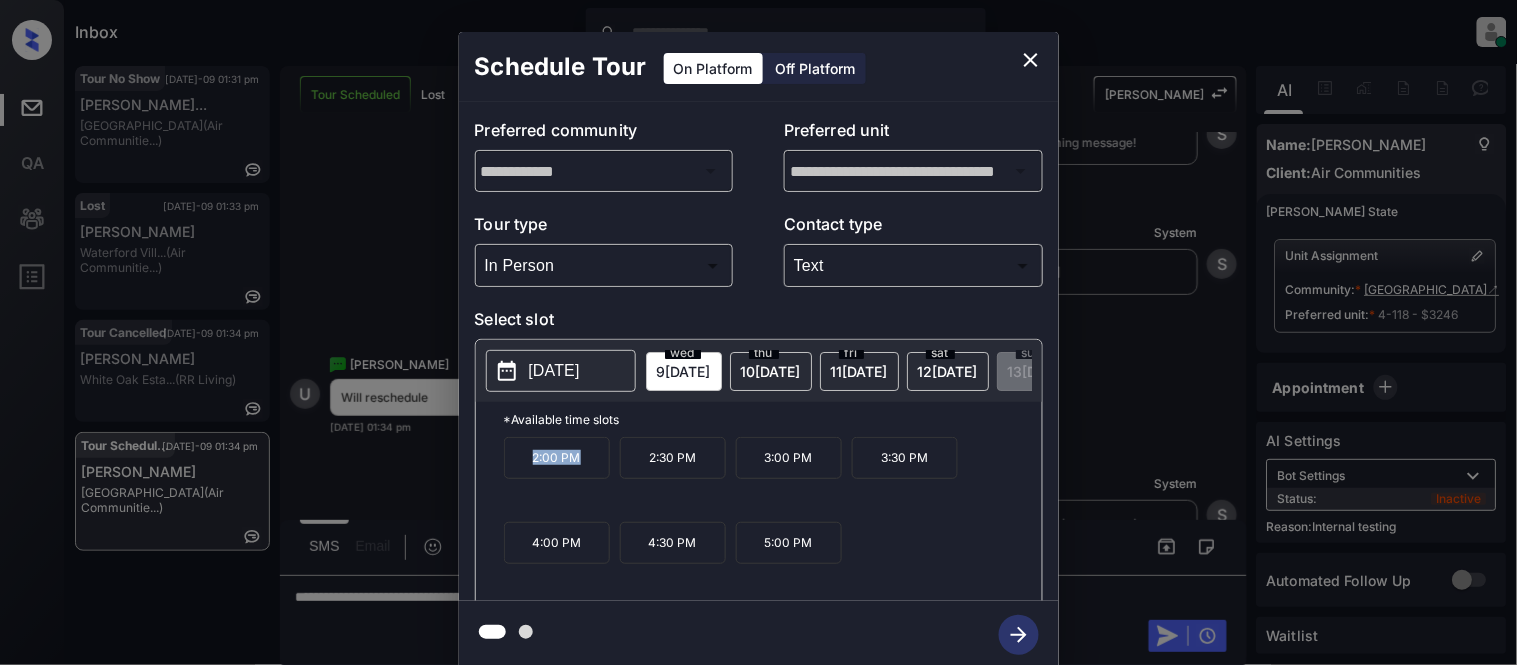 drag, startPoint x: 520, startPoint y: 477, endPoint x: 594, endPoint y: 477, distance: 74 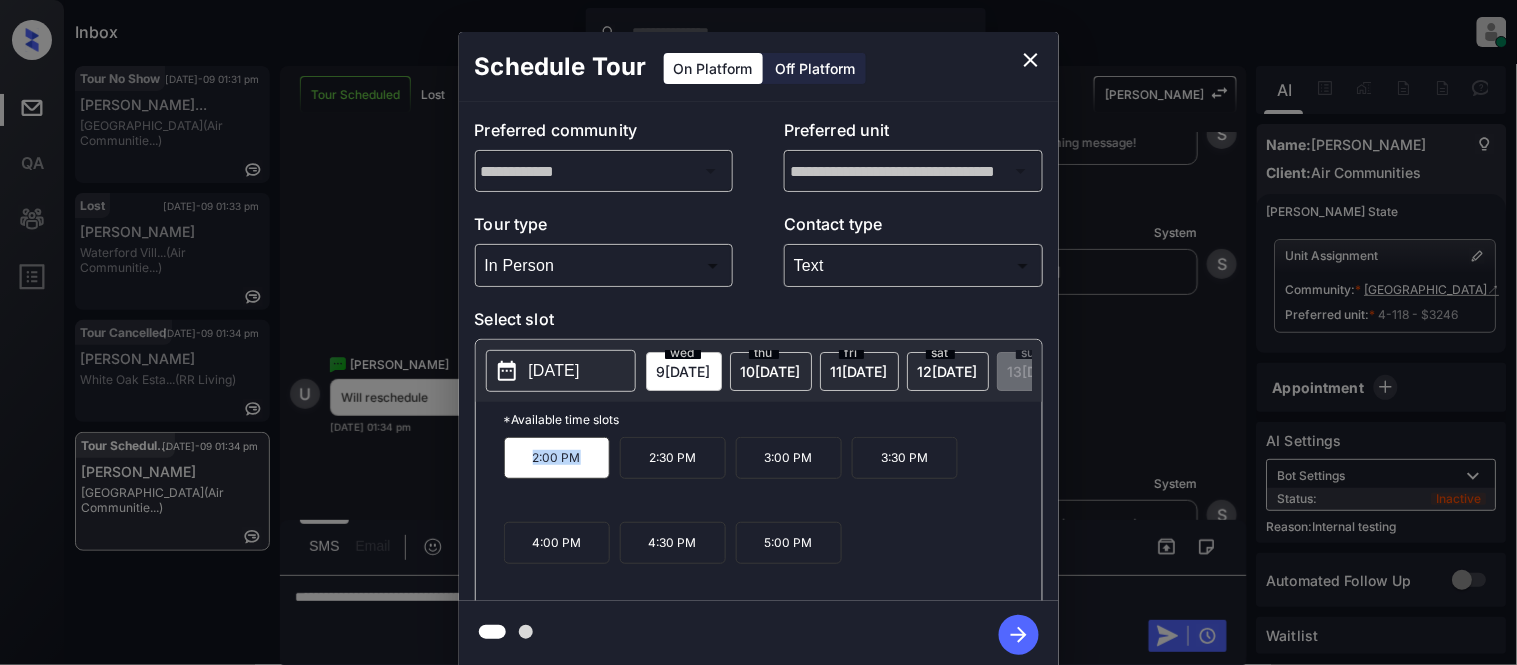 copy on "2:00 PM" 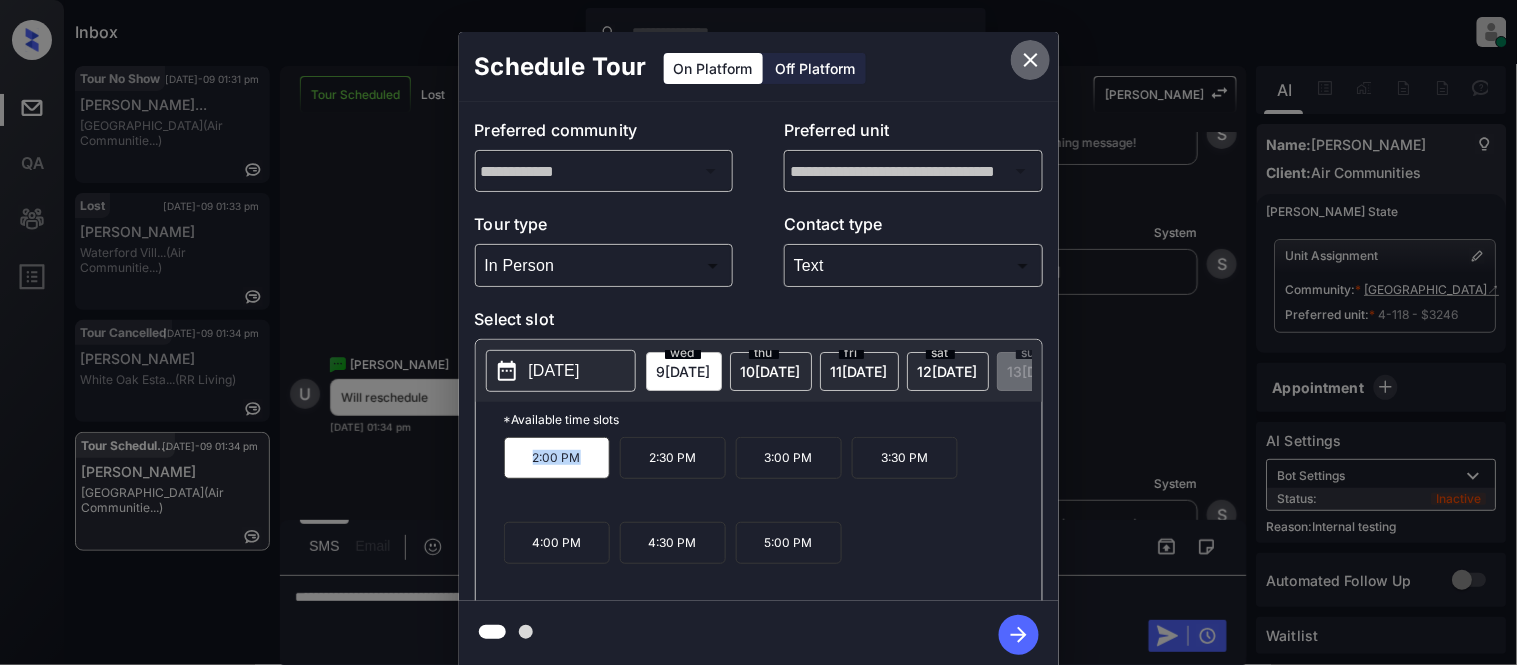 click 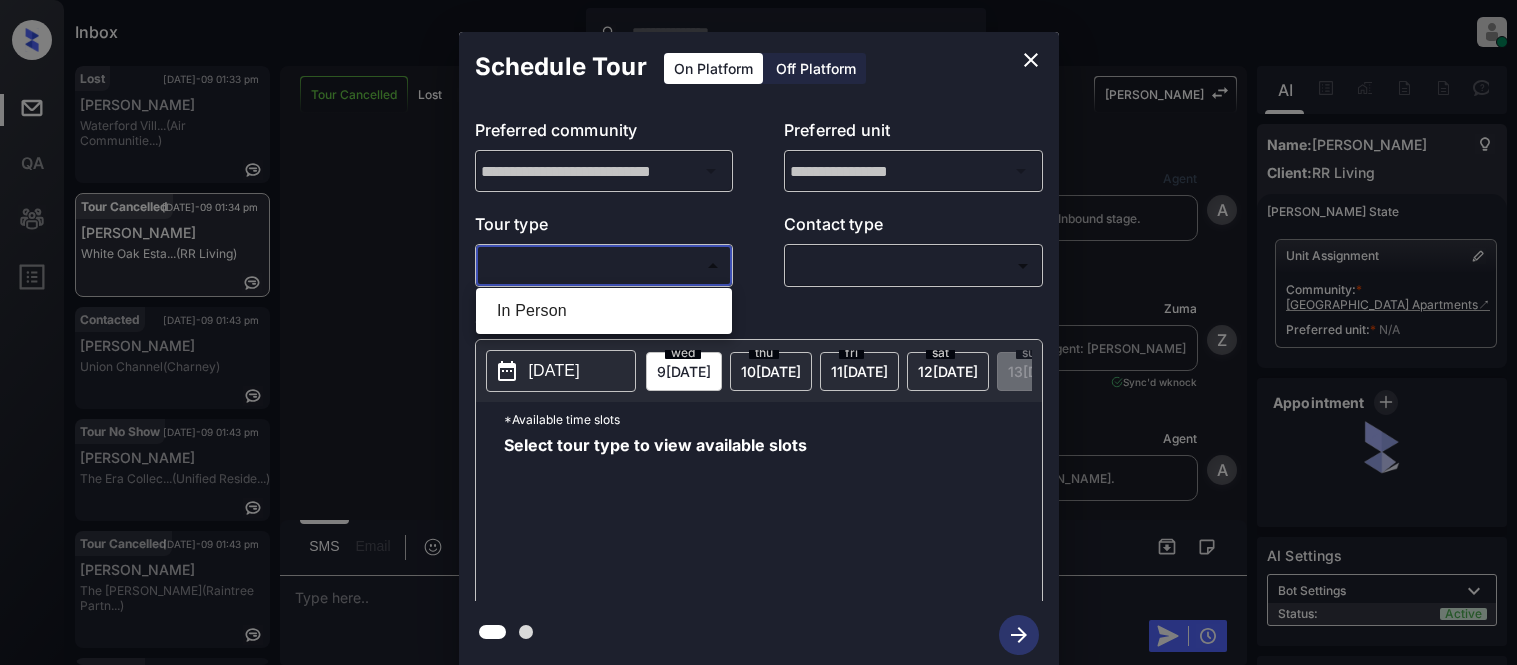 scroll, scrollTop: 0, scrollLeft: 0, axis: both 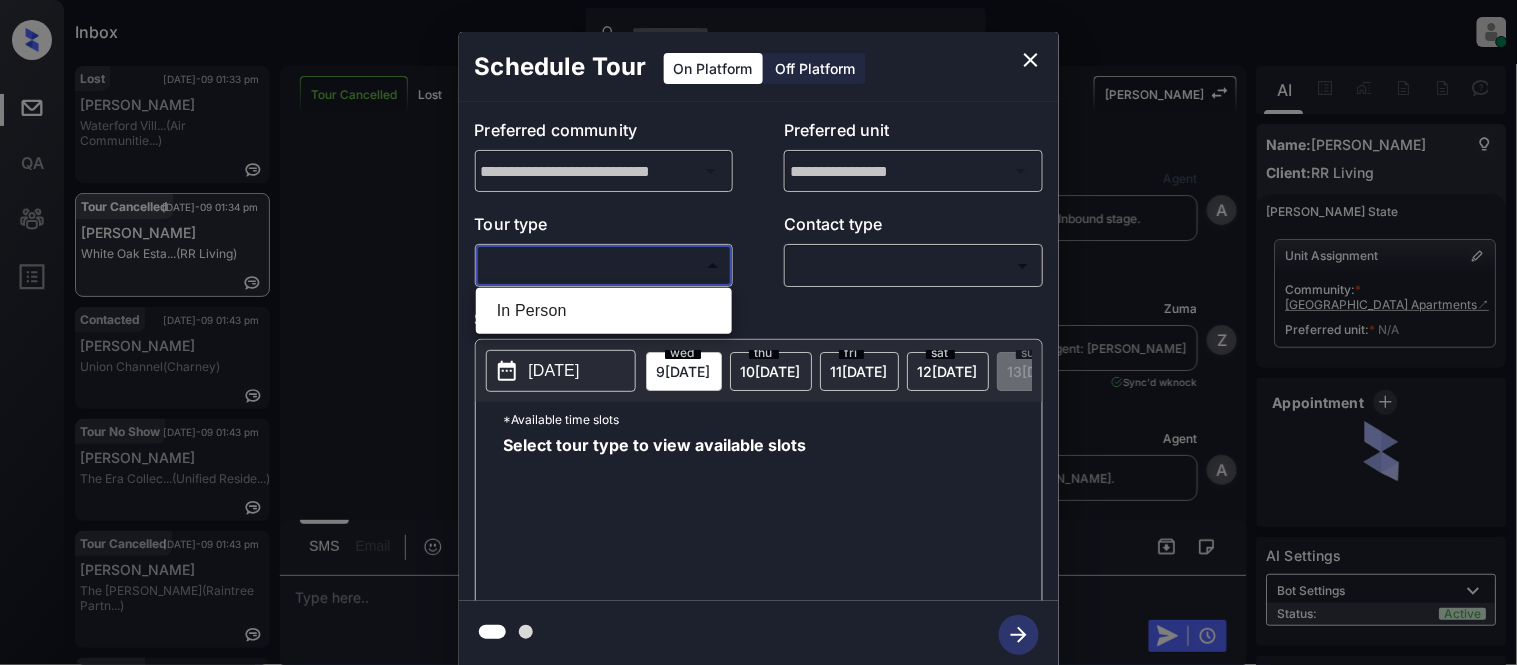 click on "In Person" at bounding box center (604, 311) 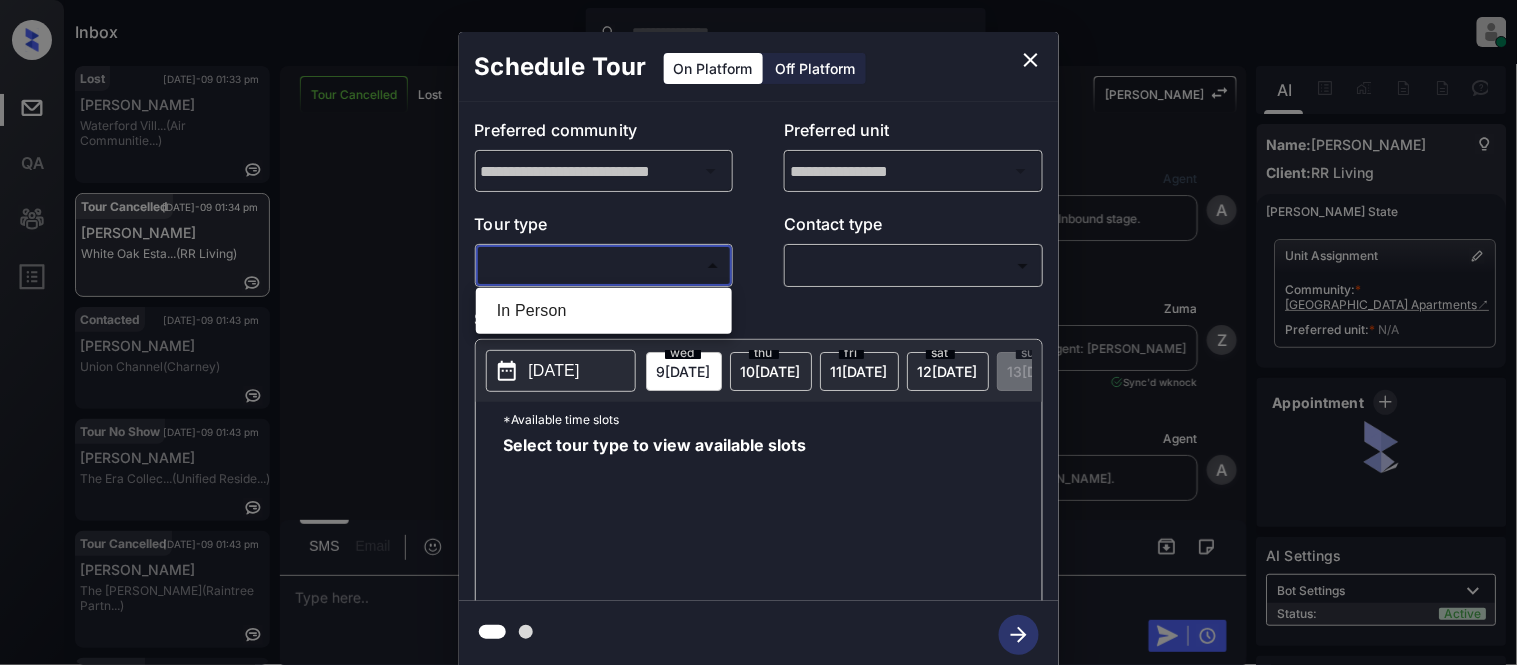 type on "********" 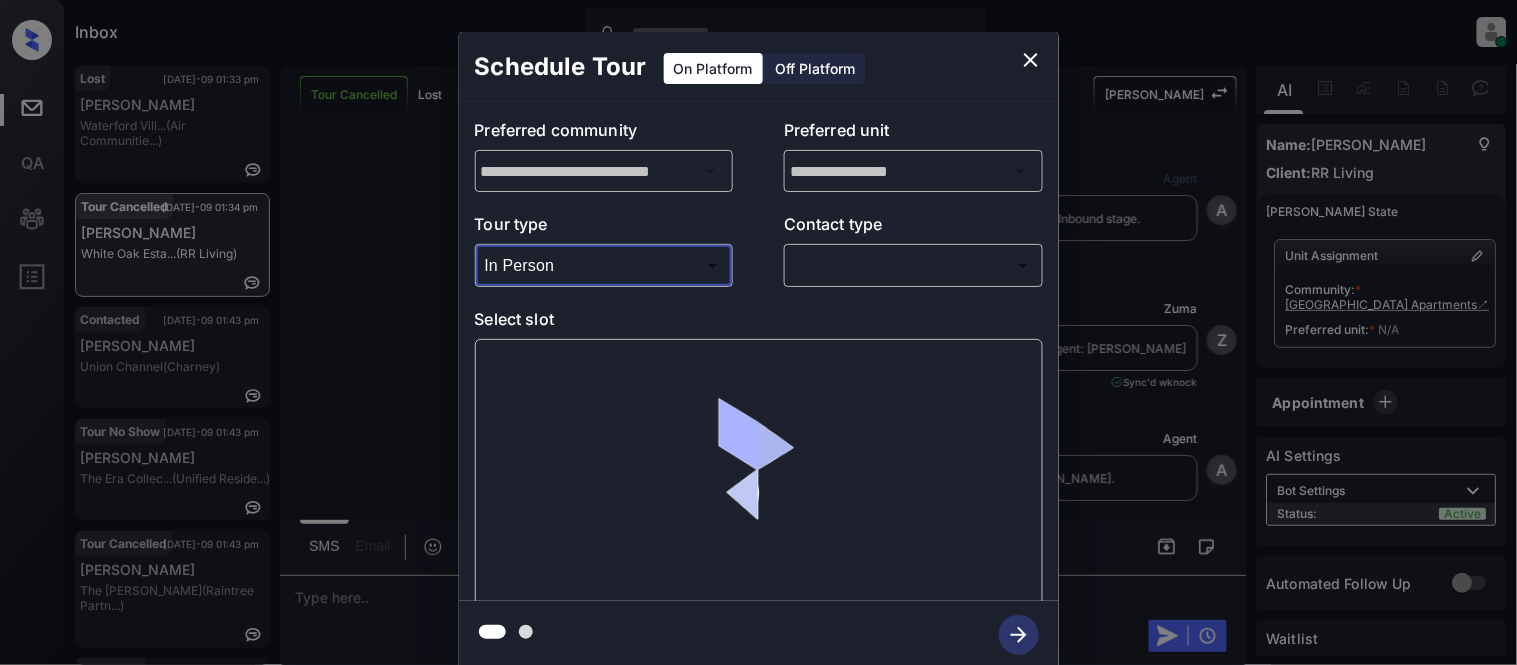 click at bounding box center (758, 332) 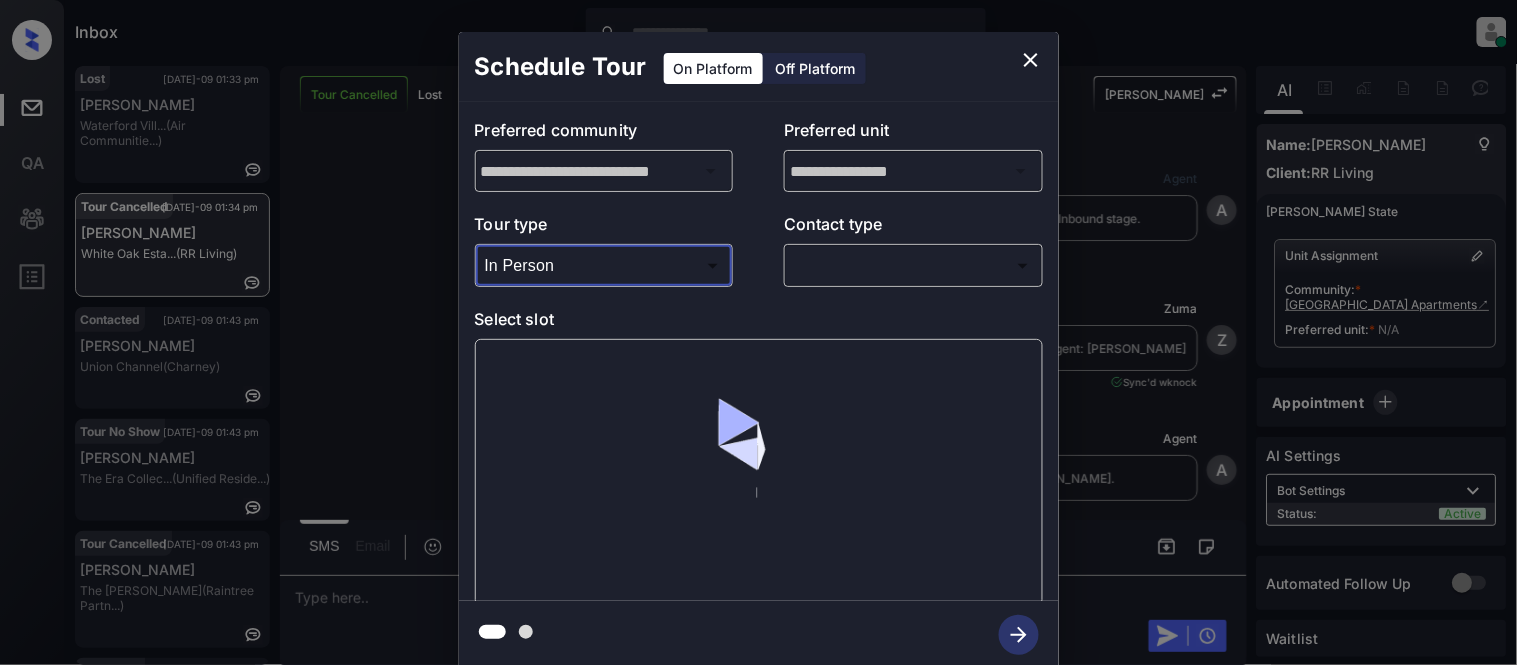 scroll, scrollTop: 3782, scrollLeft: 0, axis: vertical 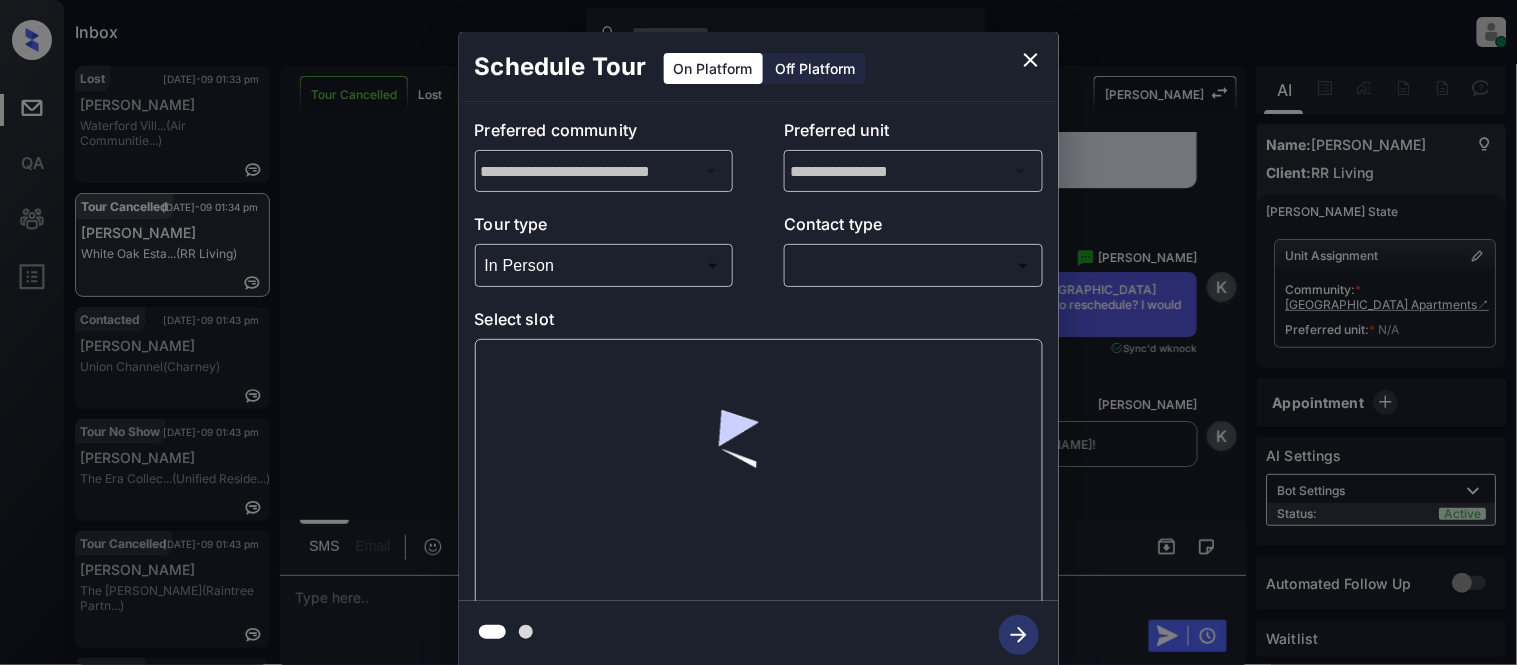 click on "Inbox Kristina Cataag Online Set yourself   offline Set yourself   on break Profile Switch to  light  mode Sign out Lost Jul-09 01:33 pm   Jill Arsenault Waterford Vill...  (Air Communitie...) Tour Cancelled Jul-09 01:34 pm   Jasmine Nunez White Oak Esta...  (RR Living) Contacted Jul-09 01:43 pm   Viva Smith Union Channel  (Charney) Tour No Show Jul-09 01:43 pm   Sean Mccoy The Era Collec...  (Unified Reside...) Tour Cancelled Jul-09 01:43 pm   Haruna Aridomi The Martin  (Raintree Partn...) Contacted Jul-09 01:44 pm   Ashley H Wexford Villag...  (Air Communitie...) Tour Cancelled Lost Lead Sentiment: Angry Upon sliding the acknowledgement:  Lead will move to lost stage. * ​ SMS and call option will be set to opt out. AFM will be turned off for the lead. Kelsey New Message Agent Lead created via webhook in Inbound stage. Jul 09, 2025 08:15 am A New Message Zuma Lead transferred to leasing agent: kelsey Jul 09, 2025 08:15 am  Sync'd w  knock Z New Message Agent AFM Request sent to Kelsey. A New Message Agent" at bounding box center [758, 332] 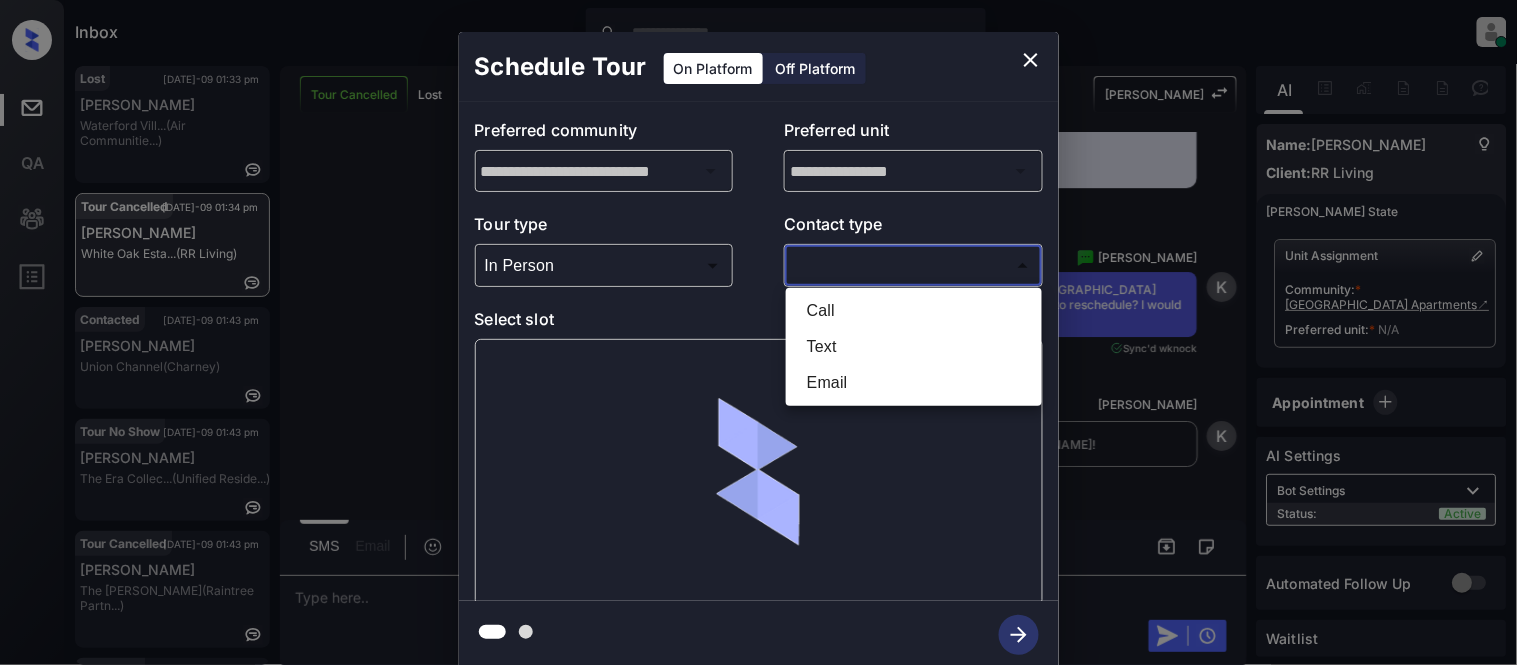 click on "Text" at bounding box center (914, 347) 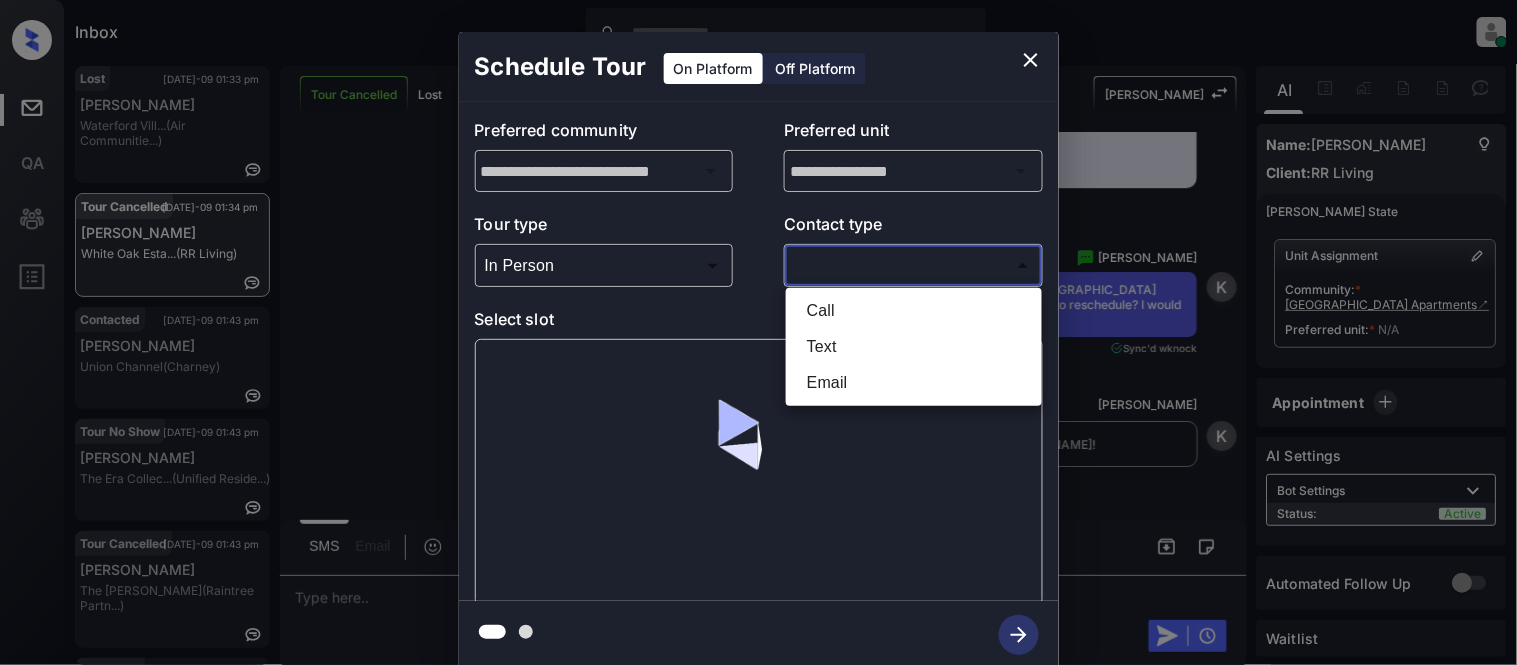 type on "****" 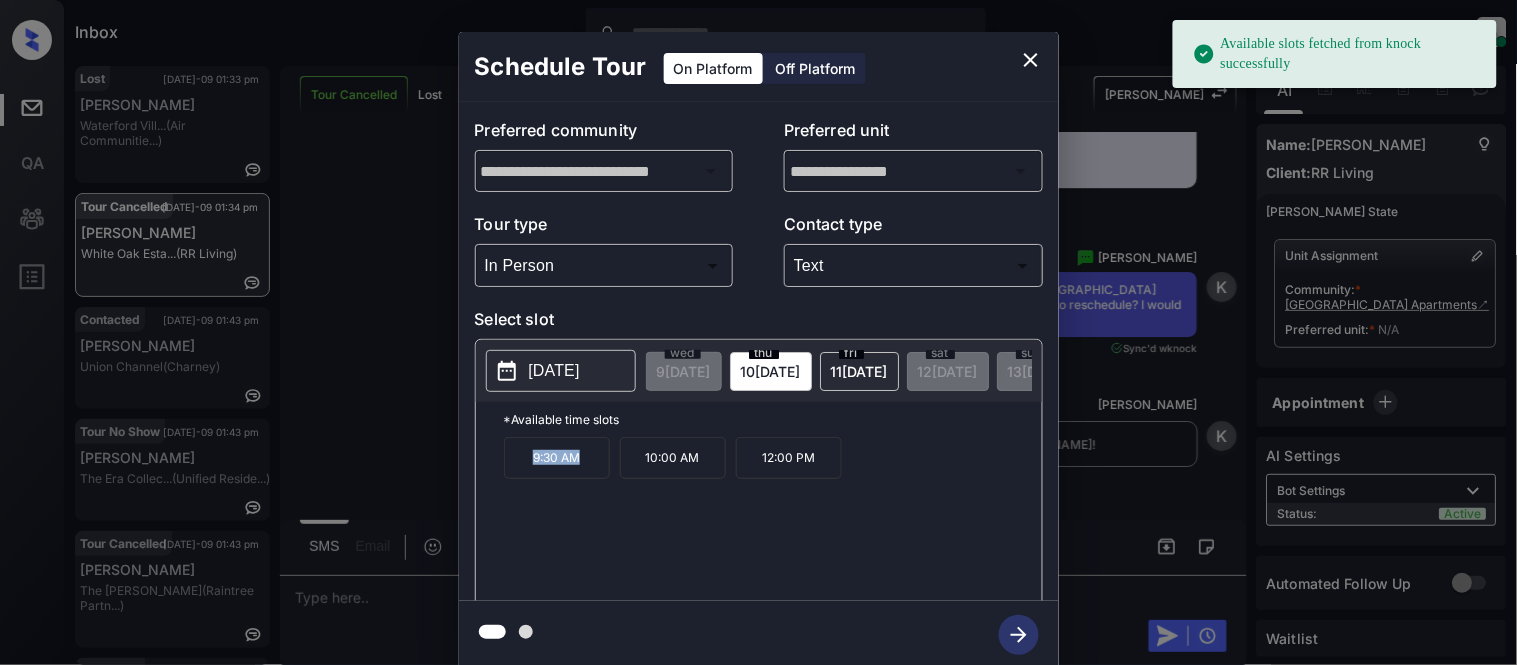 drag, startPoint x: 514, startPoint y: 467, endPoint x: 601, endPoint y: 480, distance: 87.965904 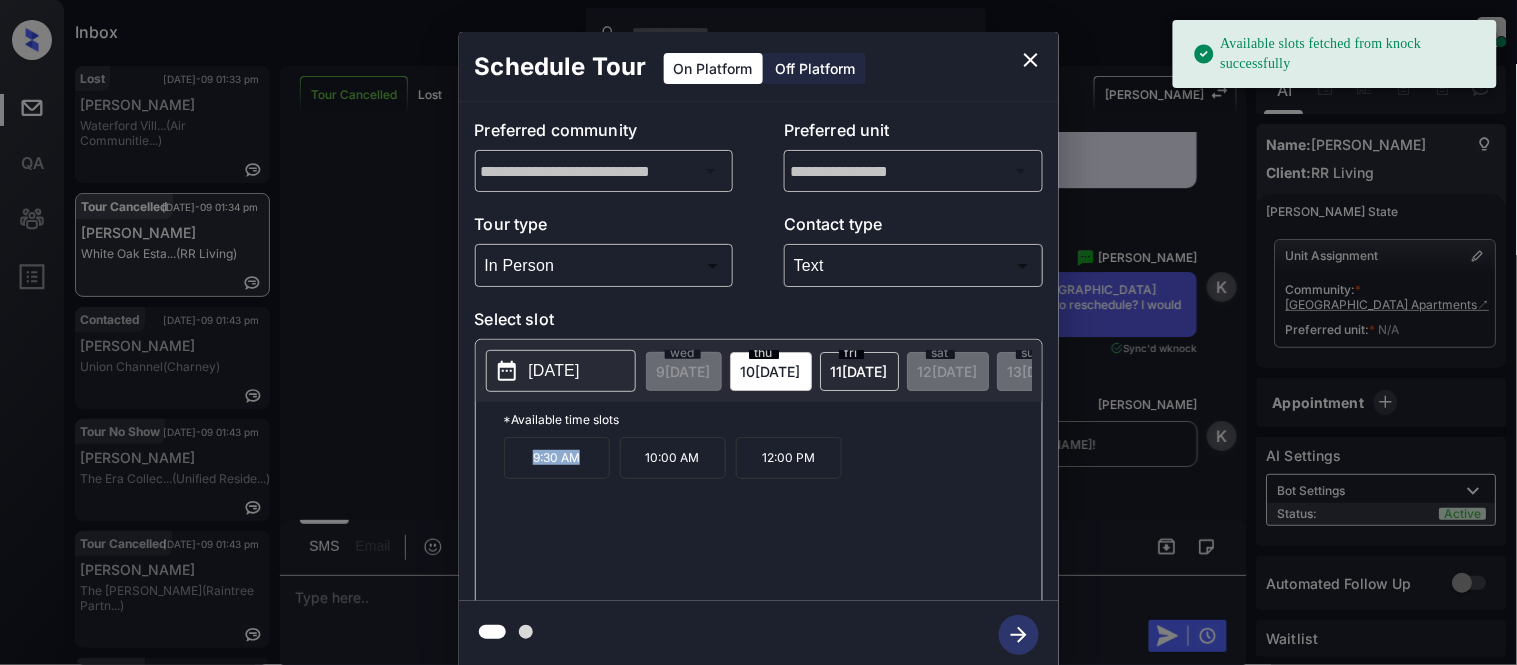click on "9:30 AM" at bounding box center (557, 458) 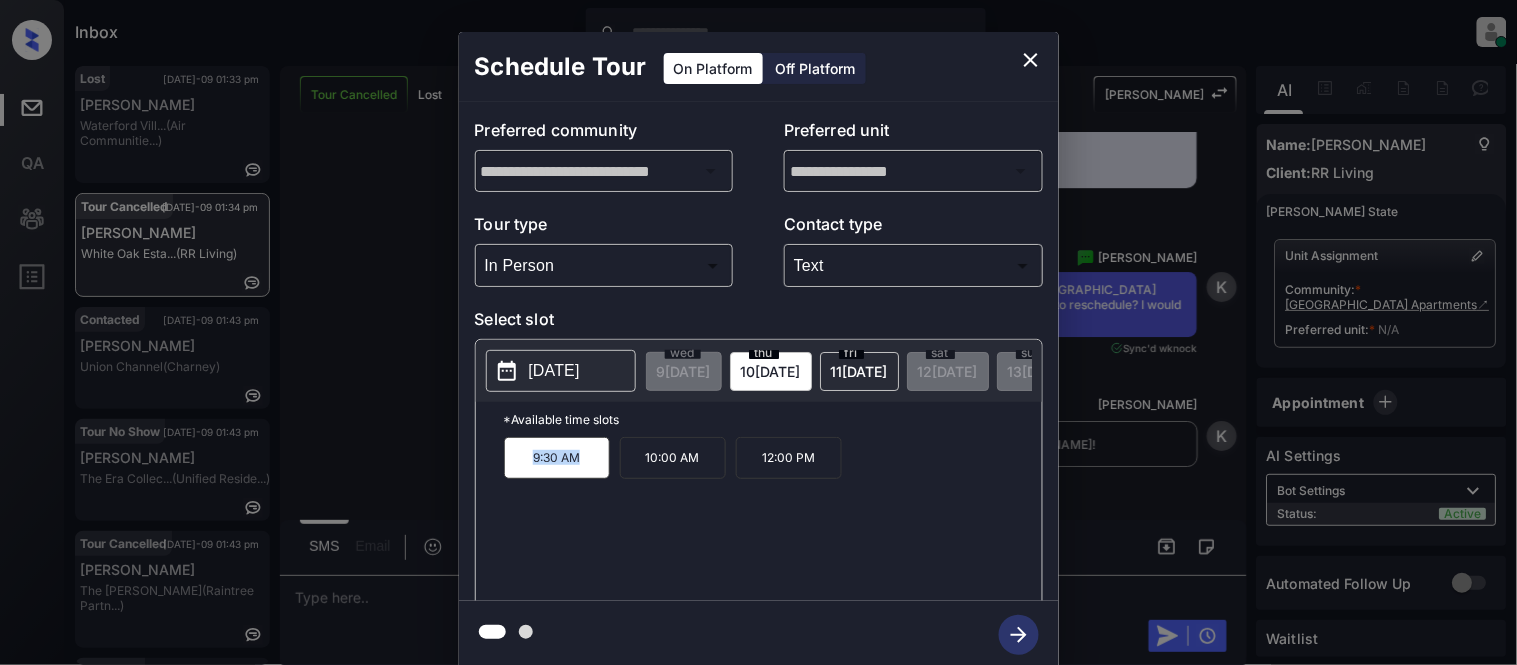 copy on "9:30 AM" 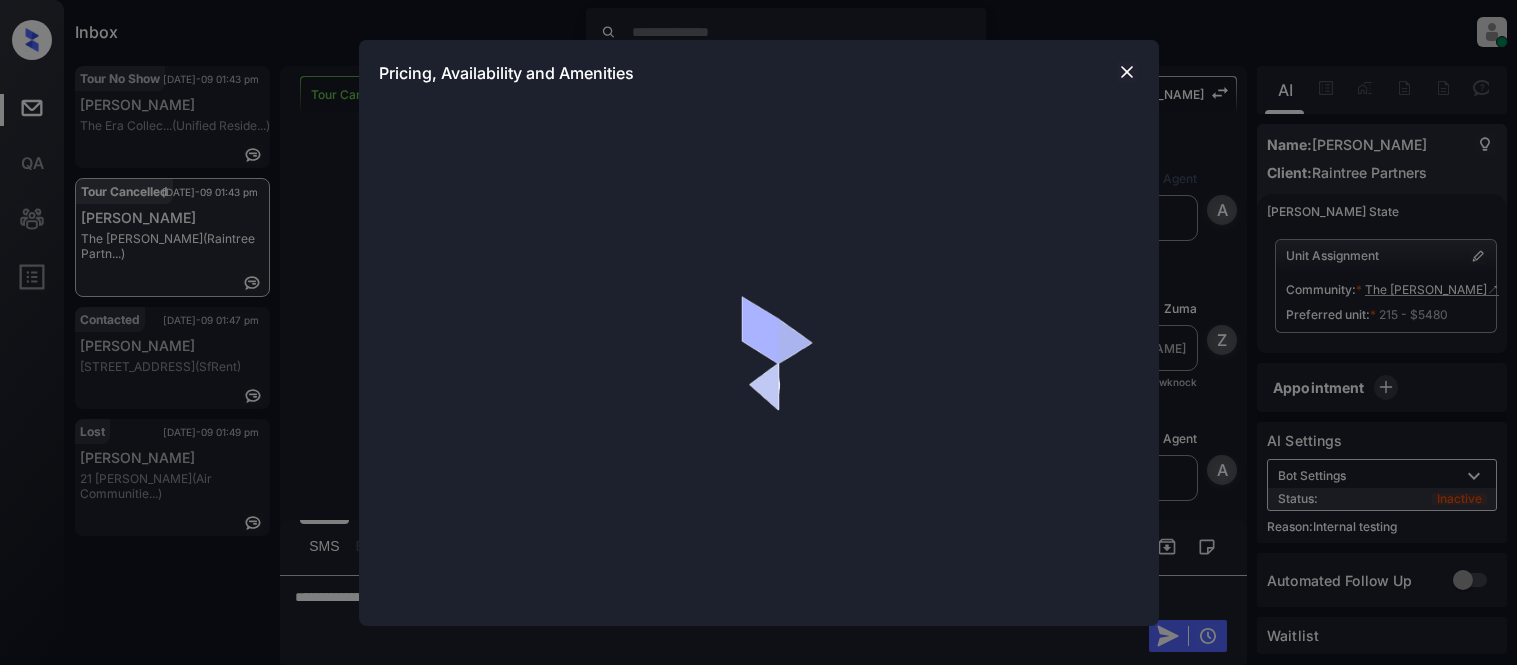 scroll, scrollTop: 0, scrollLeft: 0, axis: both 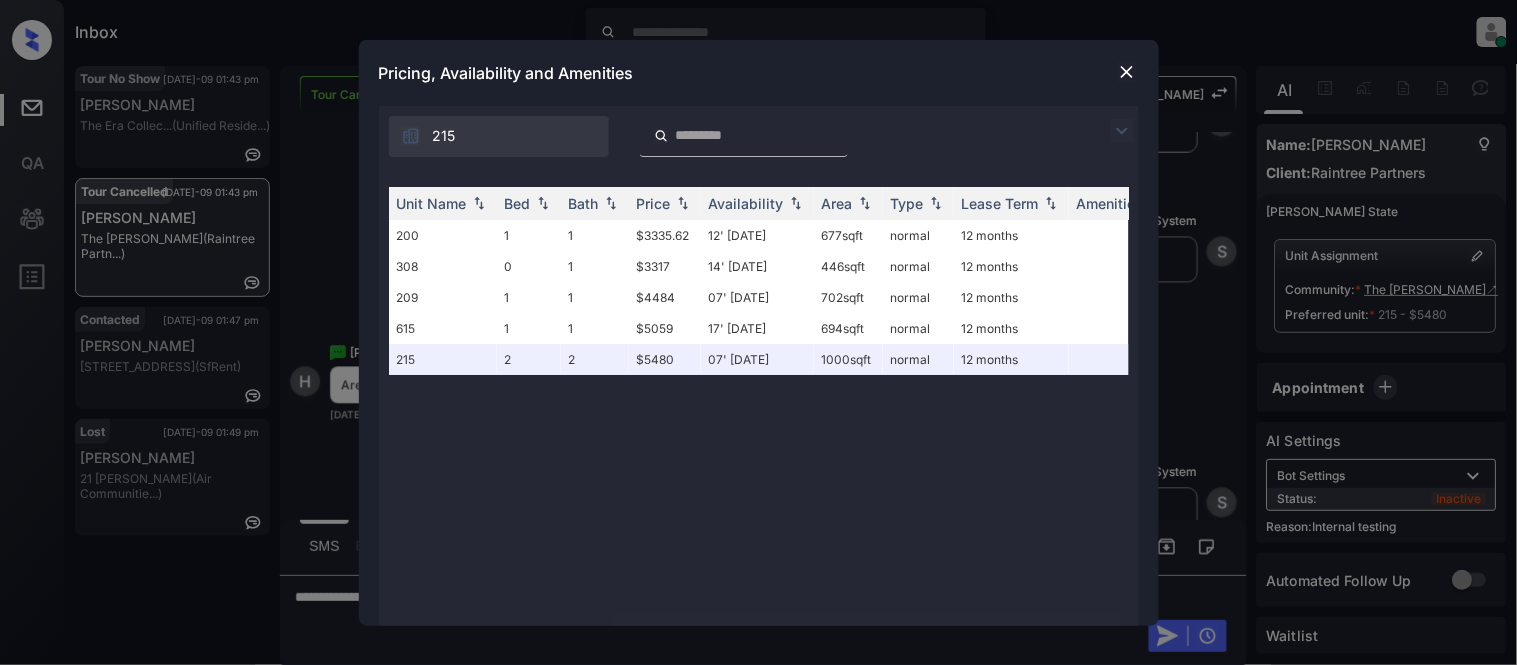 click at bounding box center [1122, 131] 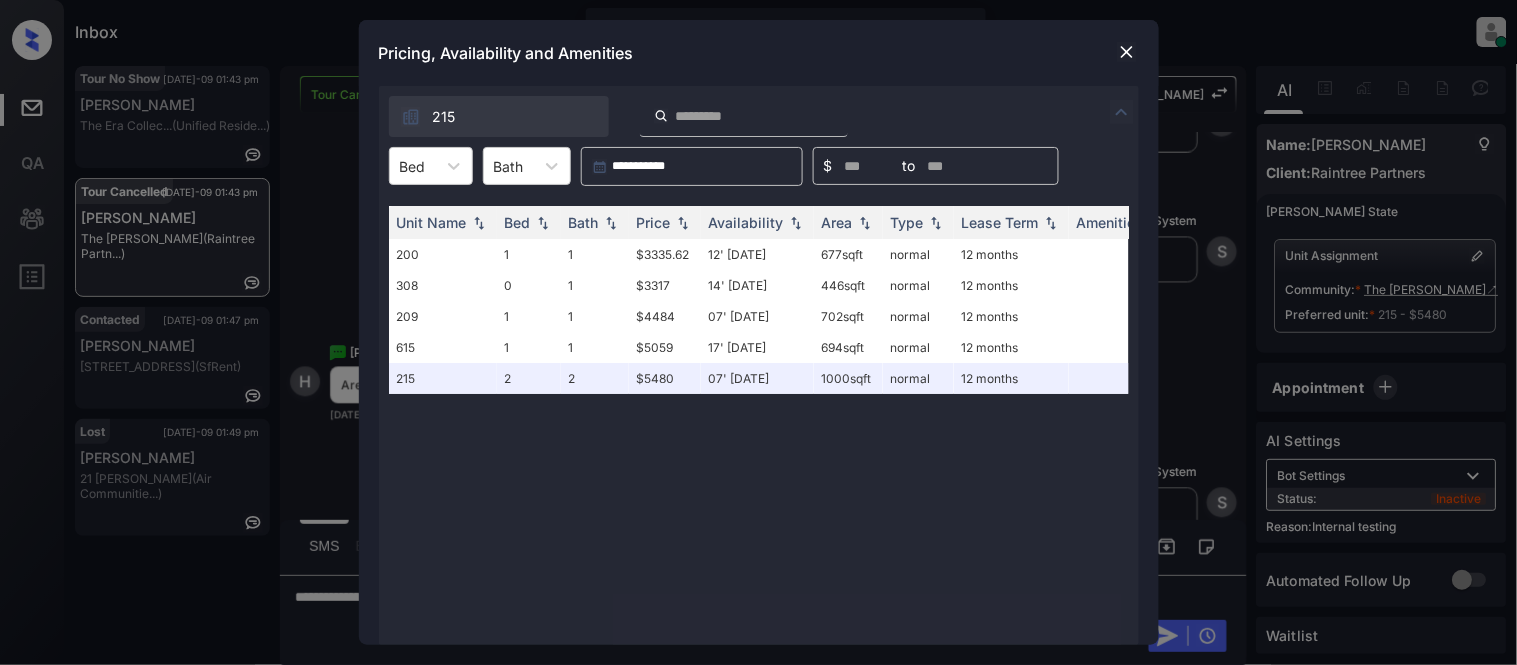 click at bounding box center (1127, 52) 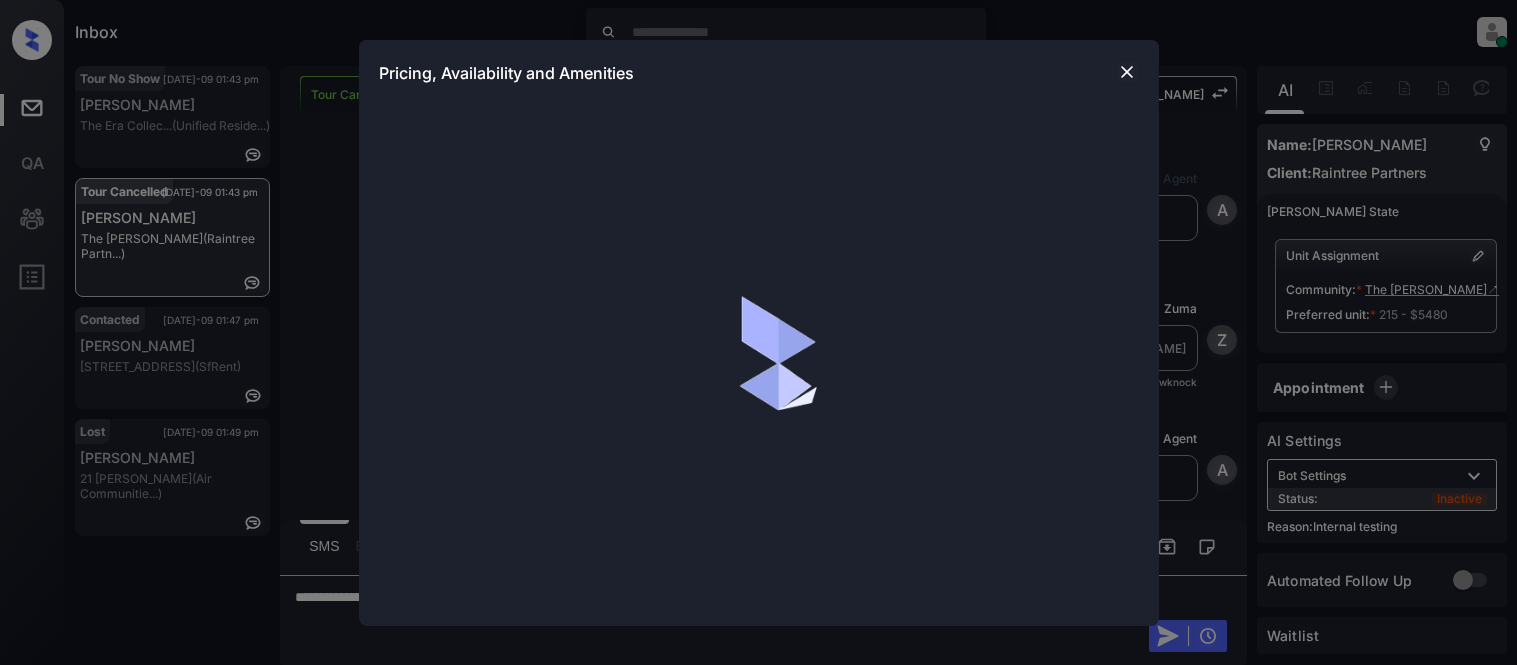 scroll, scrollTop: 0, scrollLeft: 0, axis: both 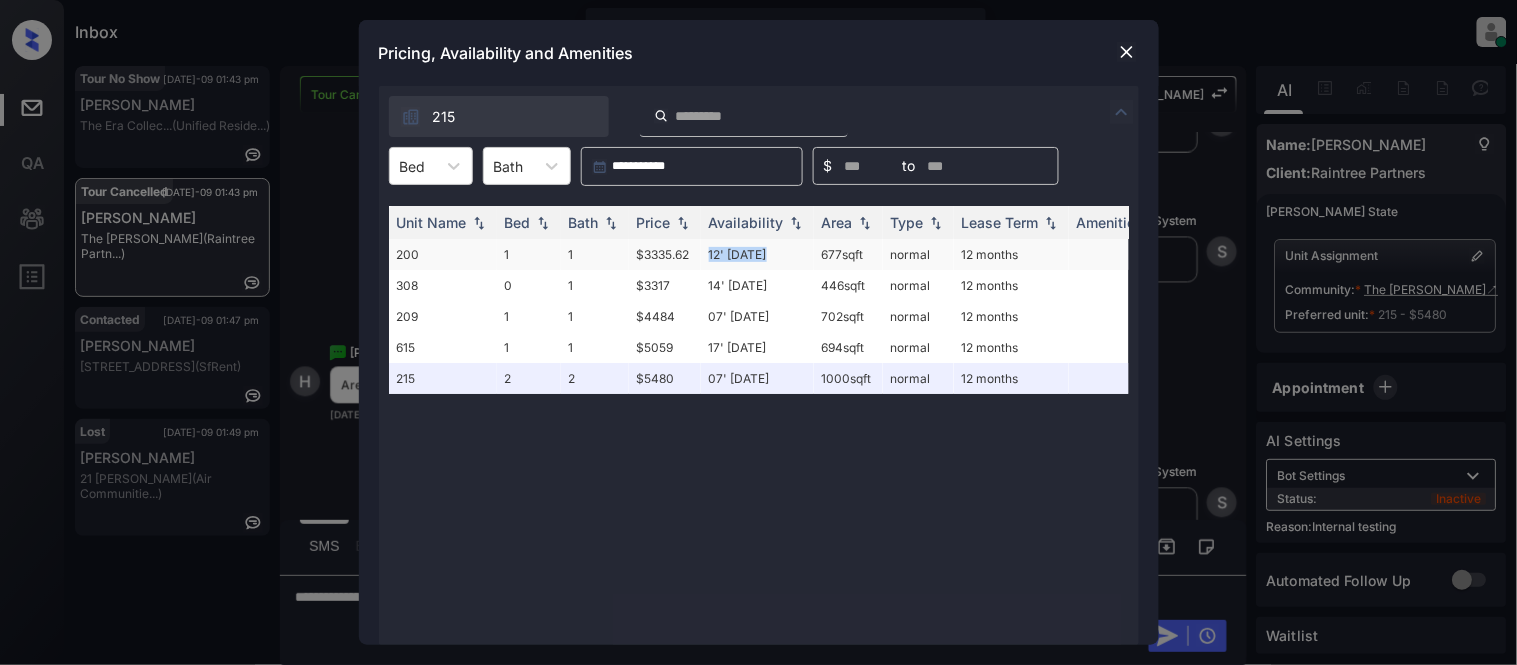 drag, startPoint x: 706, startPoint y: 254, endPoint x: 778, endPoint y: 256, distance: 72.02777 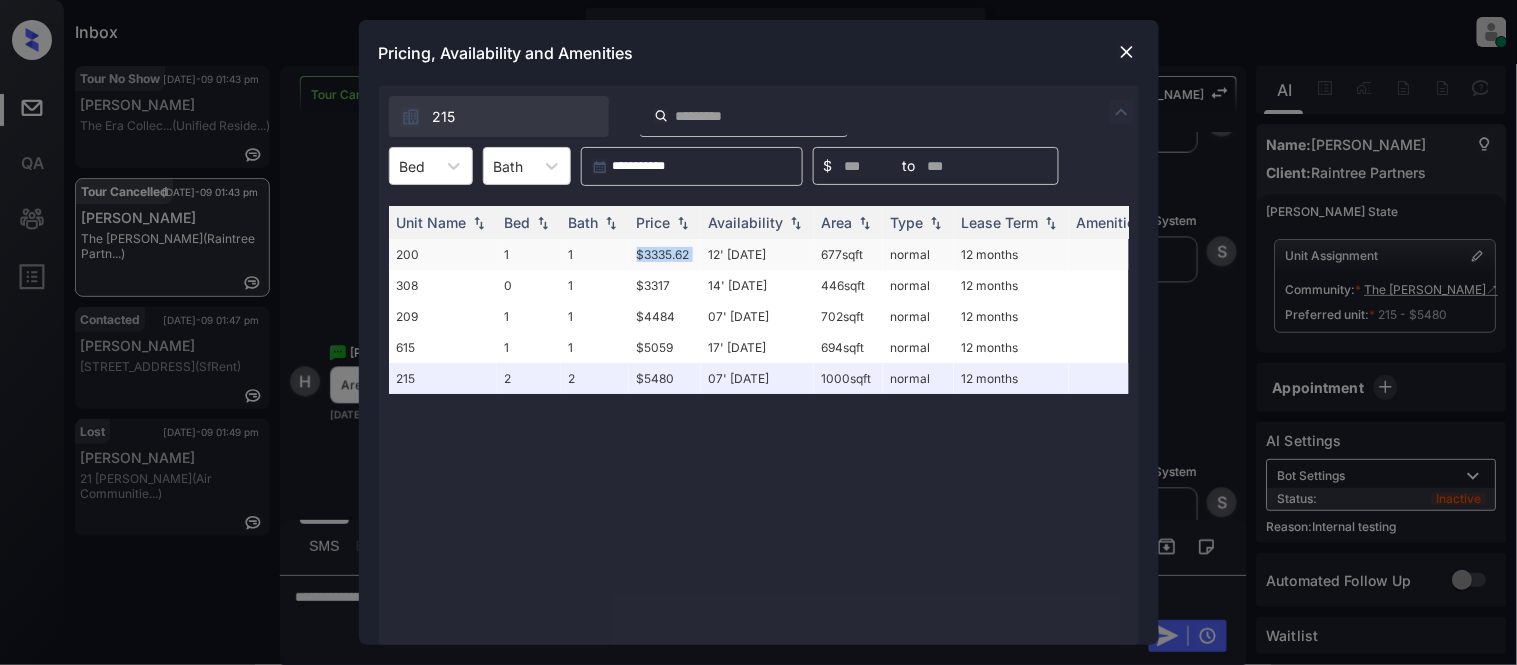 drag, startPoint x: 635, startPoint y: 251, endPoint x: 701, endPoint y: 256, distance: 66.189125 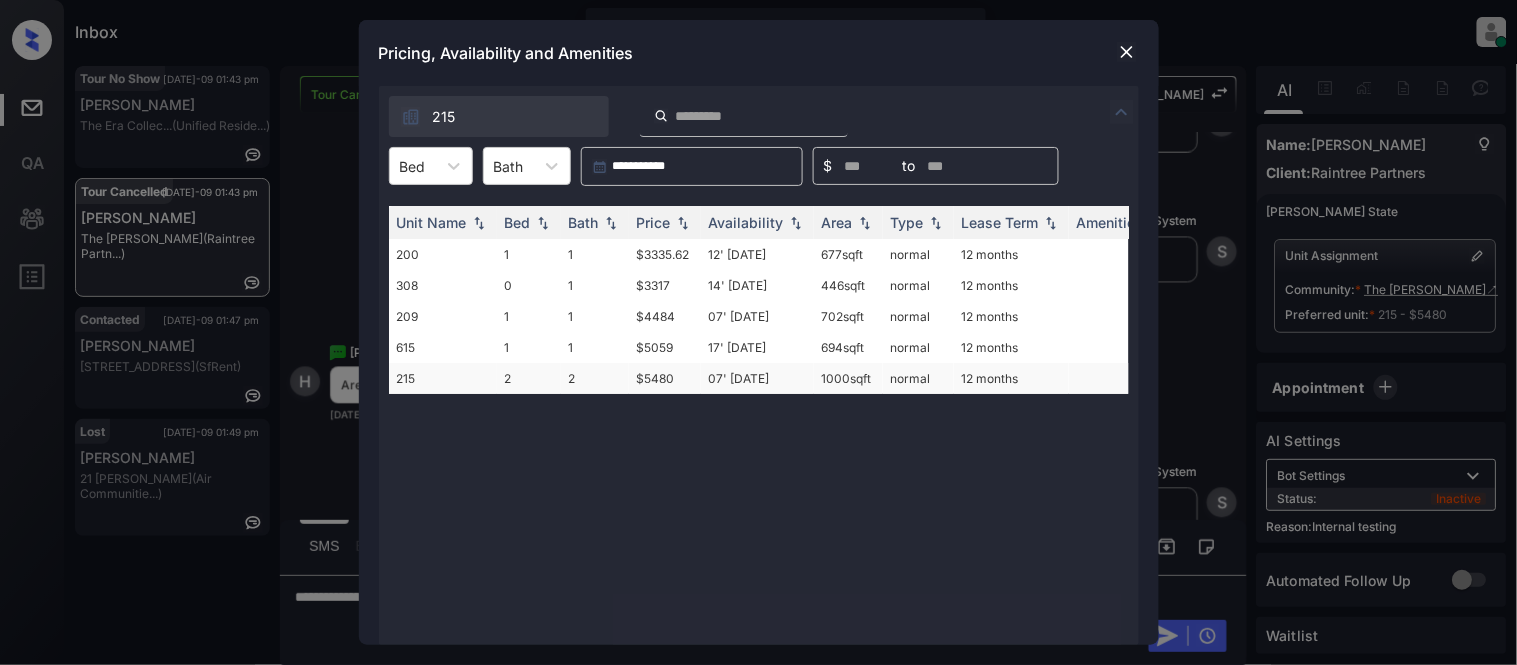 click on "07' Sep 25" at bounding box center (757, 378) 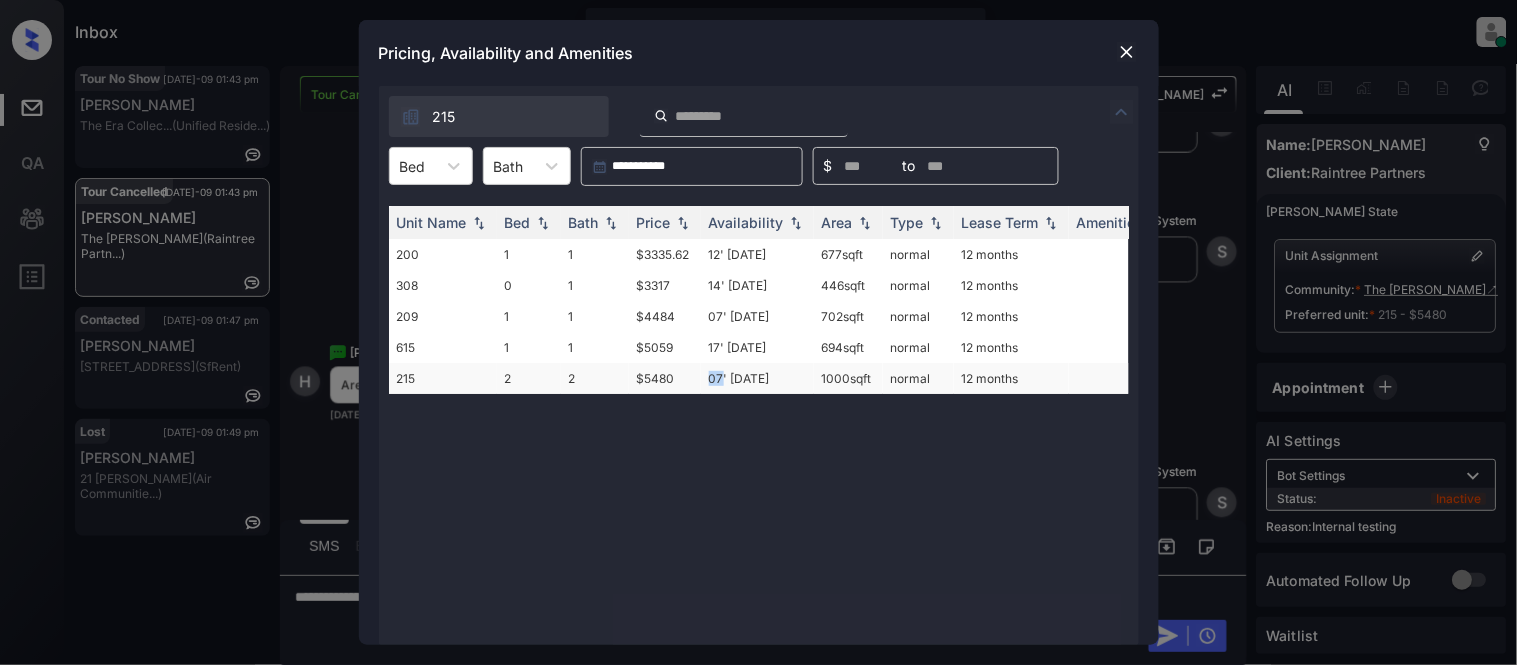 click on "07' Sep 25" at bounding box center [757, 378] 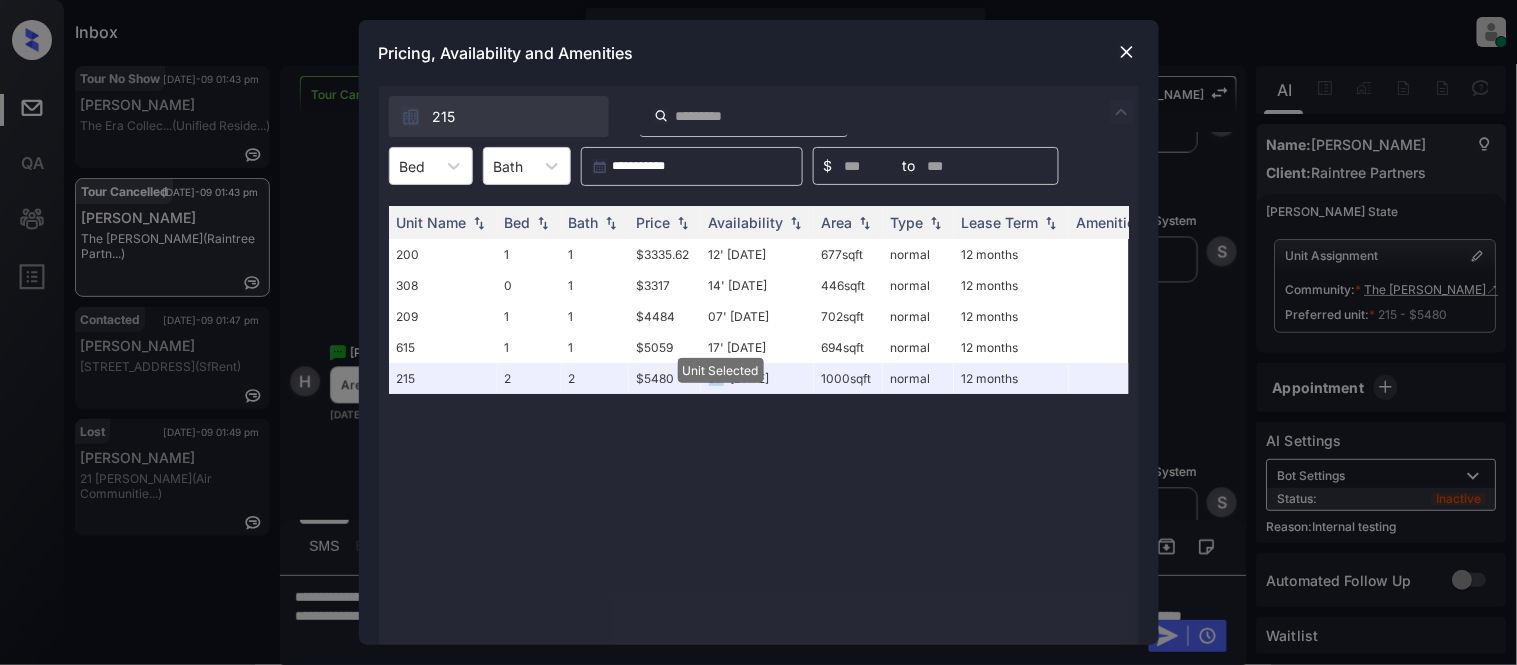 click at bounding box center [1127, 52] 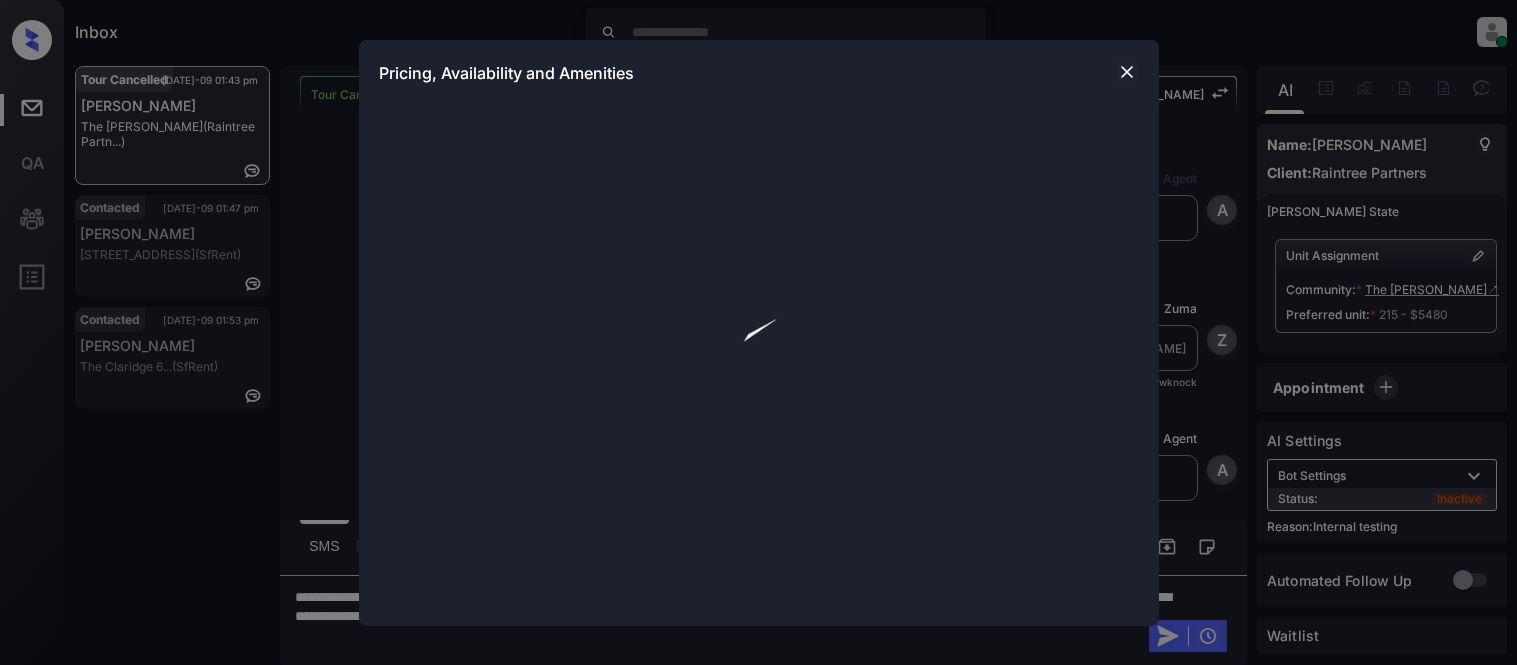 scroll, scrollTop: 0, scrollLeft: 0, axis: both 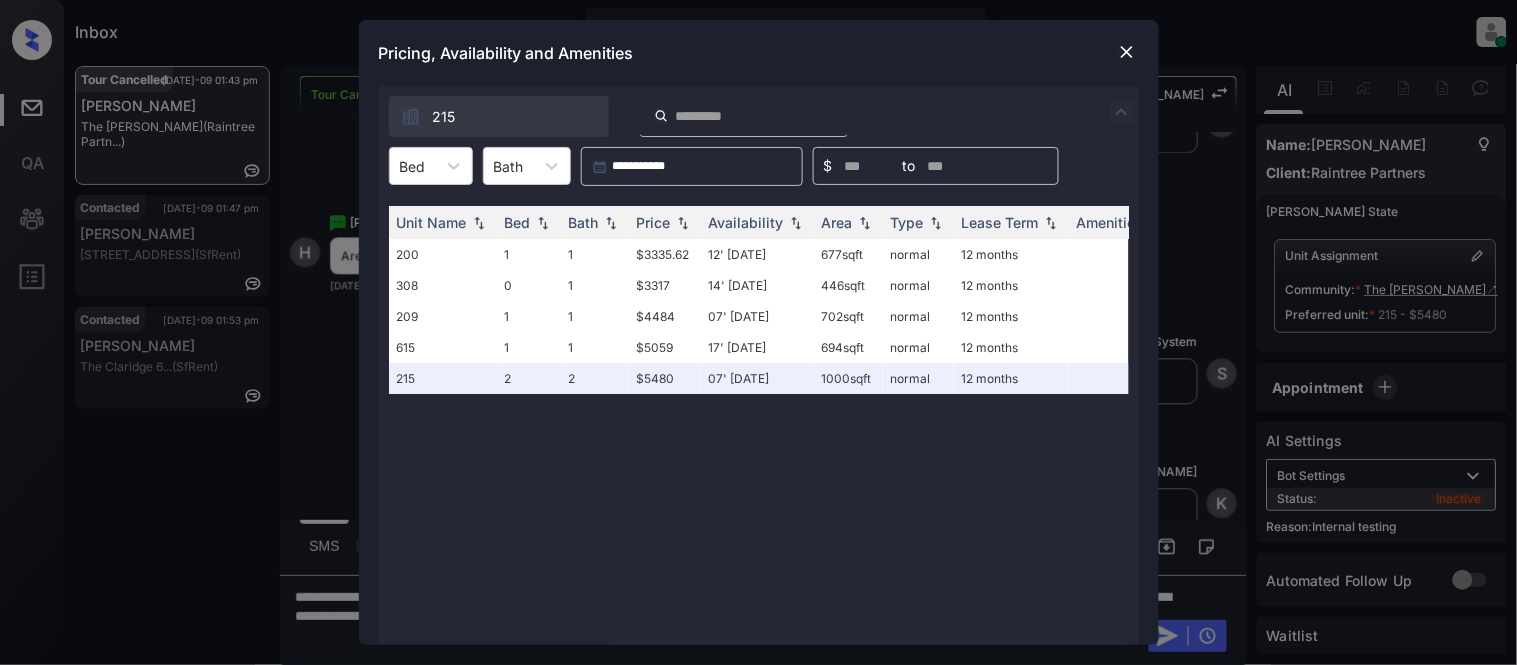 click at bounding box center [1127, 52] 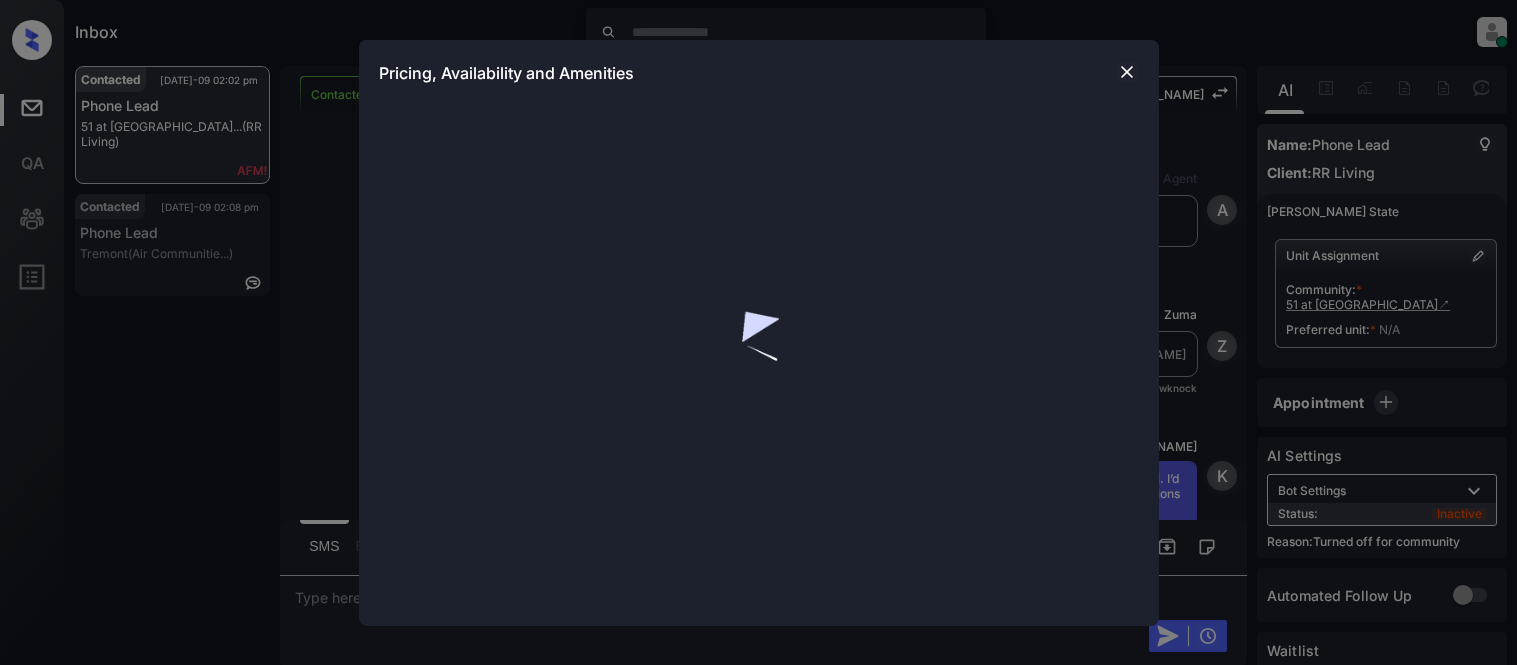 scroll, scrollTop: 0, scrollLeft: 0, axis: both 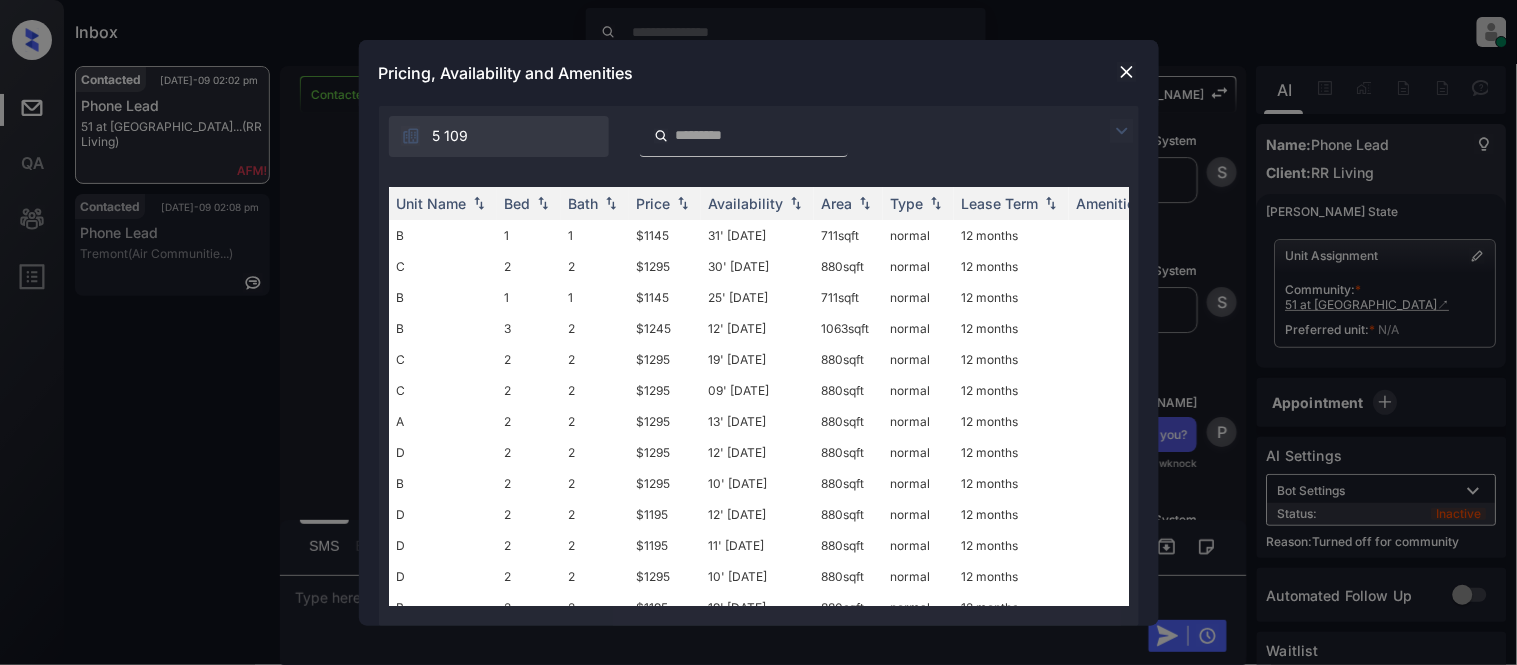 click at bounding box center [1122, 131] 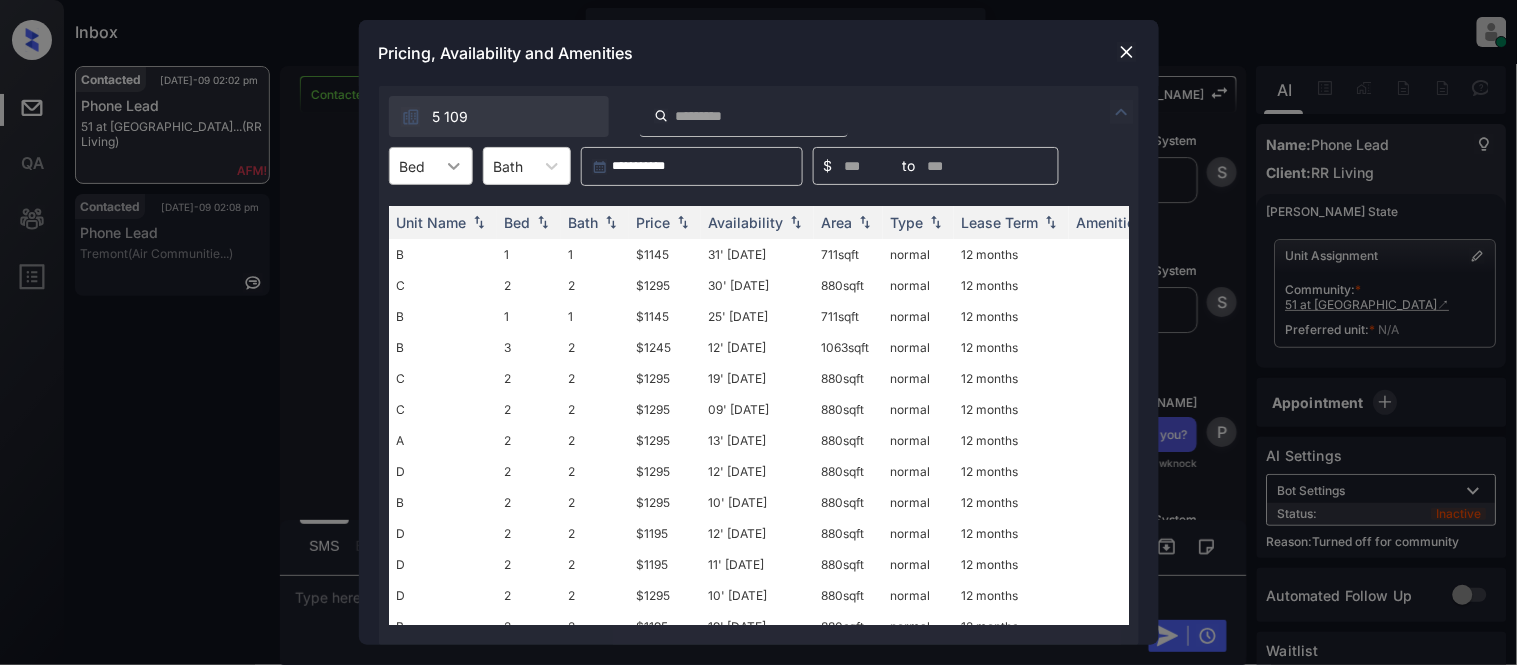 click 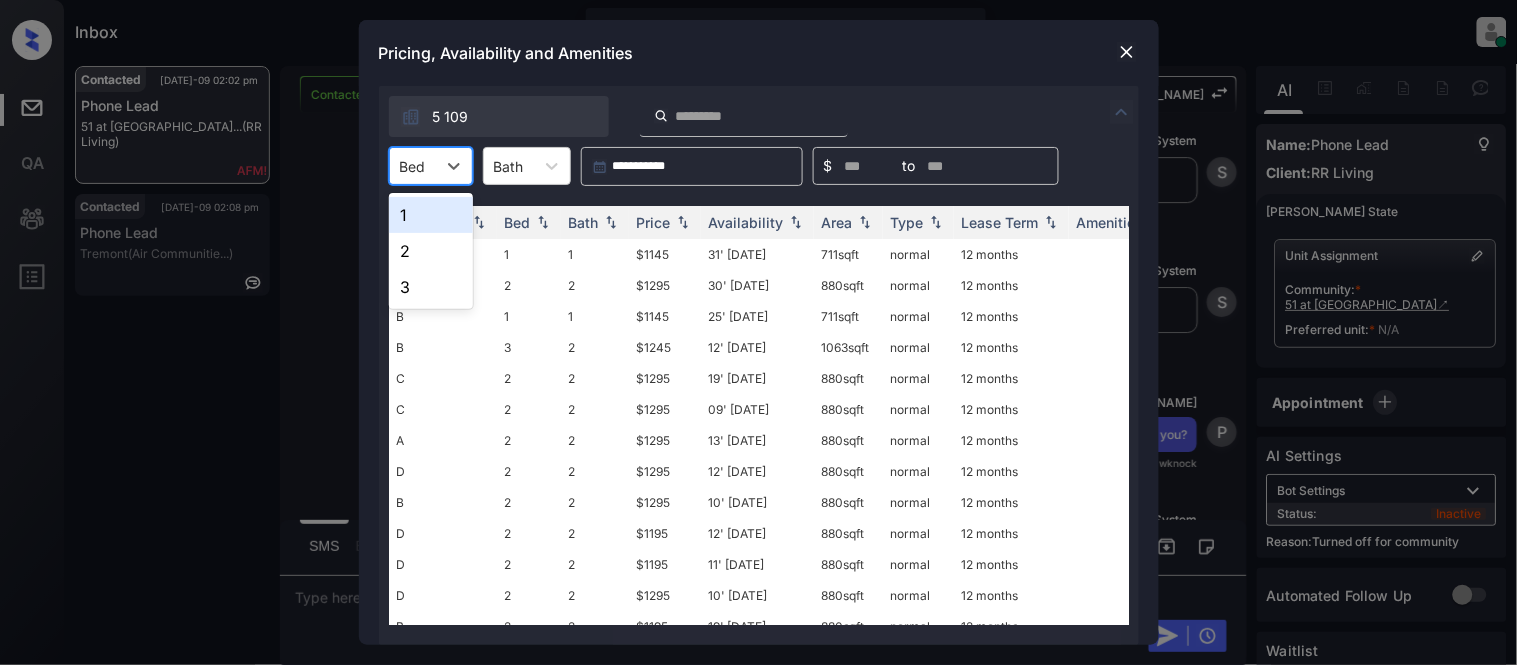 click on "1" at bounding box center [431, 215] 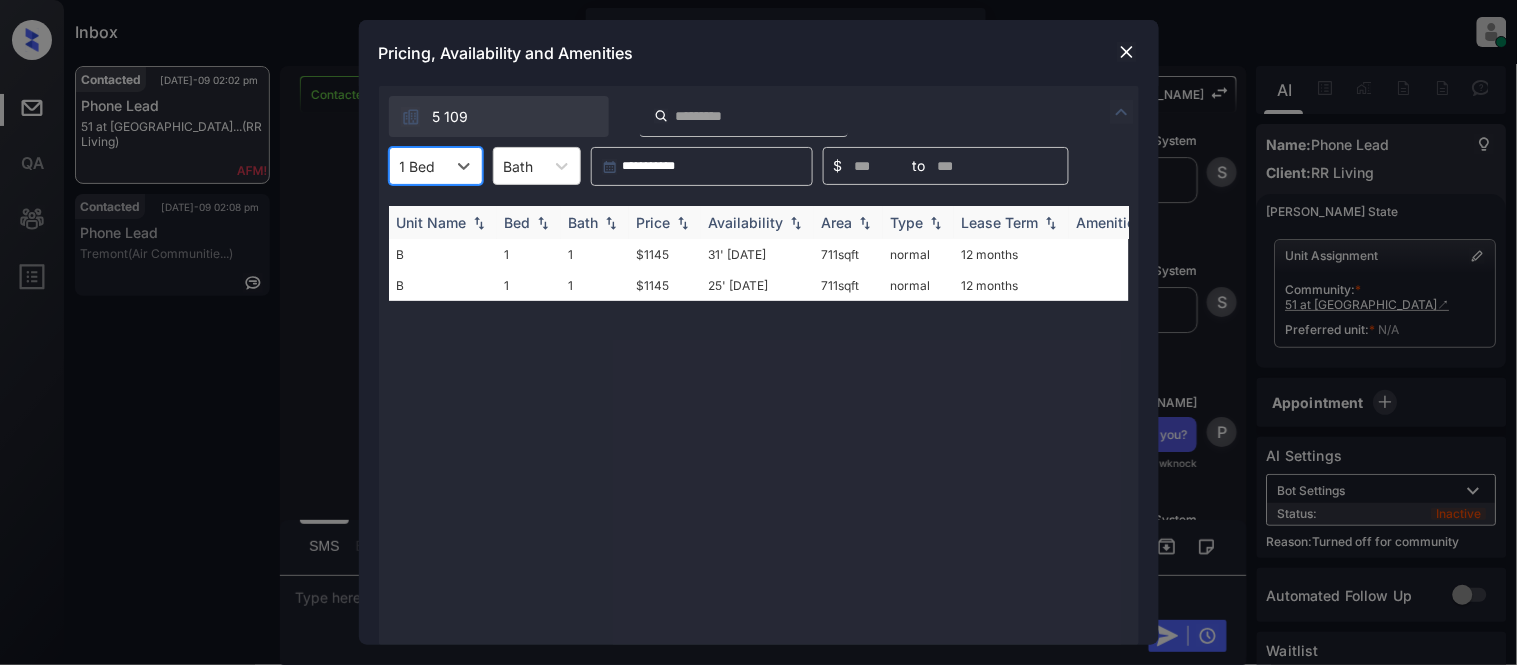 click on "Price" at bounding box center [665, 222] 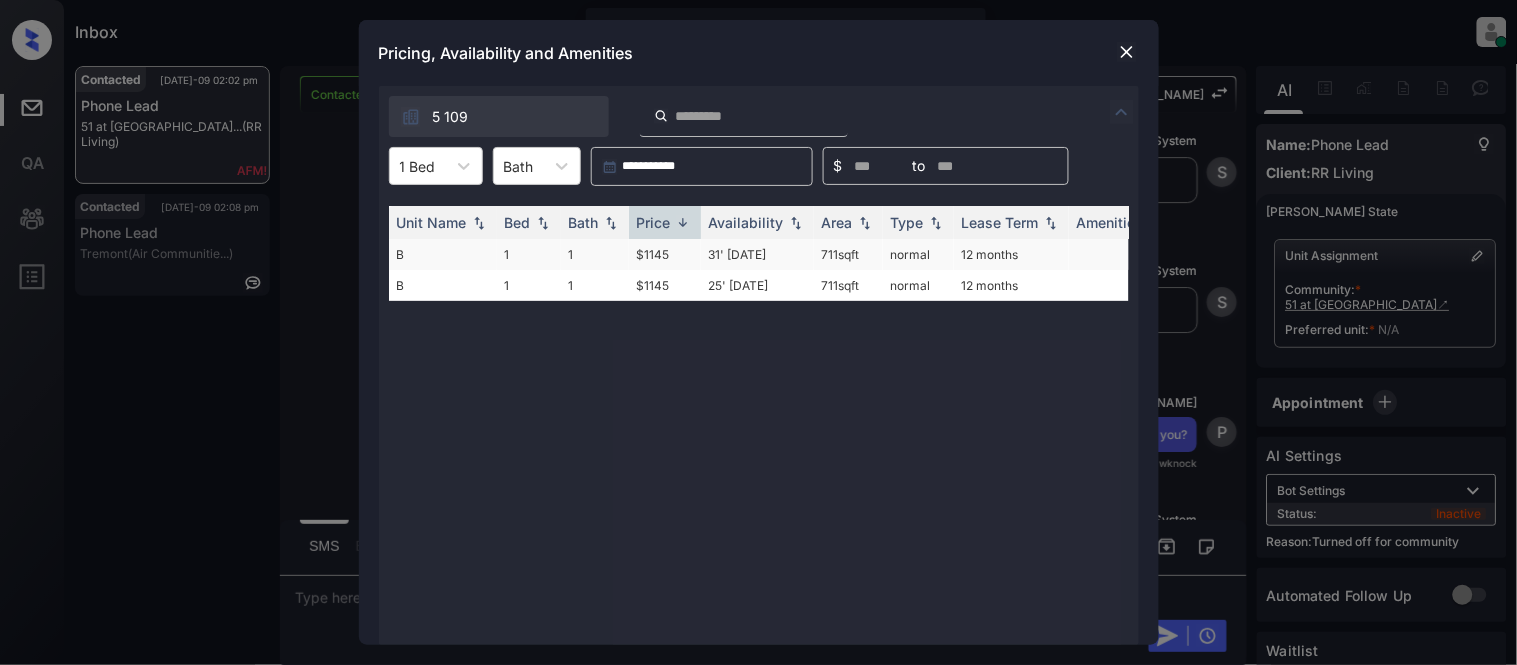 click on "$1145" at bounding box center (665, 254) 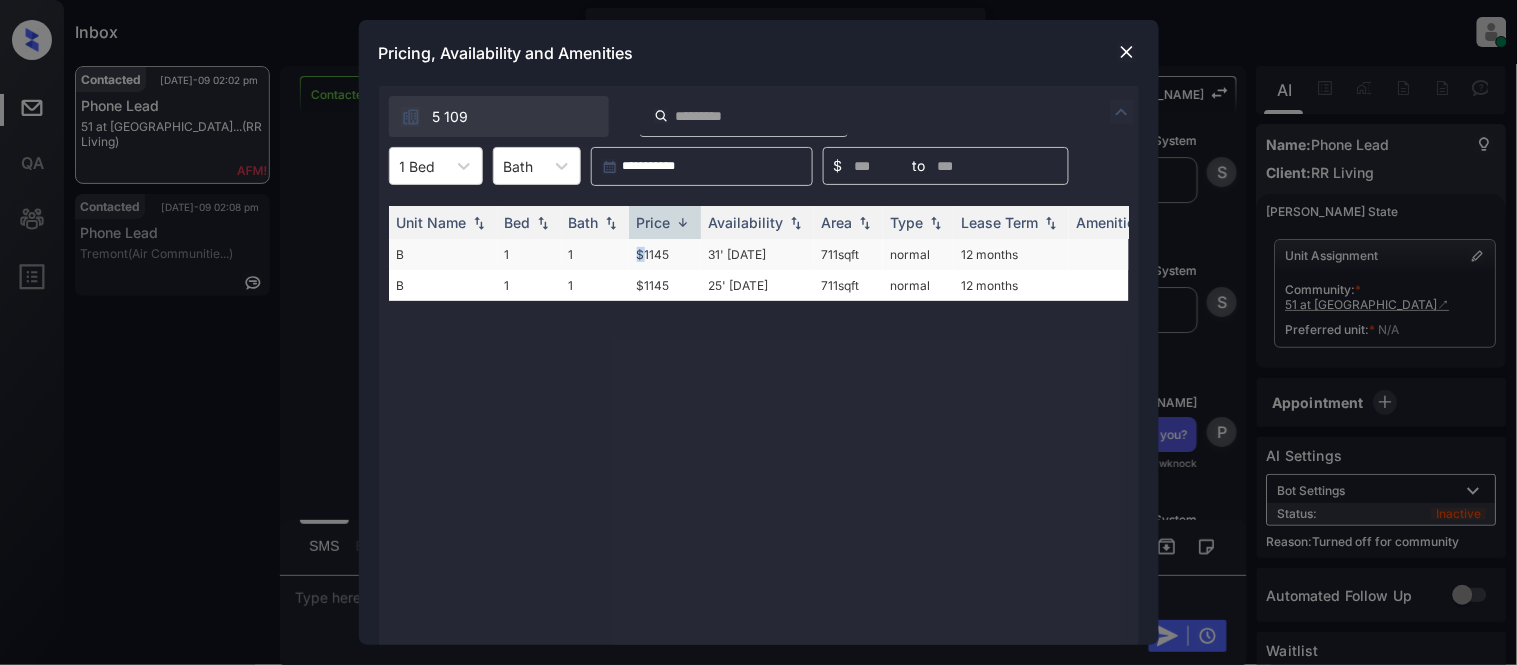 click on "$1145" at bounding box center [665, 254] 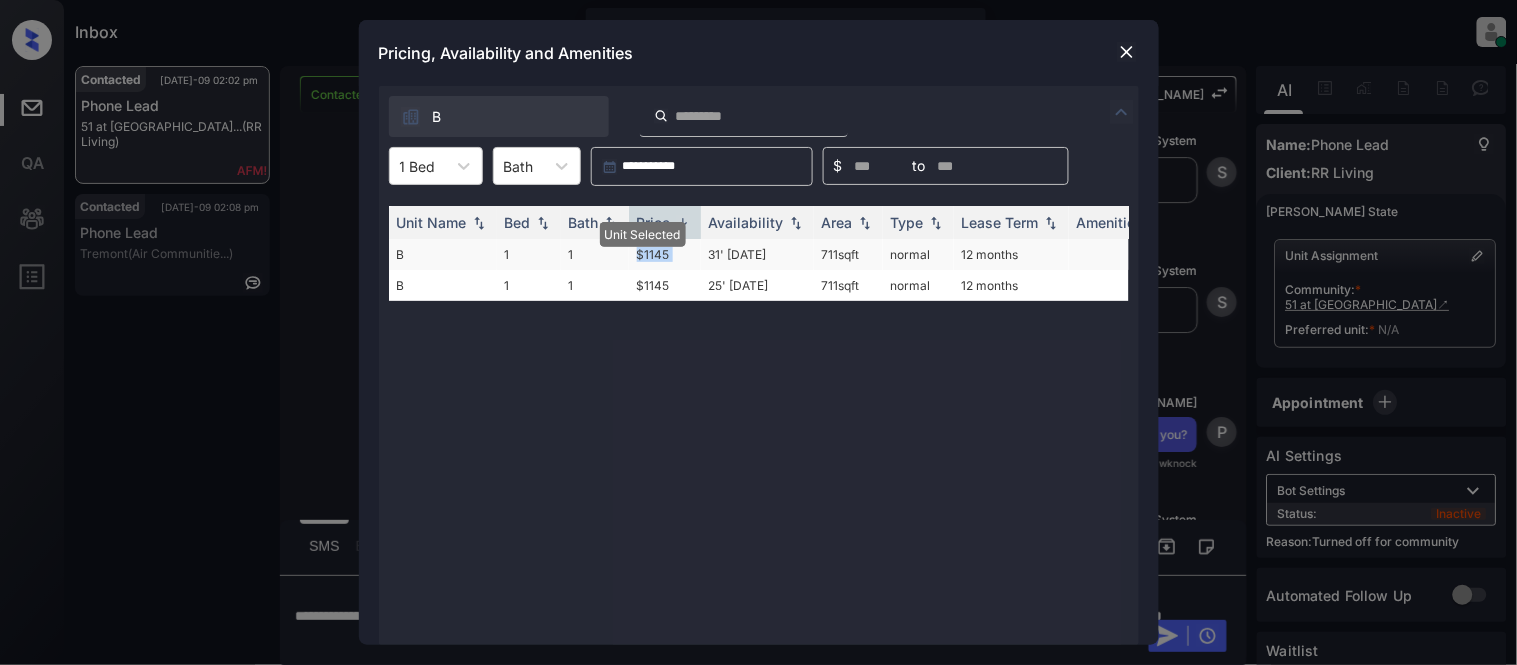 click on "$1145" at bounding box center [665, 254] 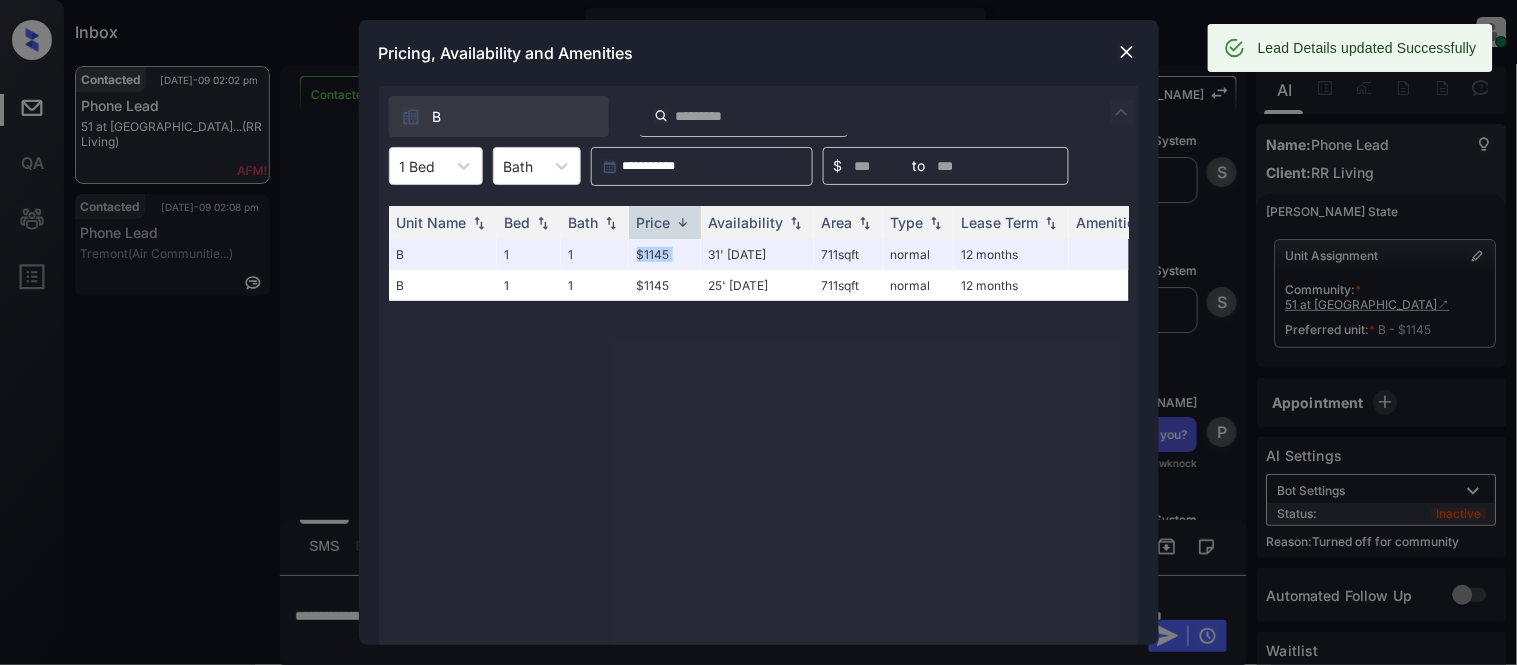 click at bounding box center [1127, 52] 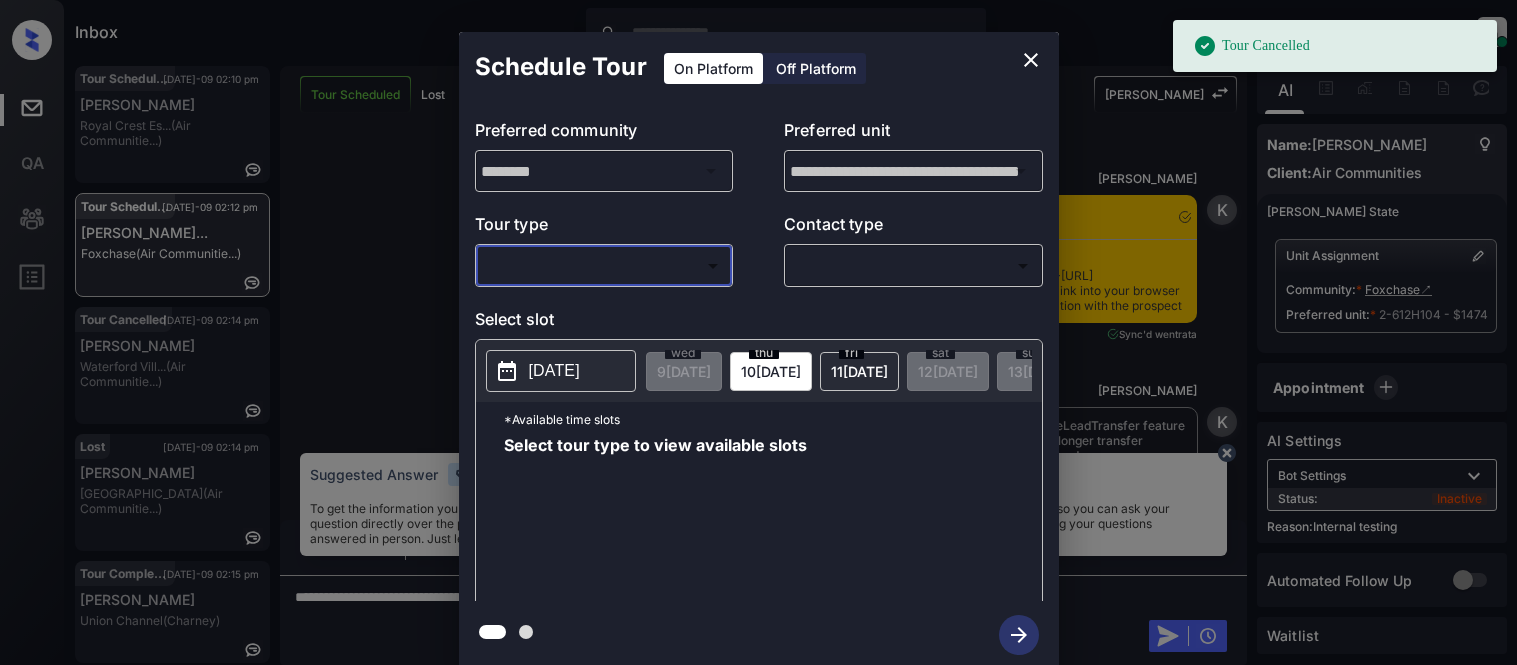 scroll, scrollTop: 0, scrollLeft: 0, axis: both 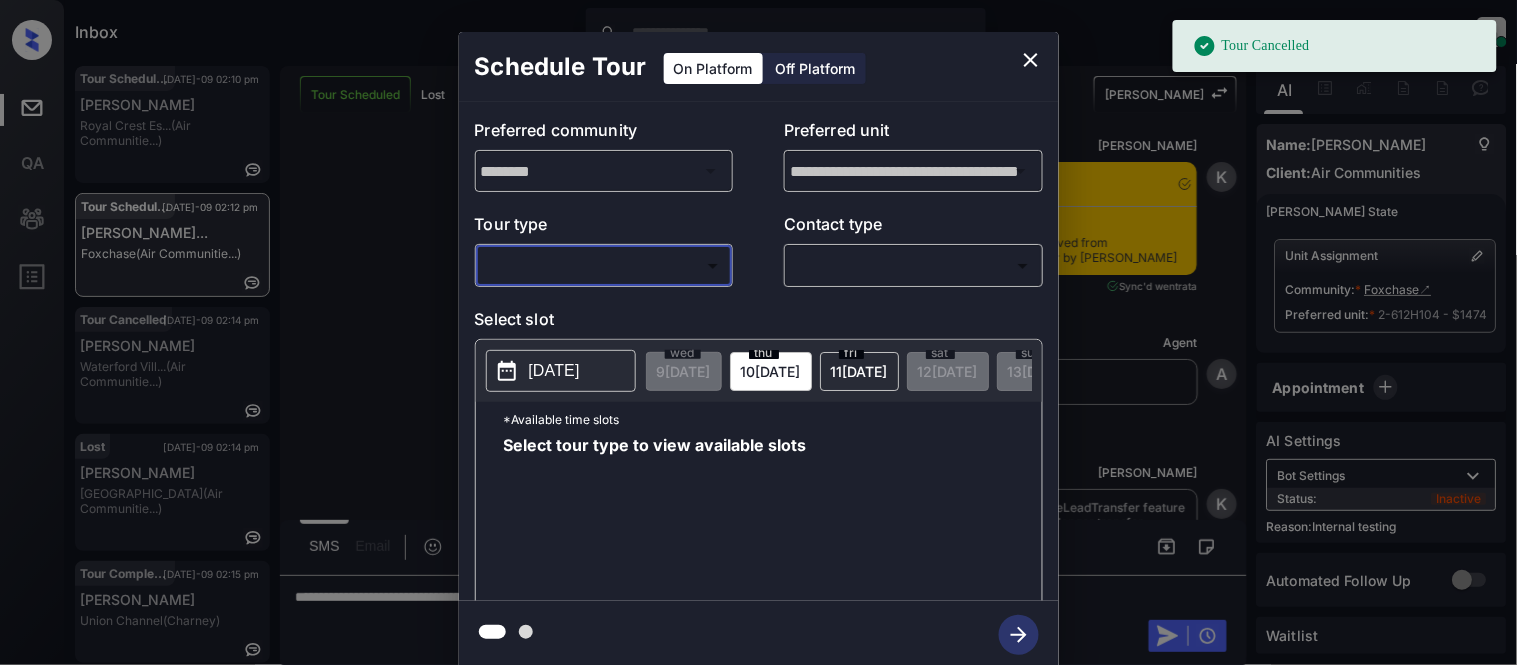 click on "Tour Cancelled Inbox [PERSON_NAME] Cataag Online Set yourself   offline Set yourself   on break Profile Switch to  light  mode Sign out Tour Scheduled [DATE]-09 02:10 pm   [PERSON_NAME] Royal Crest Es...  (Air Communitie...) Tour Scheduled [DATE]-09 02:12 pm   [PERSON_NAME]... Foxchase  (Air Communitie...) Tour Cancelled [DATE]-09 02:14 pm   [PERSON_NAME] Waterford Vill...  (Air Communitie...) Lost [DATE]-09 02:14 pm   [PERSON_NAME] Lincoln Place  (Air Communitie...) Tour Completed [DATE]-09 02:15 pm   [PERSON_NAME] Union Channel  (Charney) Tour Scheduled Lost Lead Sentiment: Angry Upon sliding the acknowledgement:  Lead will move to lost stage. * ​ SMS and call option will be set to opt out. AFM will be turned off for the lead. Kelsey New Message Kelsey Notes Note: <a href="[URL][DOMAIN_NAME]">[URL][DOMAIN_NAME]</a> - Paste this link into your browser to view [PERSON_NAME] conversation with the prospect [DATE] 11:36 am  Sync'd w  entrata K New Message K" at bounding box center [758, 332] 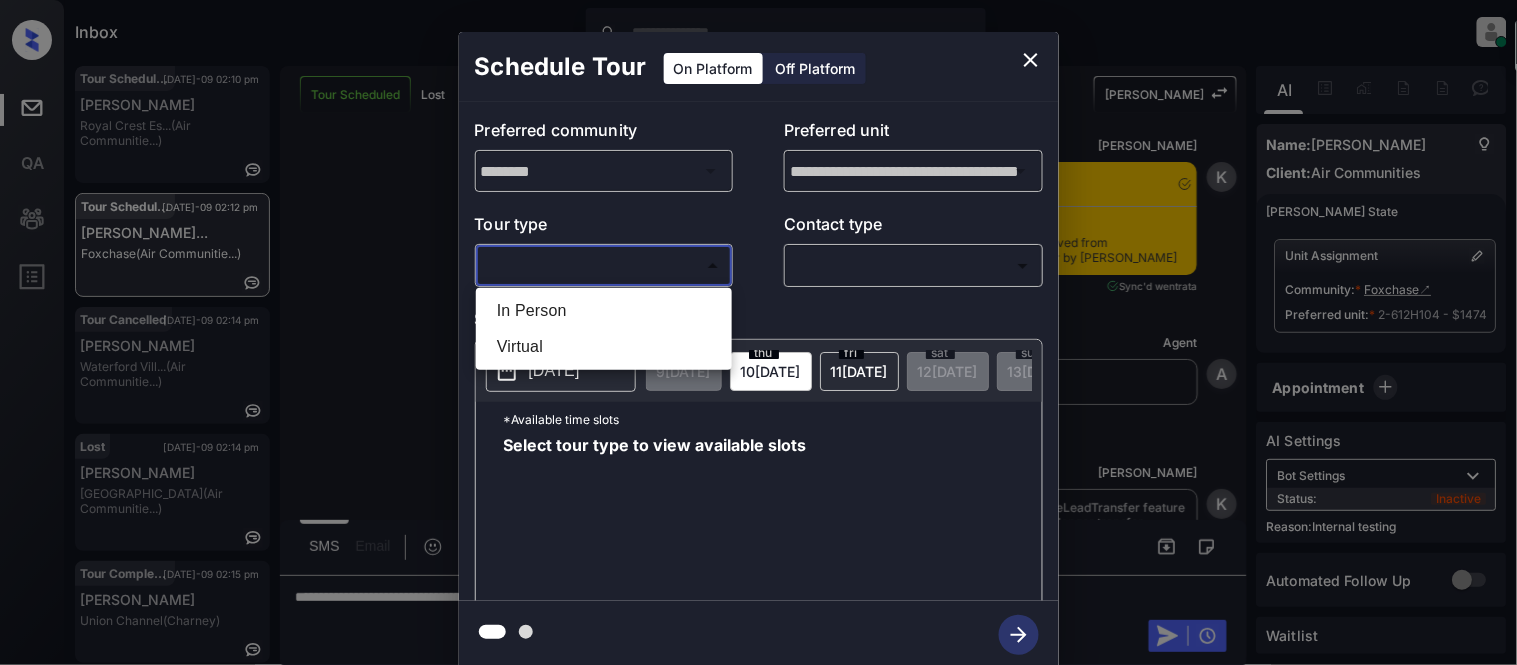 click on "In Person" at bounding box center (604, 311) 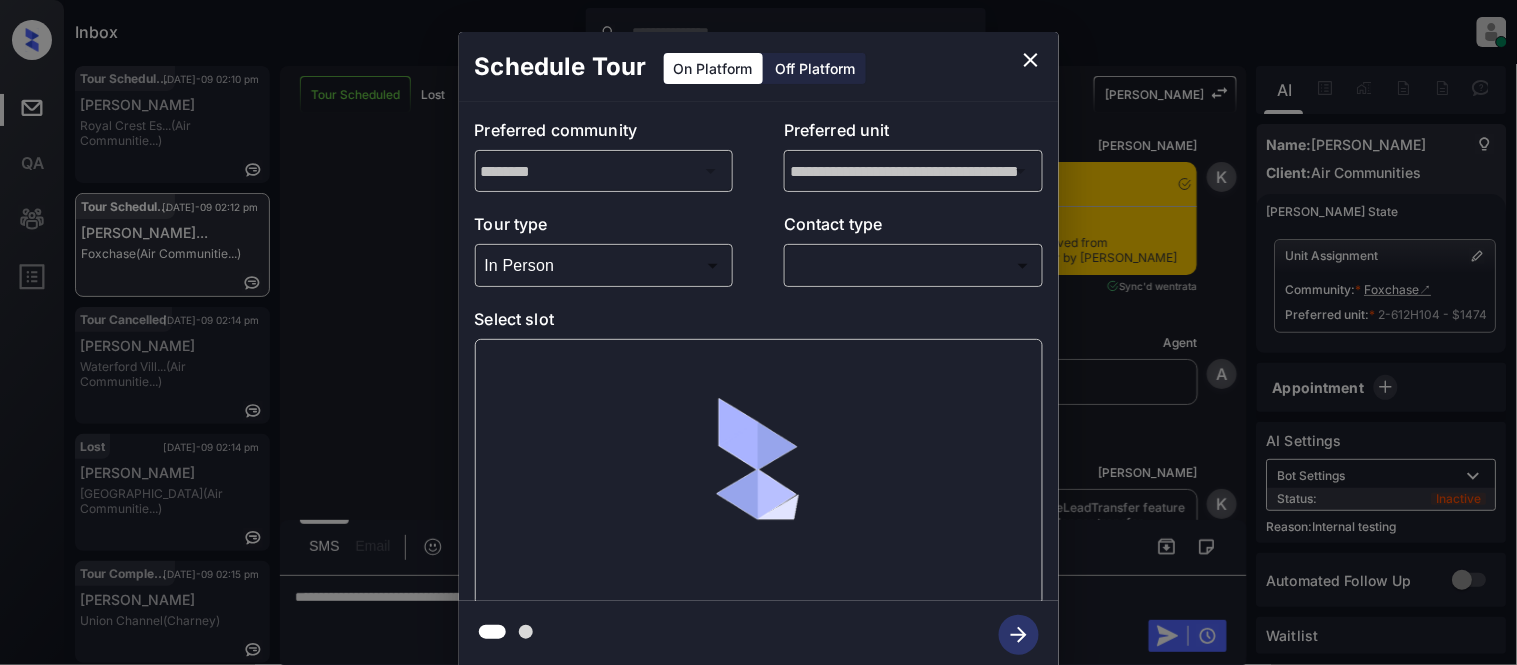 click on "Inbox Kristina Cataag Online Set yourself   offline Set yourself   on break Profile Switch to  light  mode Sign out Tour Scheduled Jul-09 02:10 pm   Andre Flamini Royal Crest Es...  (Air Communitie...) Tour Scheduled Jul-09 02:12 pm   Angela Lawrenc... Foxchase  (Air Communitie...) Tour Cancelled Jul-09 02:14 pm   Gene Dure Waterford Vill...  (Air Communitie...) Lost Jul-09 02:14 pm   Zoe Siegel Lincoln Place  (Air Communitie...) Tour Completed Jul-09 02:15 pm   Danis Banks Union Channel  (Charney) Tour Scheduled Lost Lead Sentiment: Angry Upon sliding the acknowledgement:  Lead will move to lost stage. * ​ SMS and call option will be set to opt out. AFM will be turned off for the lead. Kelsey New Message Kelsey Notes Note: <a href="https://conversation.getzuma.com/686970c88a4b708a55cdc535">https://conversation.getzuma.com/686970c88a4b708a55cdc535</a> - Paste this link into your browser to view Kelsey’s conversation with the prospect Jul 05, 2025 11:36 am  Sync'd w  entrata K New Message Kelsey K Zuma Z A" at bounding box center (758, 332) 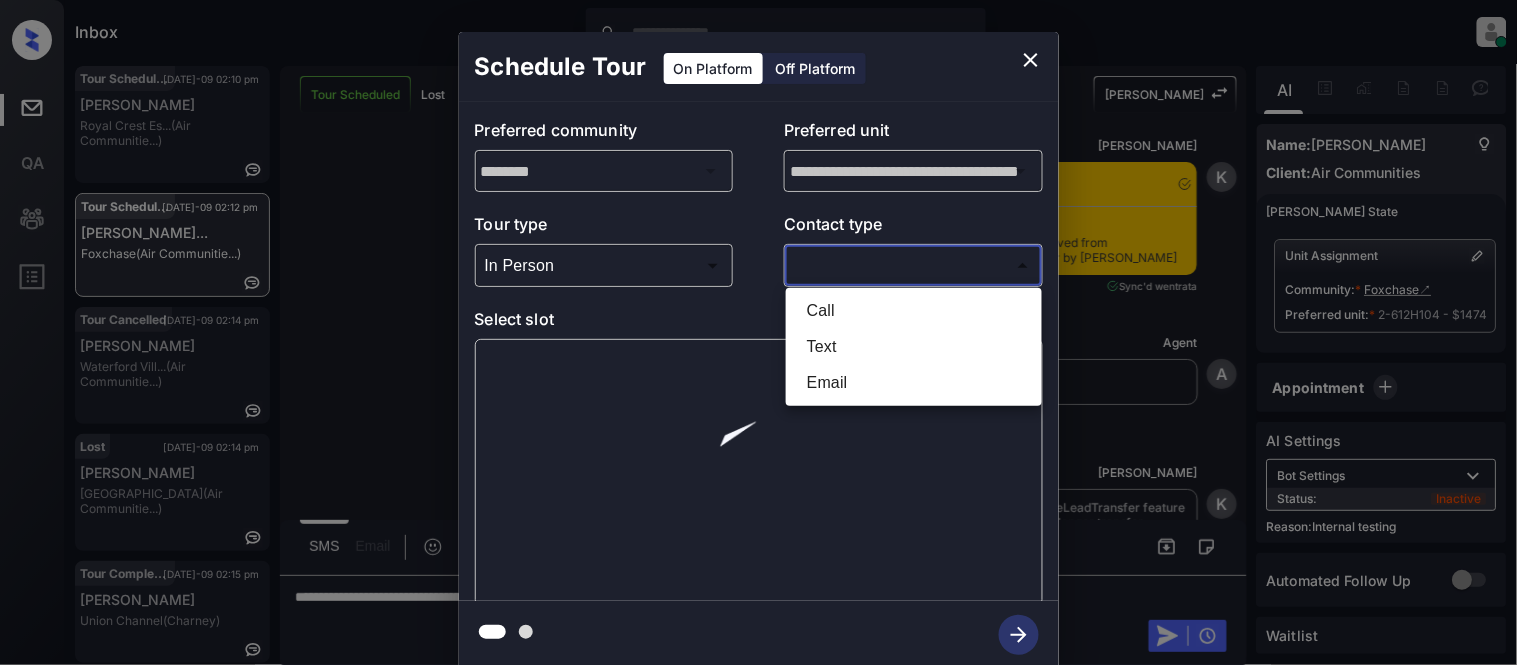 click on "Text" at bounding box center [914, 347] 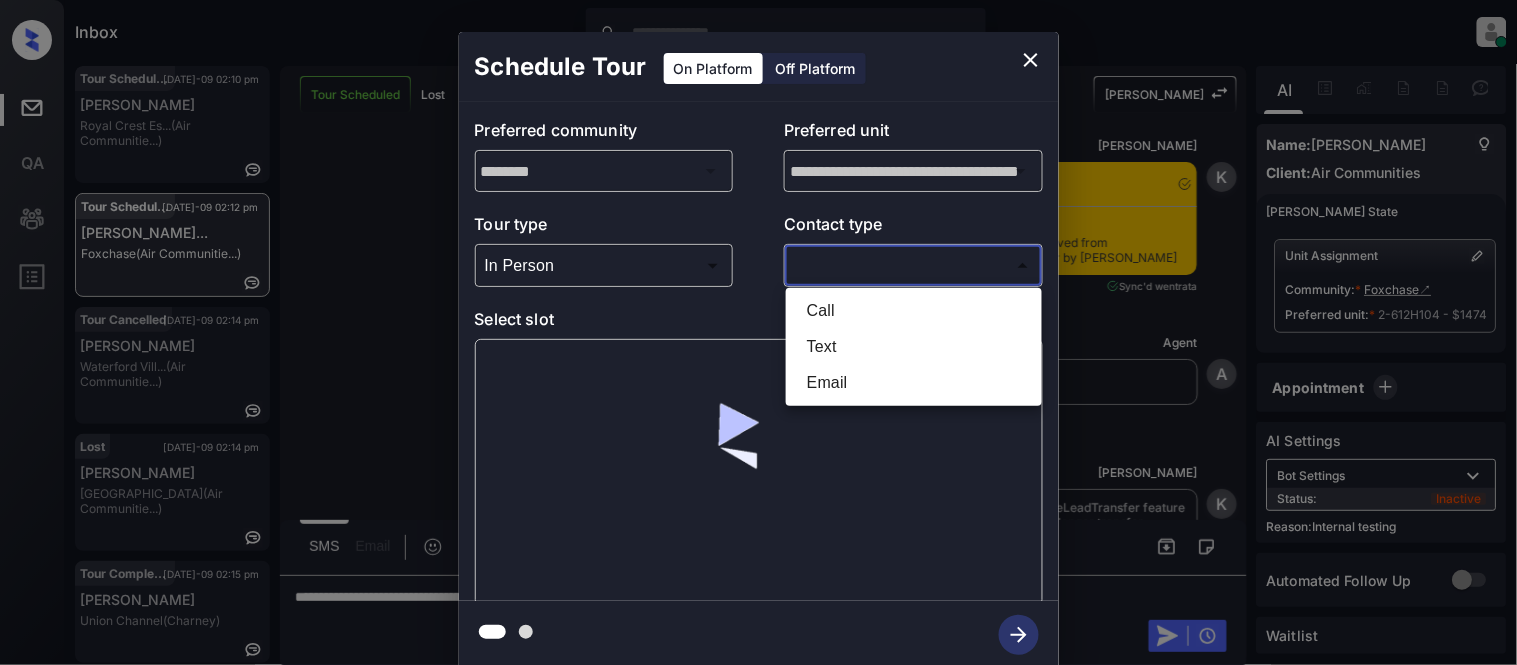type on "****" 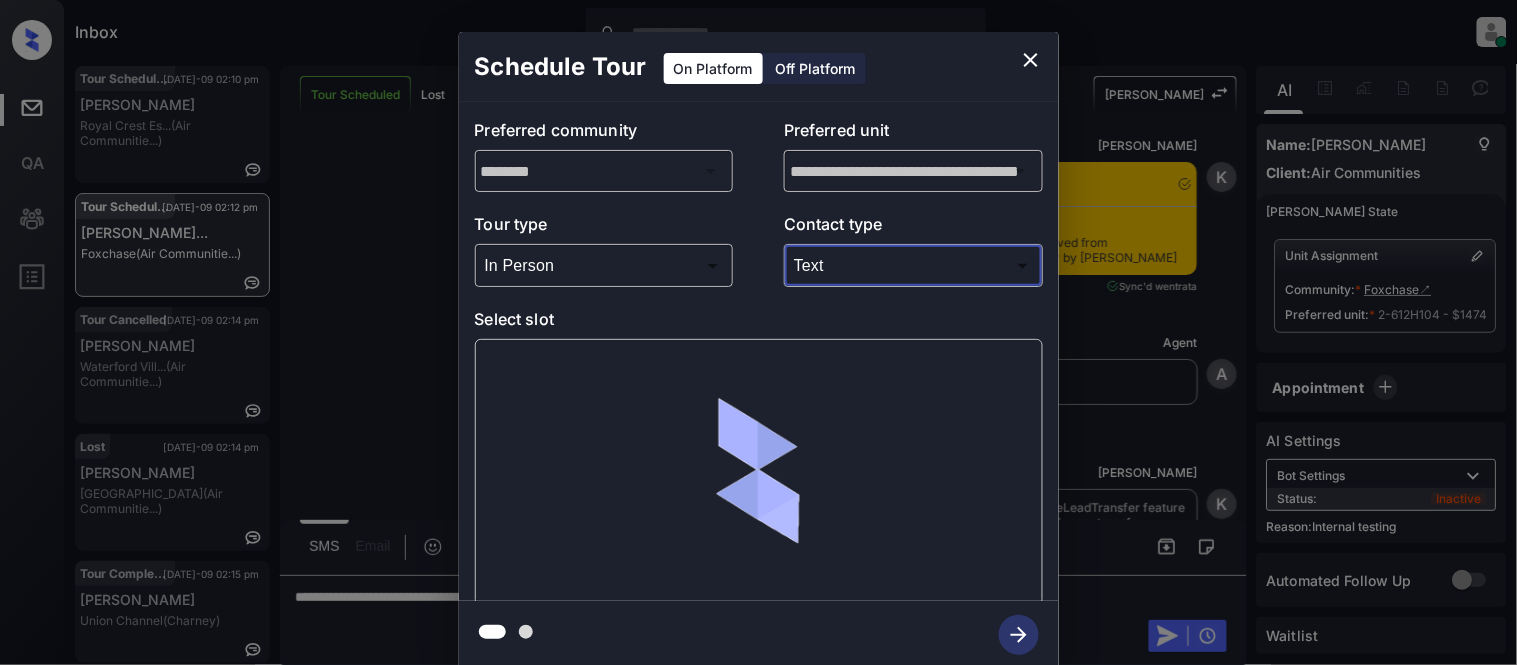 click at bounding box center (759, 472) 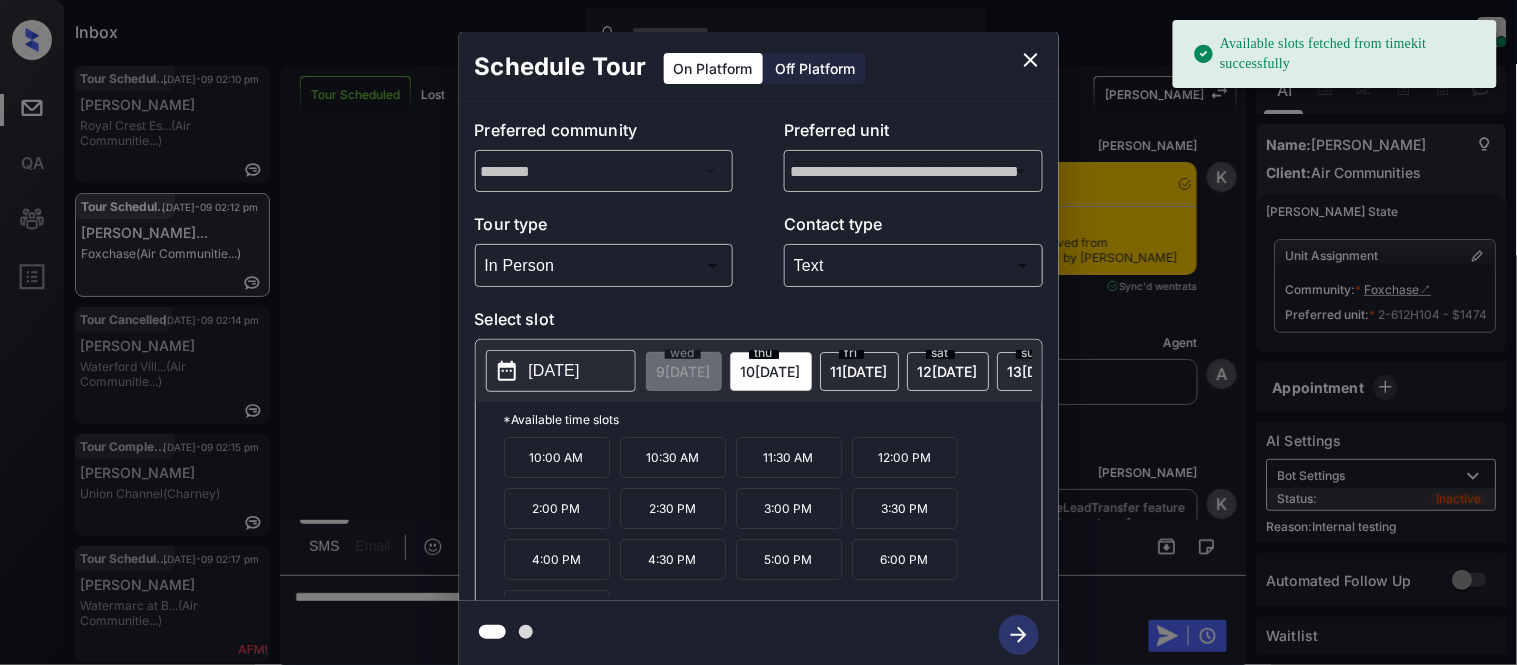 scroll, scrollTop: 34, scrollLeft: 0, axis: vertical 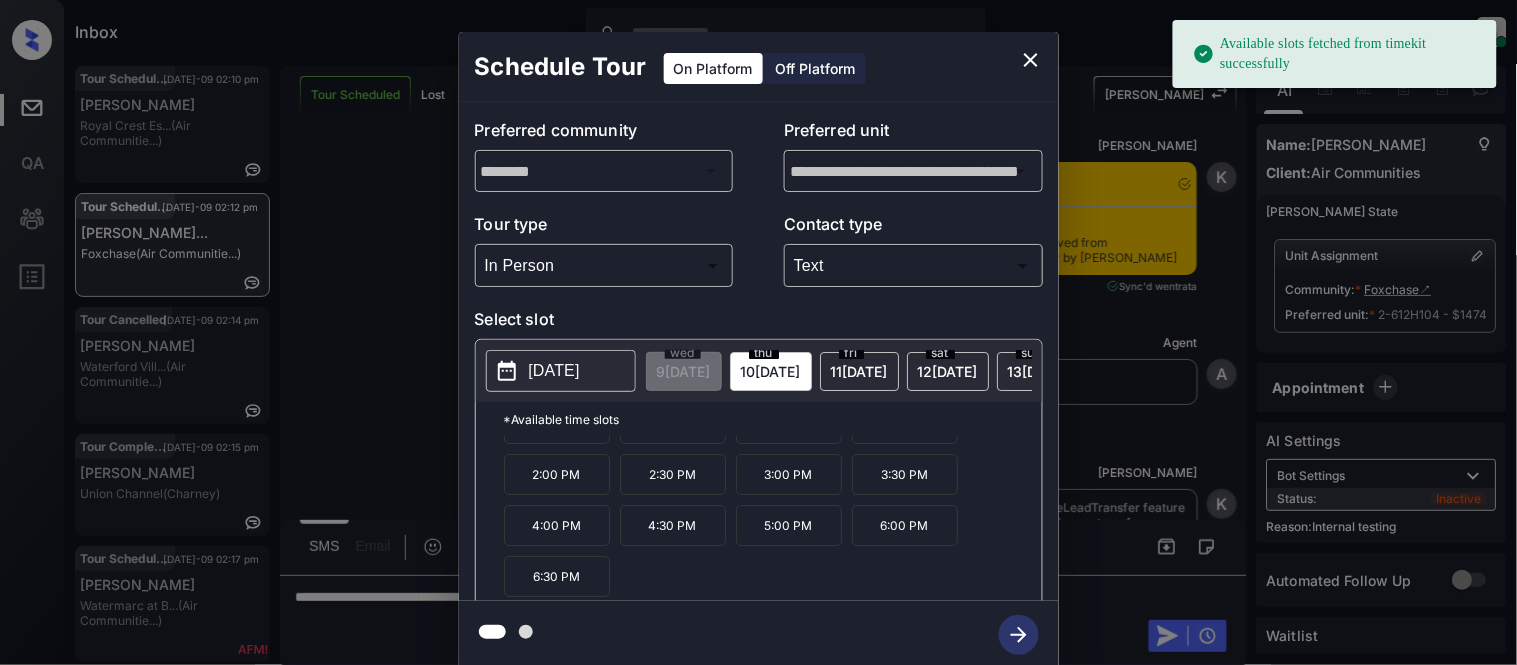 click on "5:00 PM" at bounding box center [789, 525] 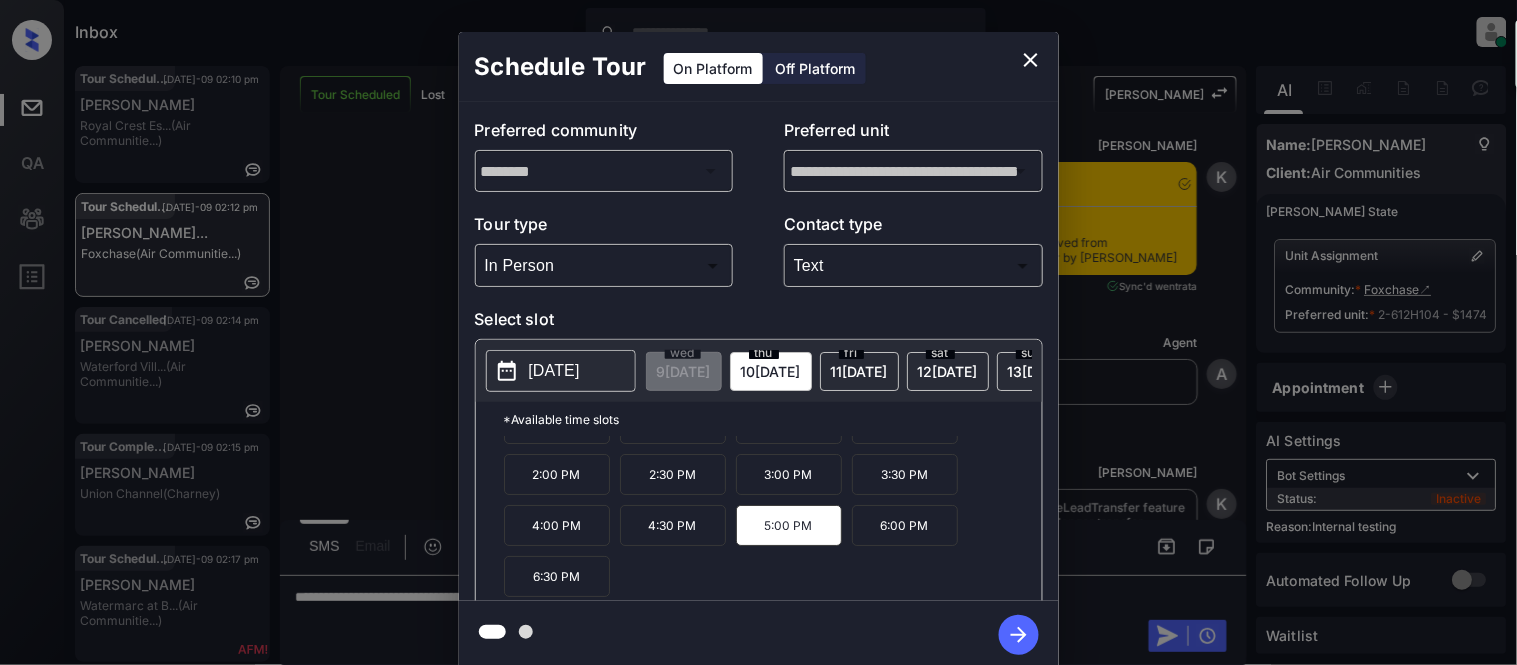 click on "5:00 PM" at bounding box center (789, 525) 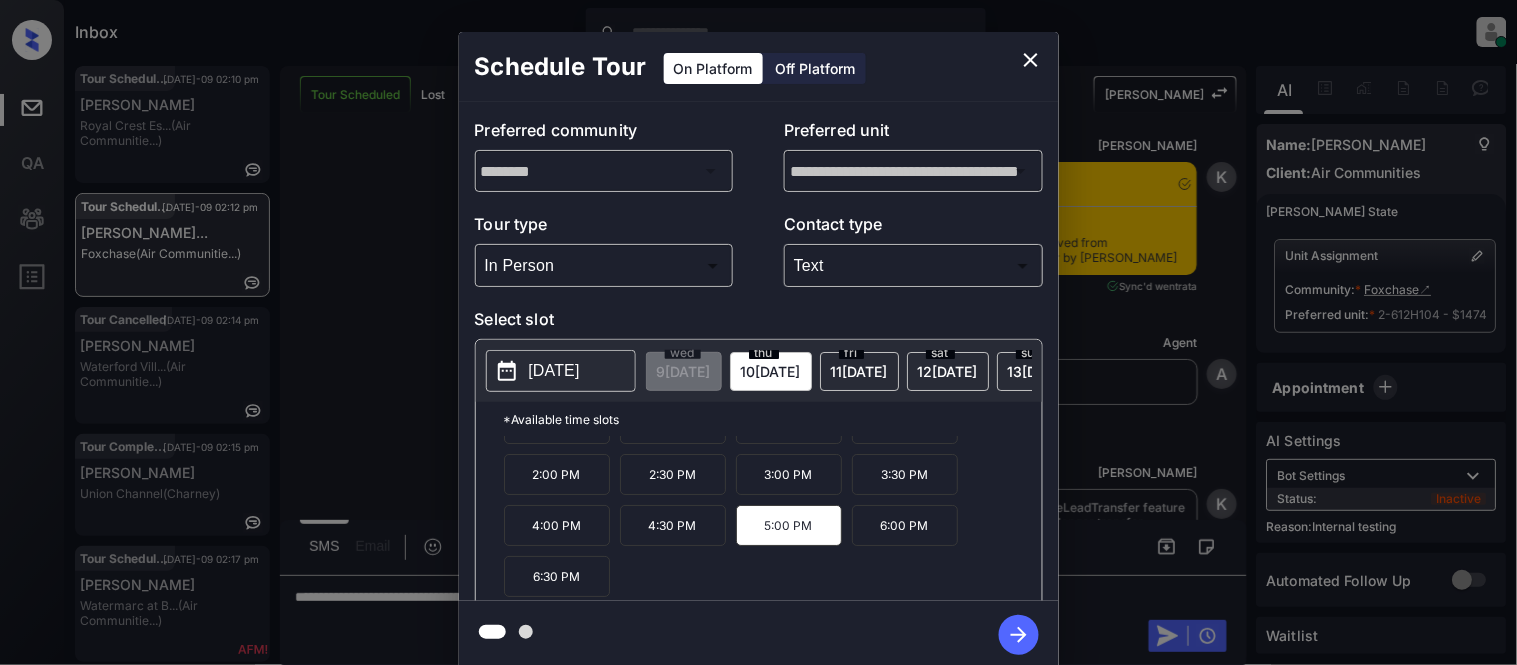 click 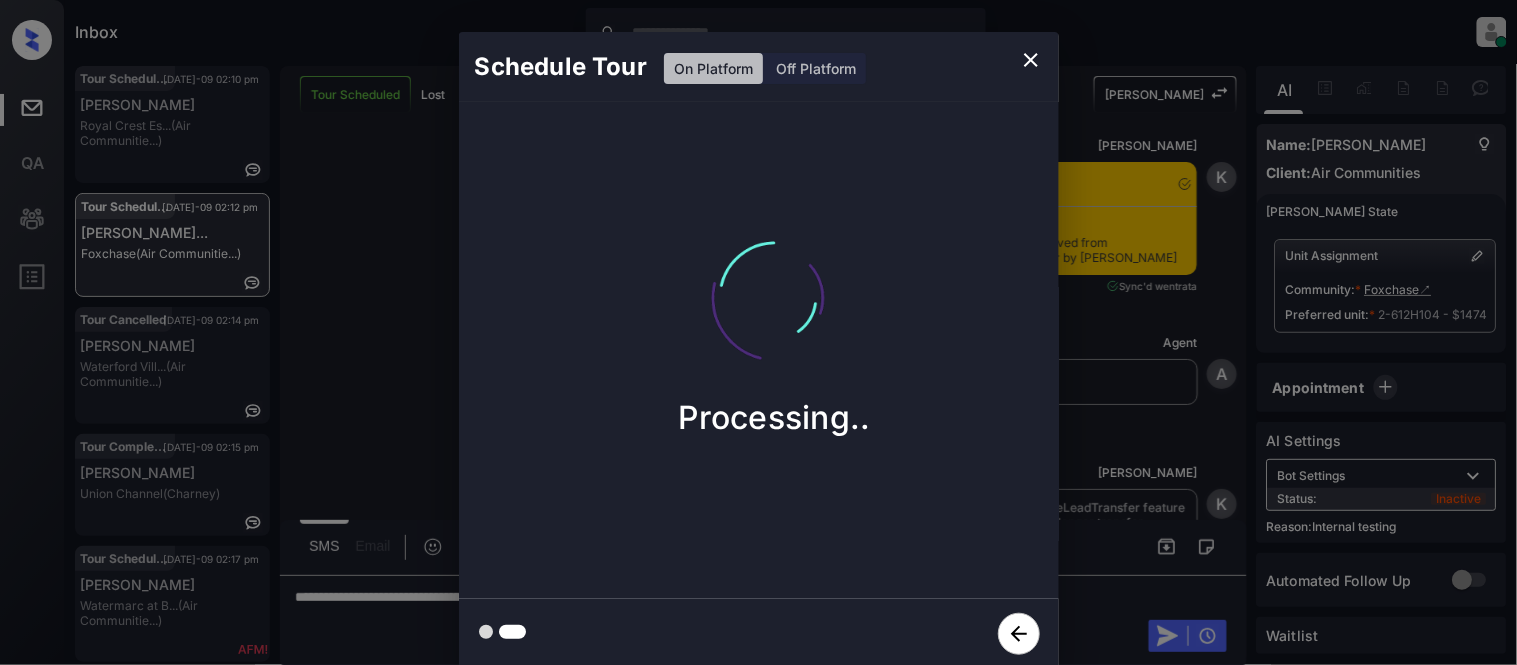 click on "Schedule Tour On Platform Off Platform Processing.." at bounding box center (758, 350) 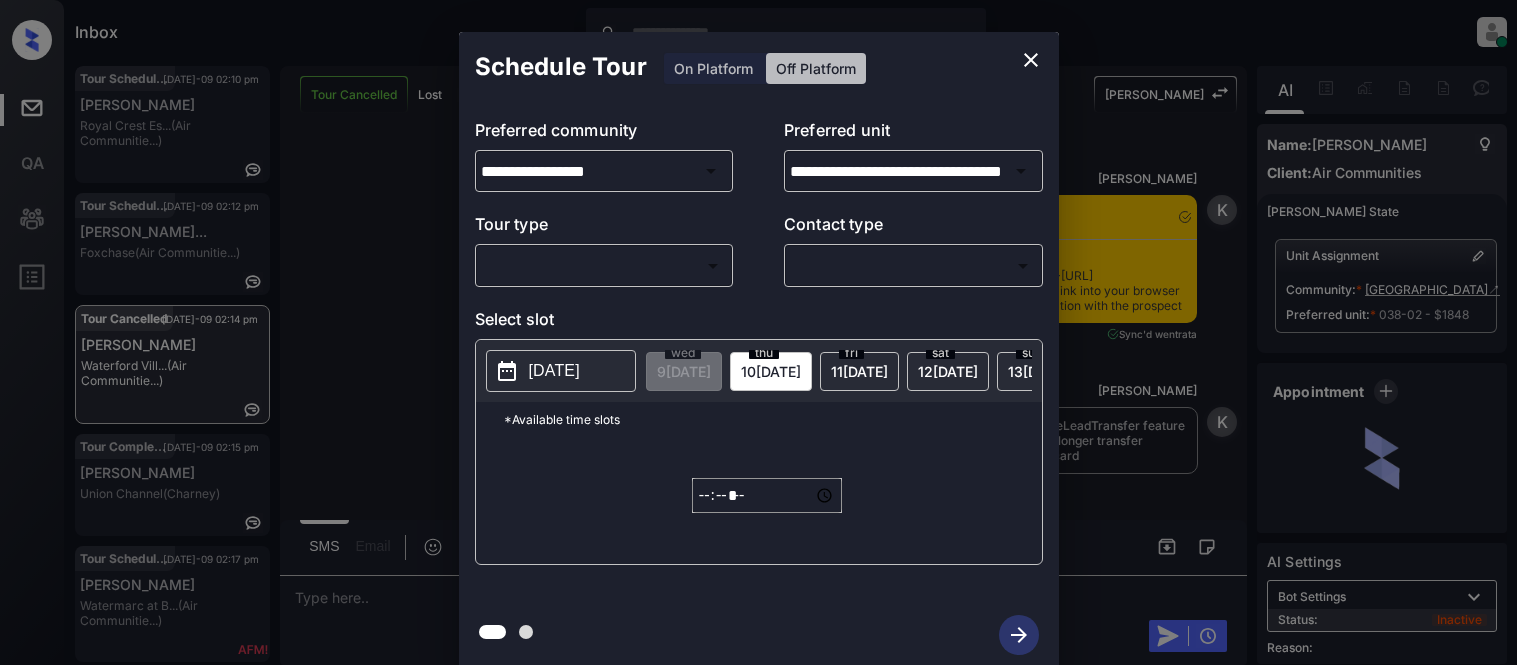 scroll, scrollTop: 0, scrollLeft: 0, axis: both 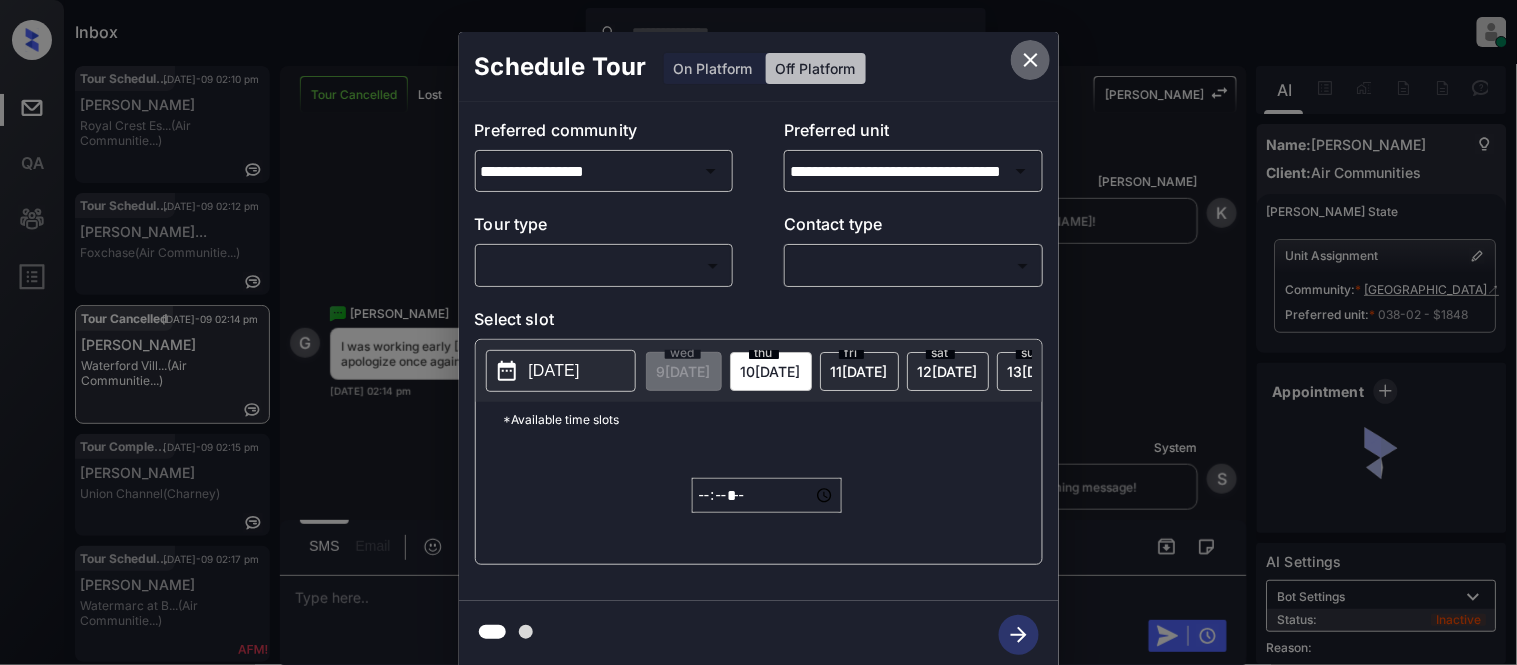 click at bounding box center (1031, 60) 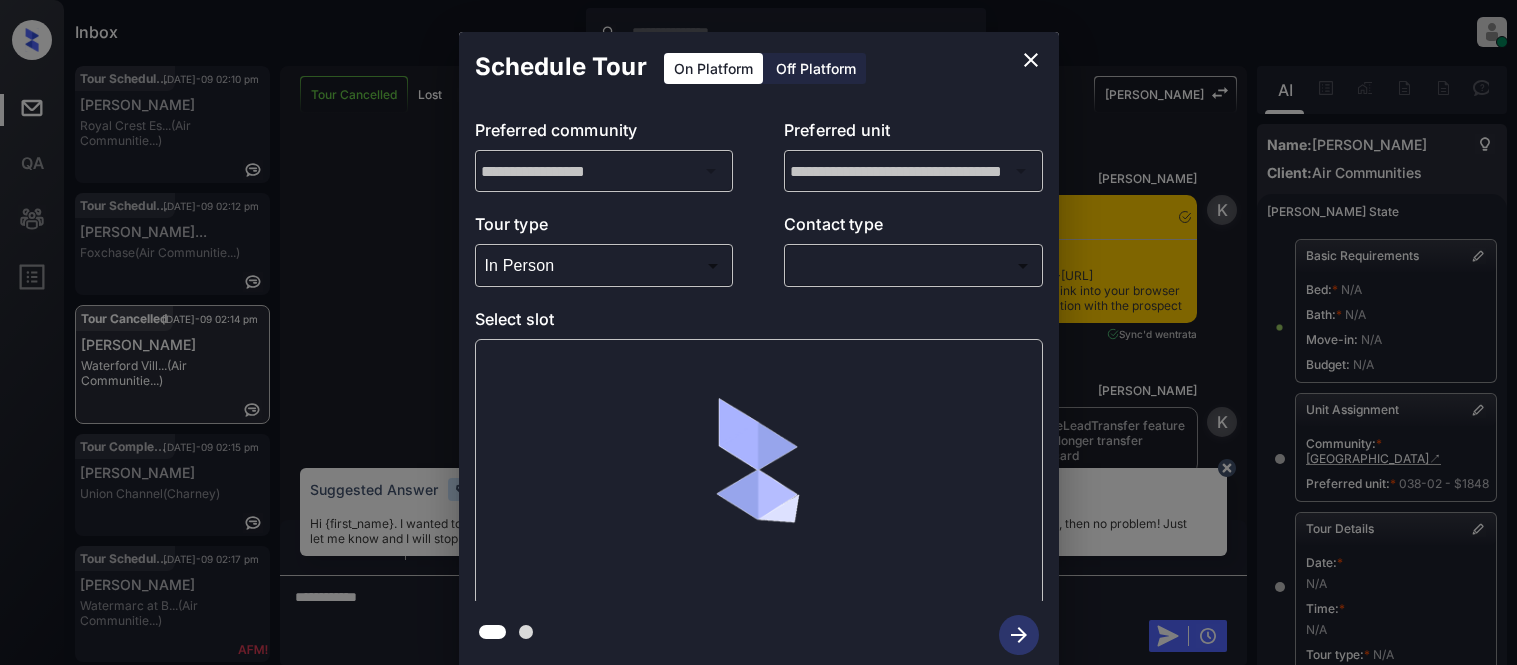 scroll, scrollTop: 0, scrollLeft: 0, axis: both 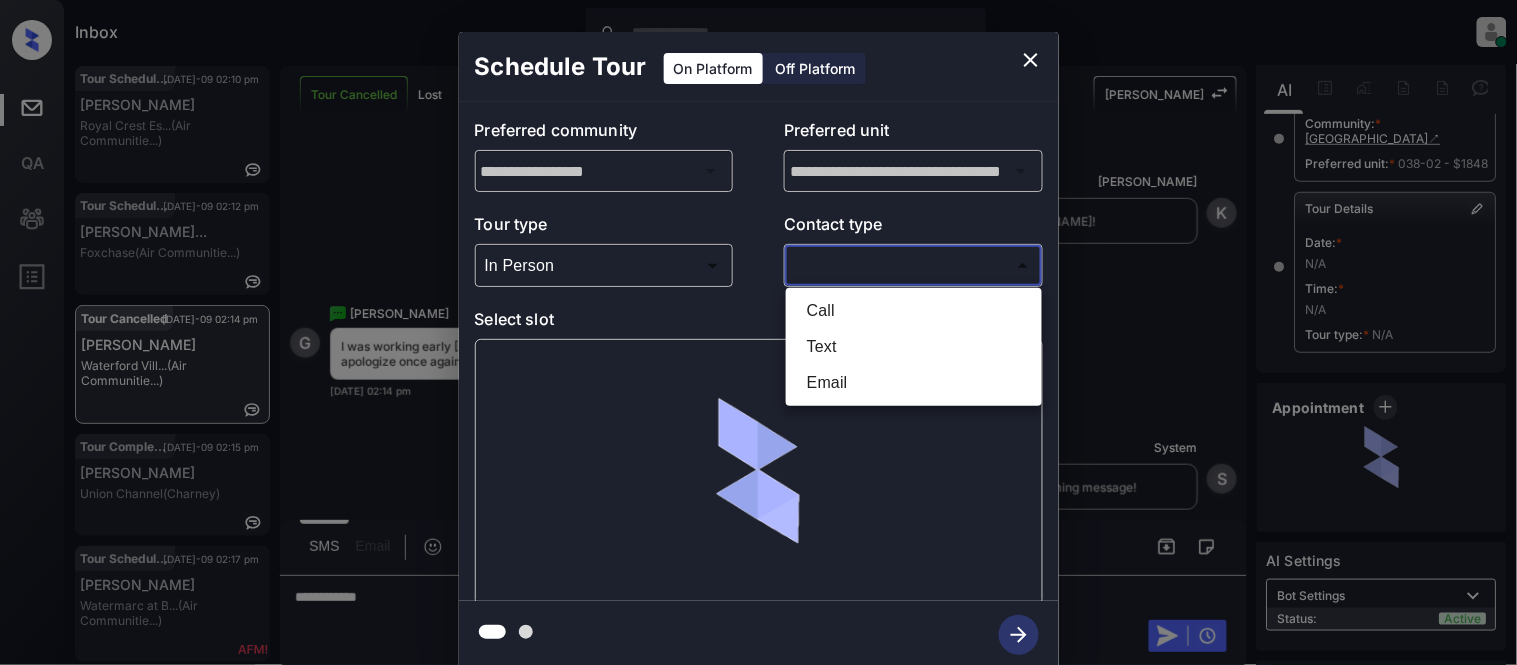 click on "Inbox [PERSON_NAME] Cataag Online Set yourself   offline Set yourself   on break Profile Switch to  light  mode Sign out Tour Scheduled [DATE]-09 02:10 pm   [PERSON_NAME] Royal Crest Es...  (Air Communitie...) Tour Scheduled [DATE]-09 02:12 pm   [PERSON_NAME]... Foxchase  (Air Communitie...) Tour Cancelled [DATE]-09 02:14 pm   [PERSON_NAME] Waterford Vill...  (Air Communitie...) Tour Completed [DATE]-09 02:15 pm   [PERSON_NAME] Union Channel  (Charney) Tour Scheduled [DATE]-09 02:17 pm   [PERSON_NAME] at B...  (Air Communitie...) Contacted [DATE]-09 02:17 pm   [PERSON_NAME] Baycliff  ([GEOGRAPHIC_DATA]) Tour Cancelled Lost Lead Sentiment: Angry Upon sliding the acknowledgement:  Lead will move to lost stage. * ​ SMS and call option will be set to opt out. AFM will be turned off for the lead. Kelsey New Message [PERSON_NAME] Notes Note: [DATE] 10:56 am  Sync'd w  entrata K New Message [PERSON_NAME] Due to the activation of disableLeadTransfer feature flag, [PERSON_NAME] will no longer transfer ownership of this CRM guest card [DATE] 10:56 am K Zuma" at bounding box center [758, 332] 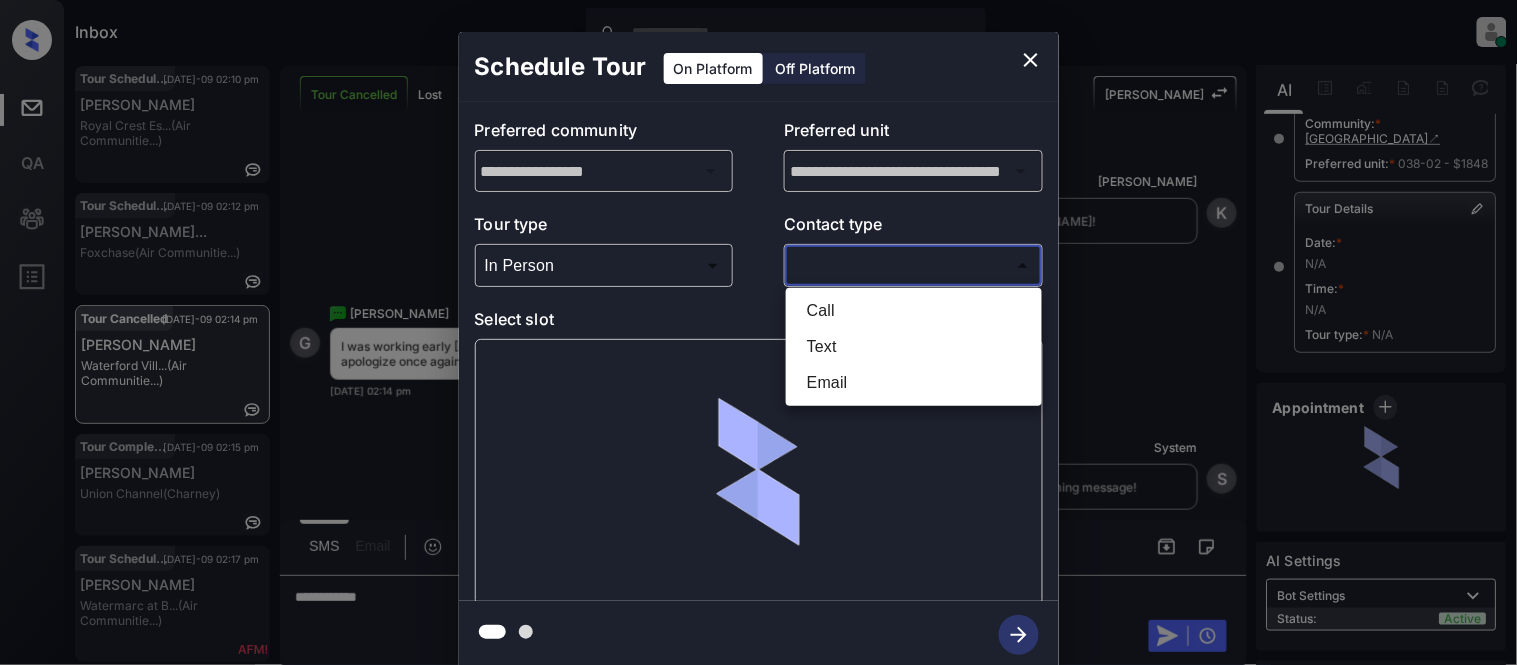 click on "Text" at bounding box center [914, 347] 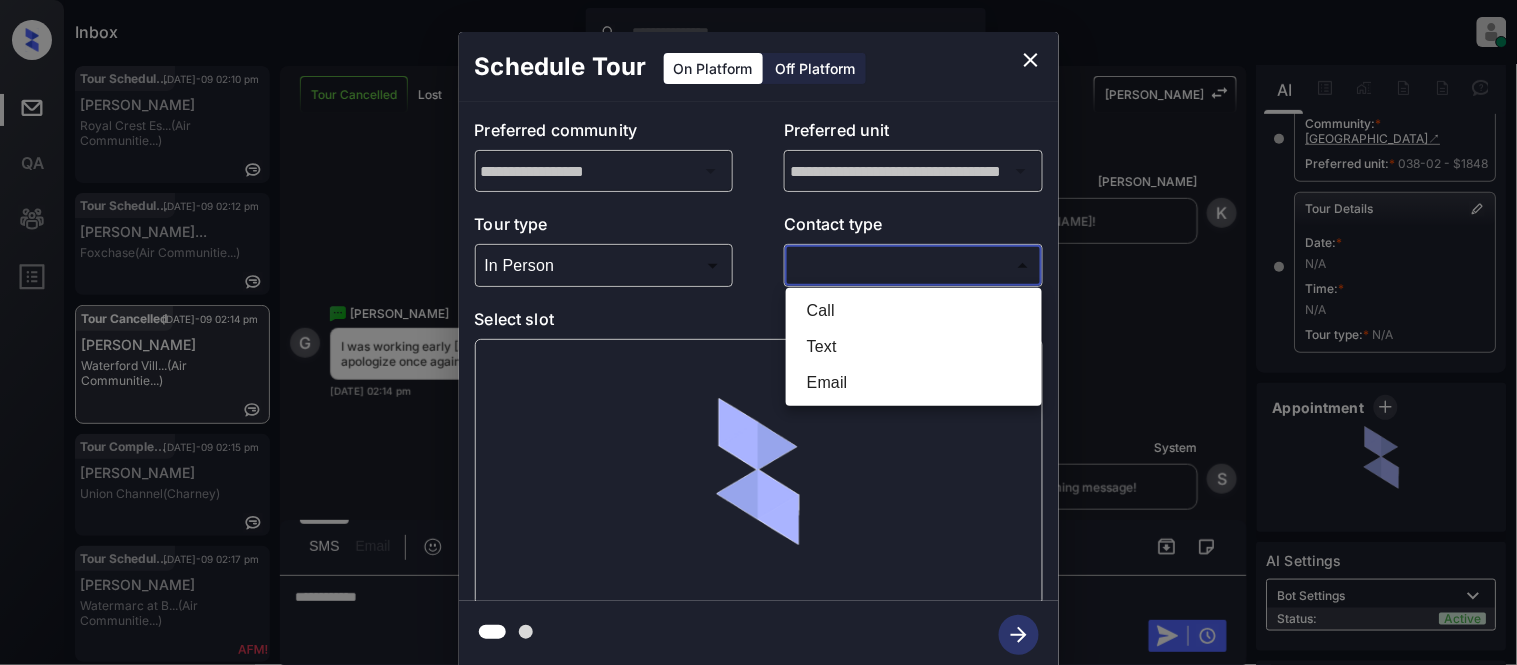 type on "****" 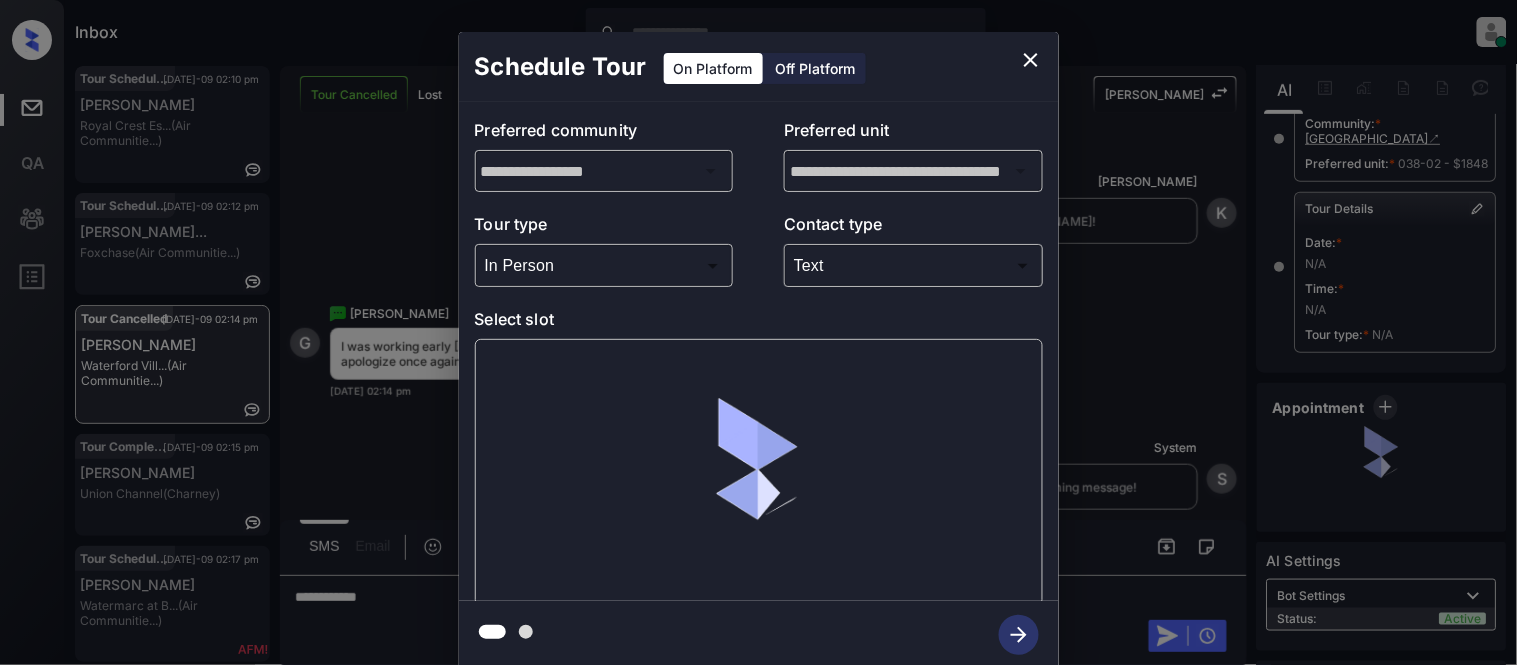 click at bounding box center (759, 472) 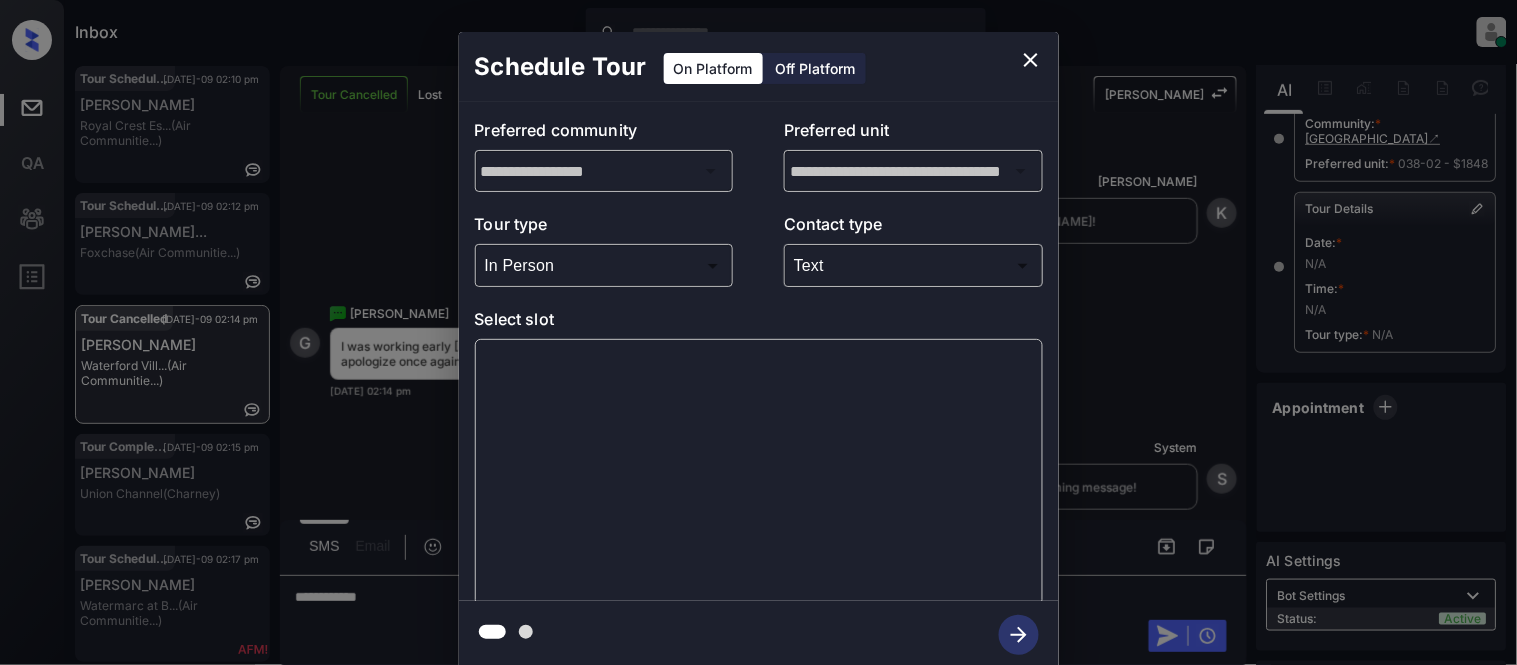 click at bounding box center (759, 472) 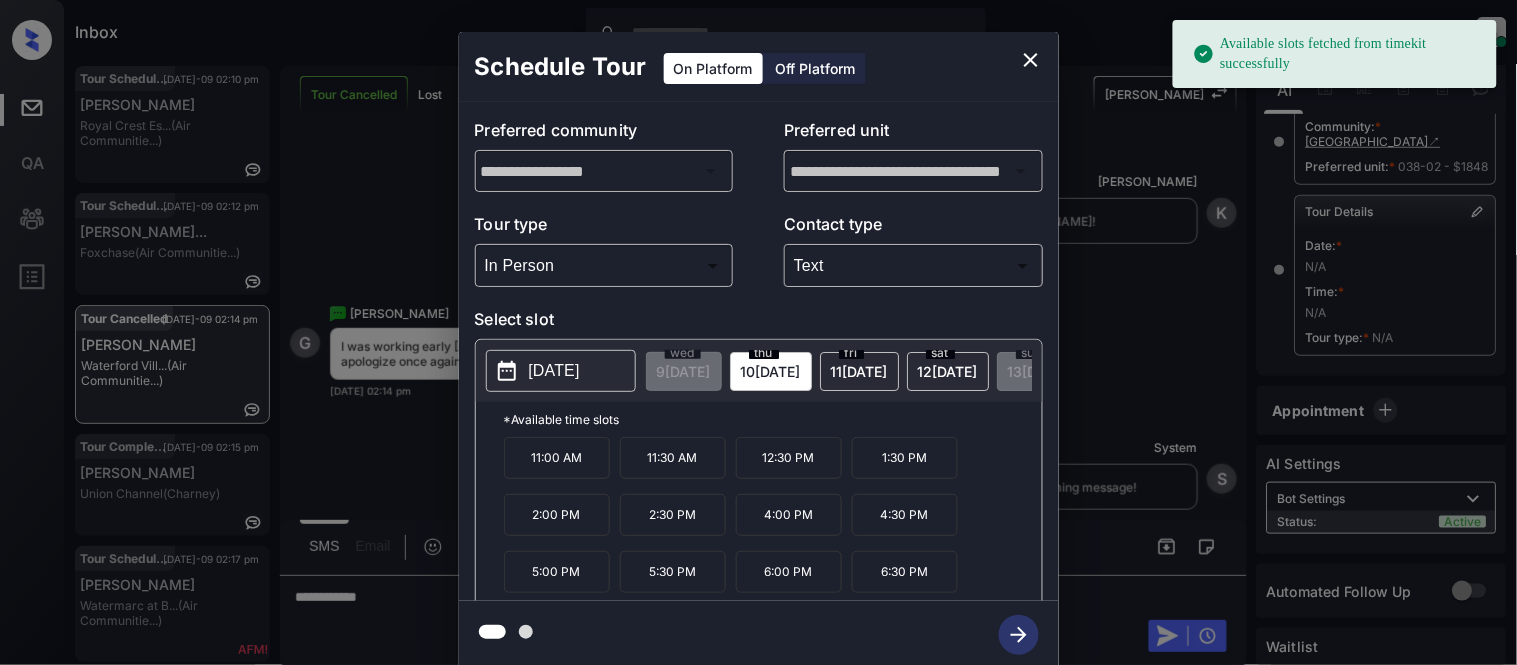 click on "[DATE]" at bounding box center [554, 371] 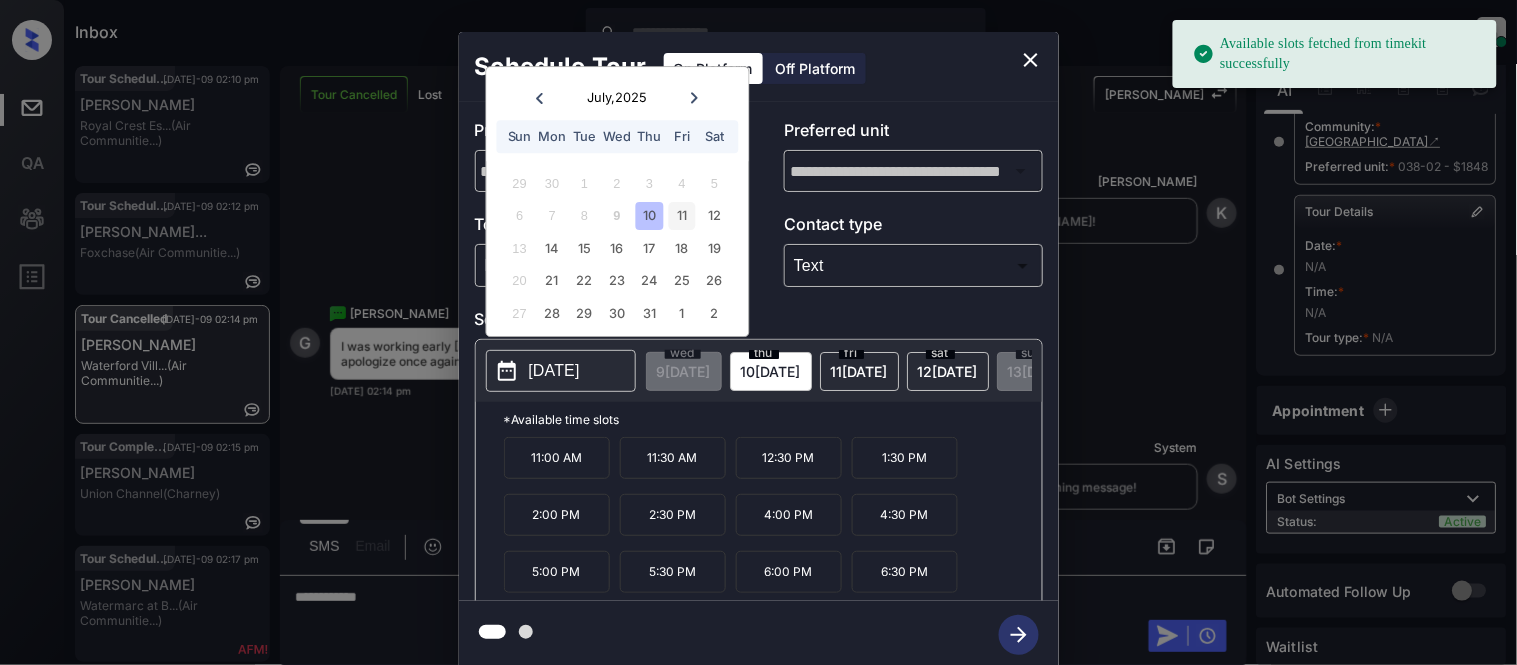 click on "11" at bounding box center [682, 216] 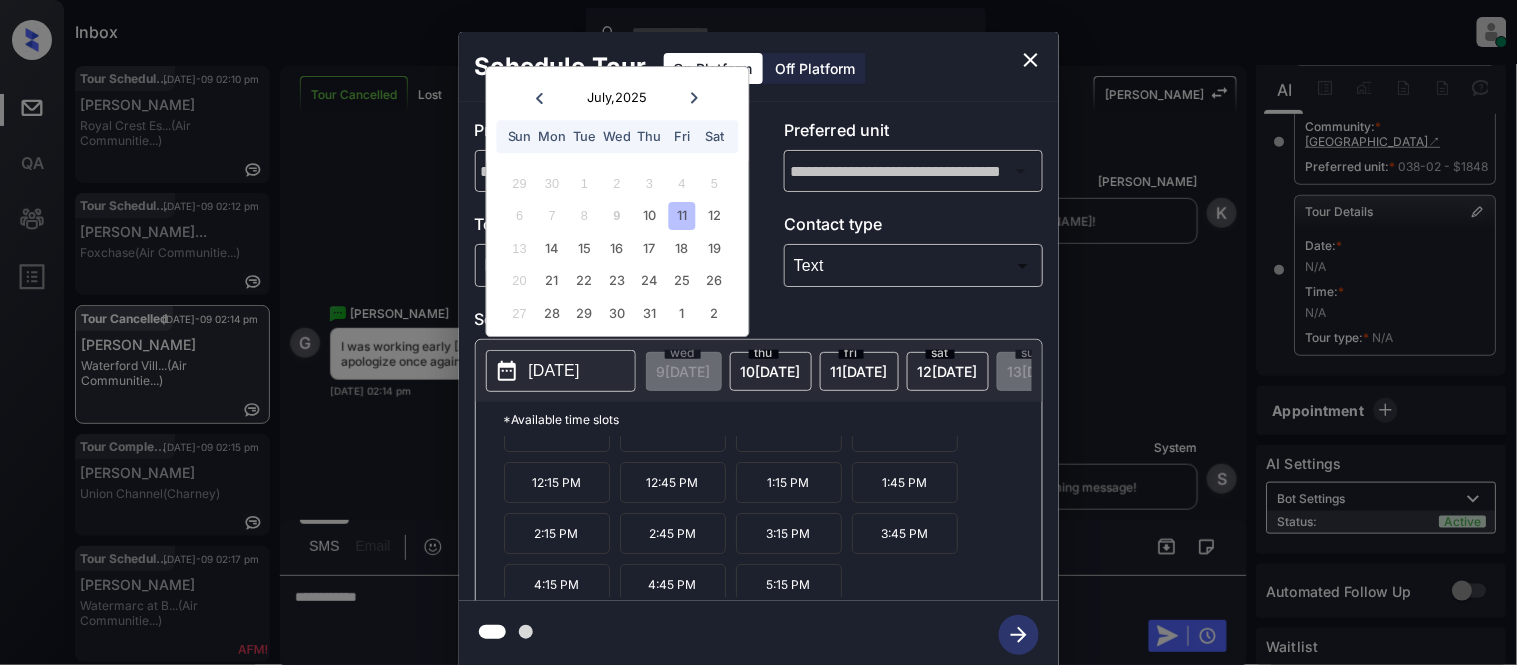 scroll, scrollTop: 34, scrollLeft: 0, axis: vertical 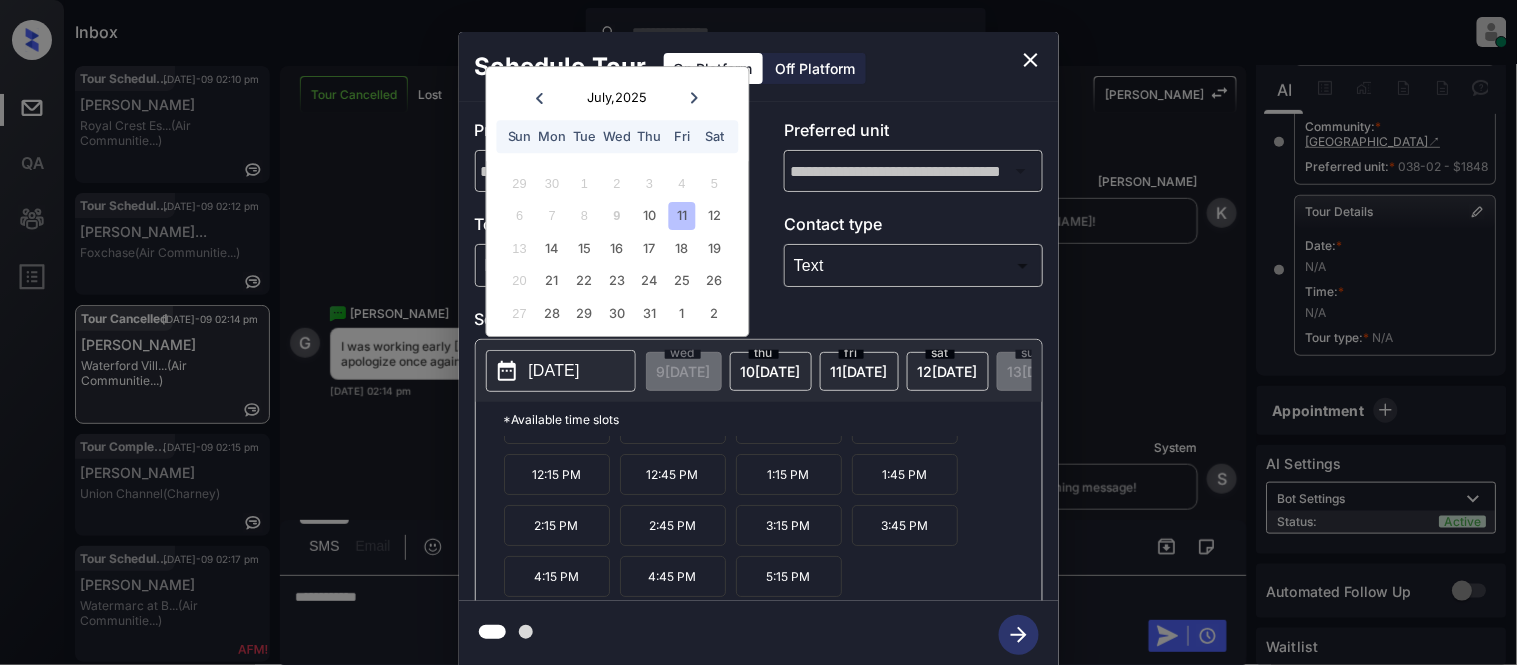 click 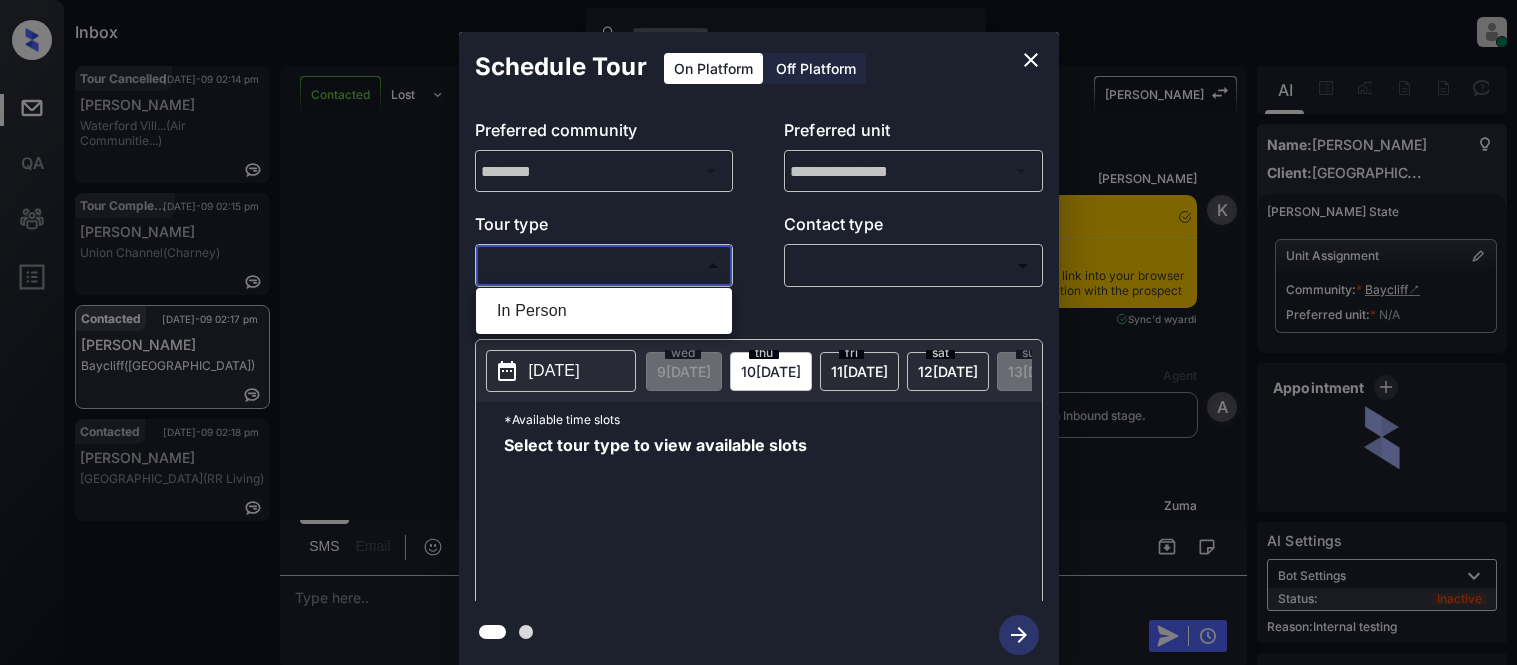 click on "In Person" at bounding box center [604, 311] 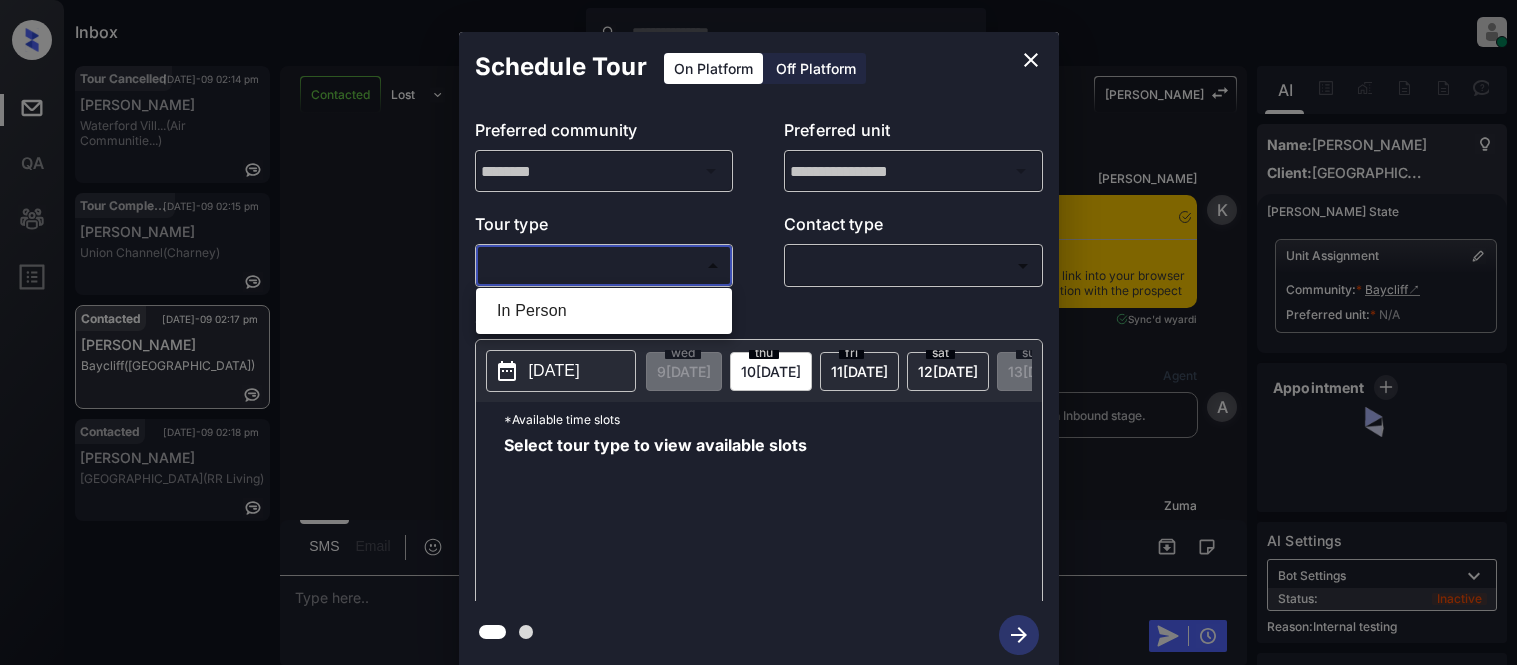 scroll, scrollTop: 0, scrollLeft: 0, axis: both 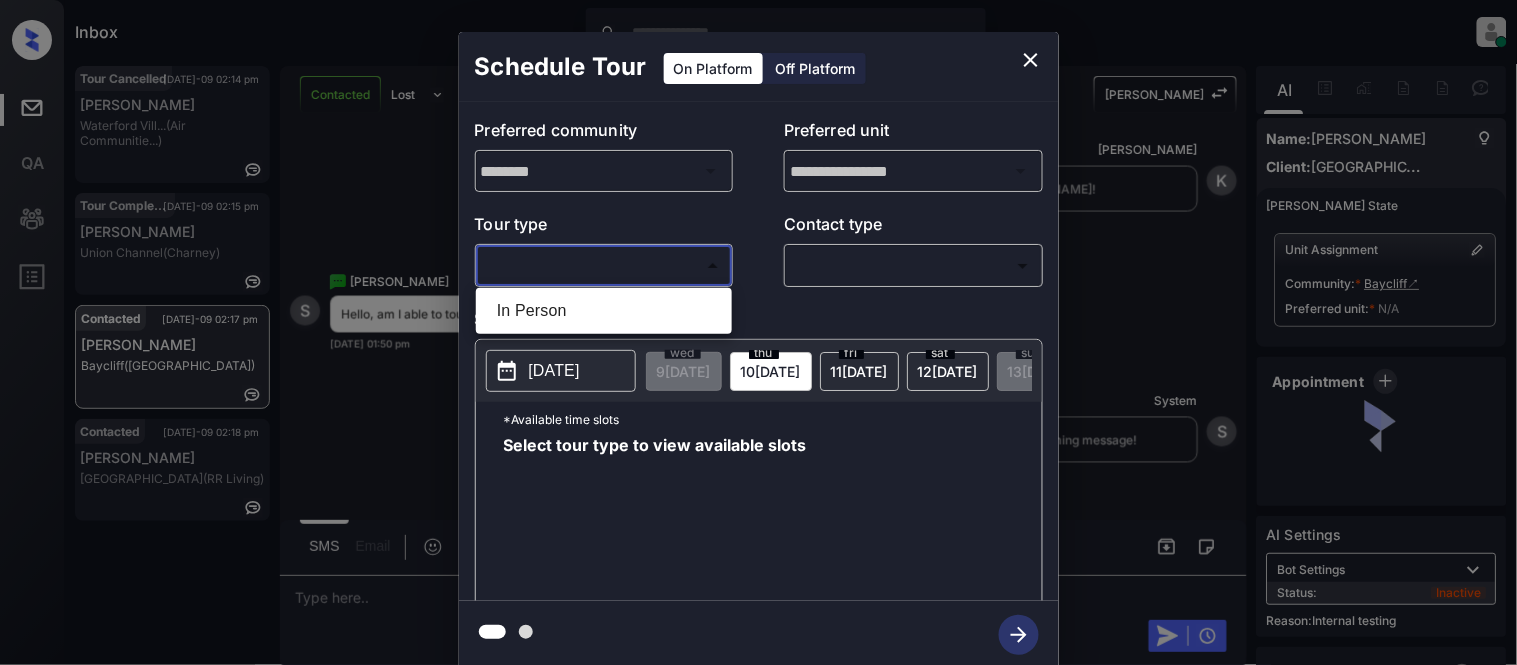 click on "In Person" at bounding box center [604, 311] 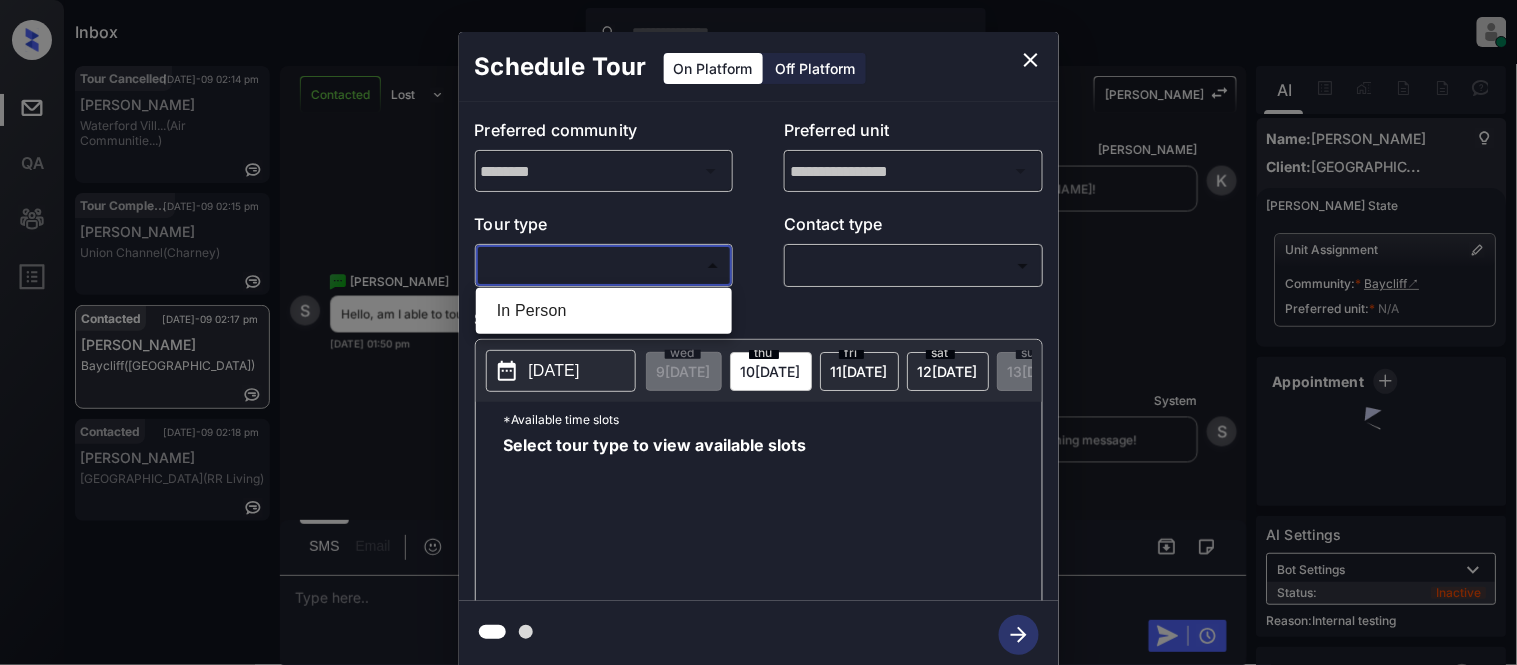 type on "********" 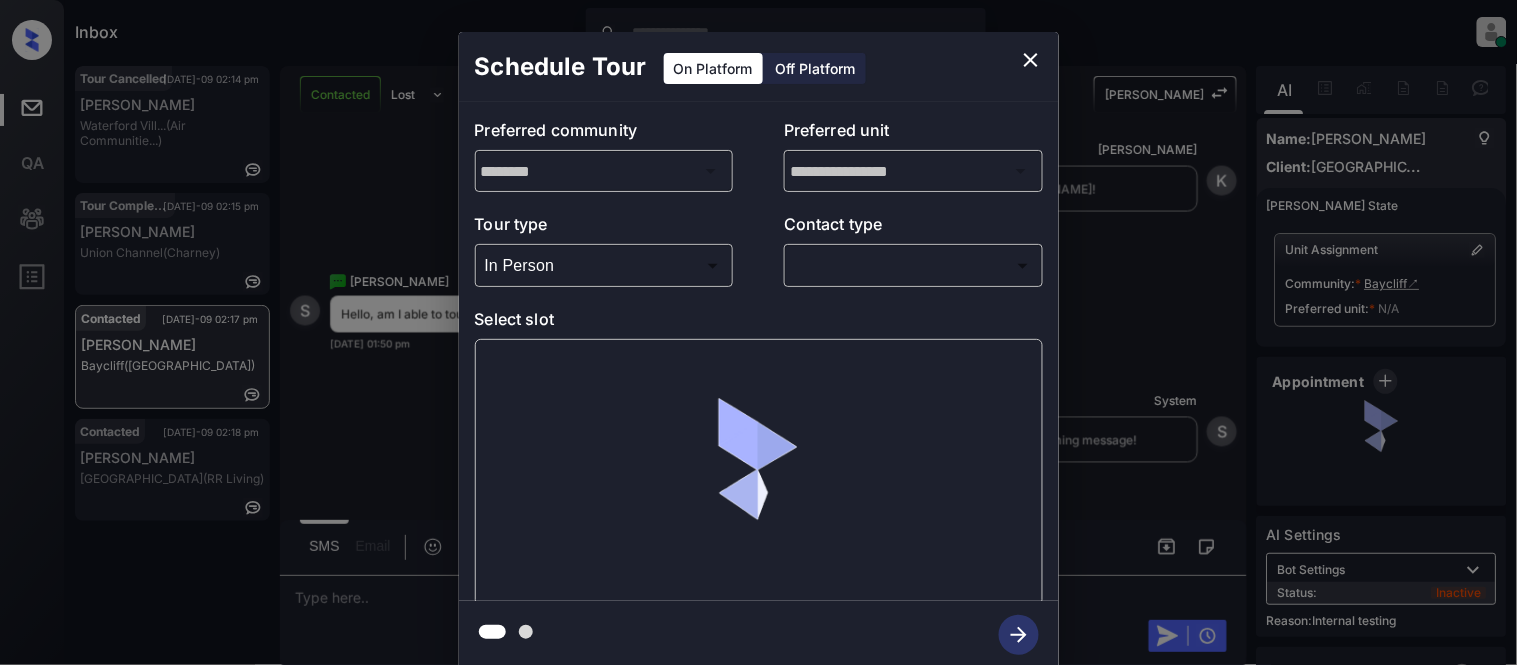 click at bounding box center (758, 332) 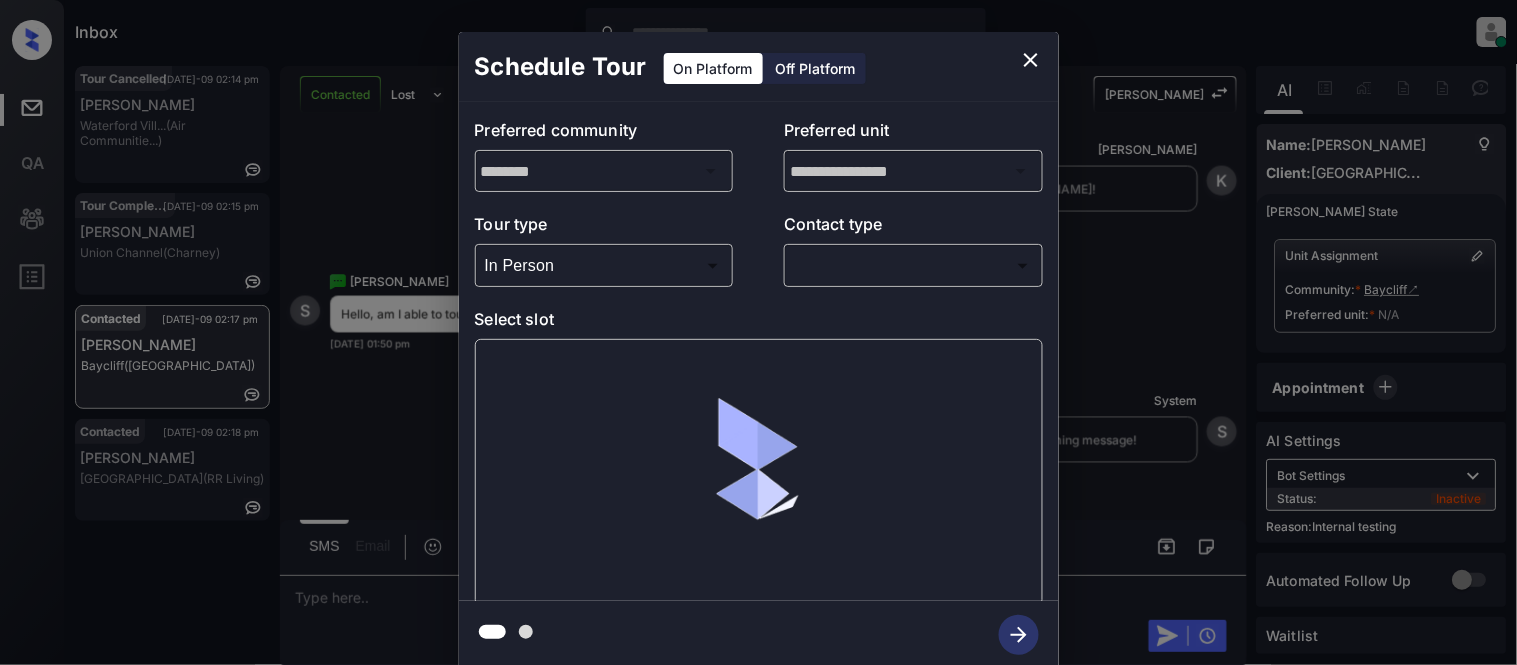 click on "Inbox Kristina Cataag Online Set yourself   offline Set yourself   on break Profile Switch to  light  mode Sign out Tour Cancelled Jul-09 02:14 pm   Gene Dure Waterford Vill...  (Air Communitie...) Tour Completed Jul-09 02:15 pm   Danis Banks Union Channel  (Charney) Contacted Jul-09 02:17 pm   Sacha Serieux Baycliff  (Fairfield) Contacted Jul-09 02:18 pm   Elijah Smith Hampton Place  (RR Living) Contacted Lost Lead Sentiment: Angry Upon sliding the acknowledgement:  Lead will move to lost stage. * ​ SMS and call option will be set to opt out. AFM will be turned off for the lead. Kelsey New Message Kelsey Notes Note: https://conversation.getzuma.com/686ed53b7df744f87226d757 - Paste this link into your browser to view Kelsey’s conversation with the prospect Jul 09, 2025 01:46 pm  Sync'd w  yardi K New Message Agent Lead created via leadPoller in Inbound stage. Jul 09, 2025 01:46 pm A New Message Zuma Lead transferred to leasing agent: kelsey Jul 09, 2025 01:46 pm  Sync'd w  yardi Z New Message Agent A A" at bounding box center (758, 332) 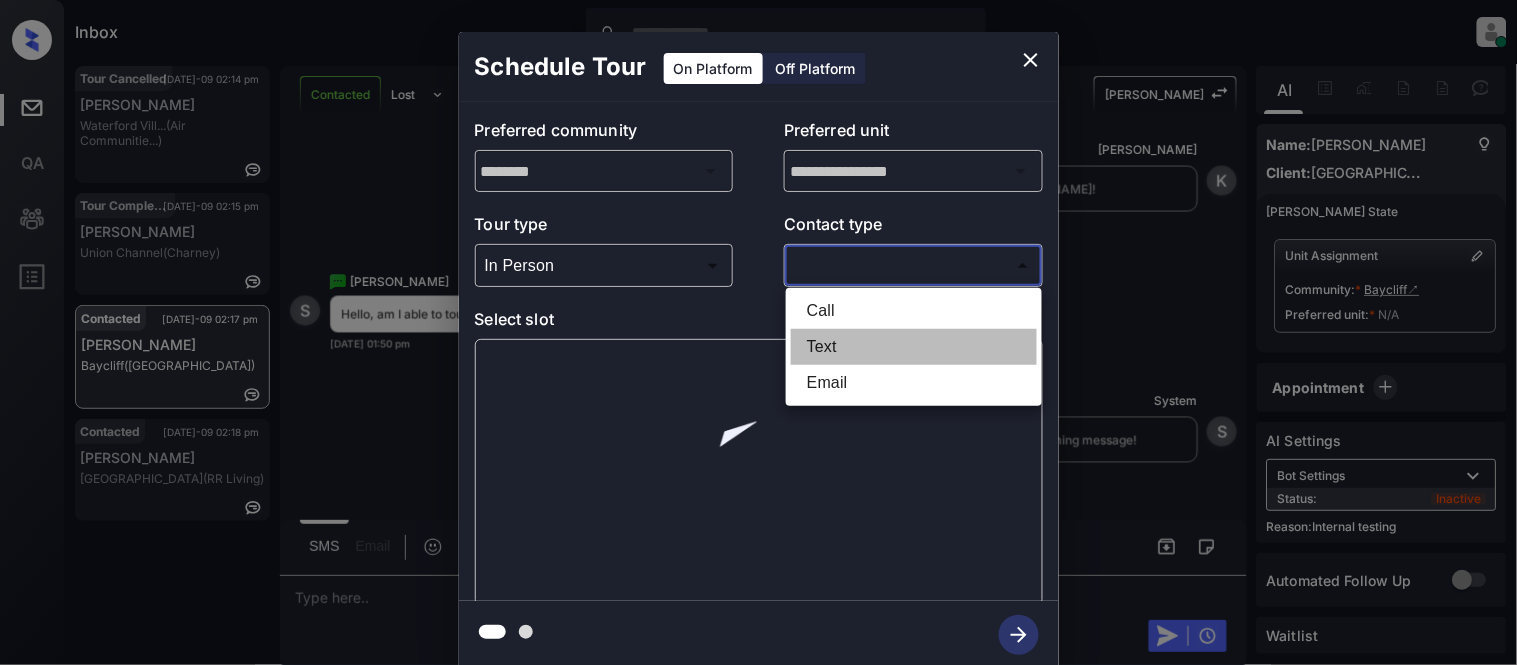 click on "Text" at bounding box center (914, 347) 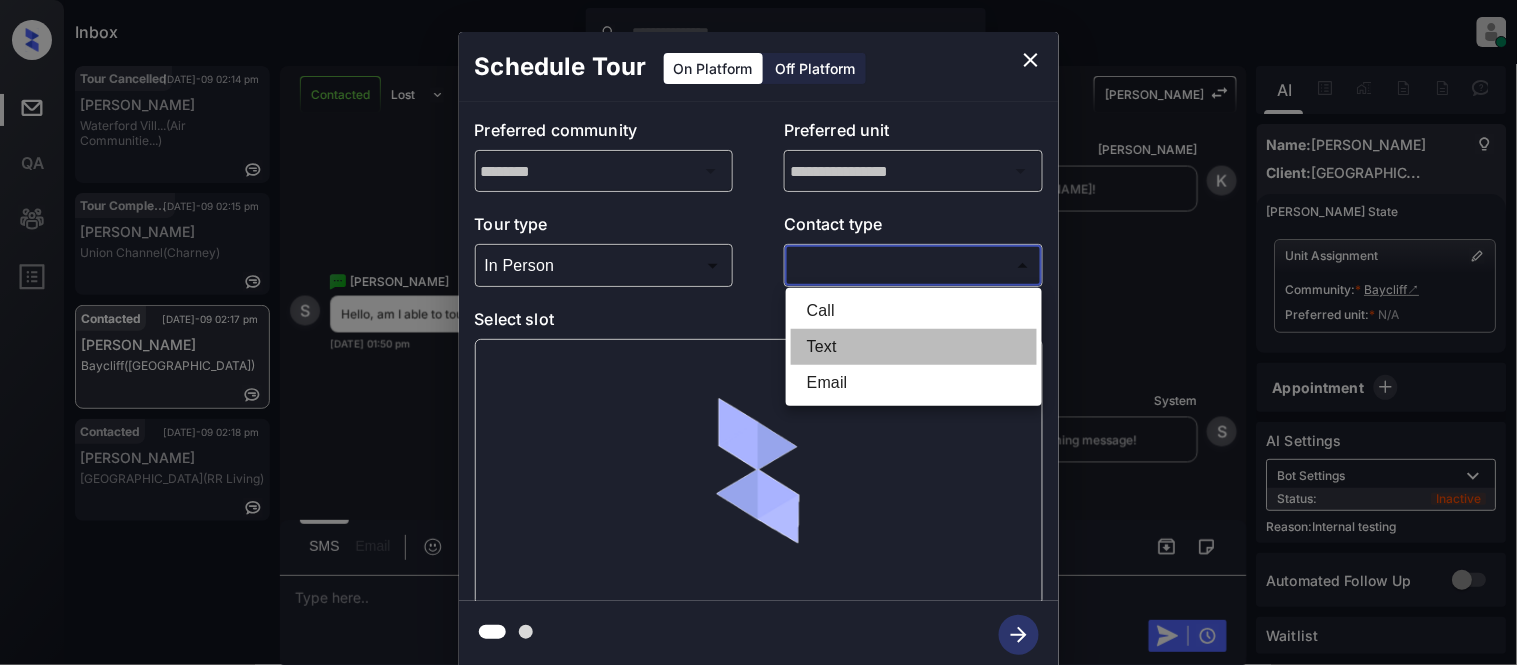 type on "****" 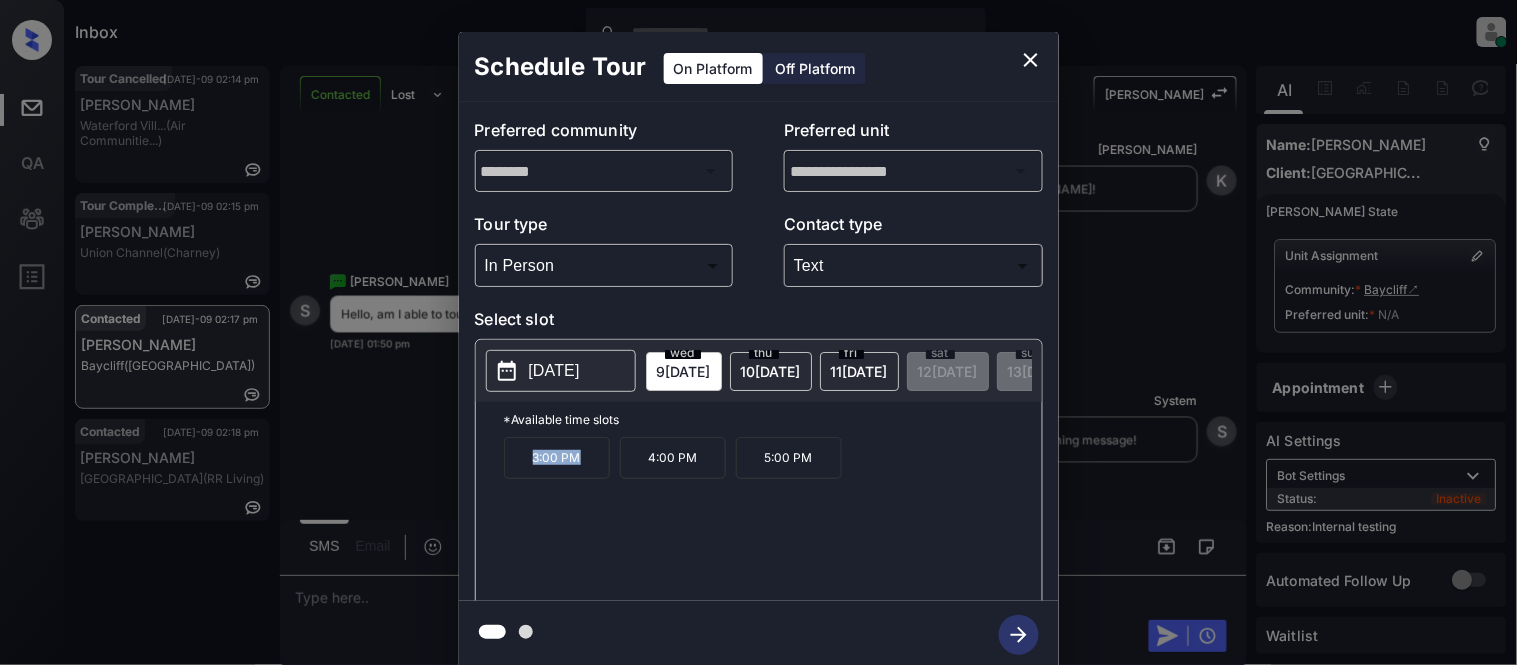 drag, startPoint x: 523, startPoint y: 481, endPoint x: 595, endPoint y: 484, distance: 72.06247 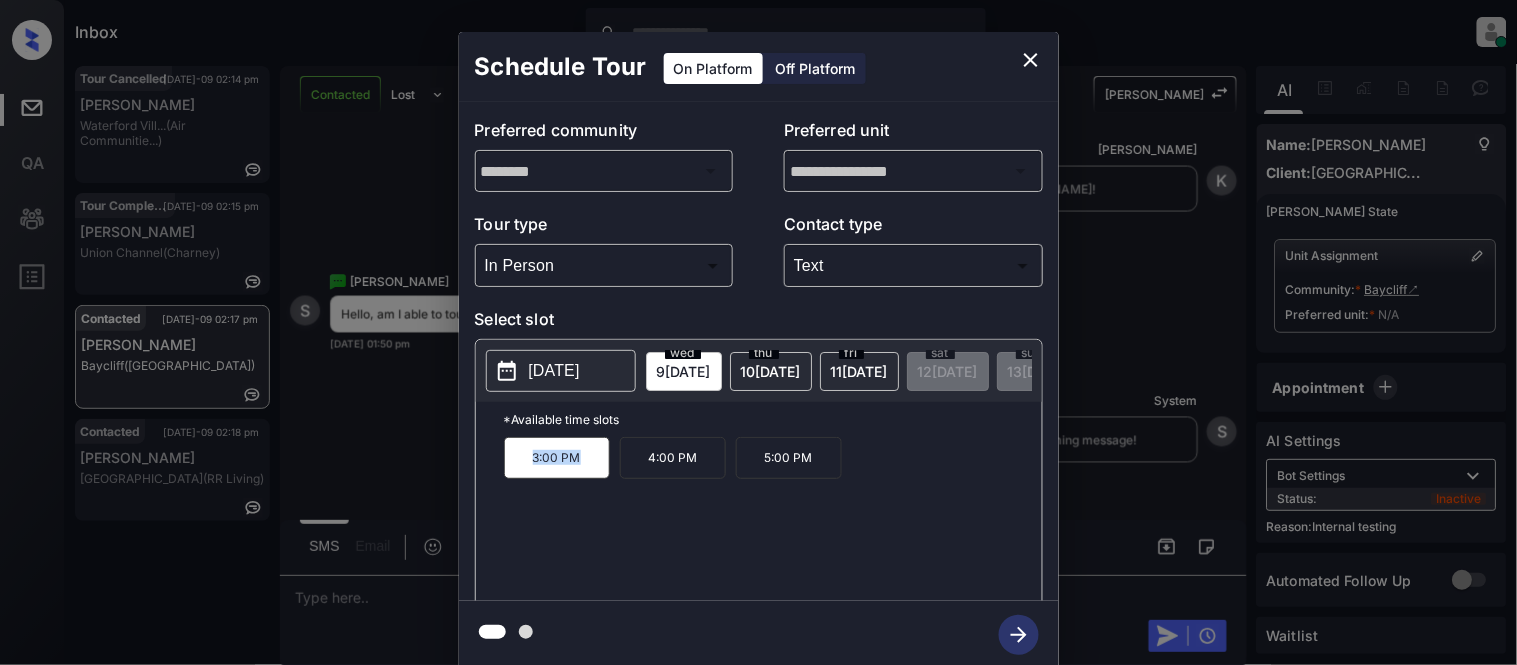 copy on "3:00 PM" 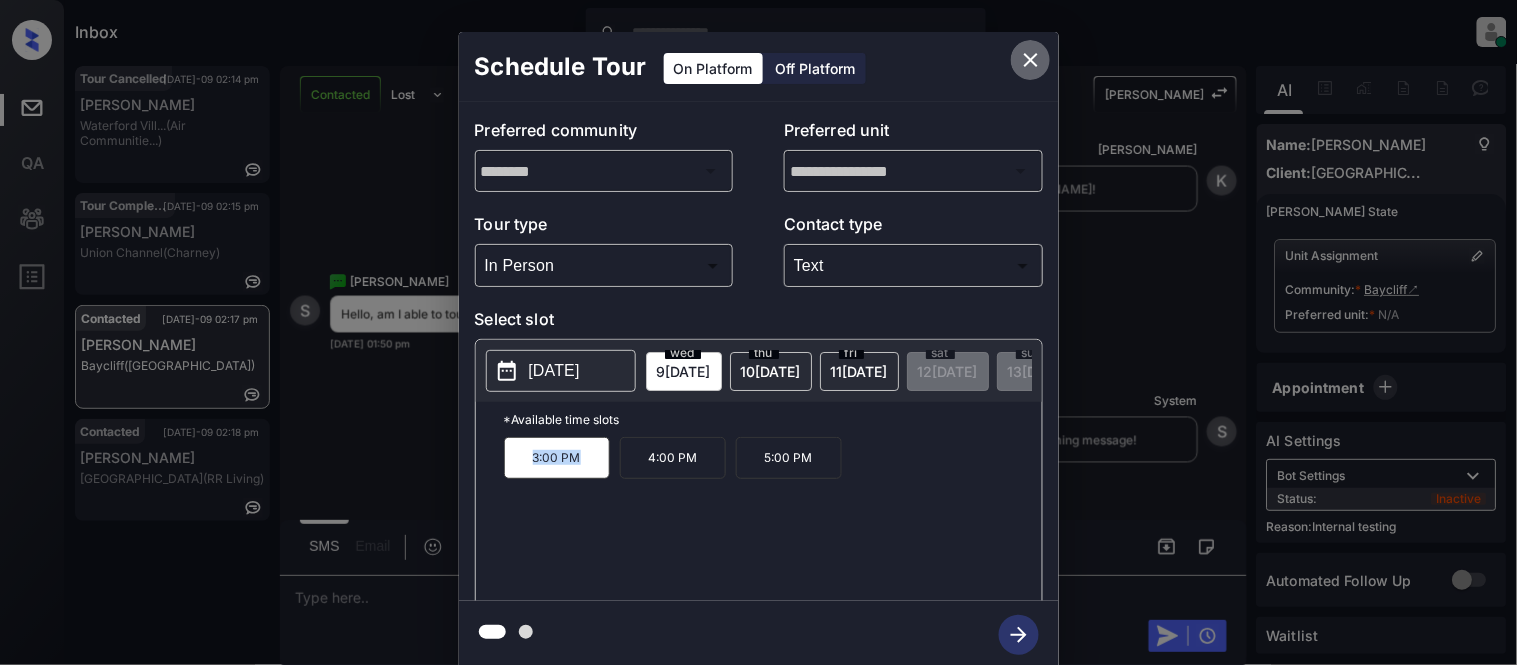 click at bounding box center (1031, 60) 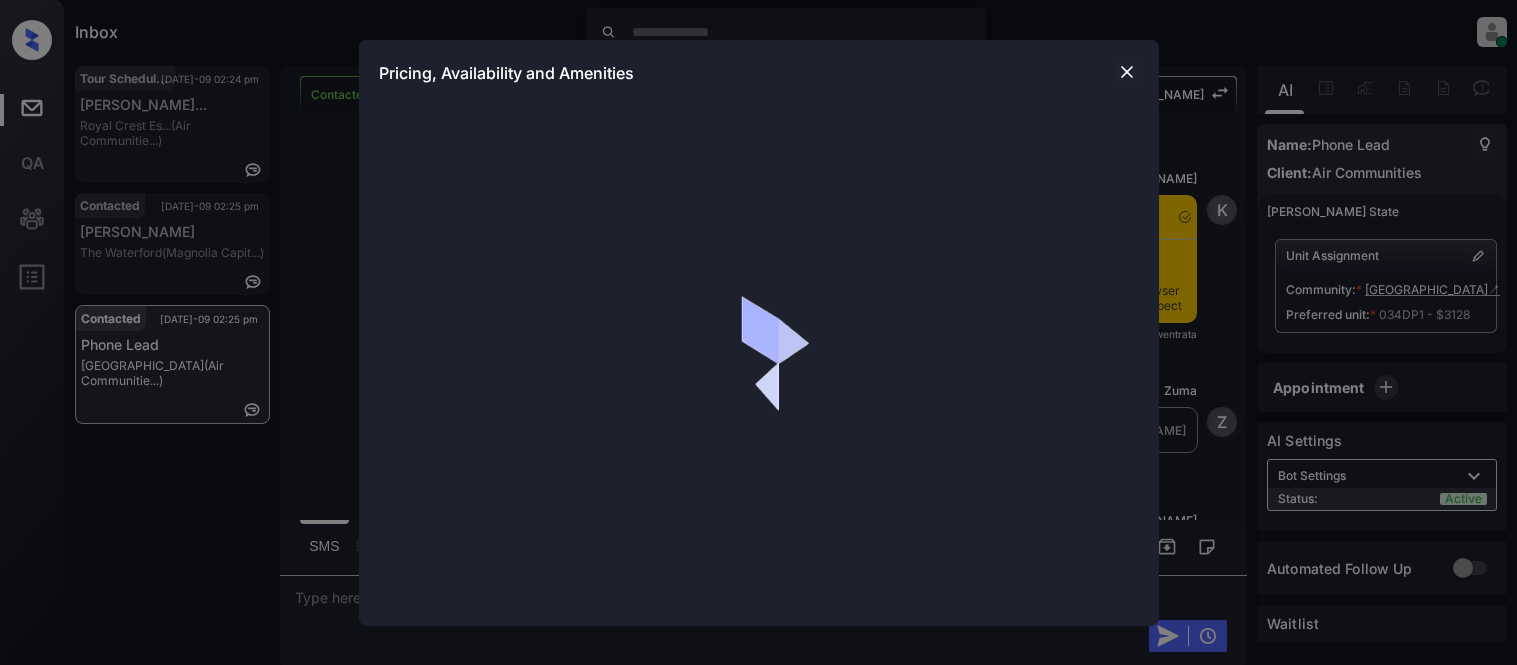 scroll, scrollTop: 0, scrollLeft: 0, axis: both 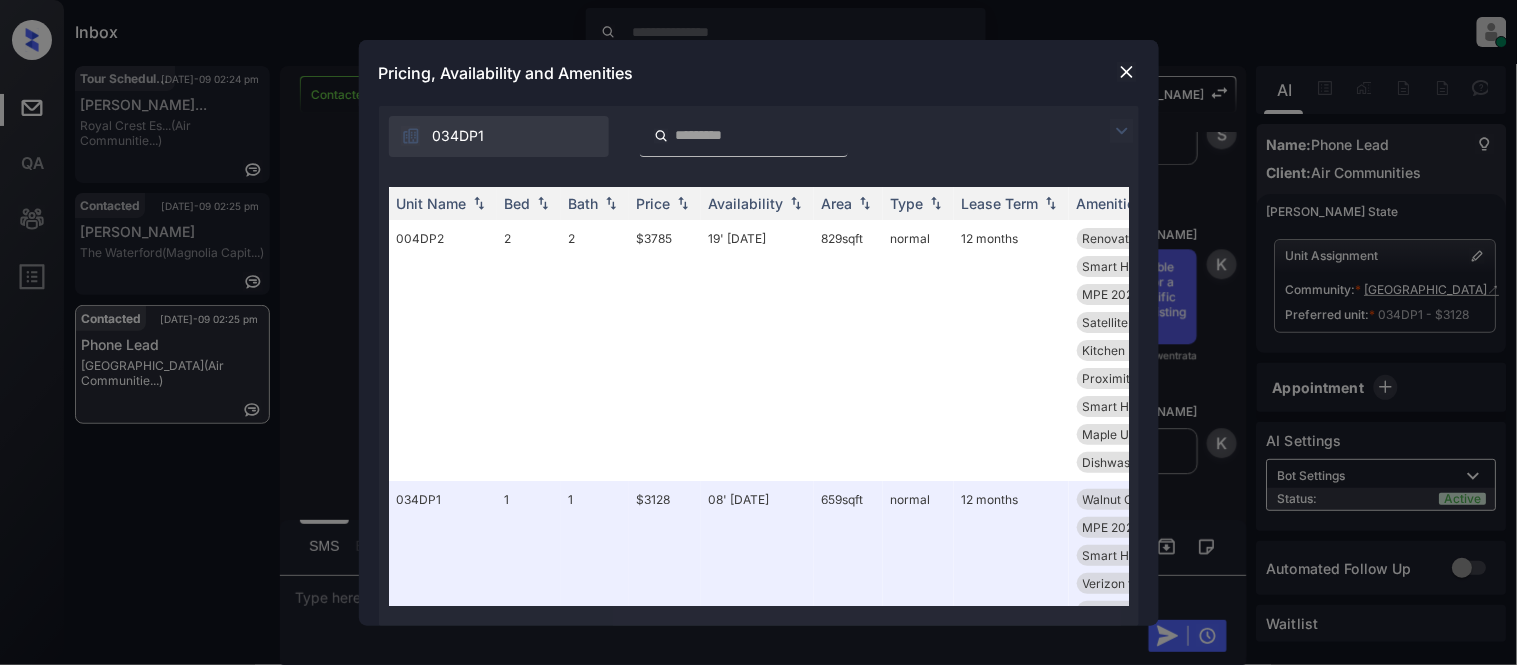 click at bounding box center [1122, 131] 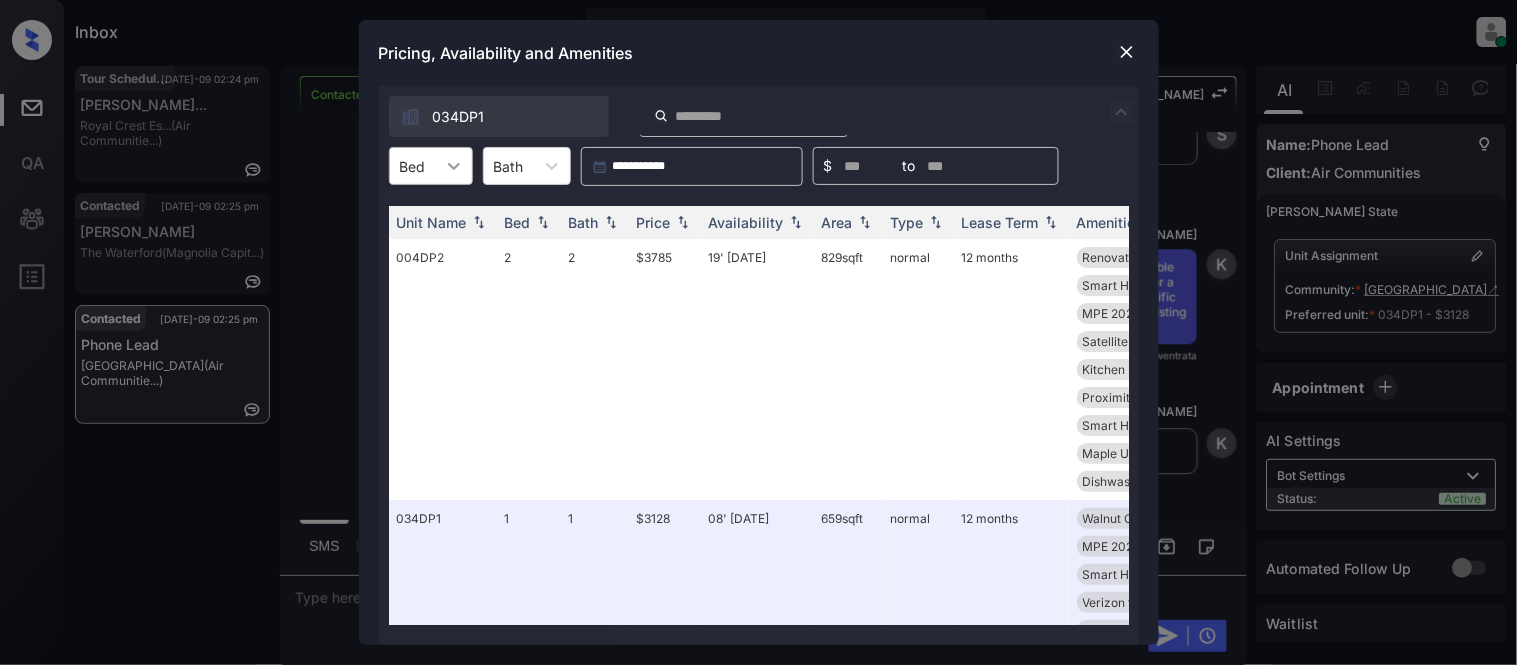 click 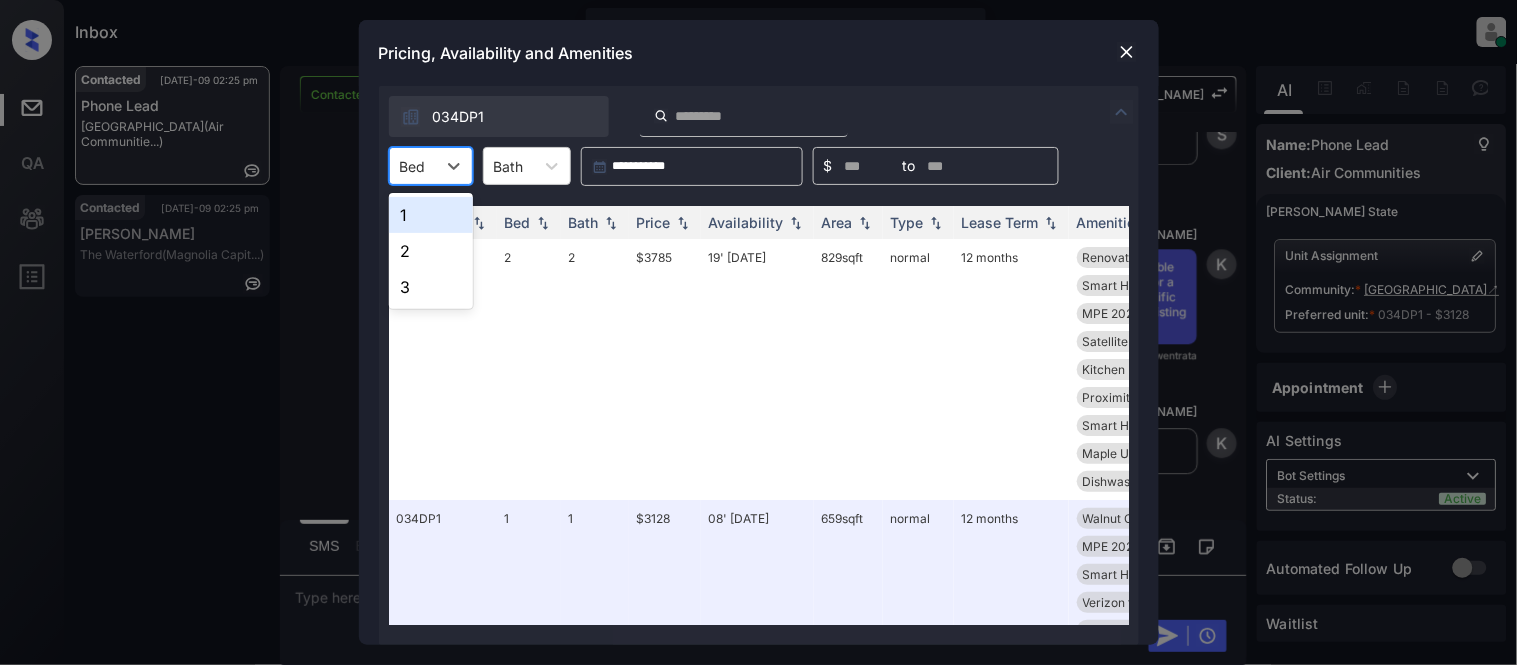 click at bounding box center [1127, 52] 